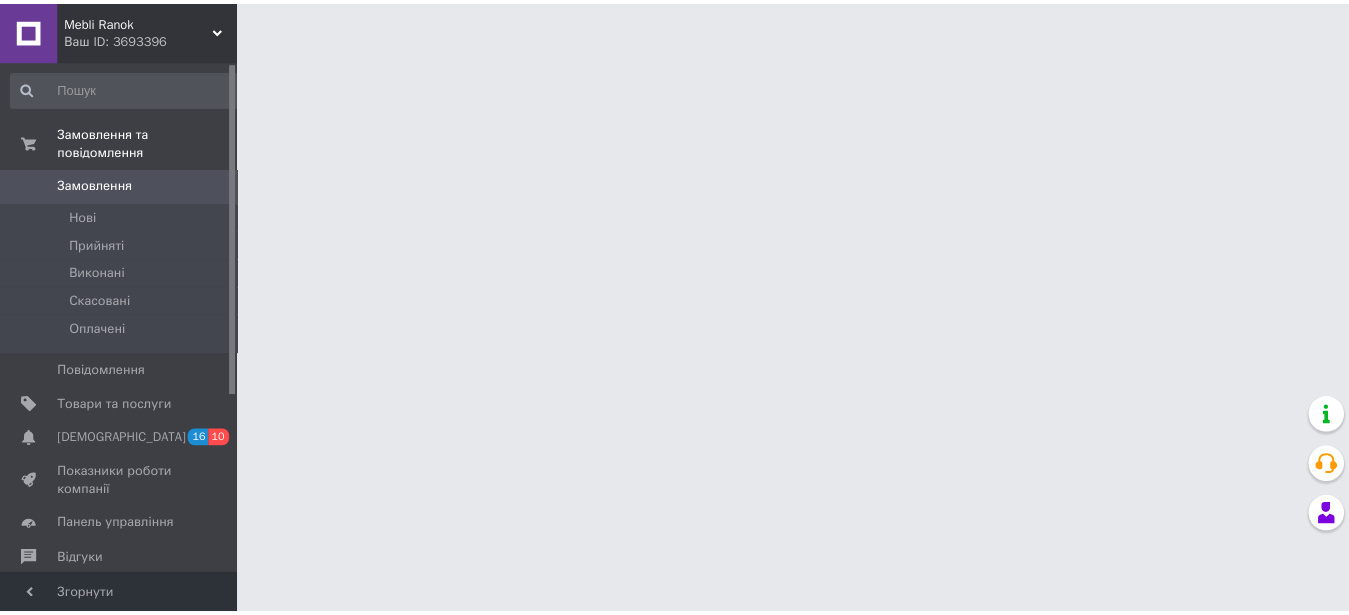 scroll, scrollTop: 0, scrollLeft: 0, axis: both 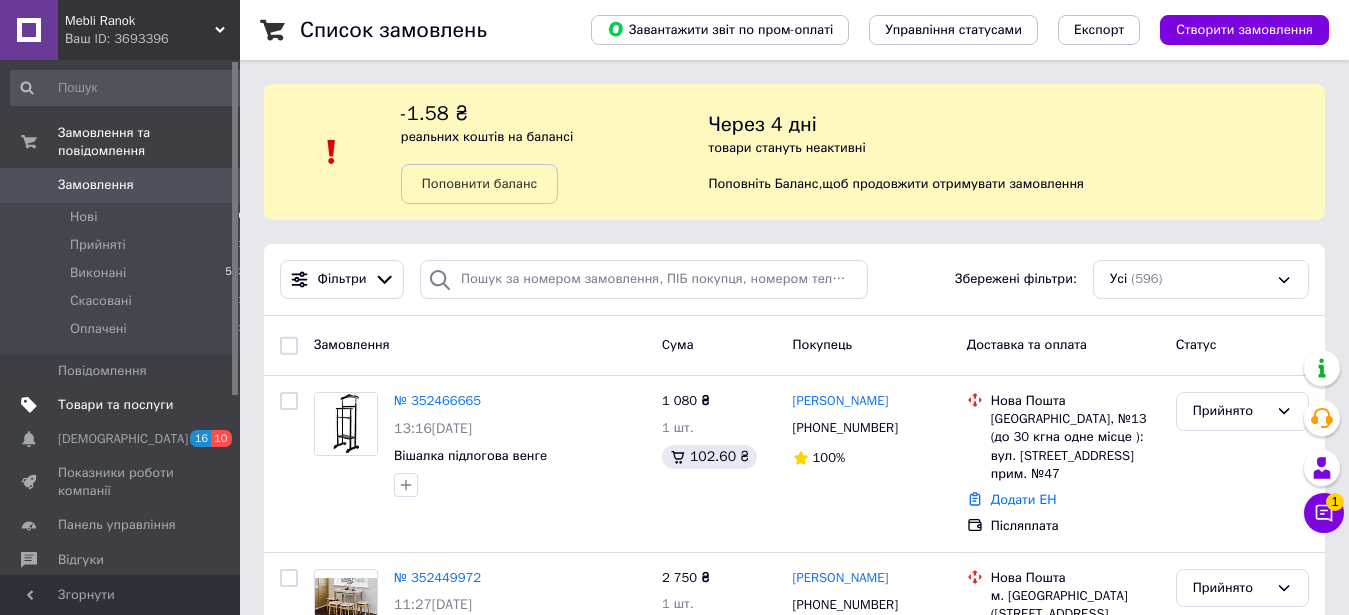 click on "Товари та послуги" at bounding box center [115, 405] 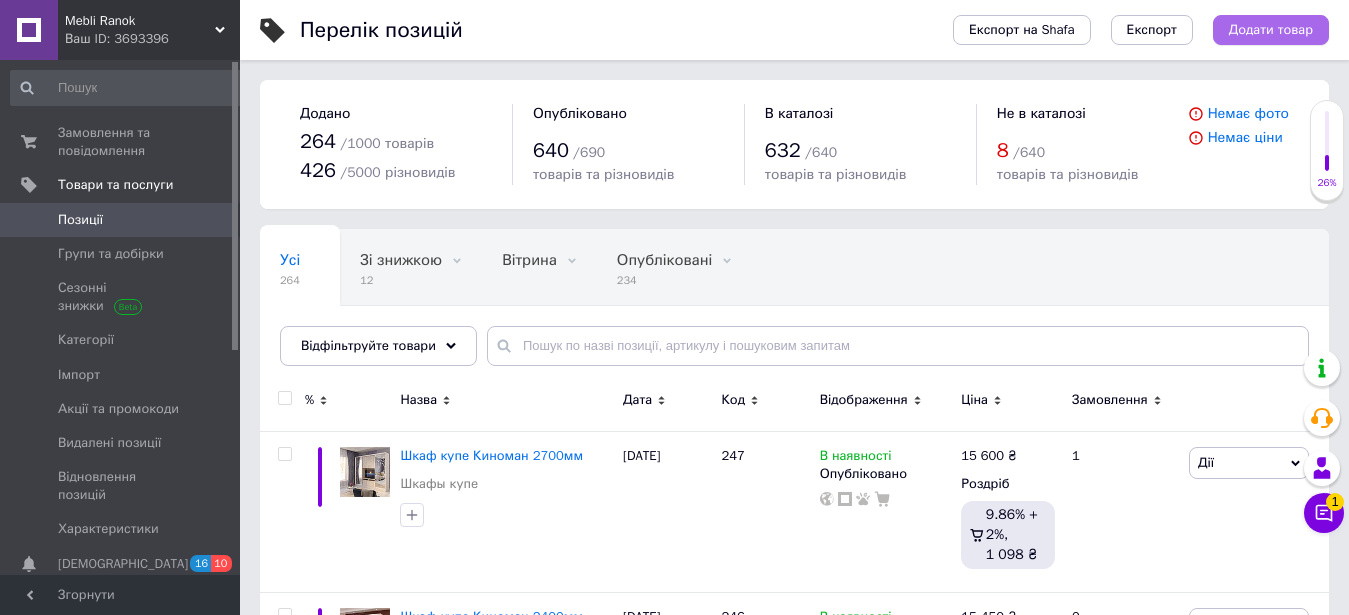 click on "Додати товар" at bounding box center [1271, 30] 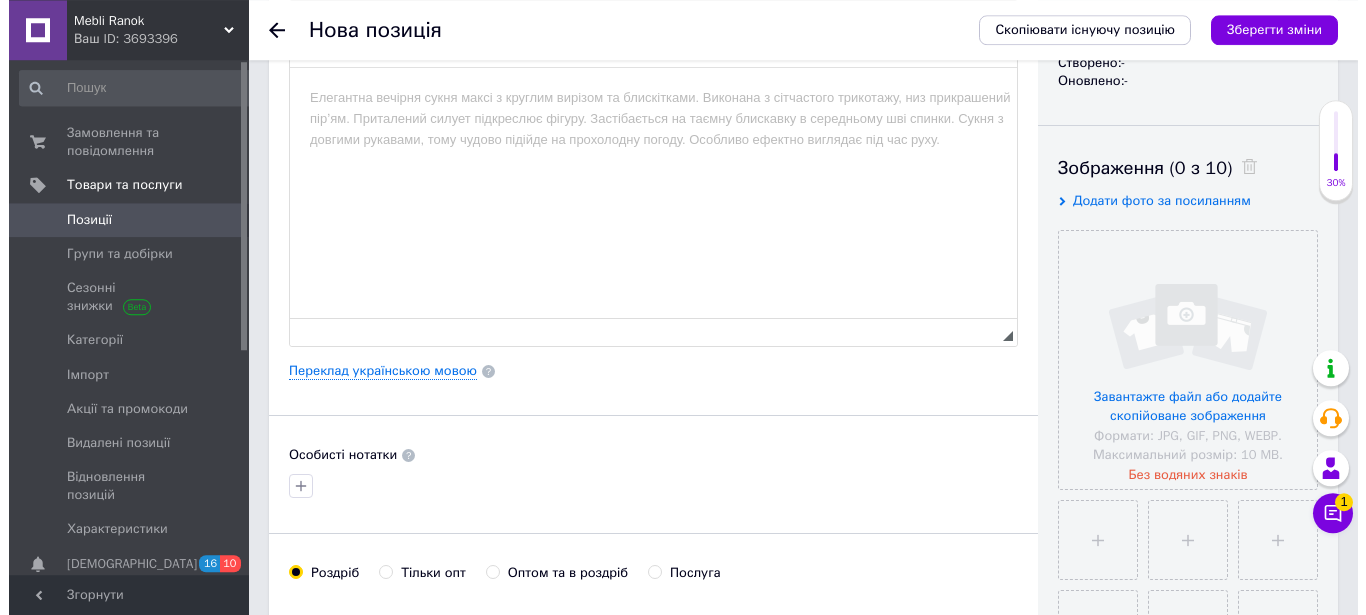 scroll, scrollTop: 306, scrollLeft: 0, axis: vertical 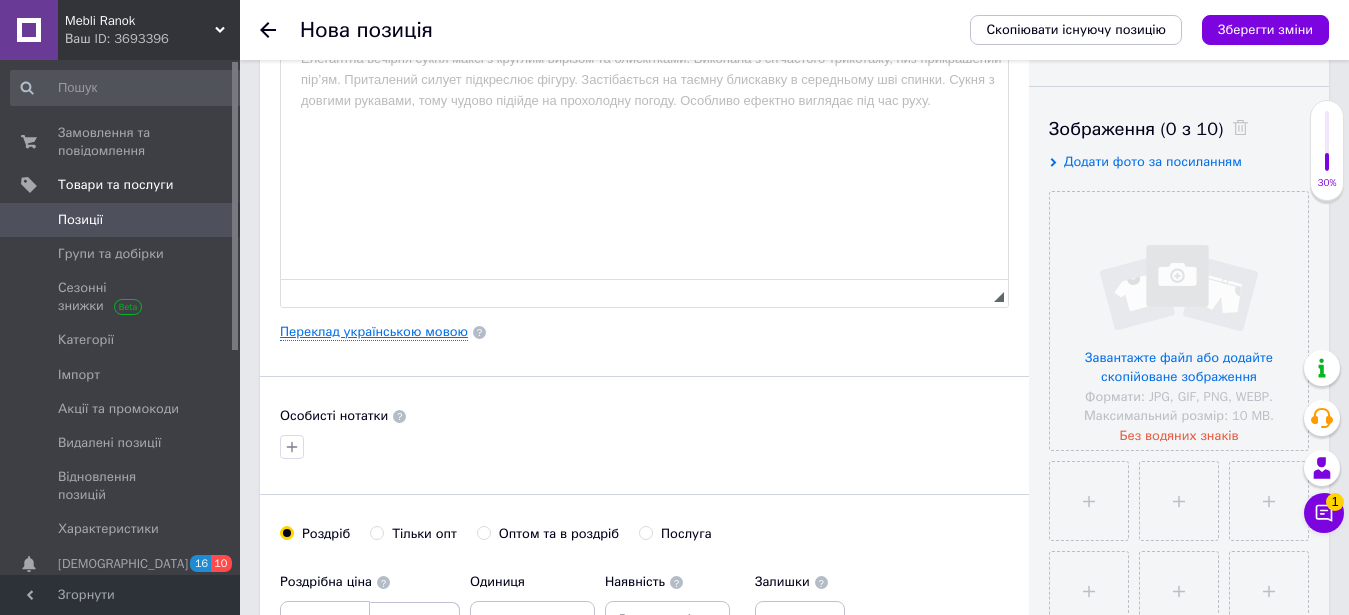click on "Переклад українською мовою" at bounding box center (374, 332) 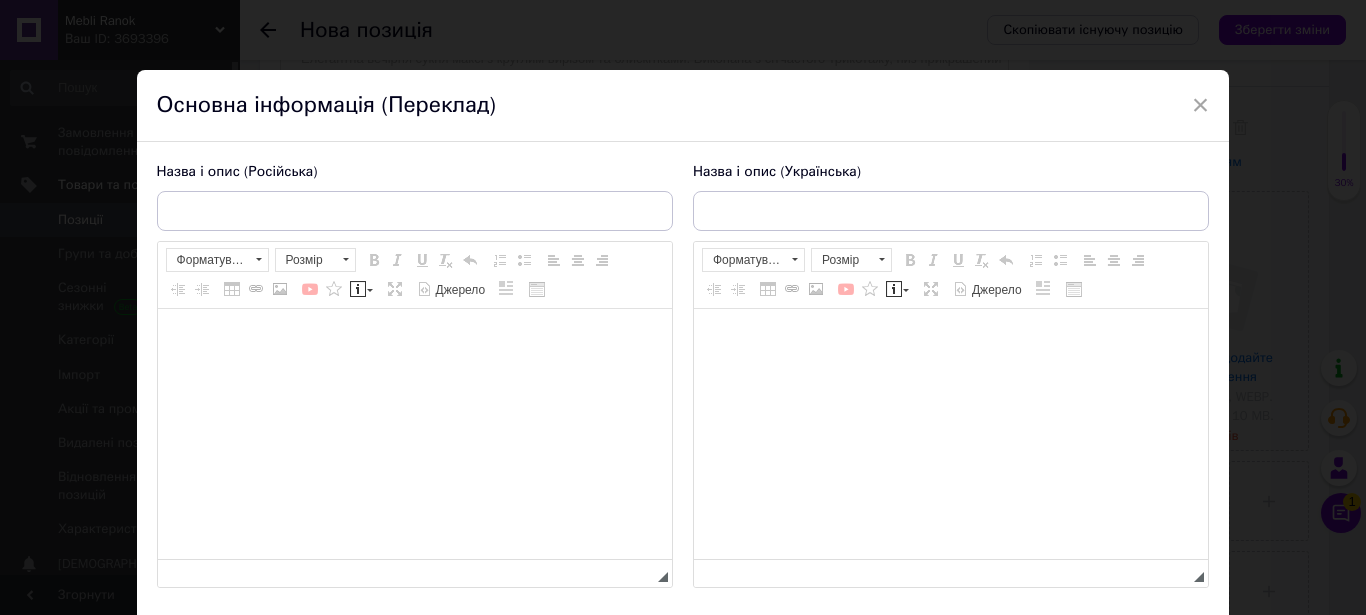 scroll, scrollTop: 0, scrollLeft: 0, axis: both 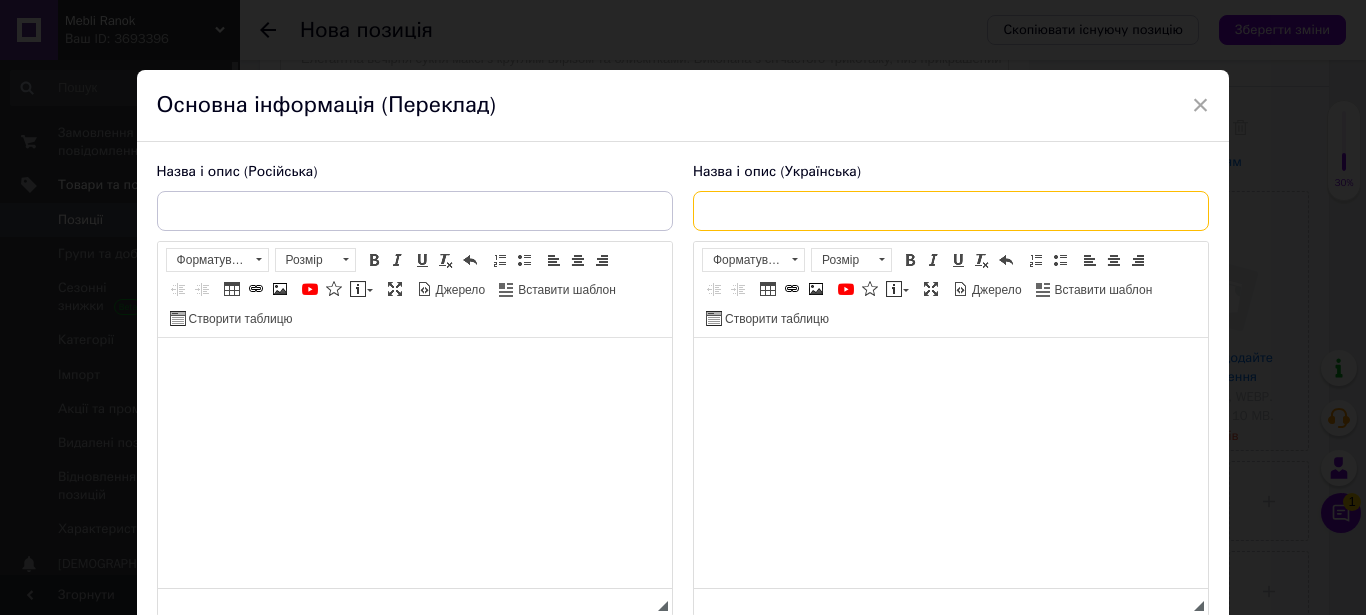 click at bounding box center [951, 211] 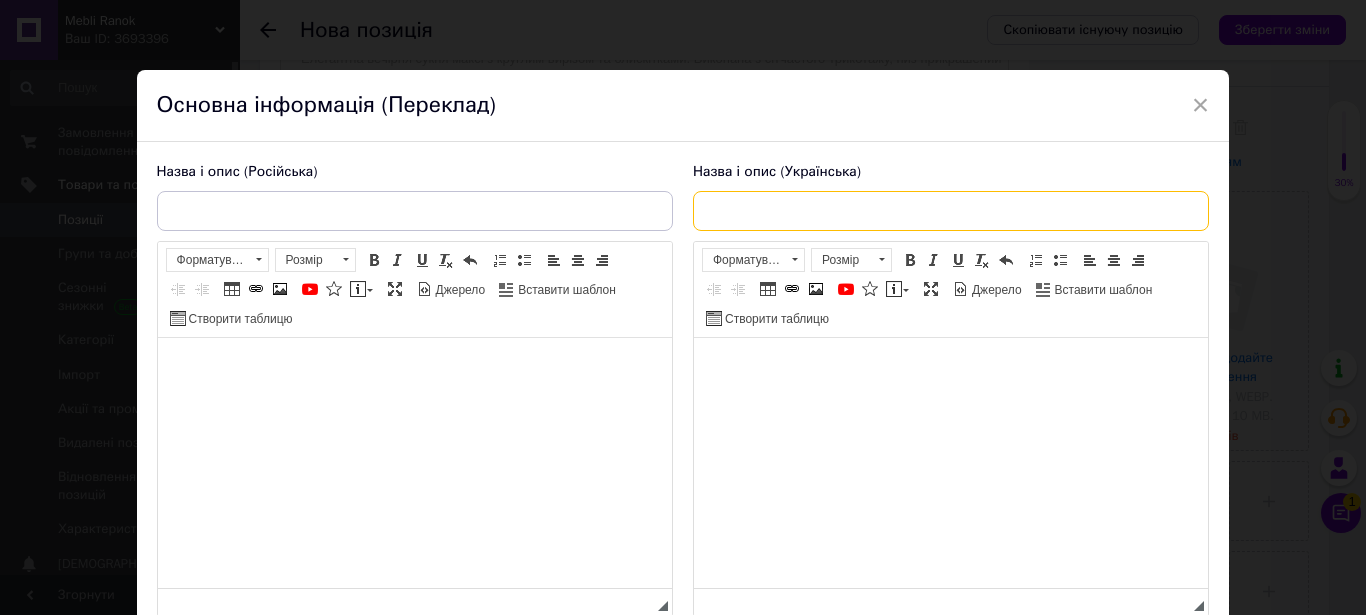 paste on "Полиця на 6 комірок А-58" 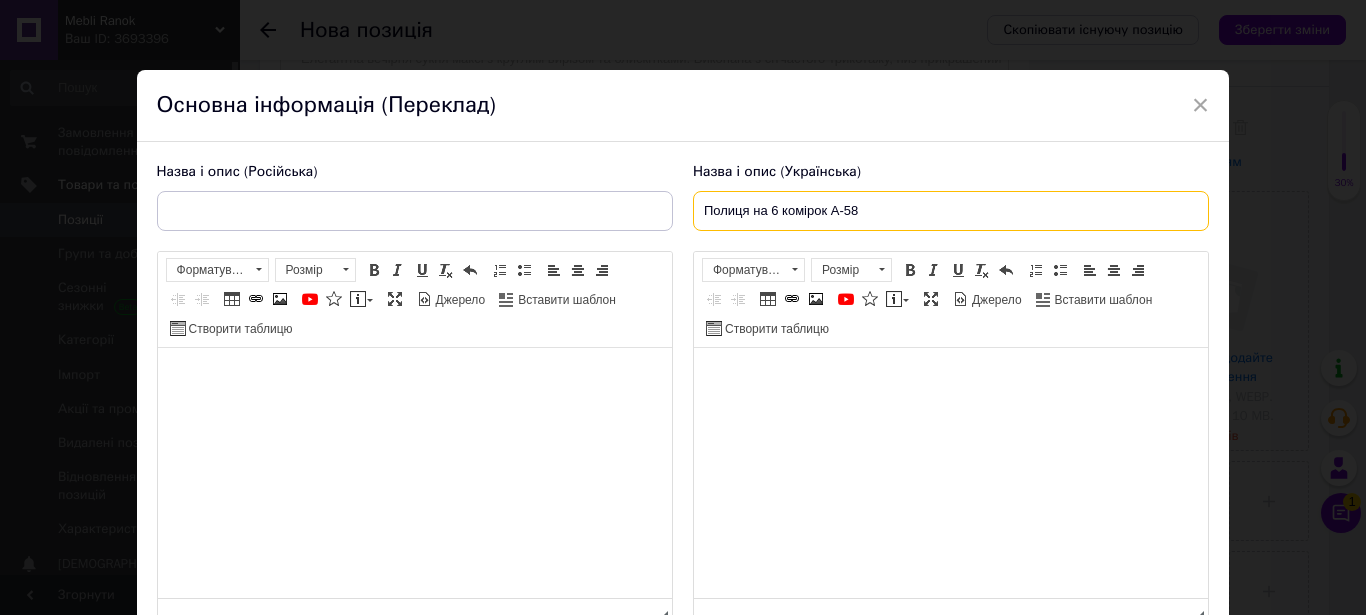 type on "Полиця на 6 комірок А-58" 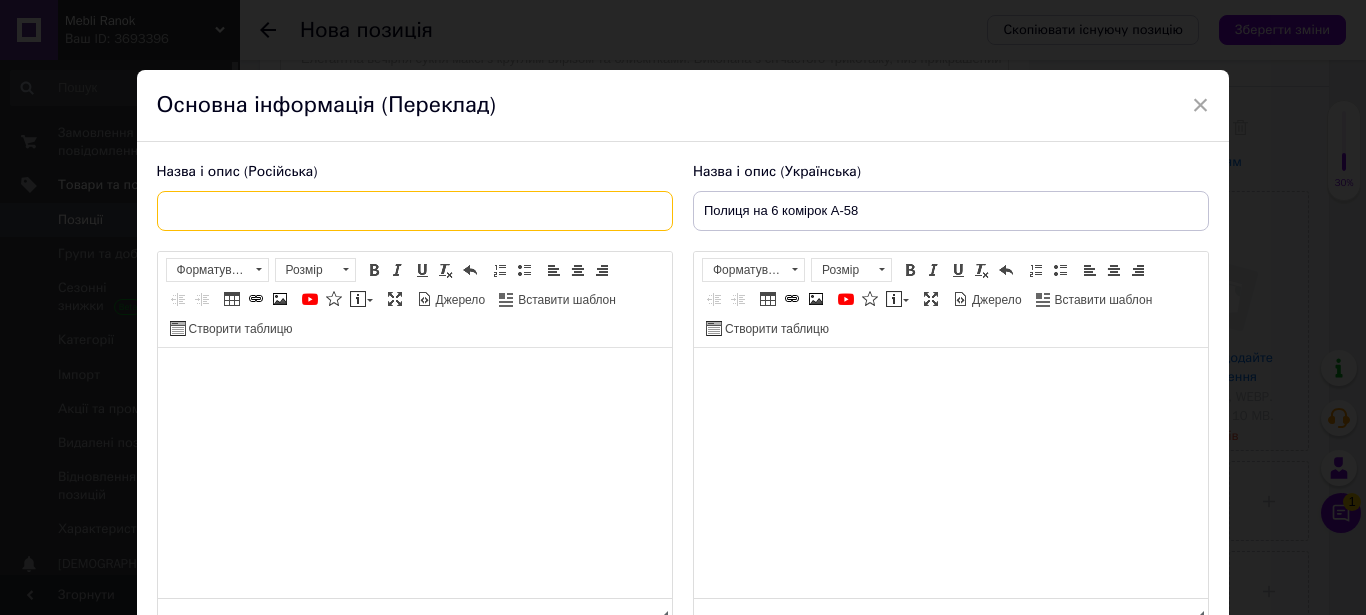 click at bounding box center [415, 211] 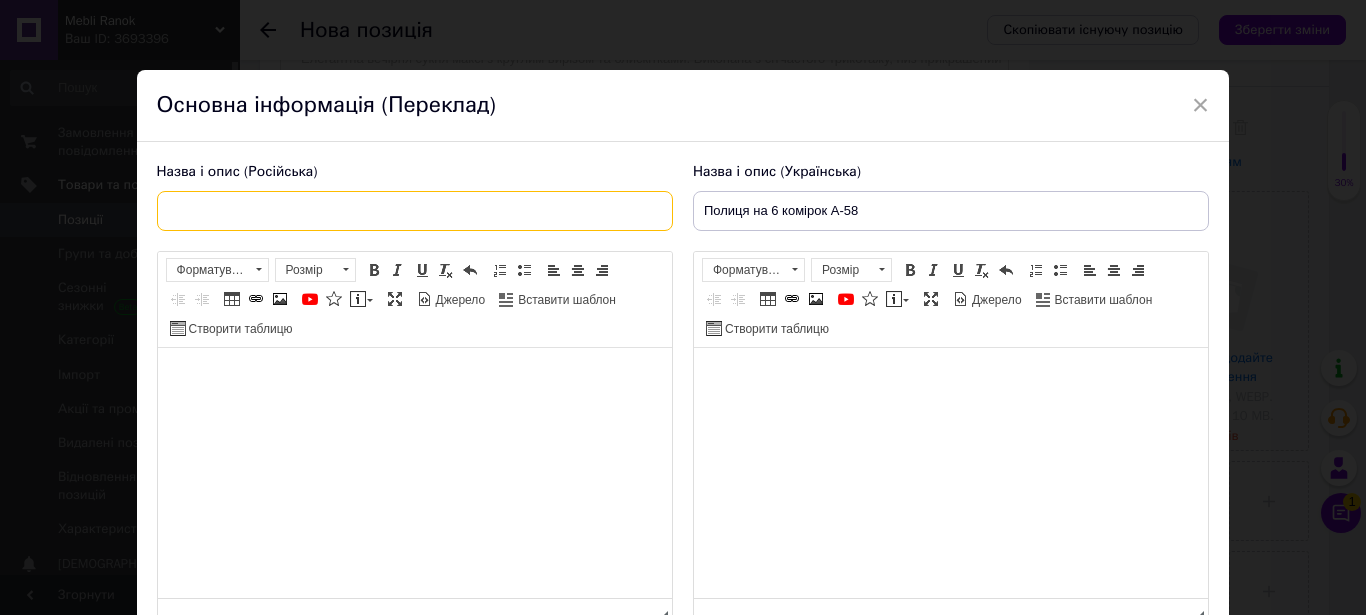paste on "Полка на 6 ячеек А-58" 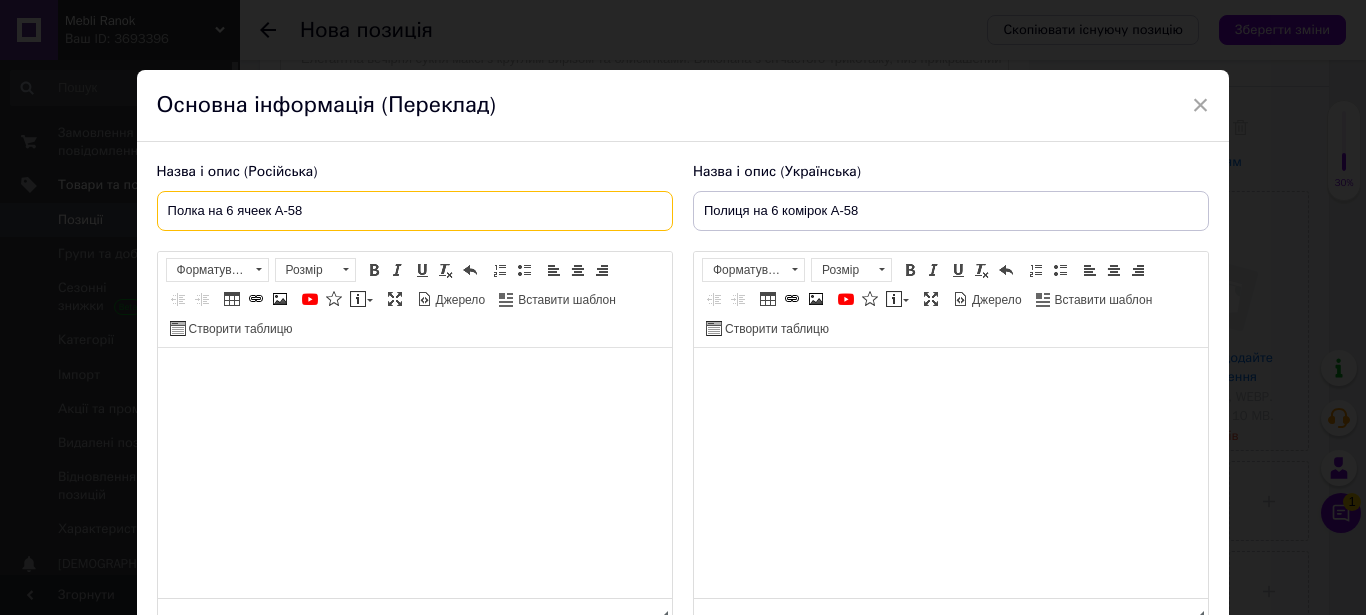 type on "Полка на 6 ячеек А-58" 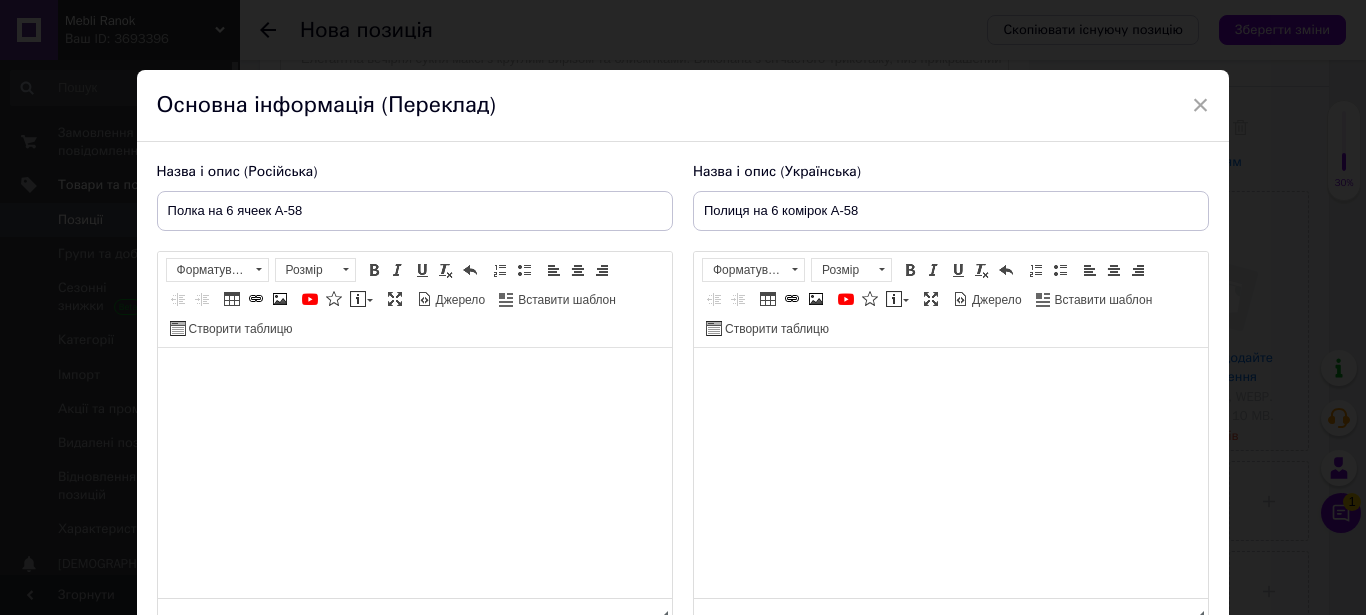 click at bounding box center (414, 473) 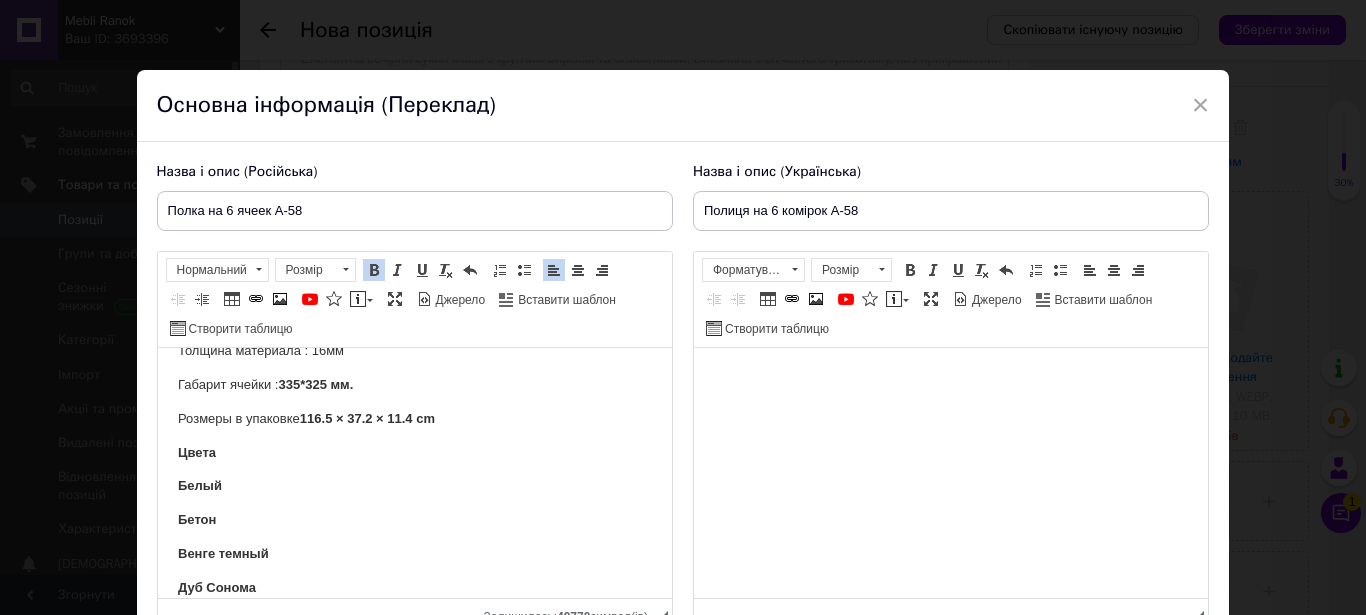 scroll, scrollTop: 163, scrollLeft: 0, axis: vertical 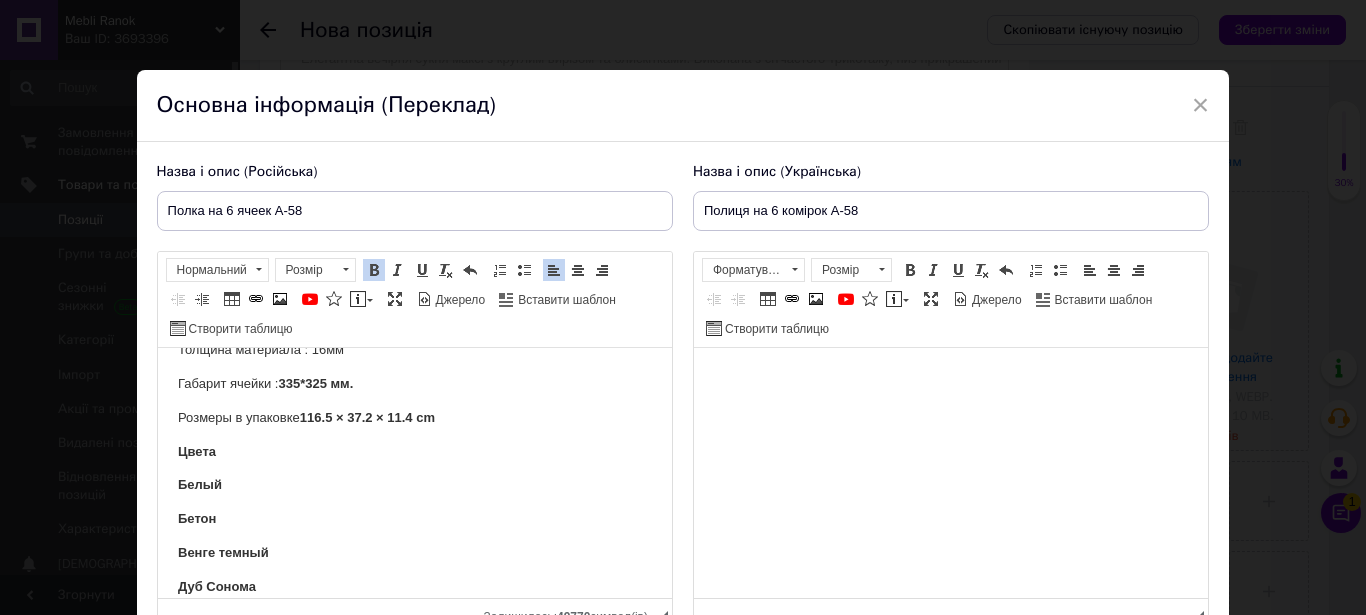 click at bounding box center [950, 473] 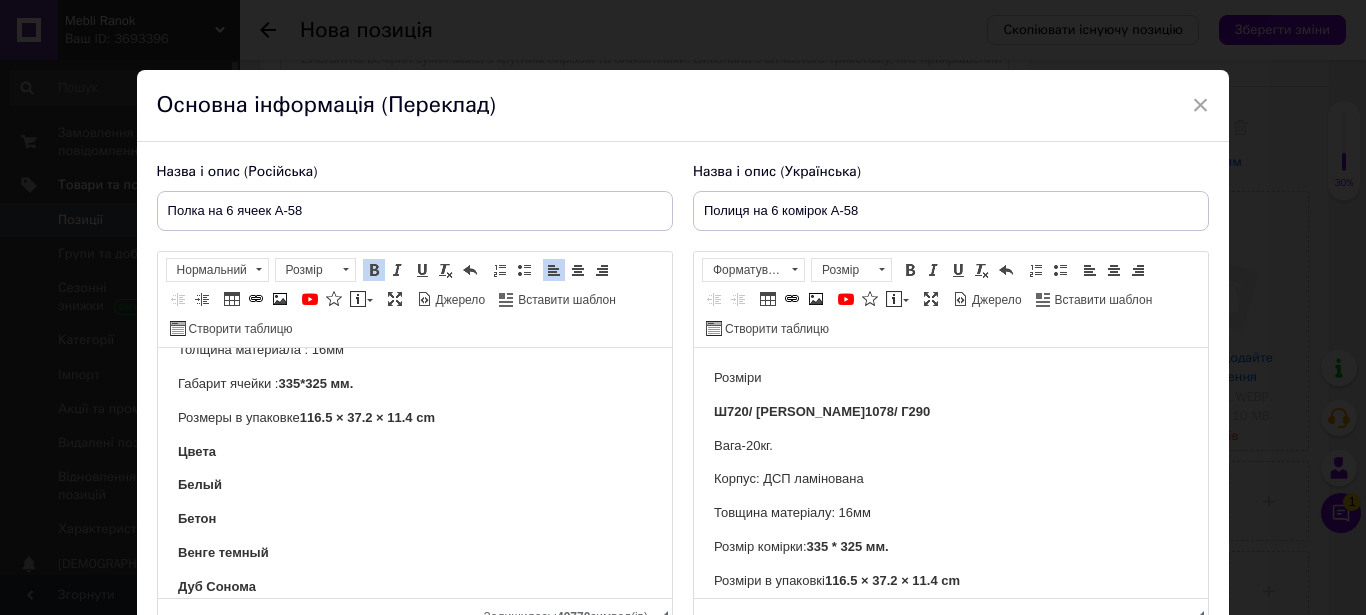 scroll, scrollTop: 159, scrollLeft: 0, axis: vertical 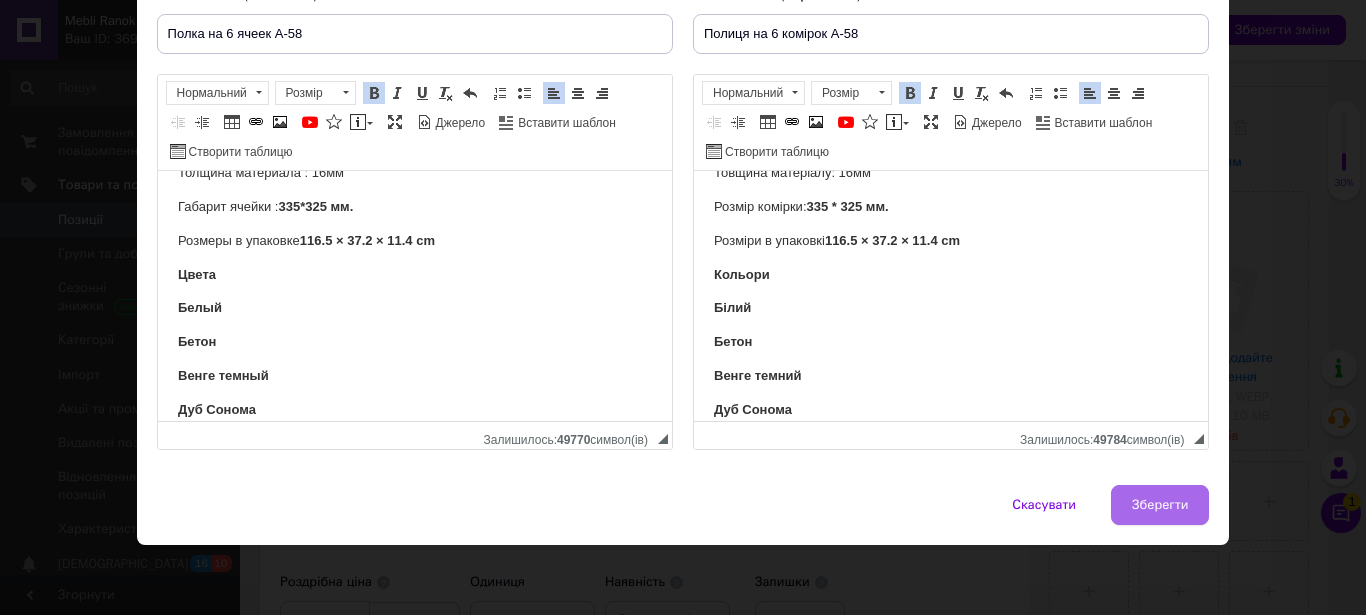 click on "Зберегти" at bounding box center (1160, 505) 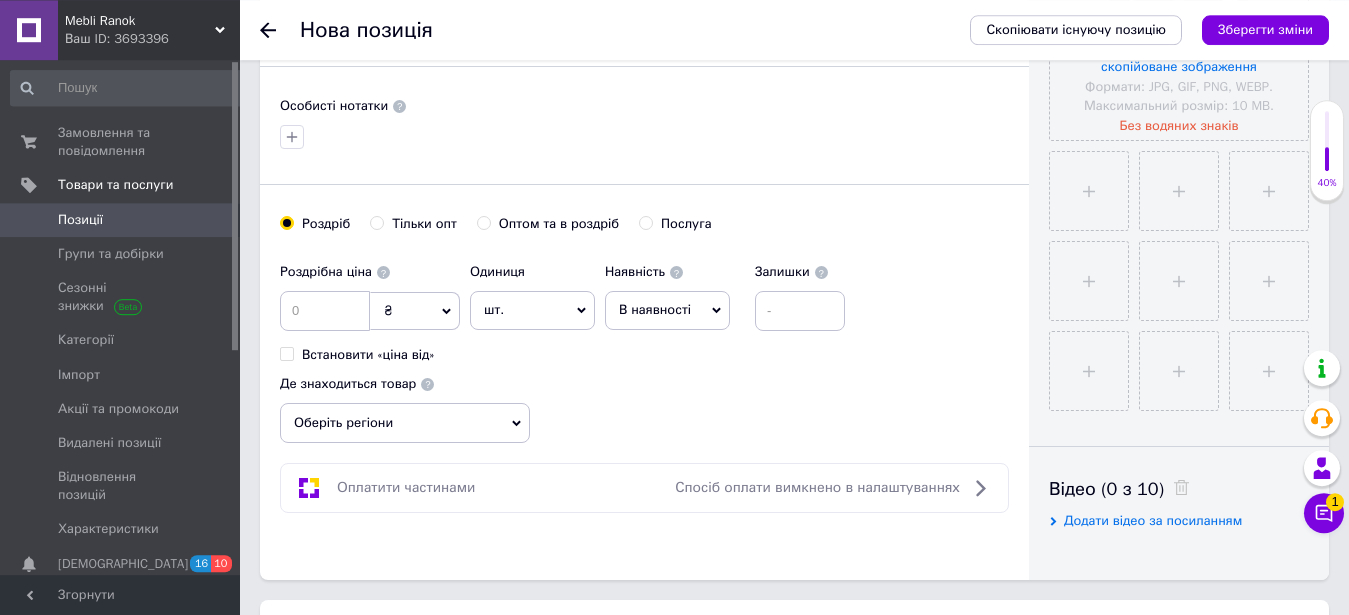 scroll, scrollTop: 714, scrollLeft: 0, axis: vertical 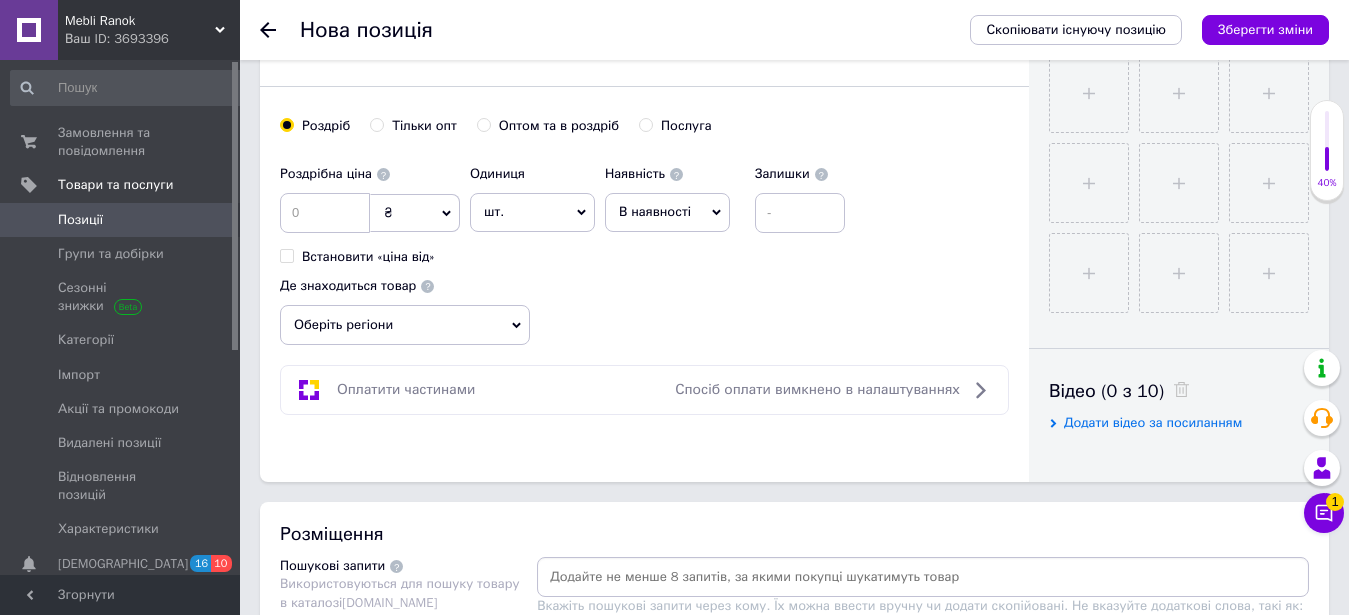 click on "Оберіть регіони" at bounding box center (405, 325) 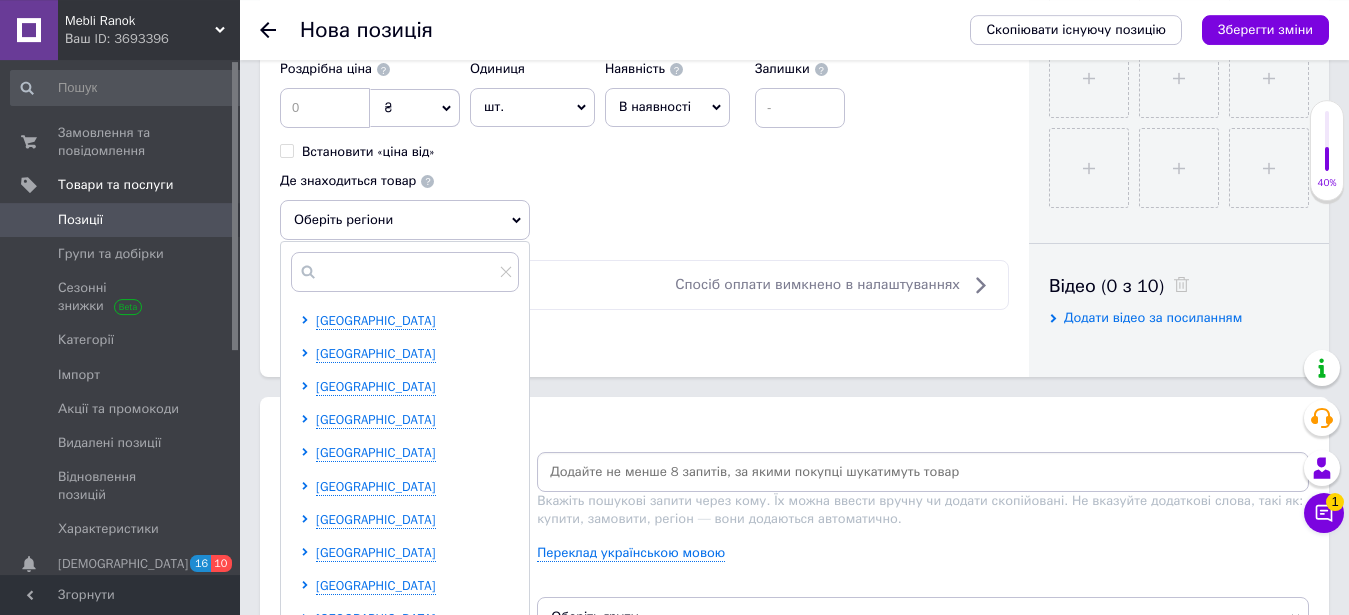 scroll, scrollTop: 918, scrollLeft: 0, axis: vertical 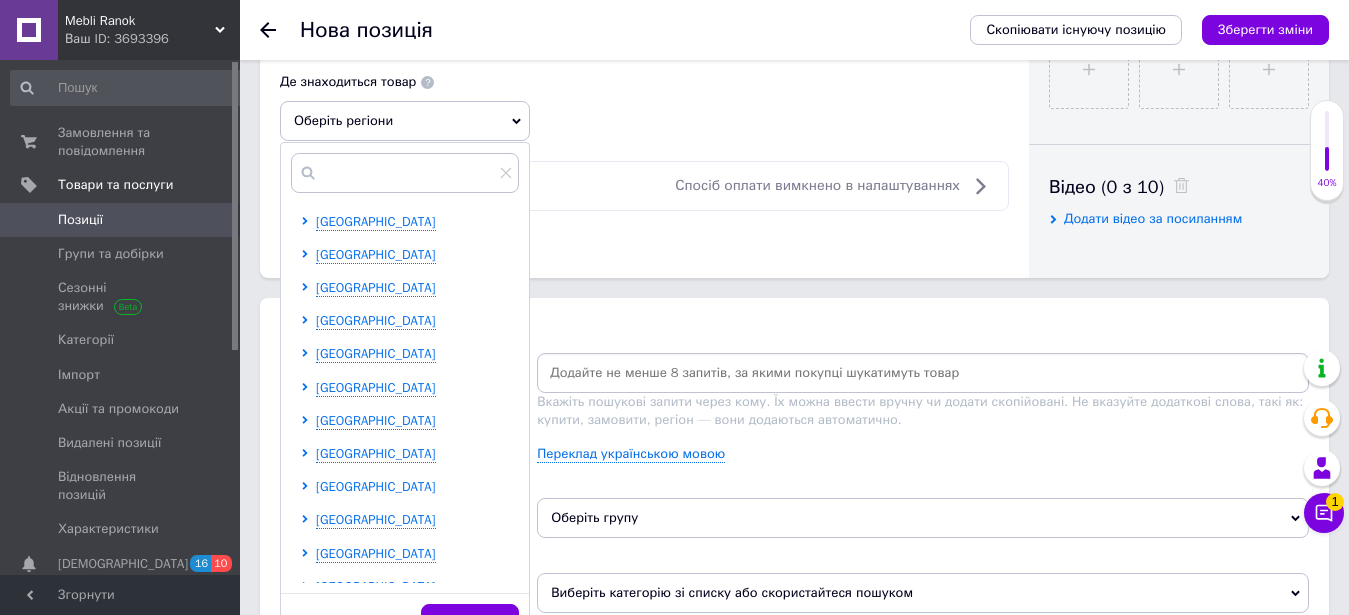 click on "[GEOGRAPHIC_DATA]" at bounding box center [376, 486] 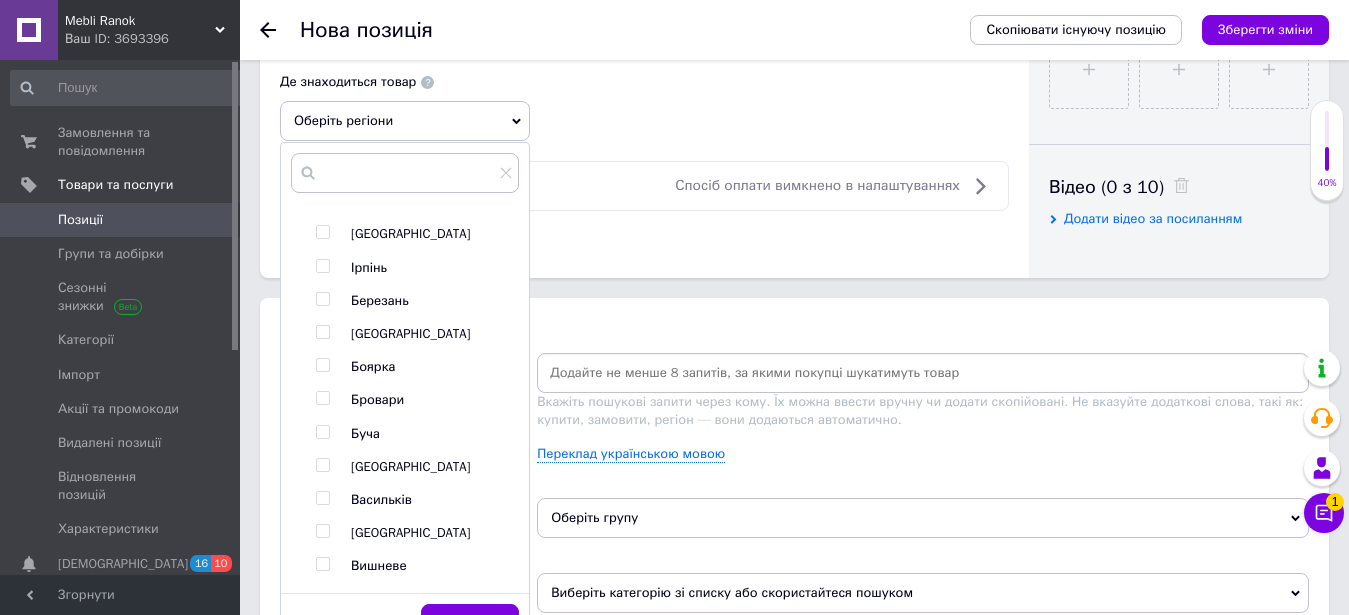 scroll, scrollTop: 306, scrollLeft: 0, axis: vertical 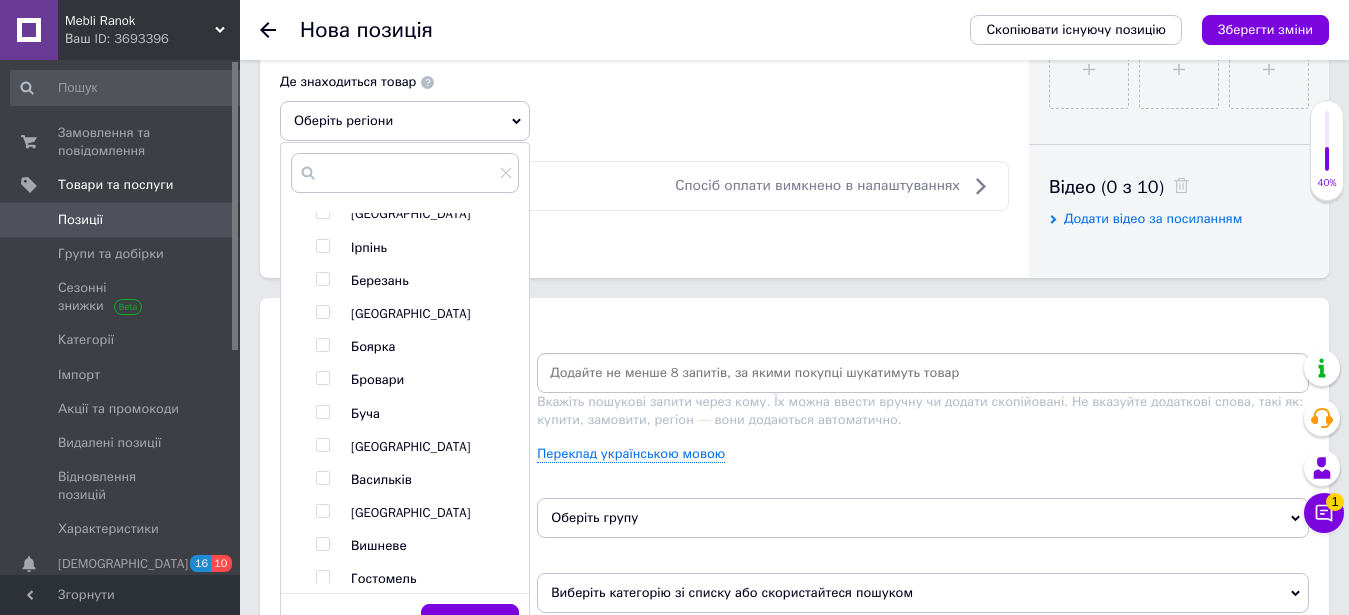 click at bounding box center [322, 445] 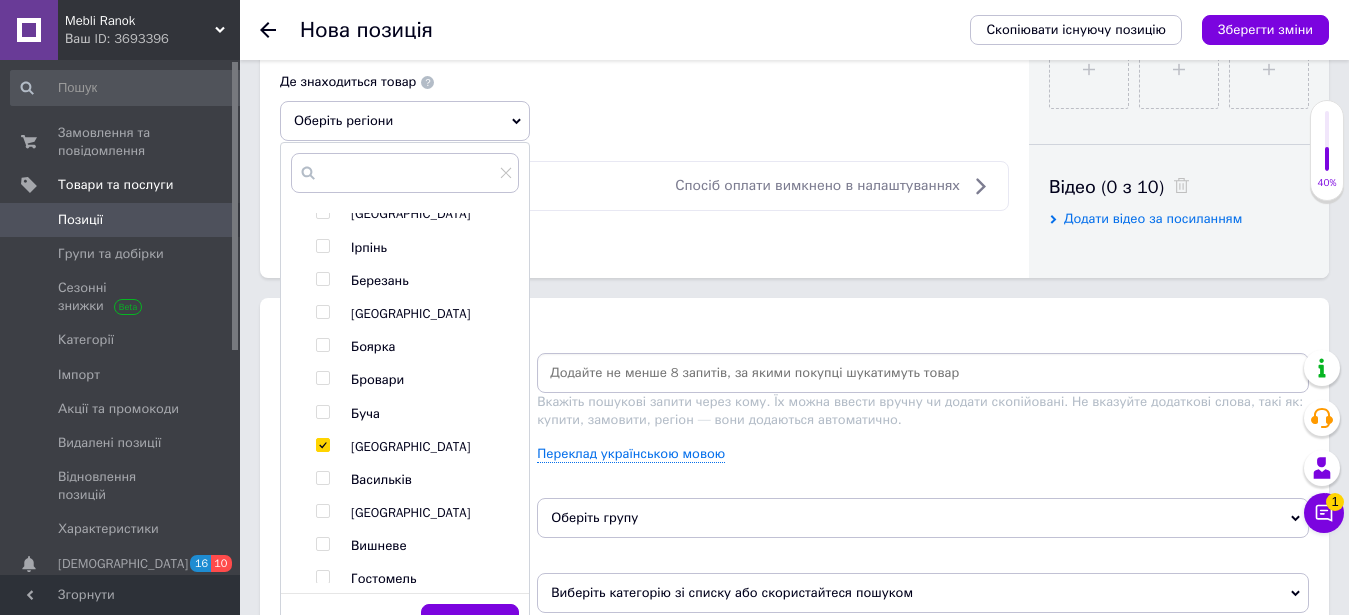 checkbox on "true" 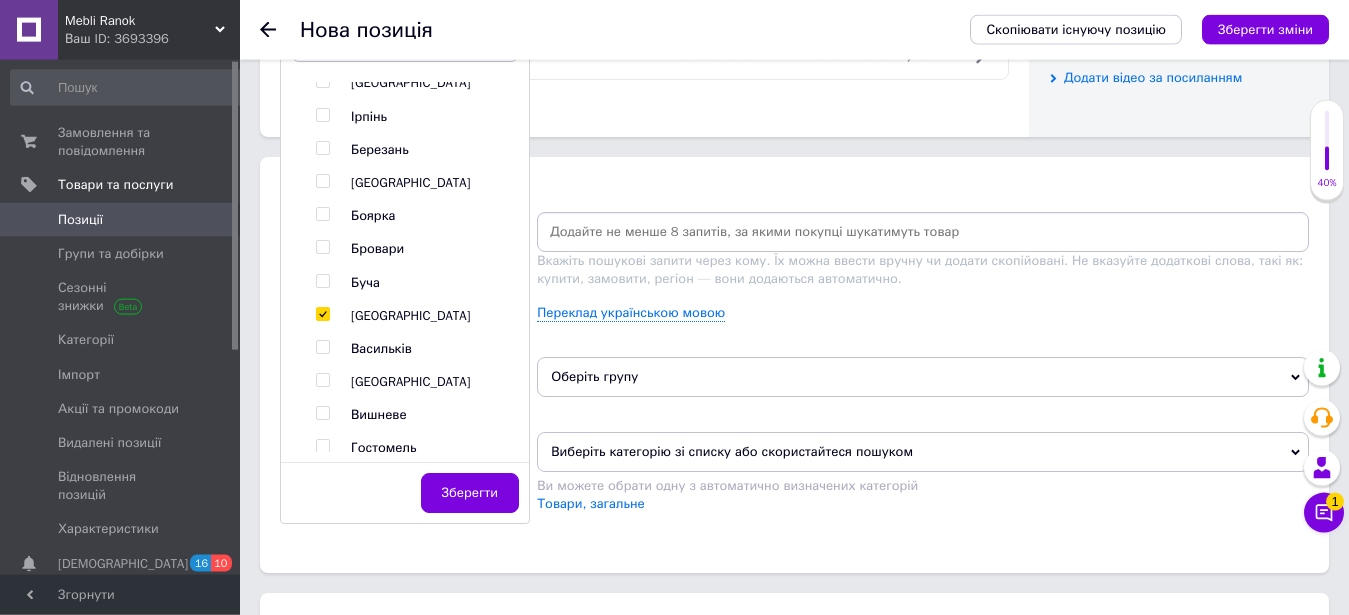 scroll, scrollTop: 1224, scrollLeft: 0, axis: vertical 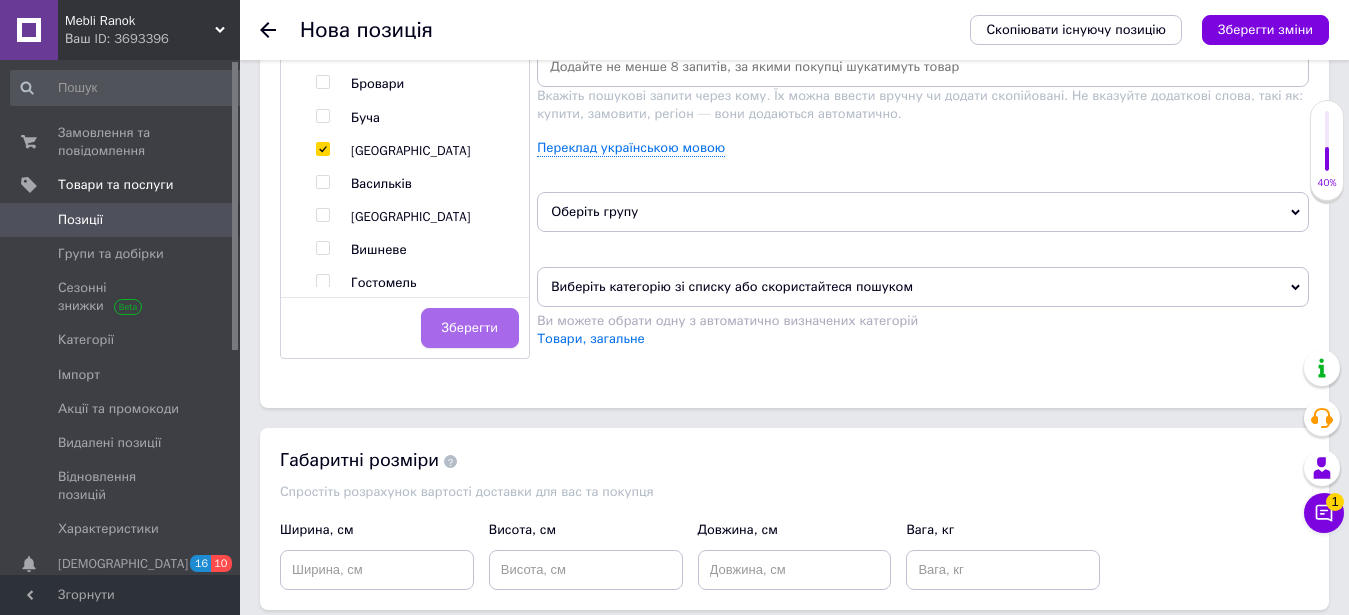 click on "Зберегти" at bounding box center (470, 328) 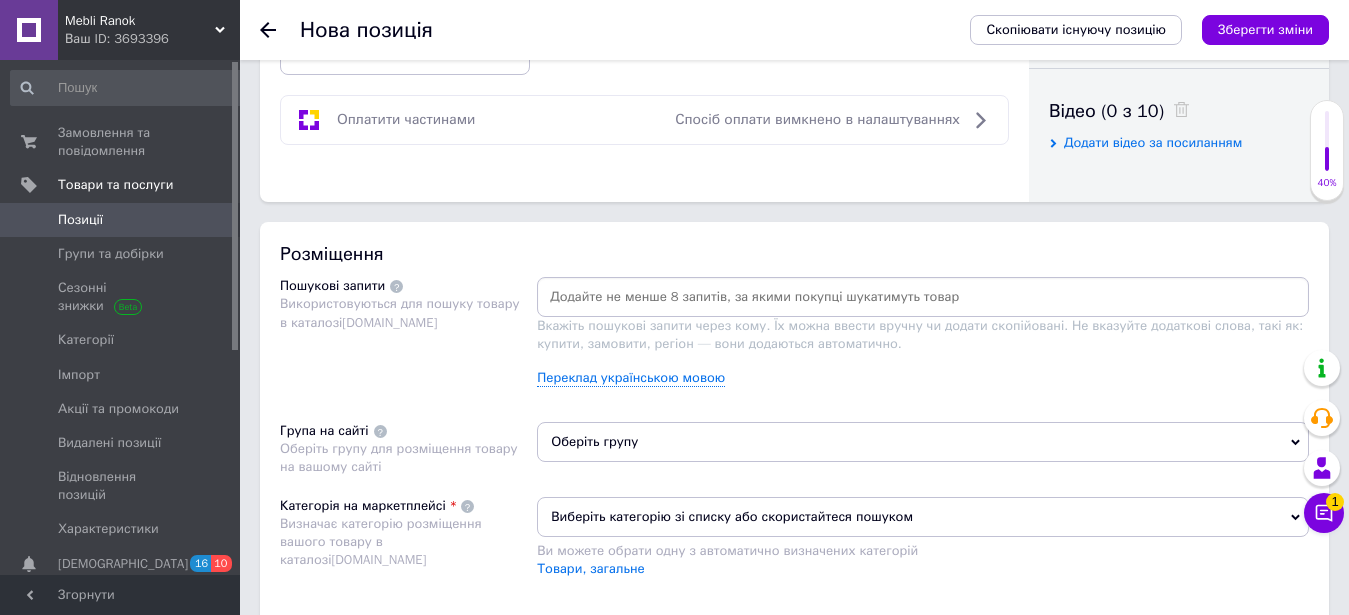 scroll, scrollTop: 1020, scrollLeft: 0, axis: vertical 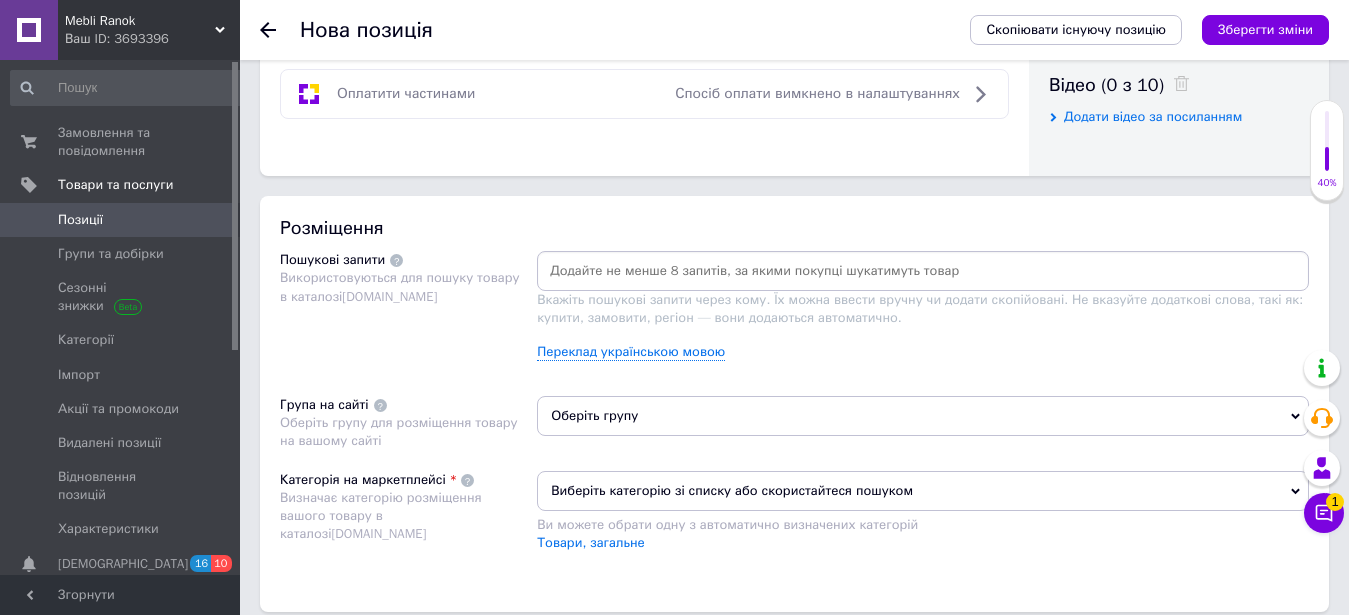 click at bounding box center (923, 271) 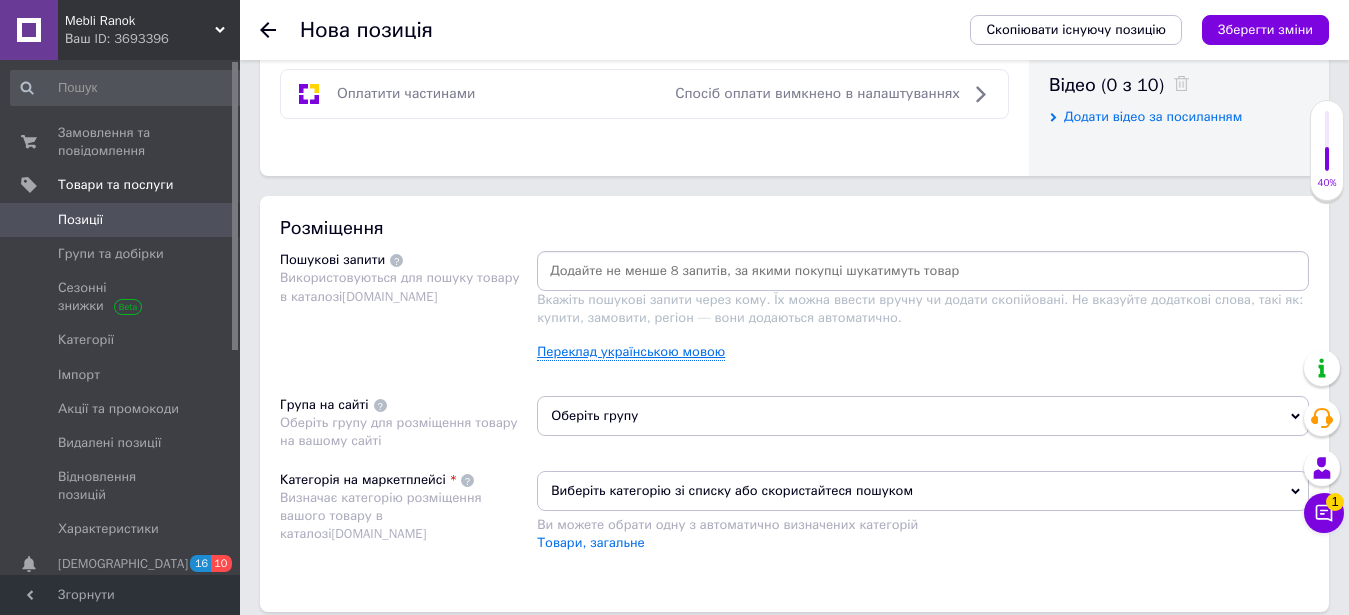 click on "Переклад українською мовою" at bounding box center (631, 352) 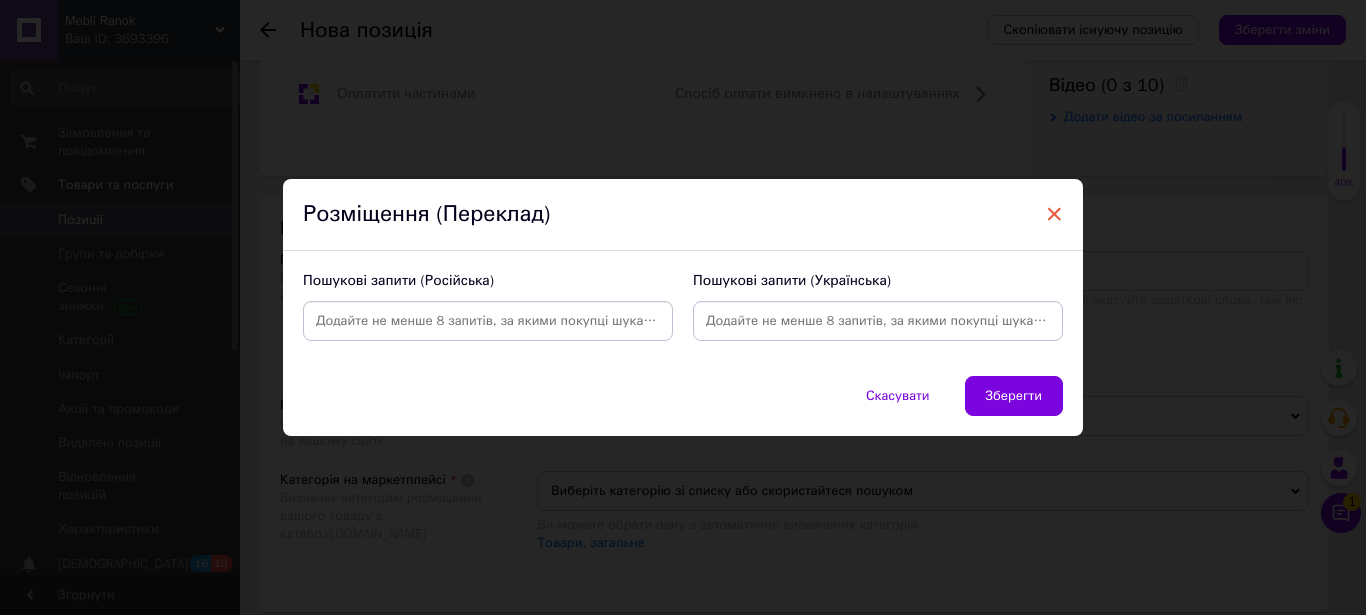 click on "×" at bounding box center (1054, 214) 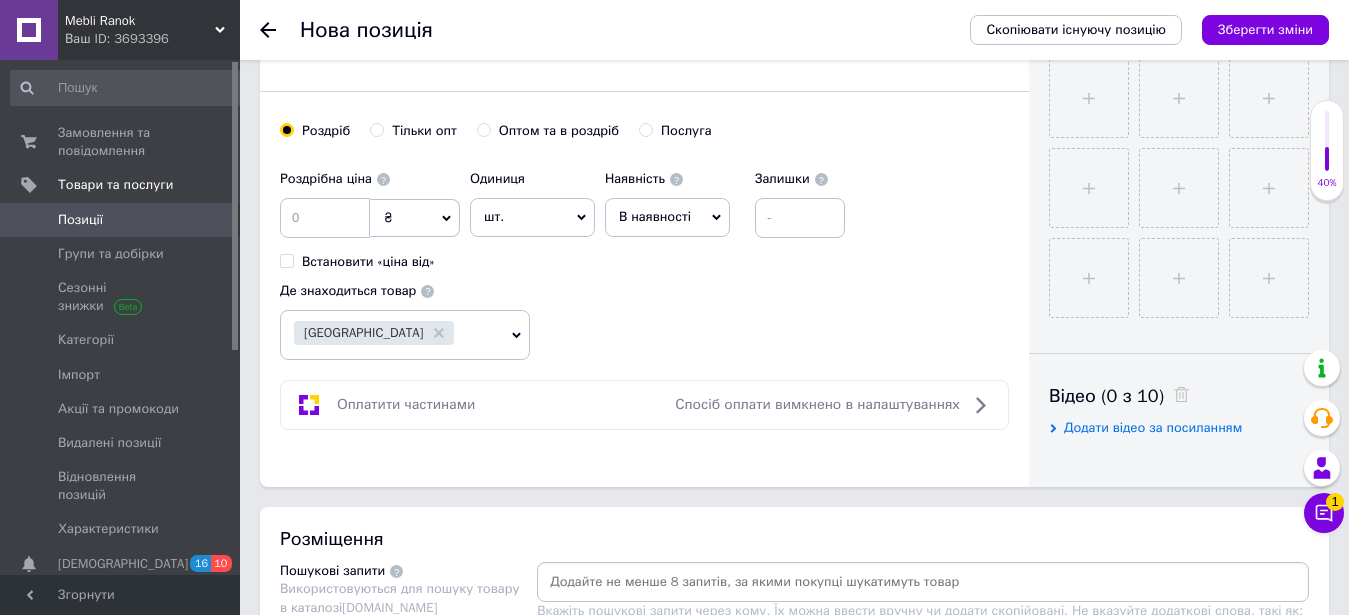 scroll, scrollTop: 913, scrollLeft: 0, axis: vertical 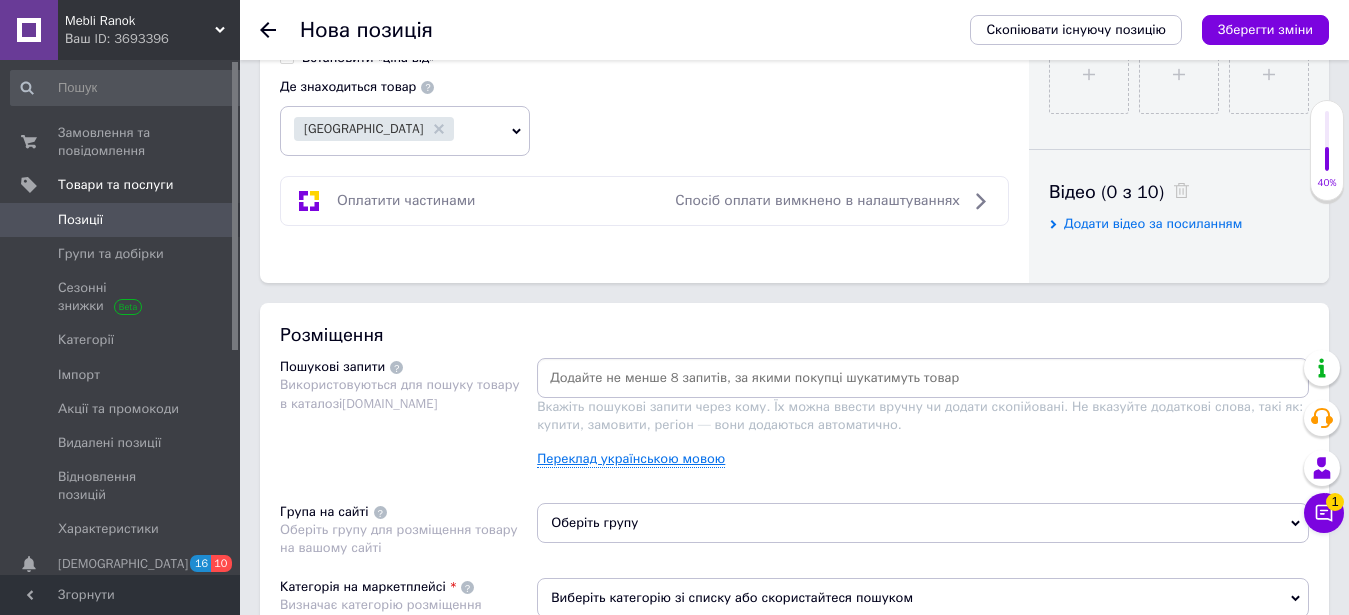 click on "Переклад українською мовою" at bounding box center (631, 459) 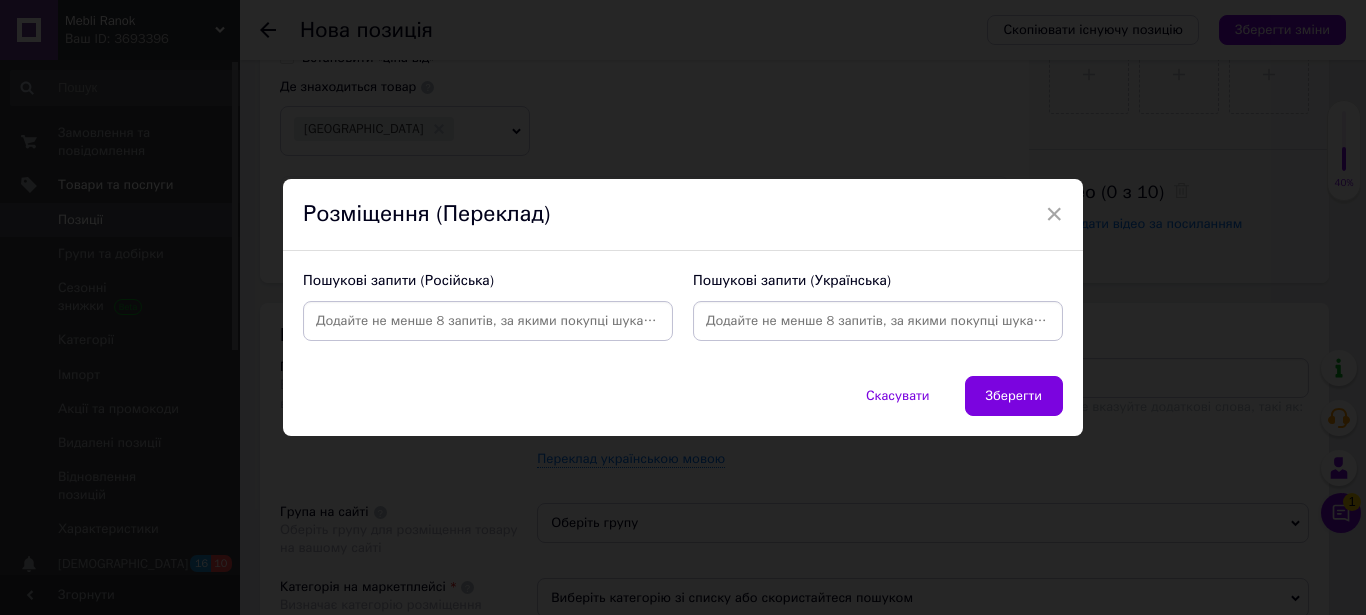 click at bounding box center (488, 321) 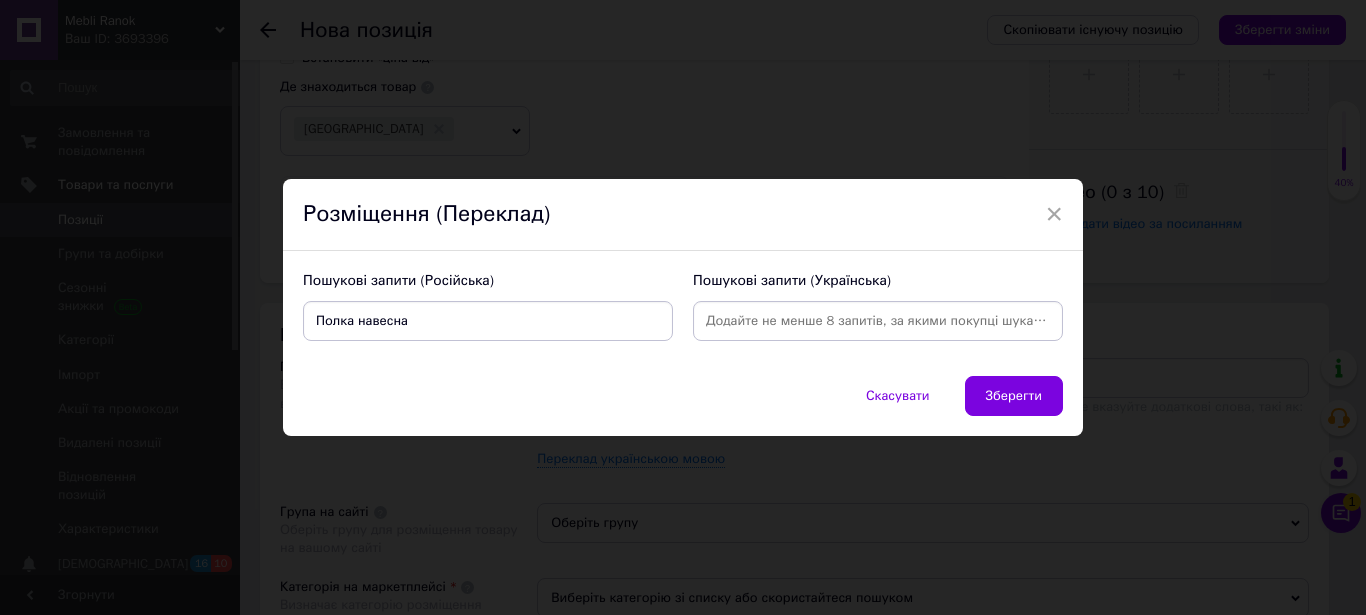 type on "Полка навесная" 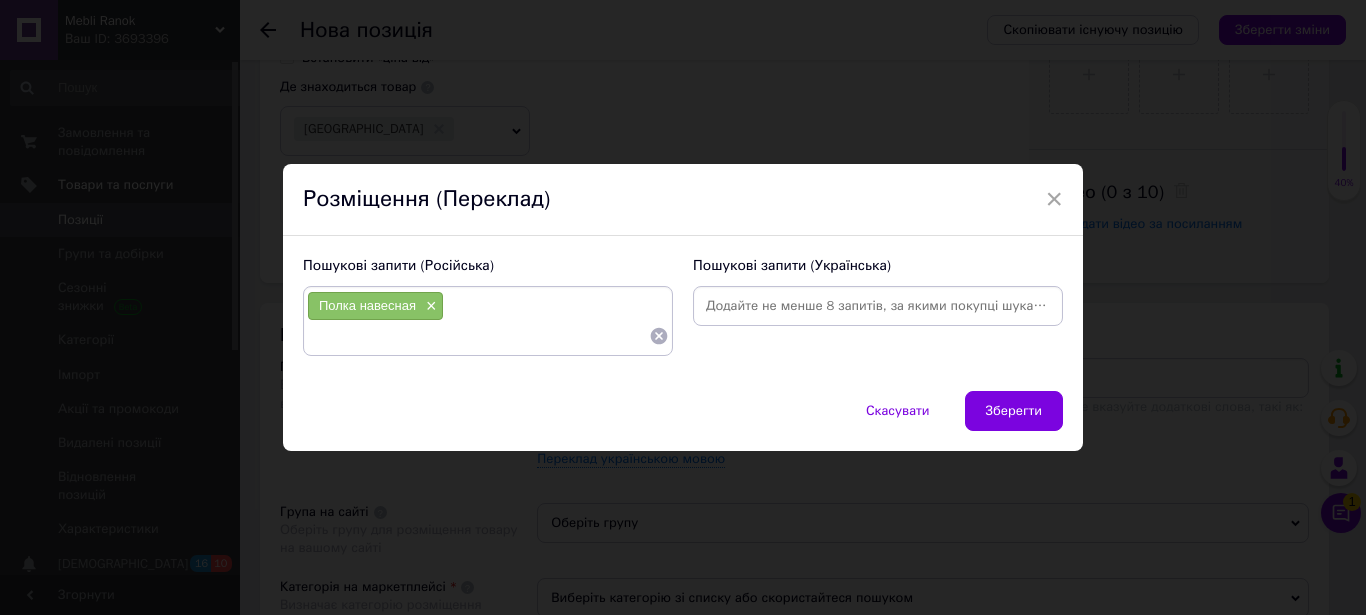 type on "п" 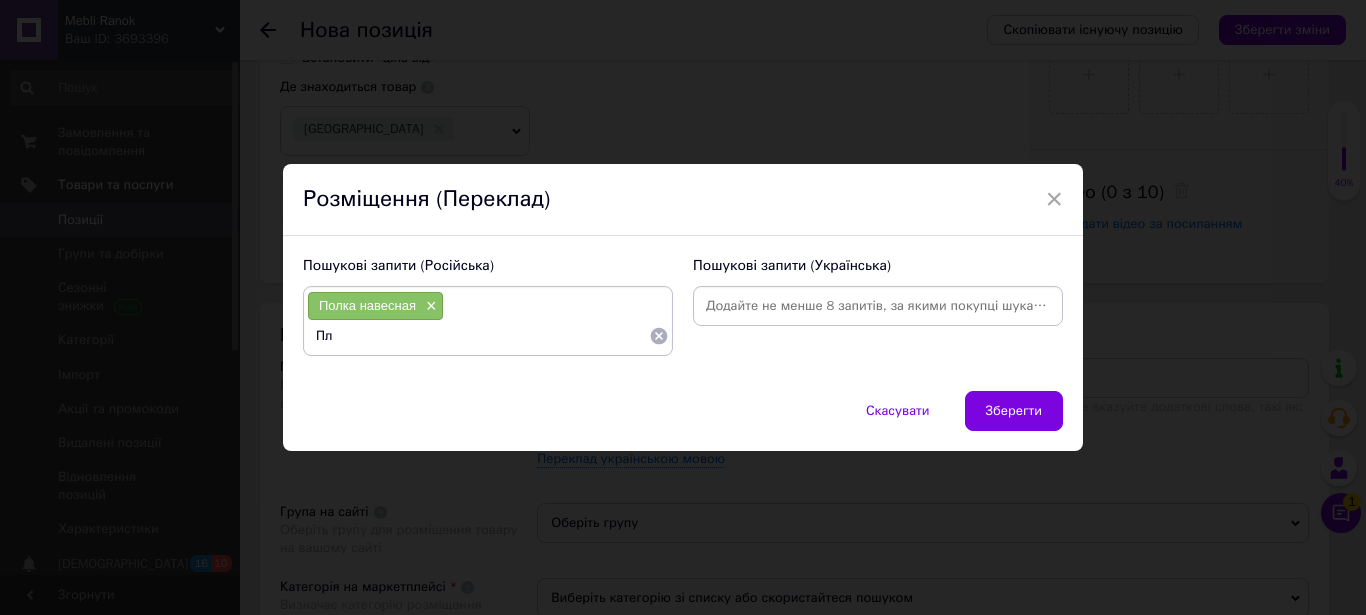 type on "П" 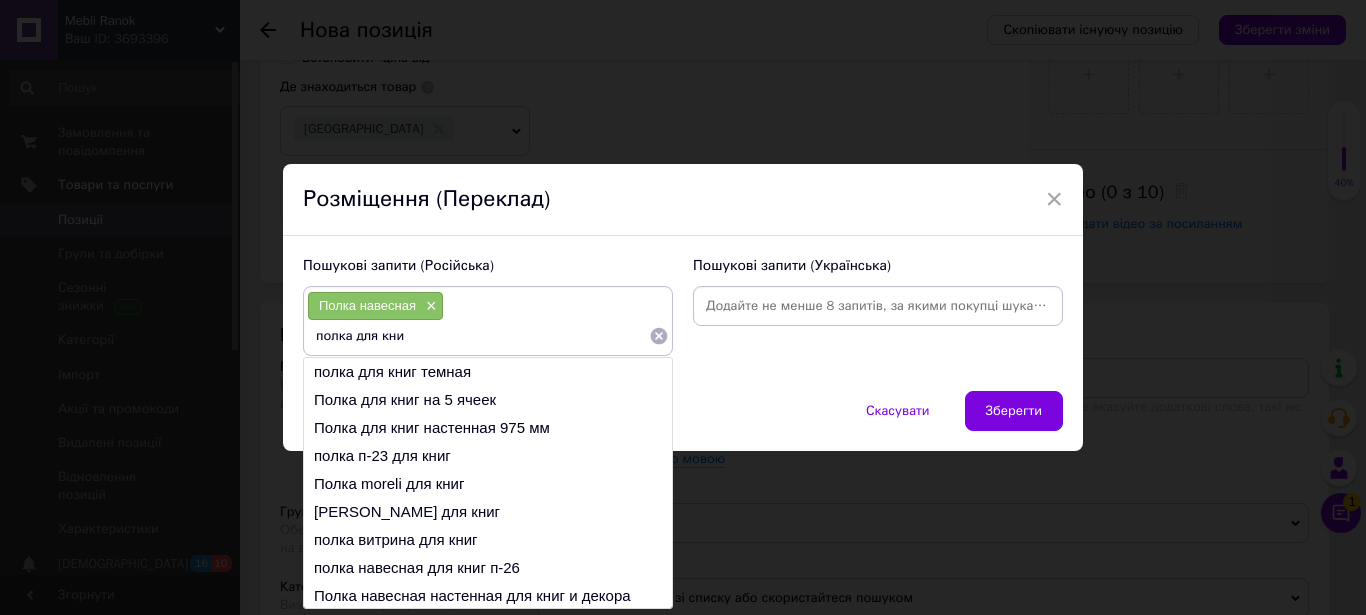 type on "полка для книг" 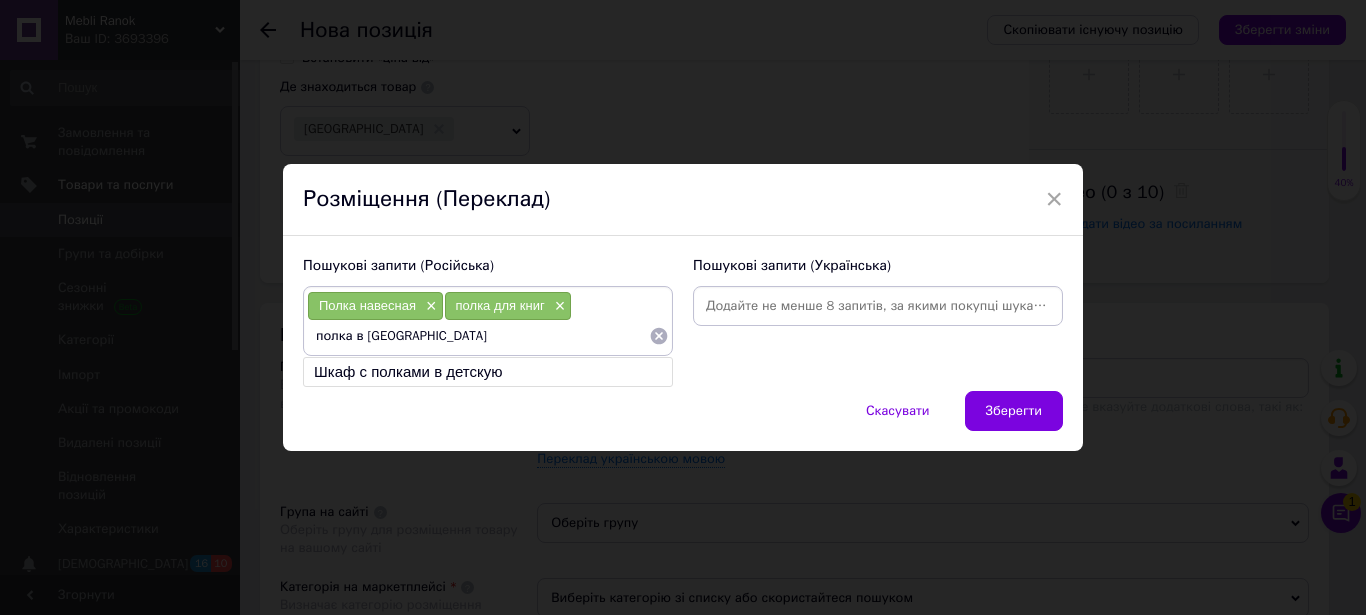 type on "полка в детскую" 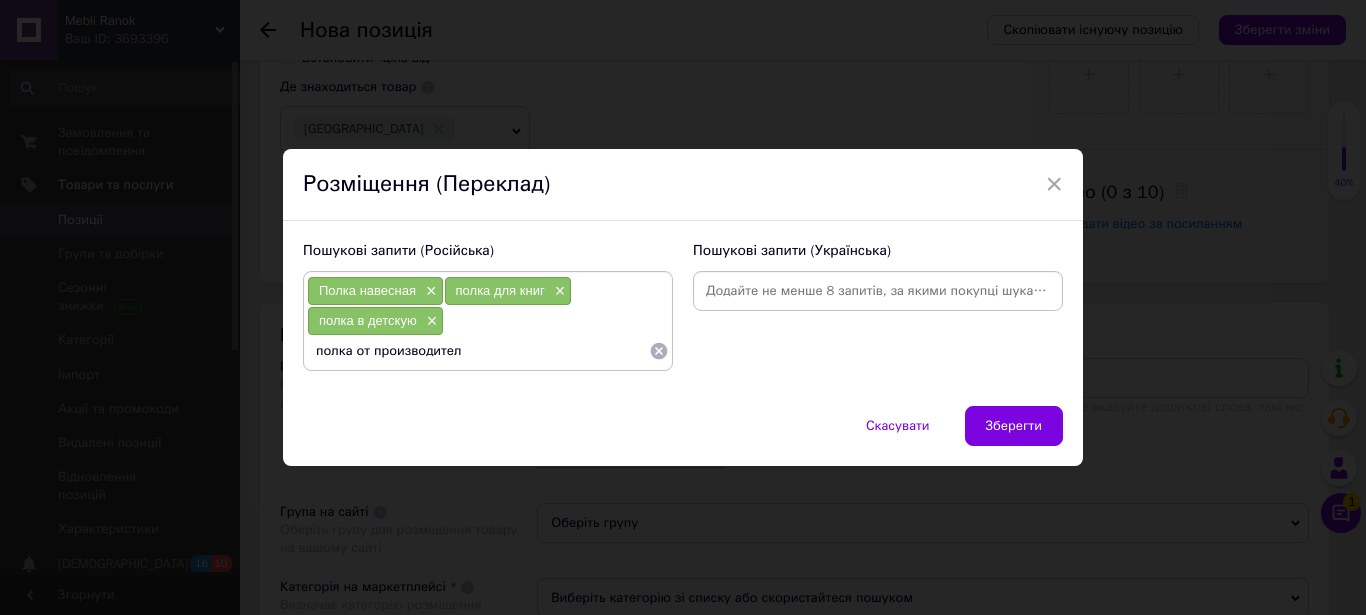 type on "полка от производителя" 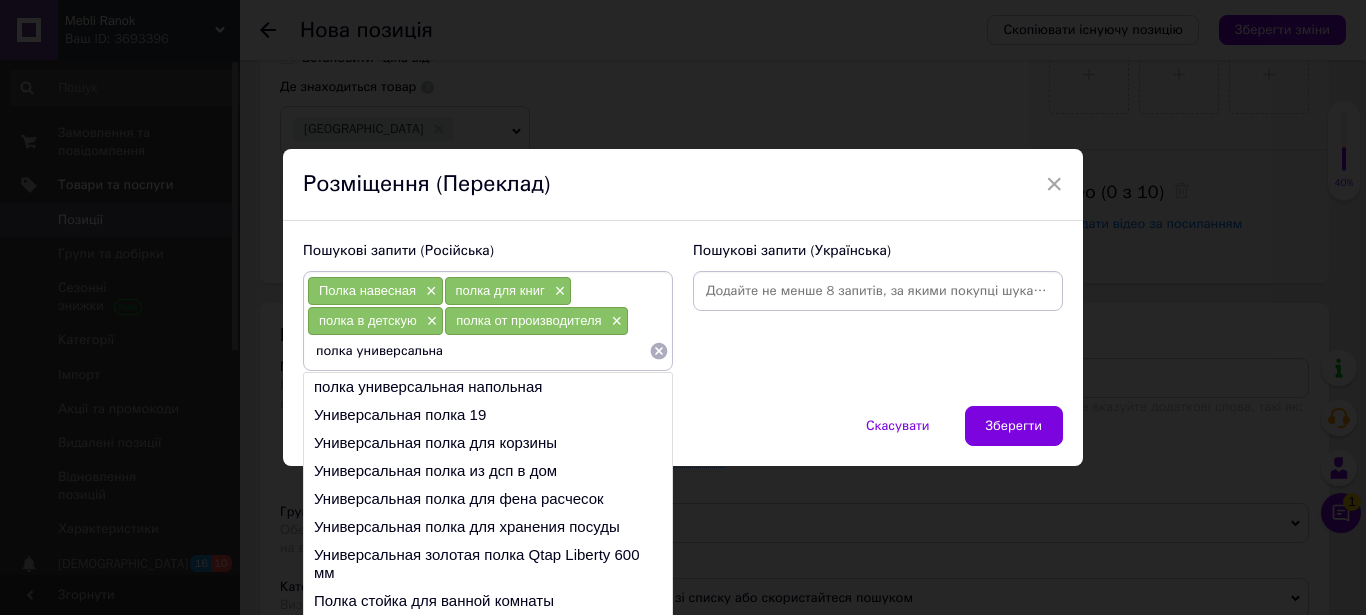 type on "полка универсальная" 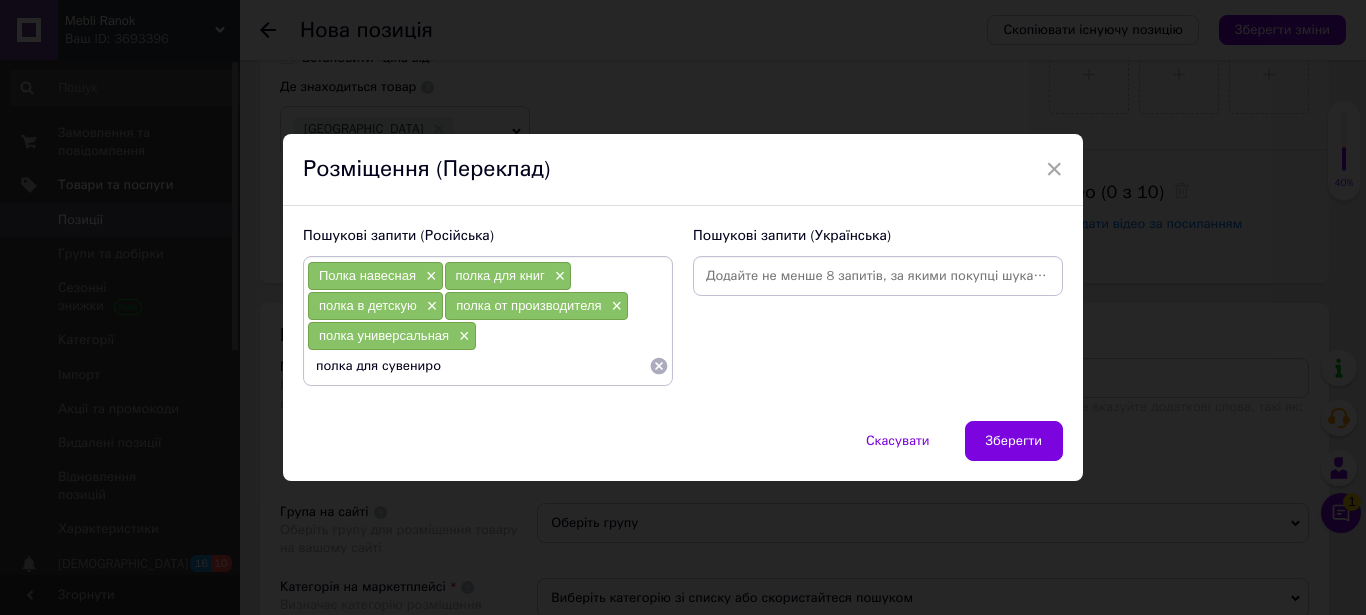 type on "полка для сувениров" 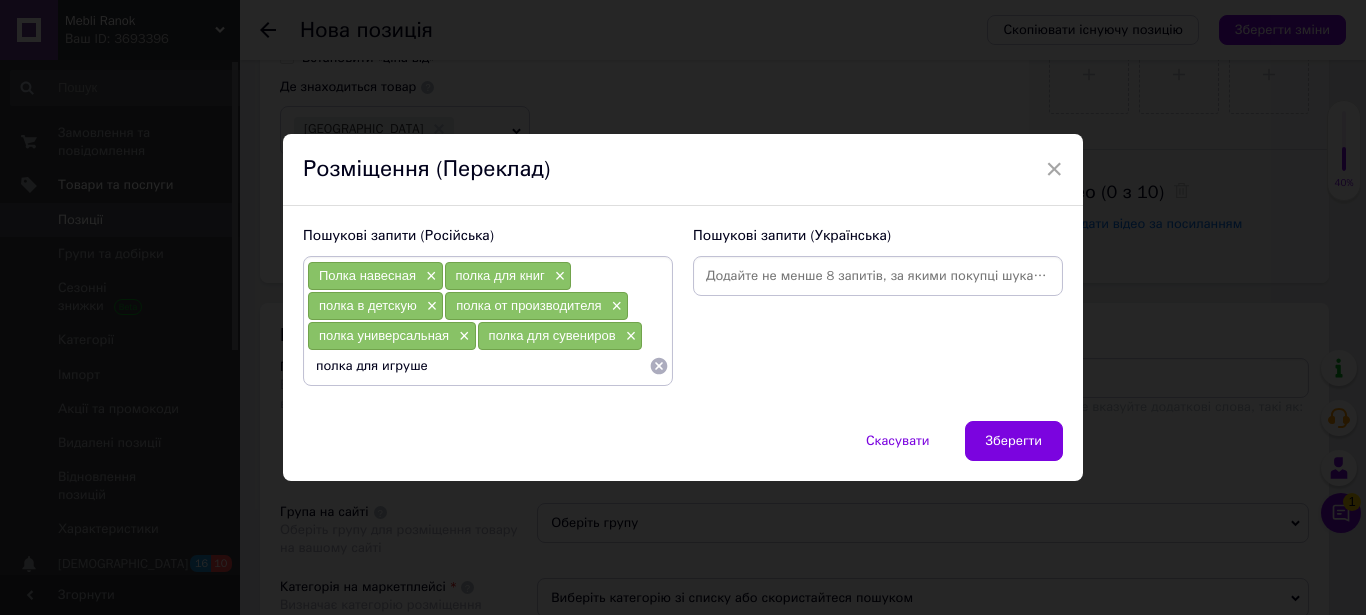 type on "полка для игрушек" 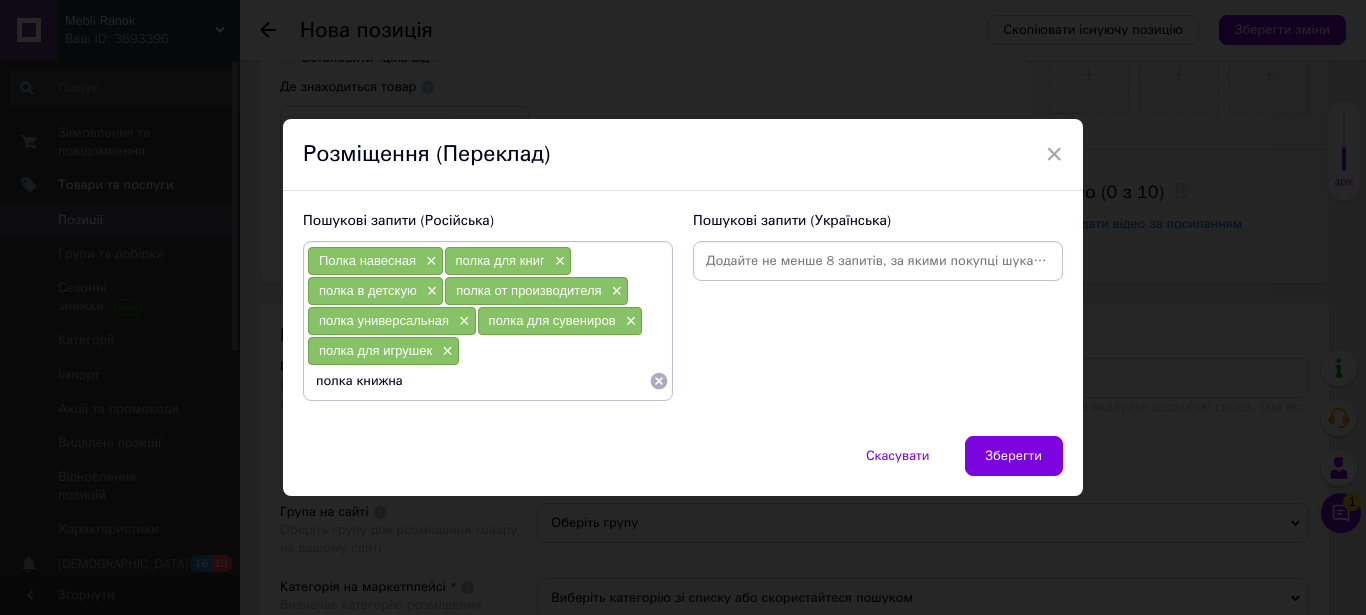 type on "полка книжная" 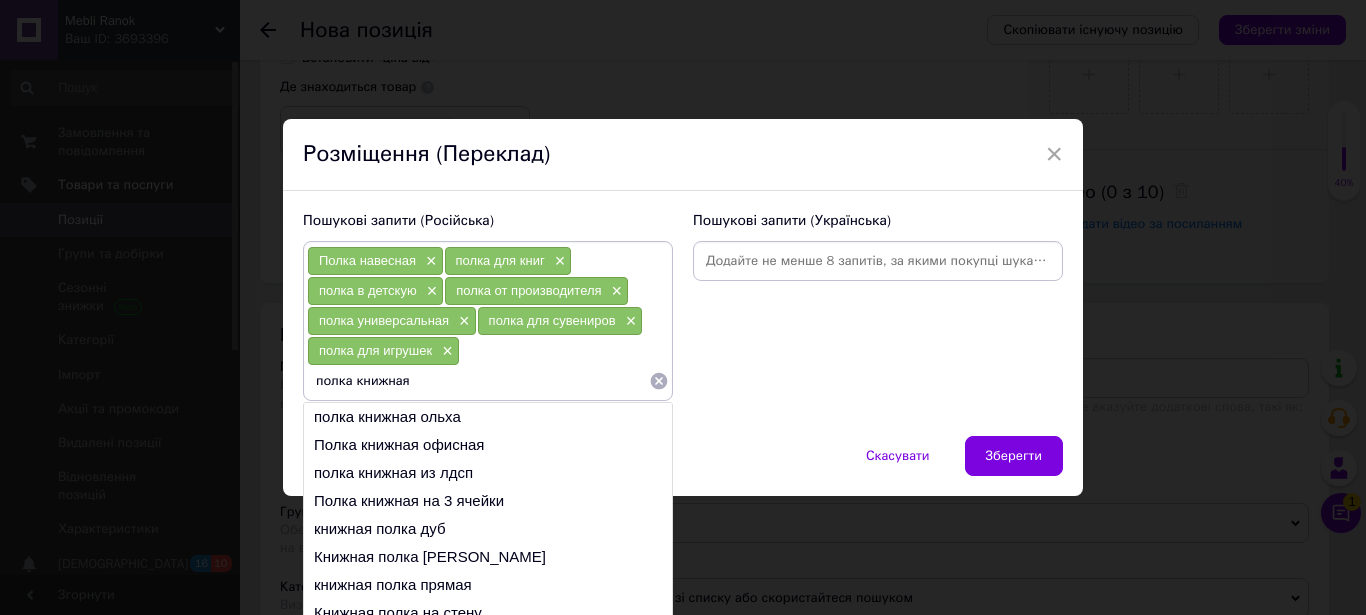 type 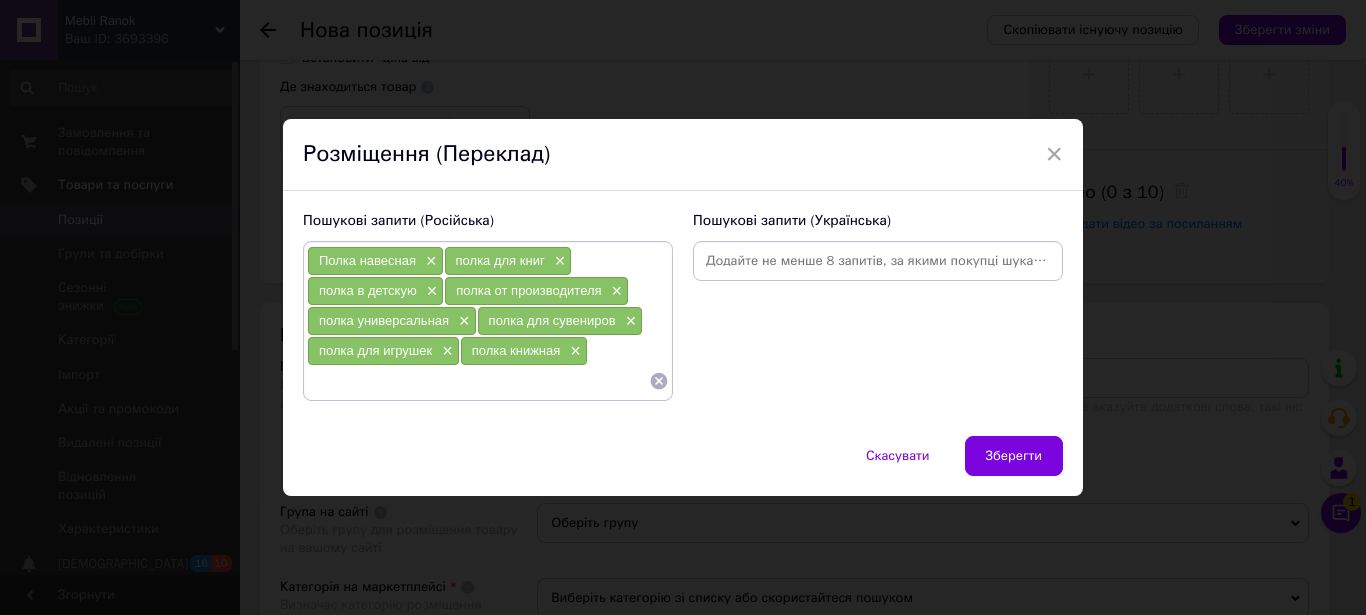 click at bounding box center (878, 261) 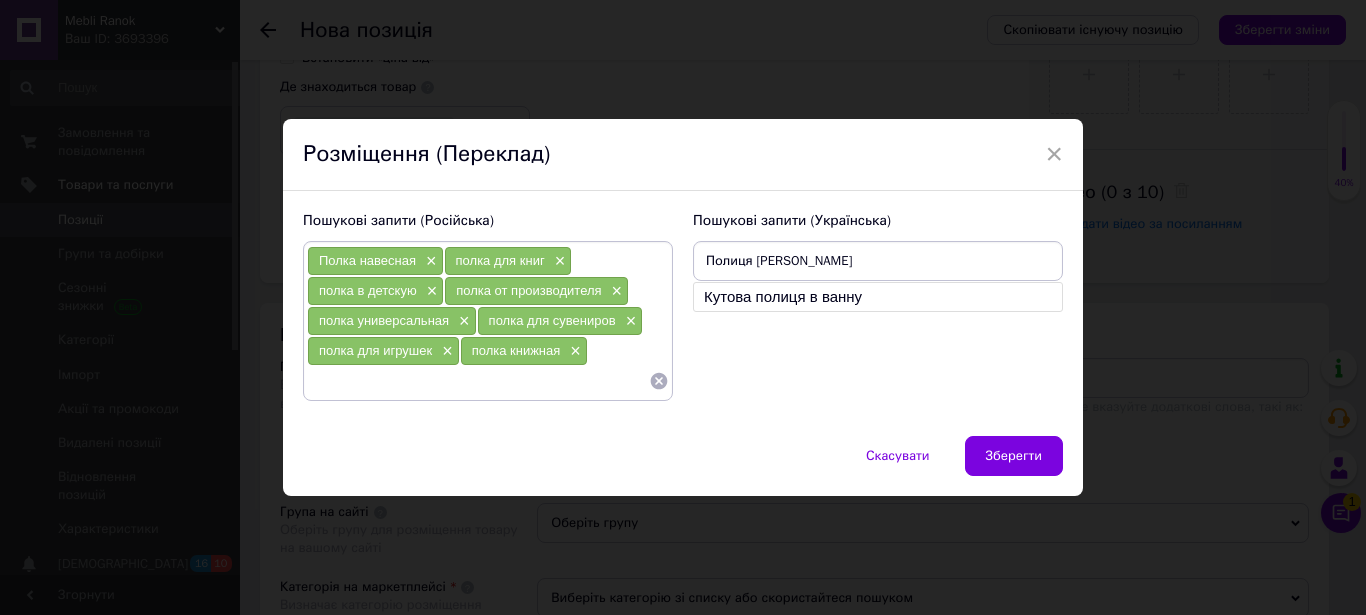 click on "Полиця [PERSON_NAME]" at bounding box center (878, 261) 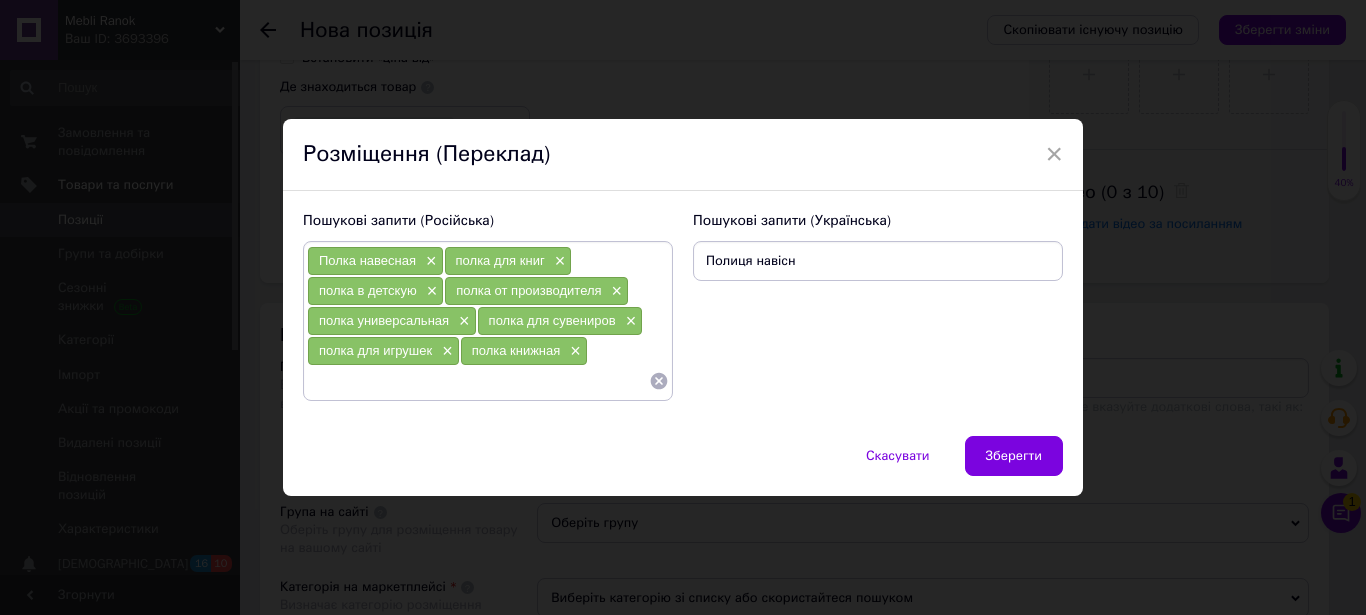 type on "Полиця навісна" 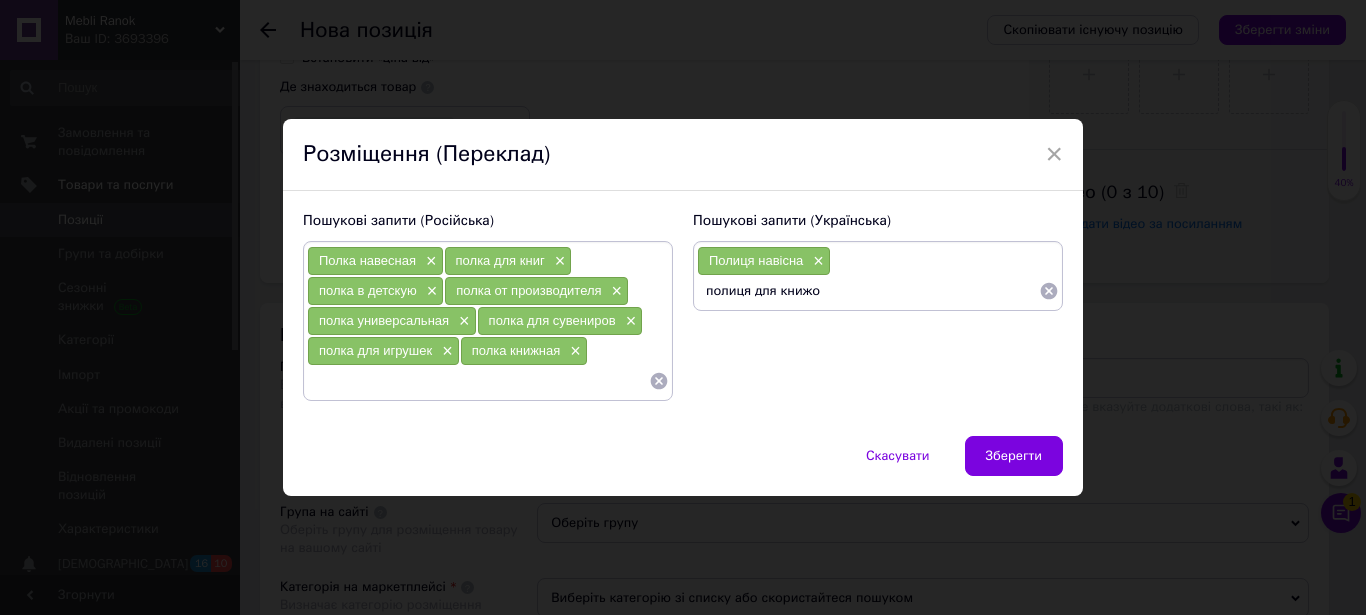type on "полиця для книжок" 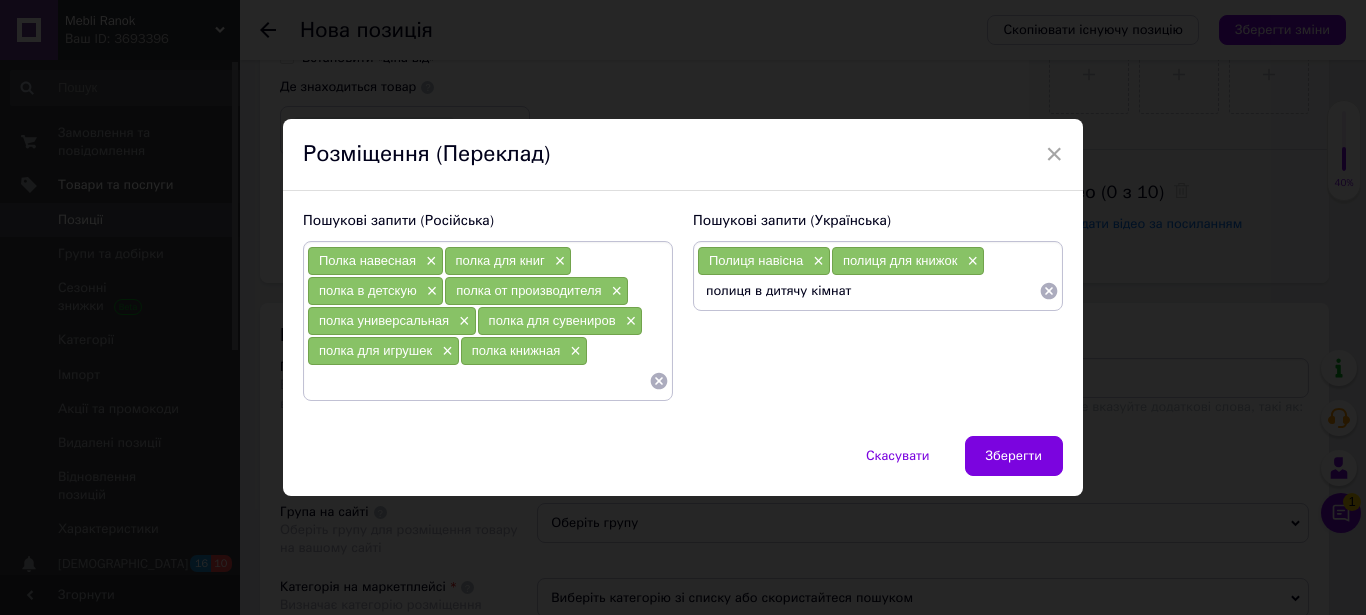 type on "полиця в дитячу кімнату" 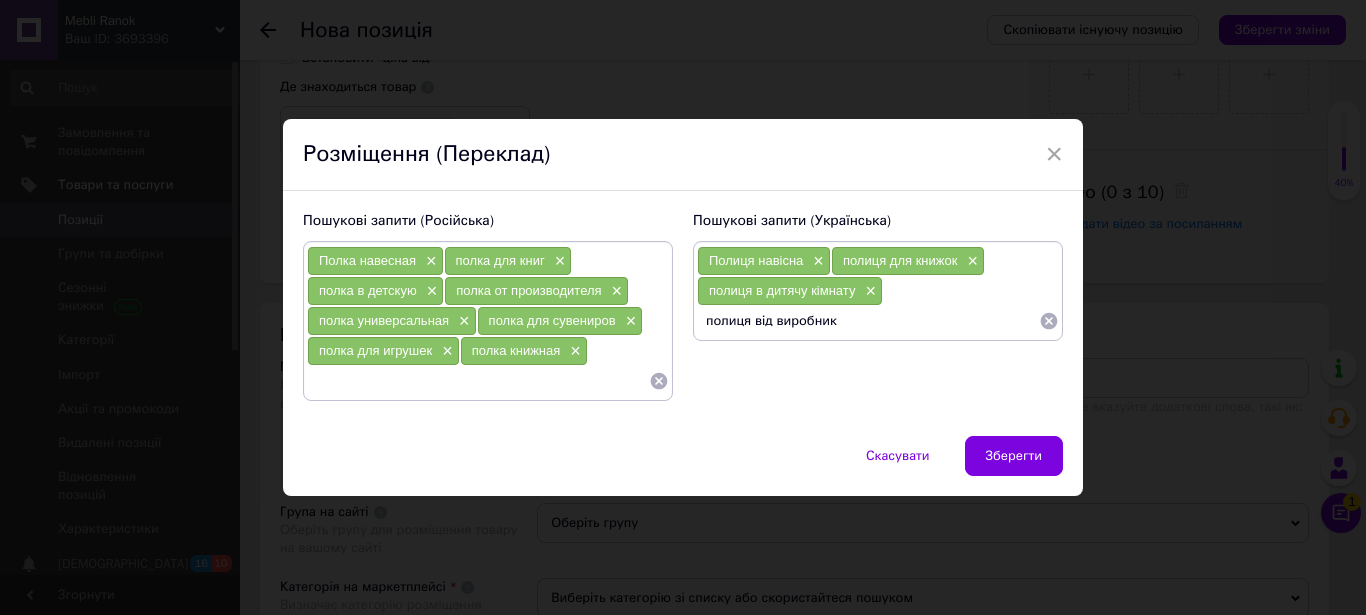 type on "полиця від виробника" 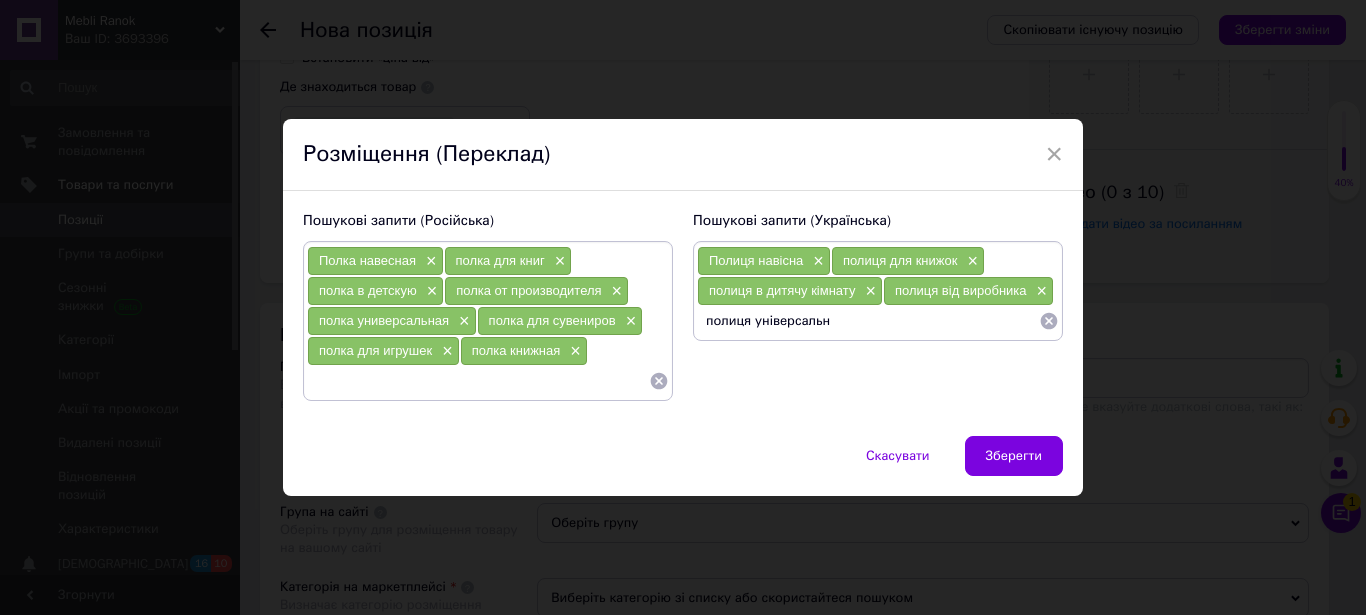 type on "полиця універсальна" 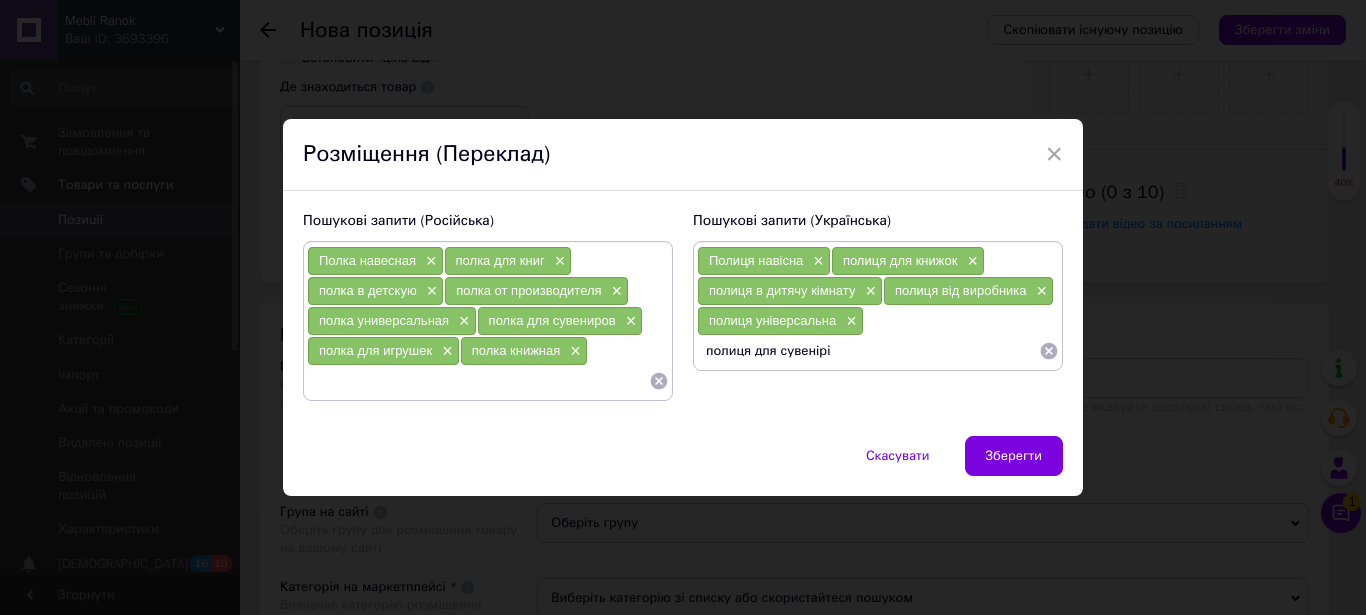 type on "полиця для сувенірів" 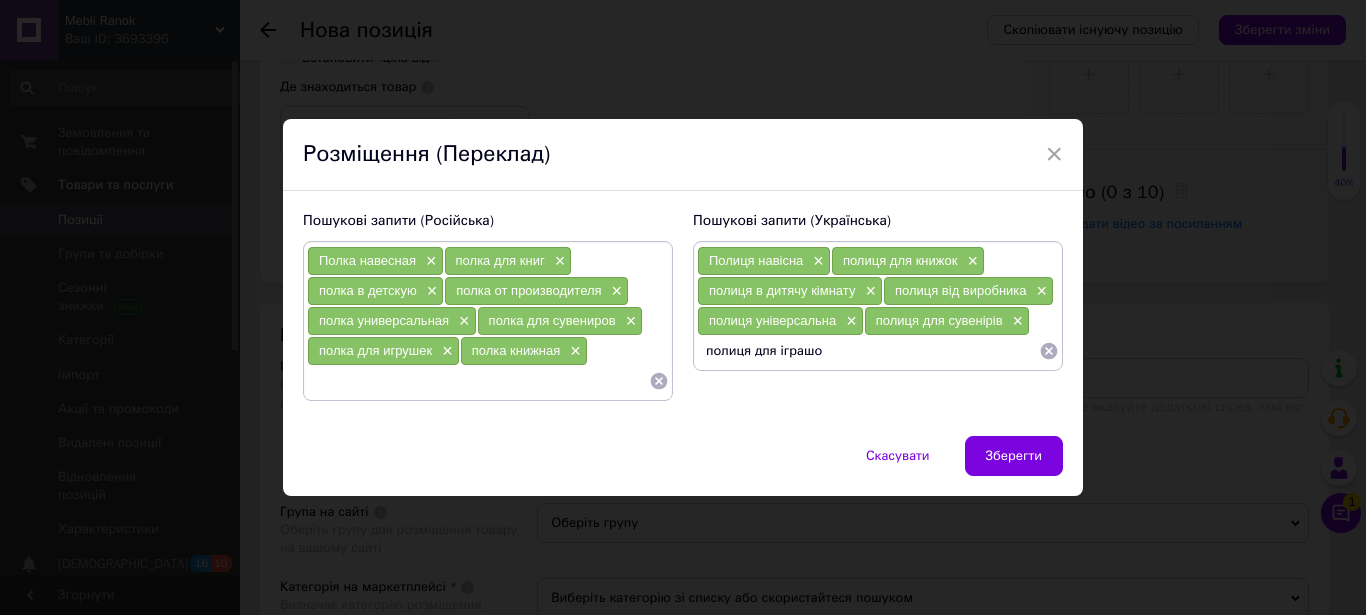 type on "полиця для іграшок" 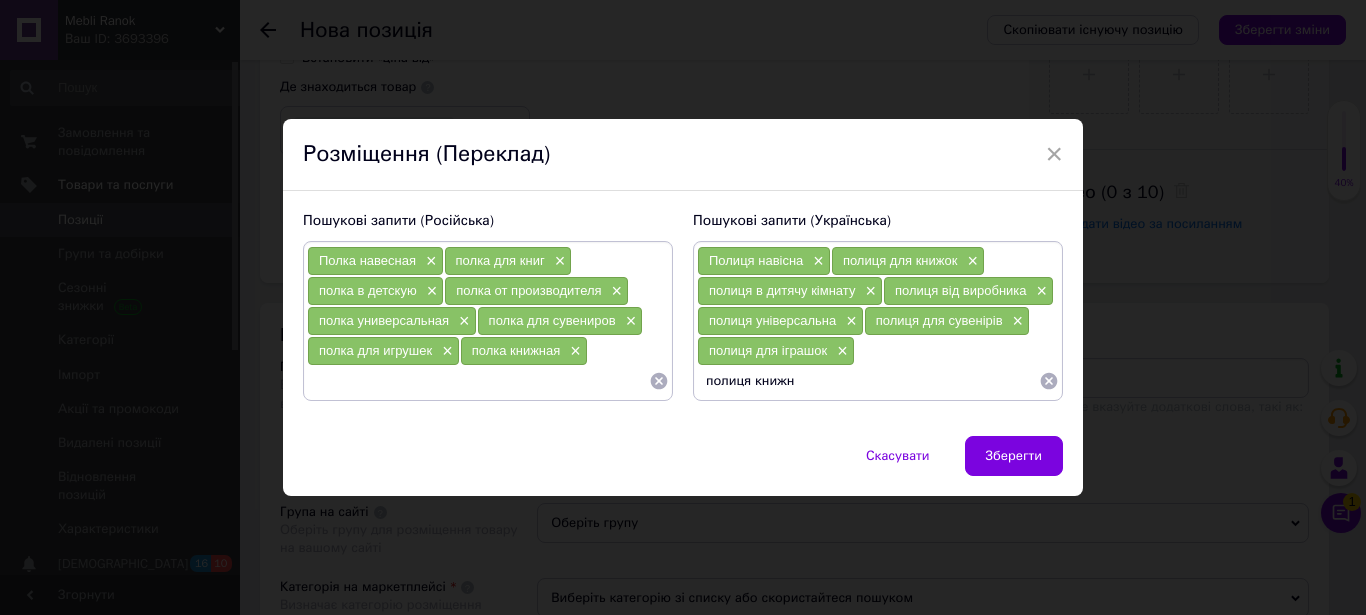type on "полиця книжна" 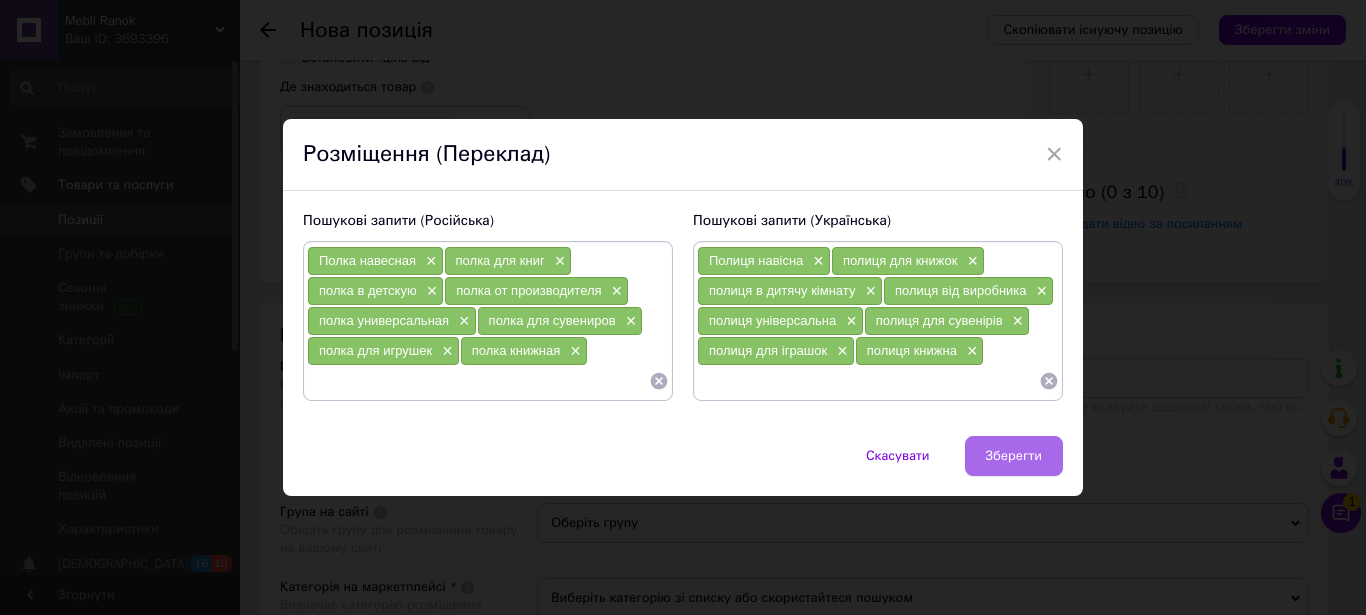 type 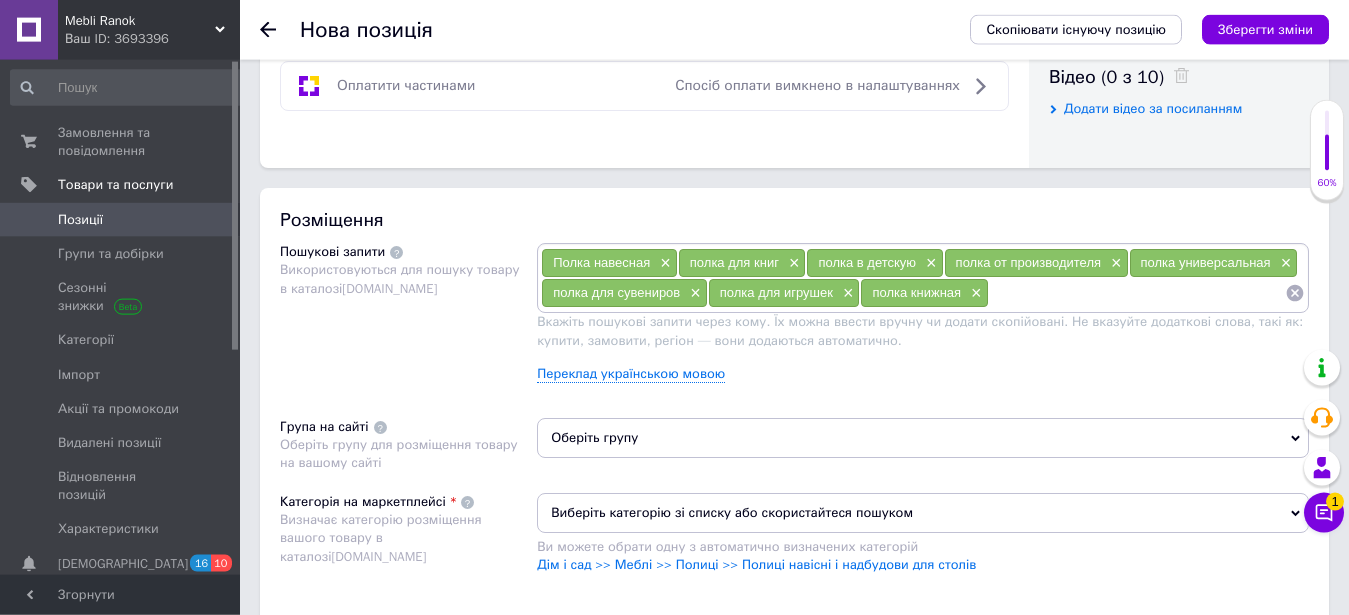 scroll, scrollTop: 1117, scrollLeft: 0, axis: vertical 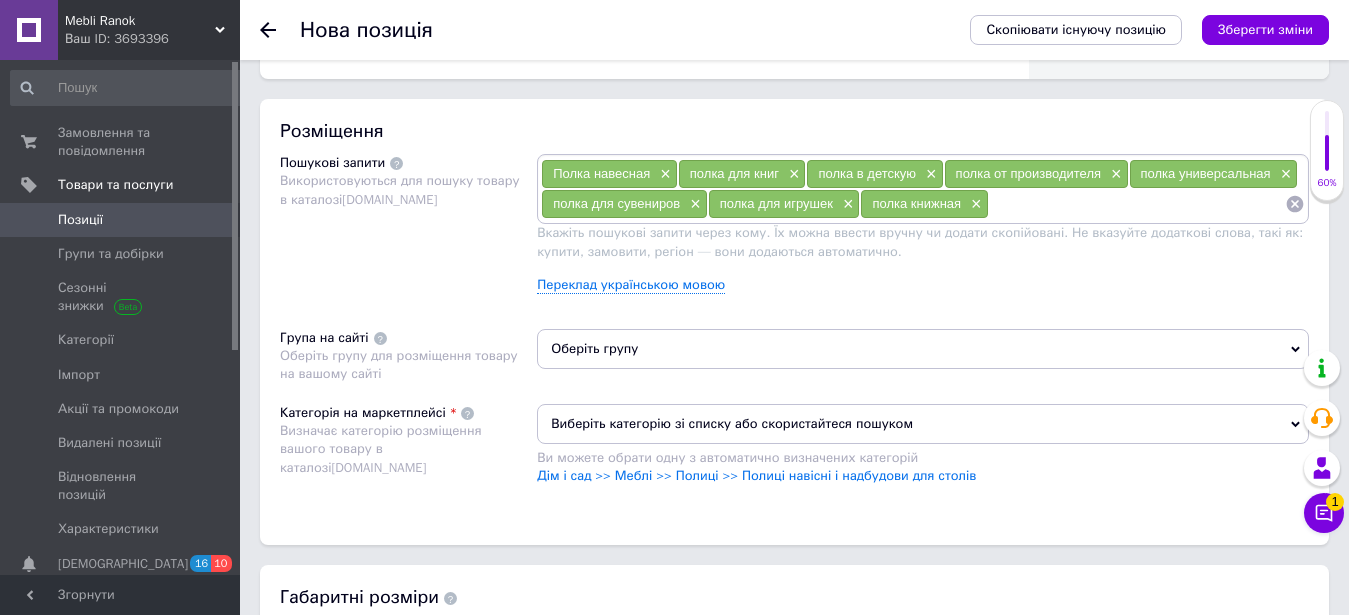 click 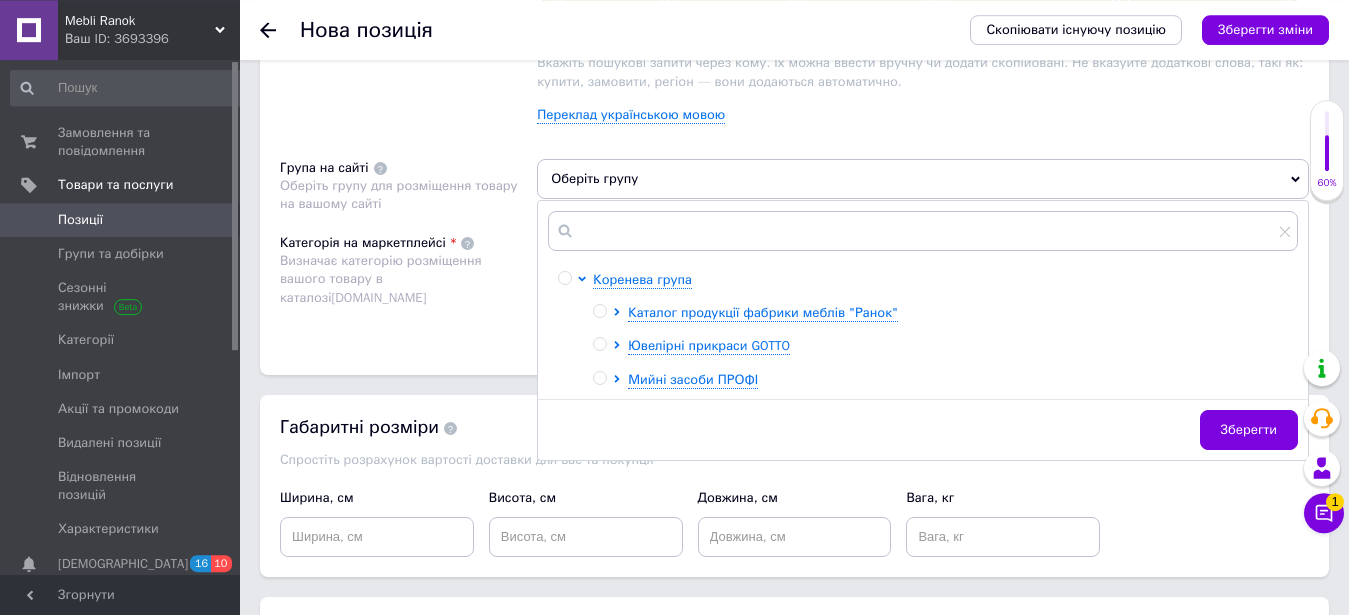 scroll, scrollTop: 1321, scrollLeft: 0, axis: vertical 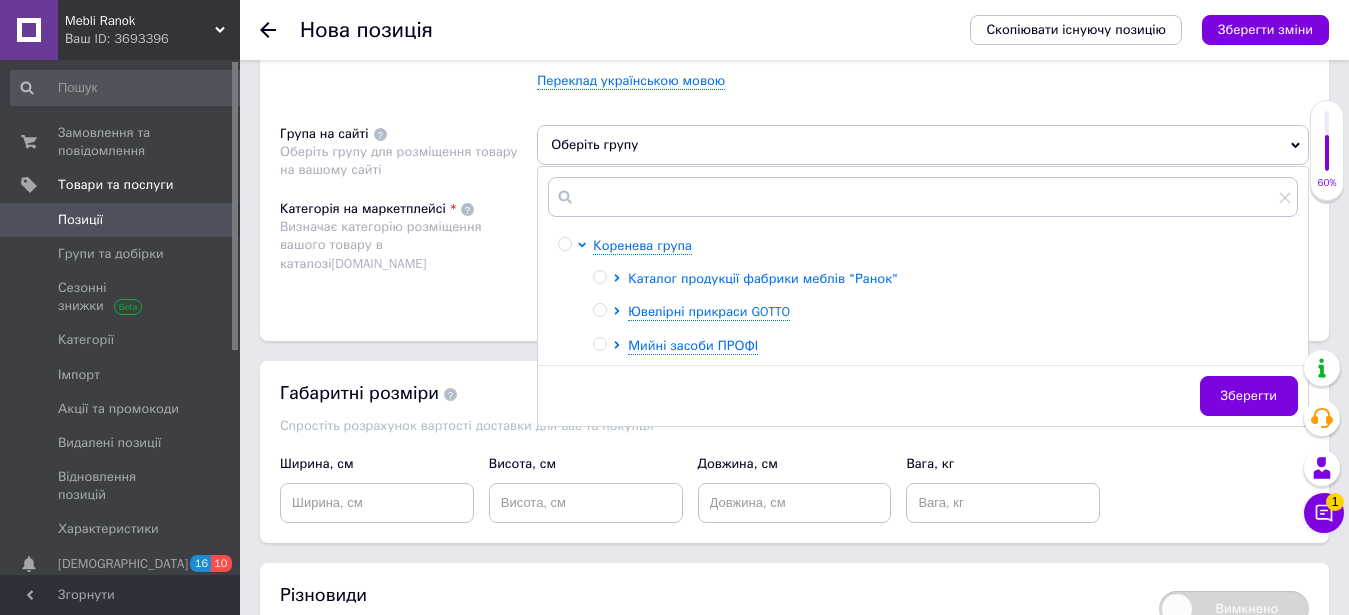 click on "Каталог продукції фабрики меблів "Ранок"" at bounding box center [763, 278] 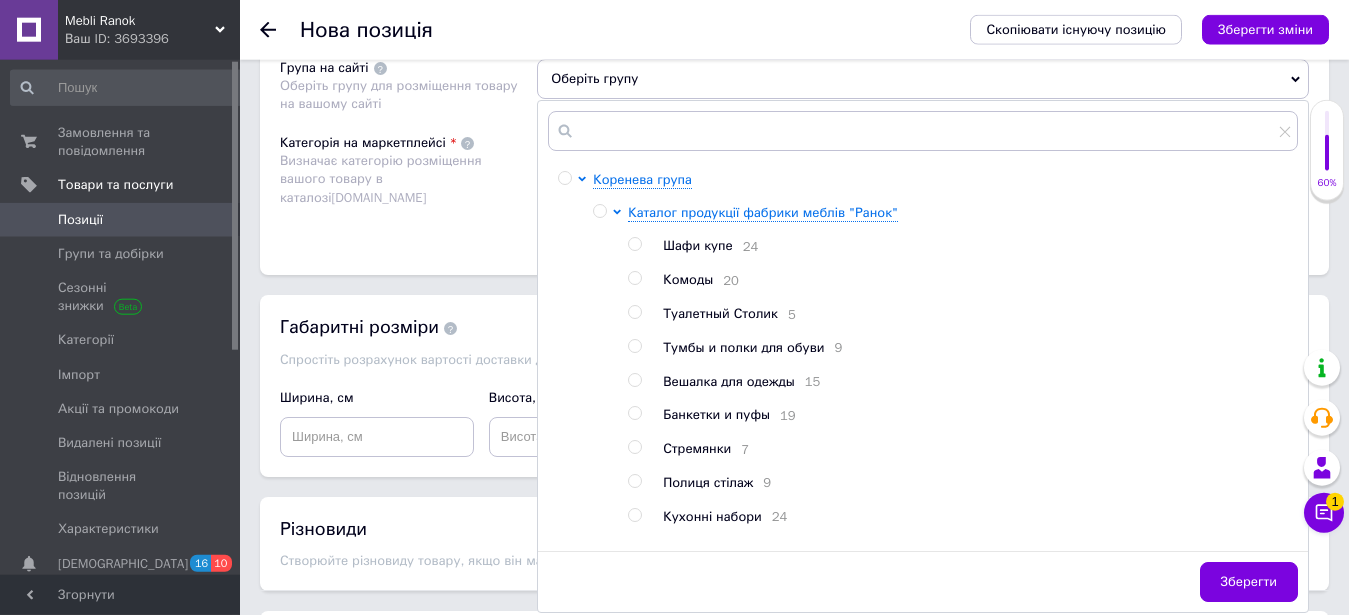 scroll, scrollTop: 1423, scrollLeft: 0, axis: vertical 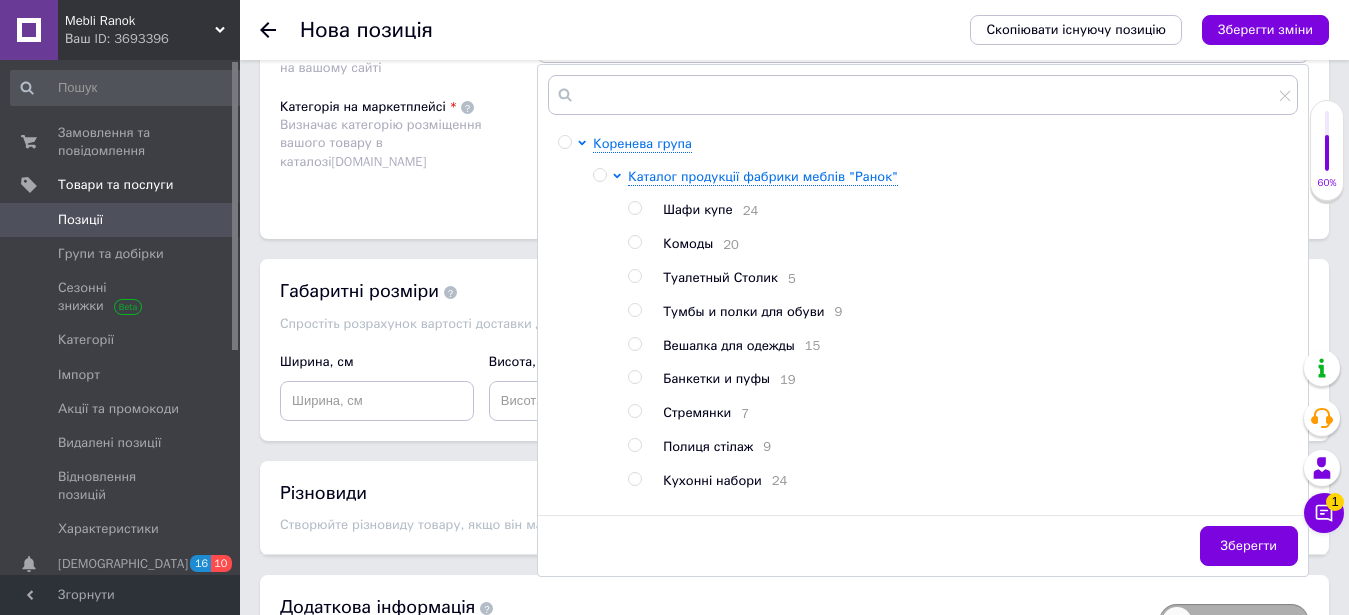 click at bounding box center [634, 445] 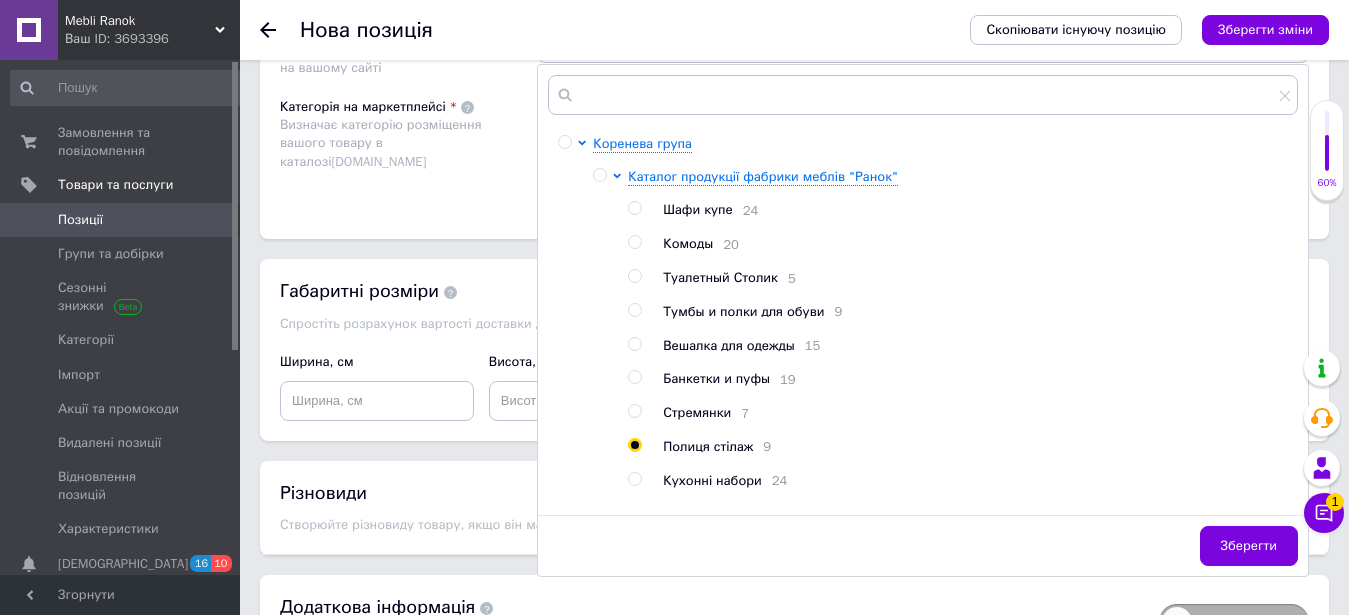 radio on "true" 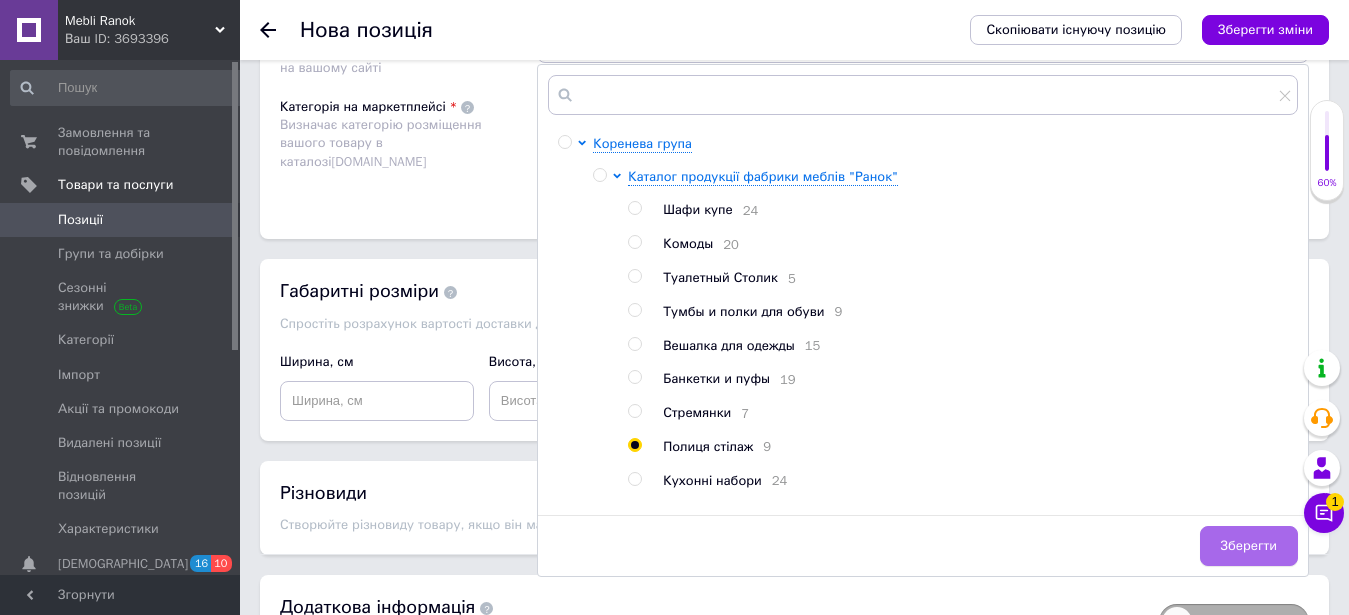 click on "Зберегти" at bounding box center [1249, 546] 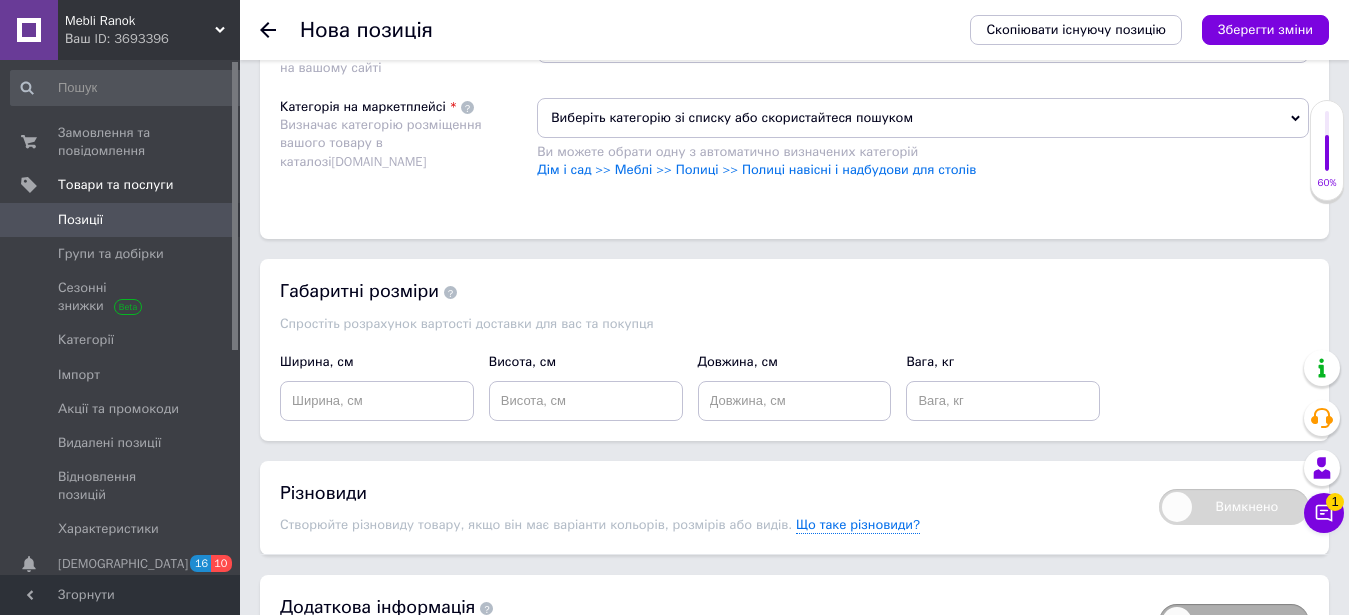 scroll, scrollTop: 1117, scrollLeft: 0, axis: vertical 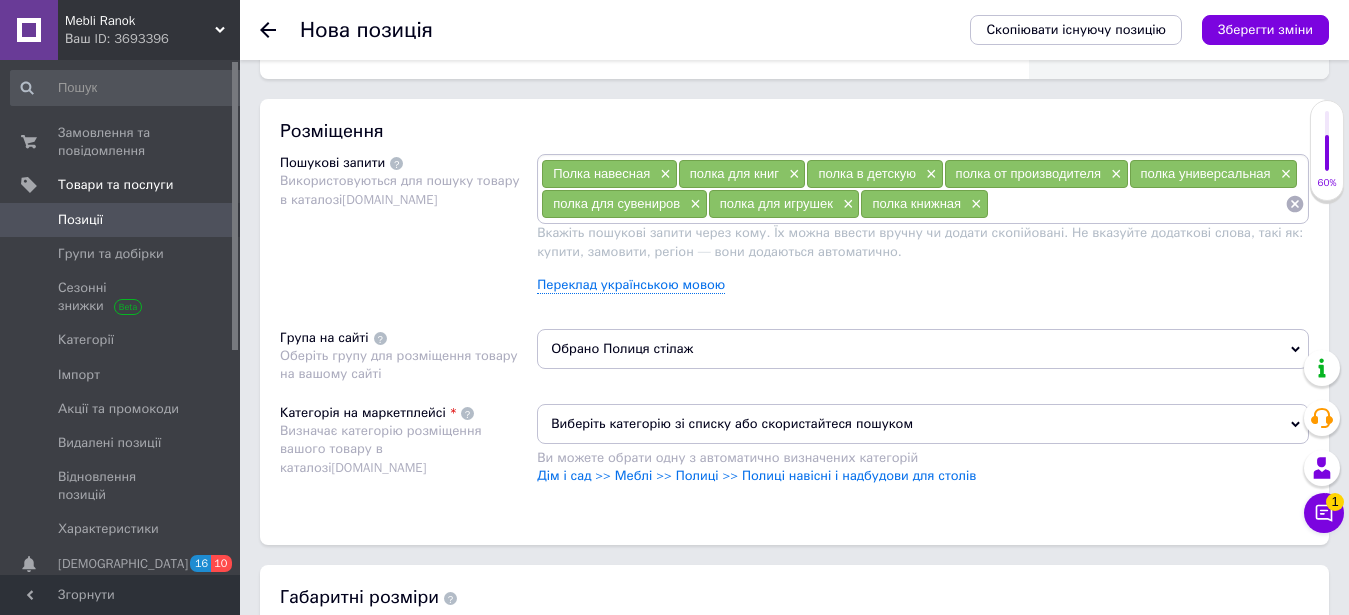 click 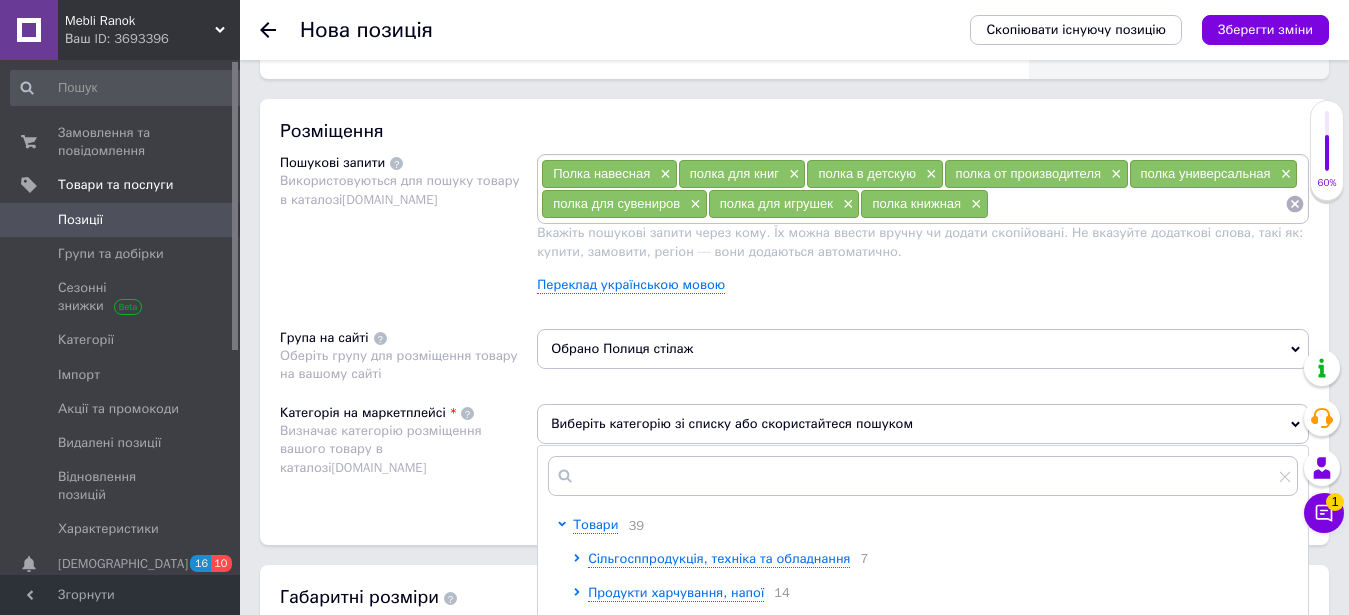 click on "Категорія на маркетплейсі Визначає категорію розміщення вашого товару в каталозі  [DOMAIN_NAME]" at bounding box center (408, 454) 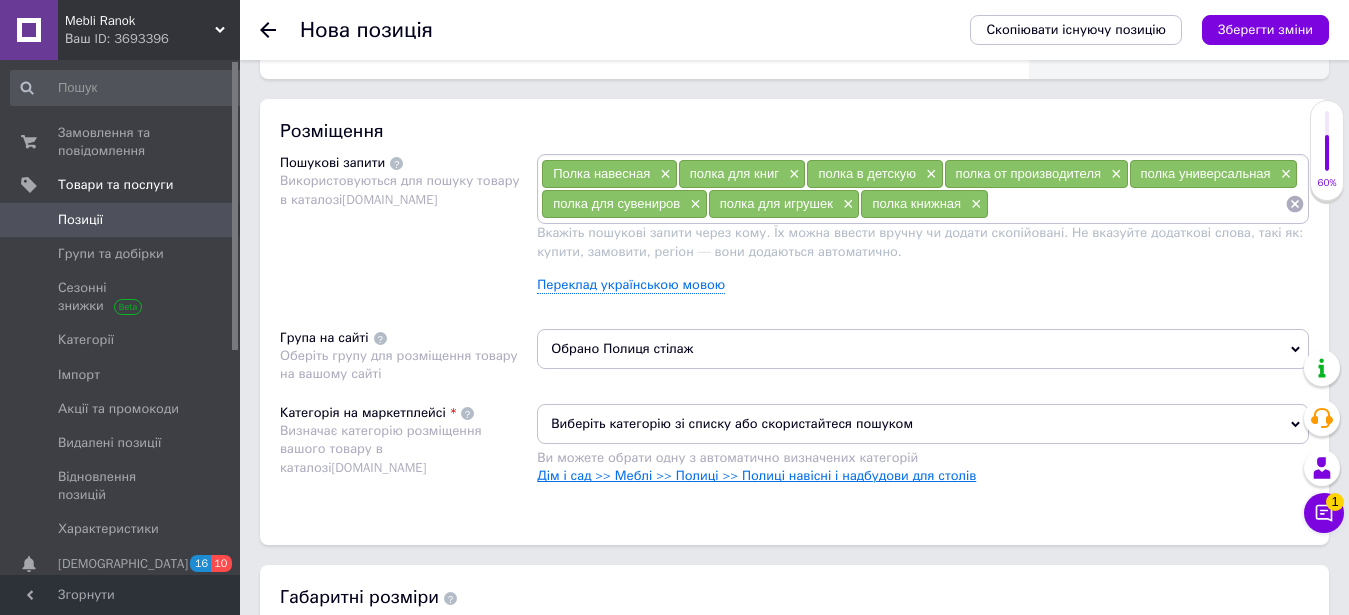 click on "Дім і сад >> Меблі >> Полиці >> Полиці навісні і надбудови для столів" at bounding box center [756, 475] 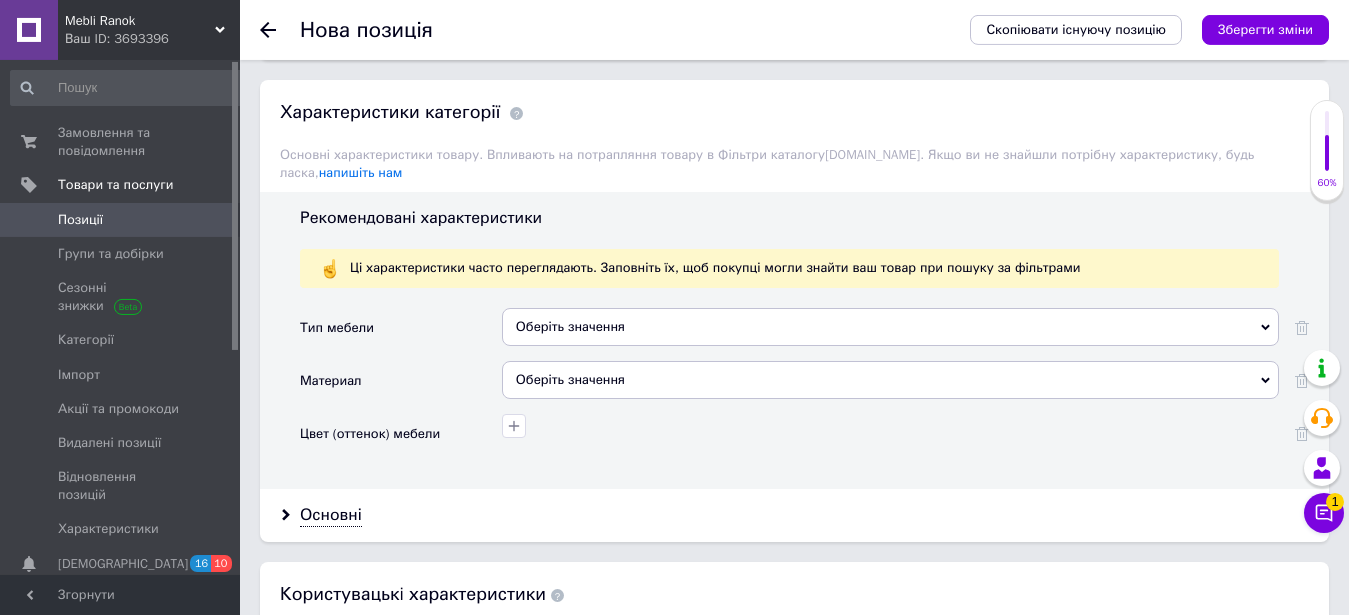 scroll, scrollTop: 1627, scrollLeft: 0, axis: vertical 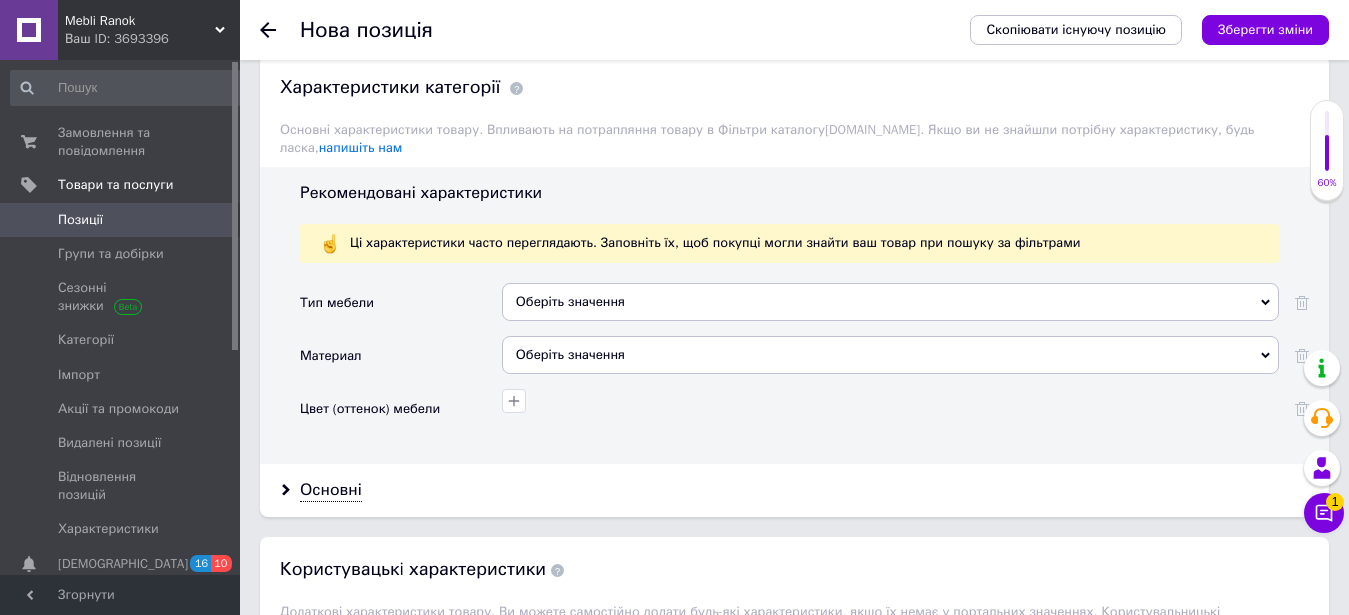 click 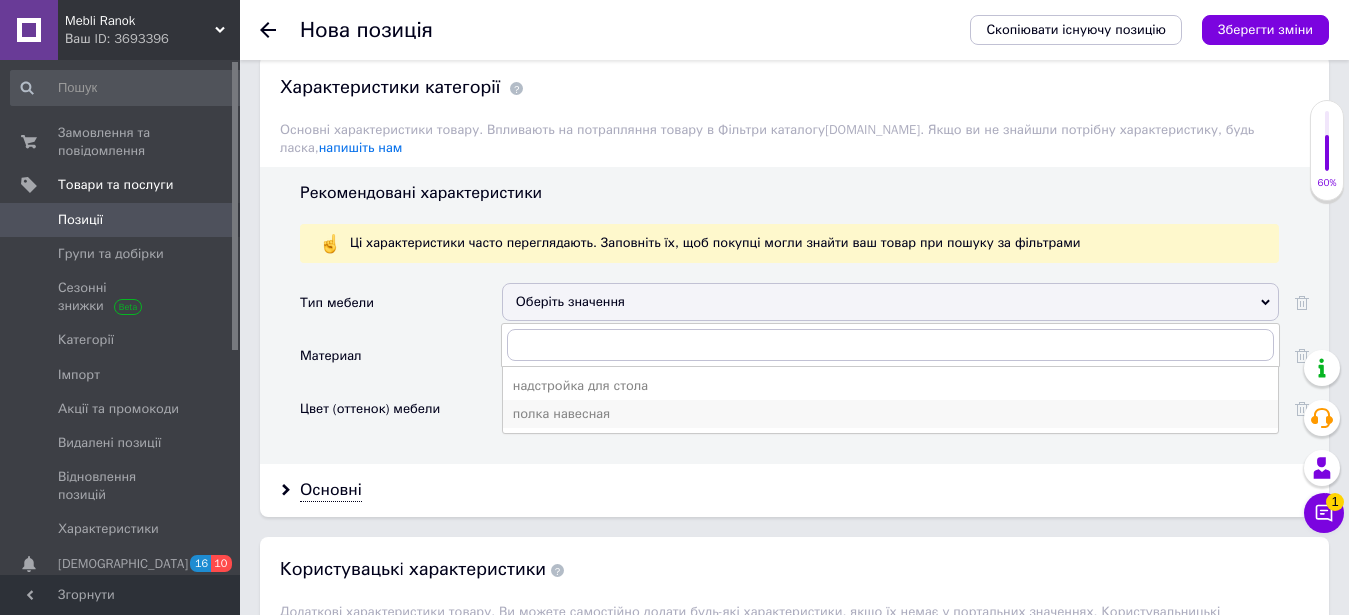 click on "полка навесная" at bounding box center (890, 414) 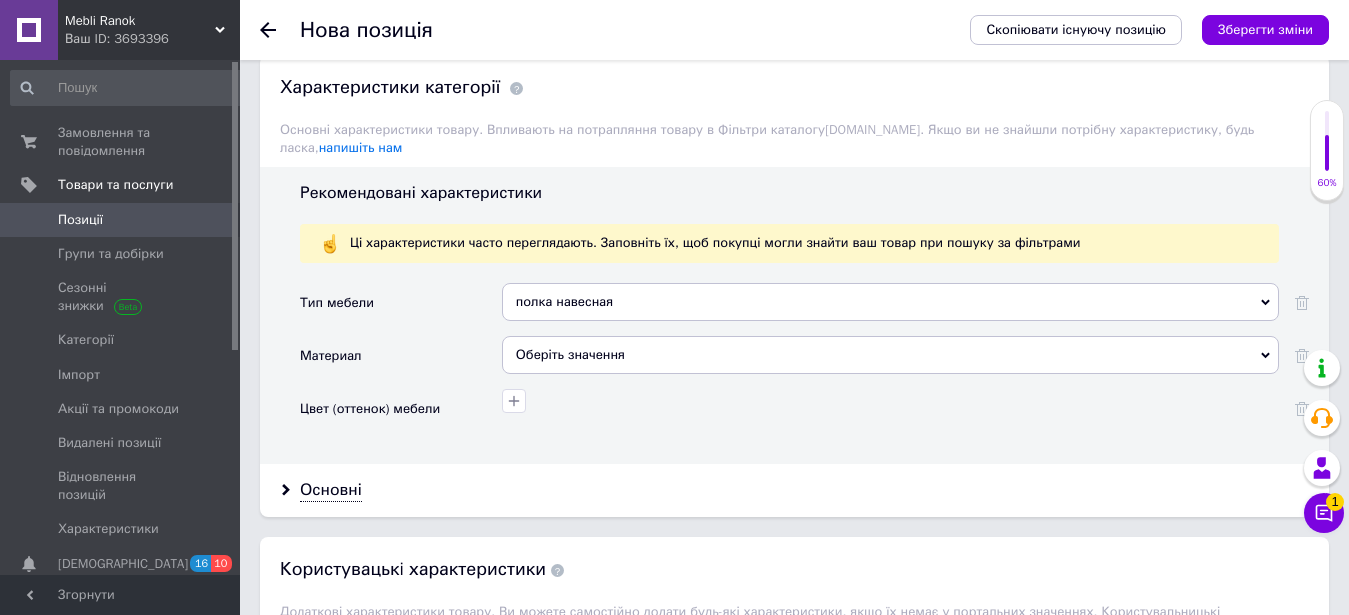 click on "Оберіть значення" at bounding box center (890, 355) 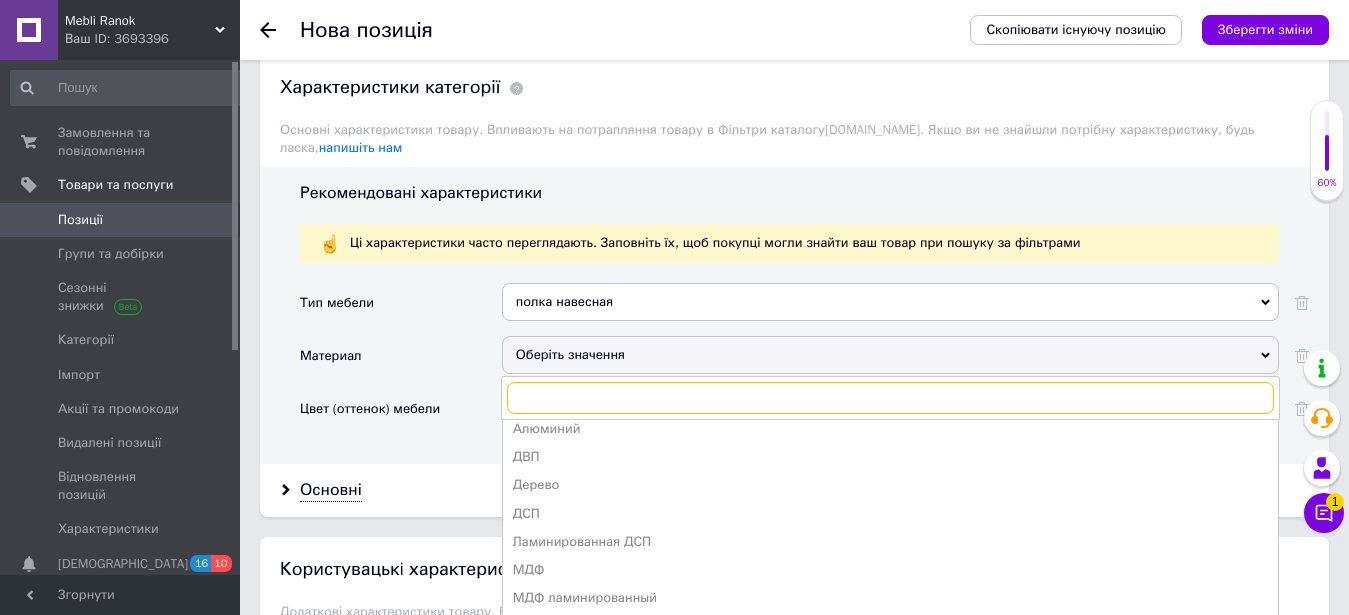 scroll, scrollTop: 0, scrollLeft: 0, axis: both 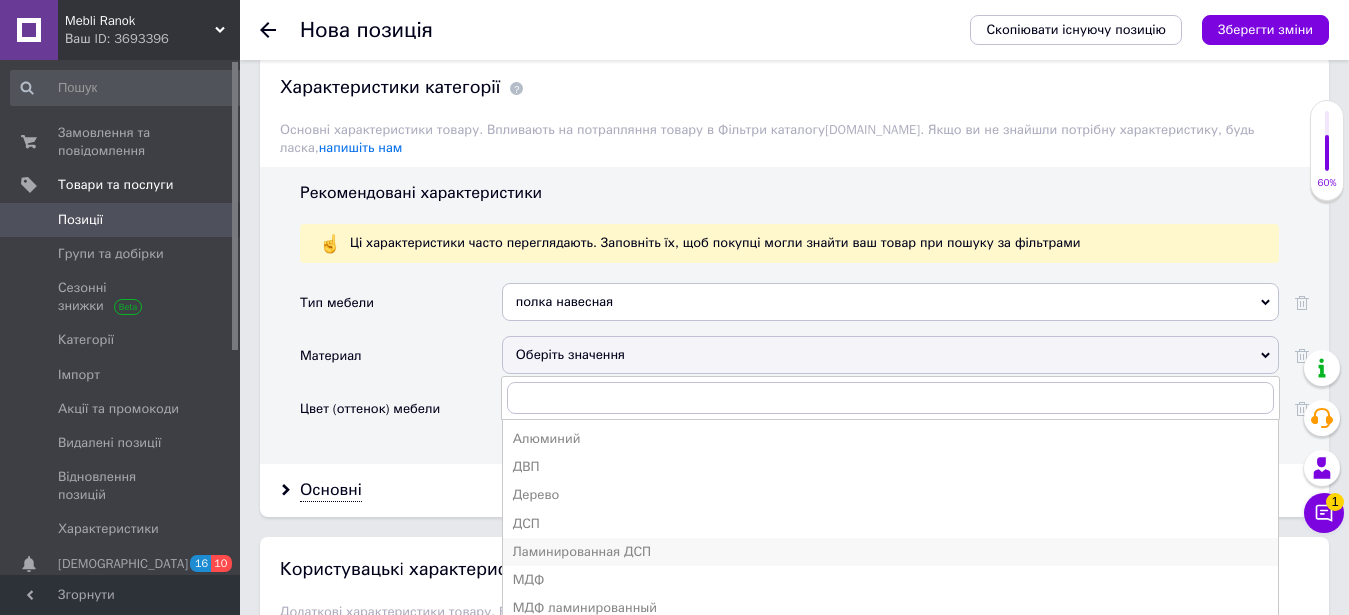 click on "Ламинированная ДСП" at bounding box center [890, 552] 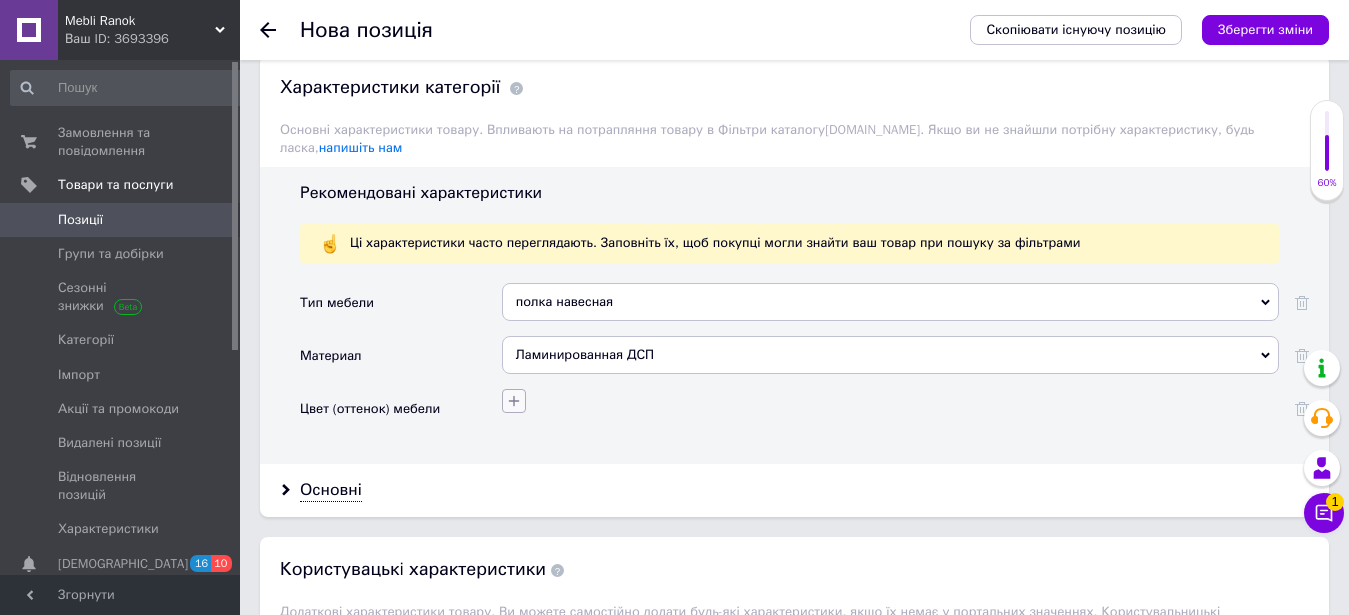 click 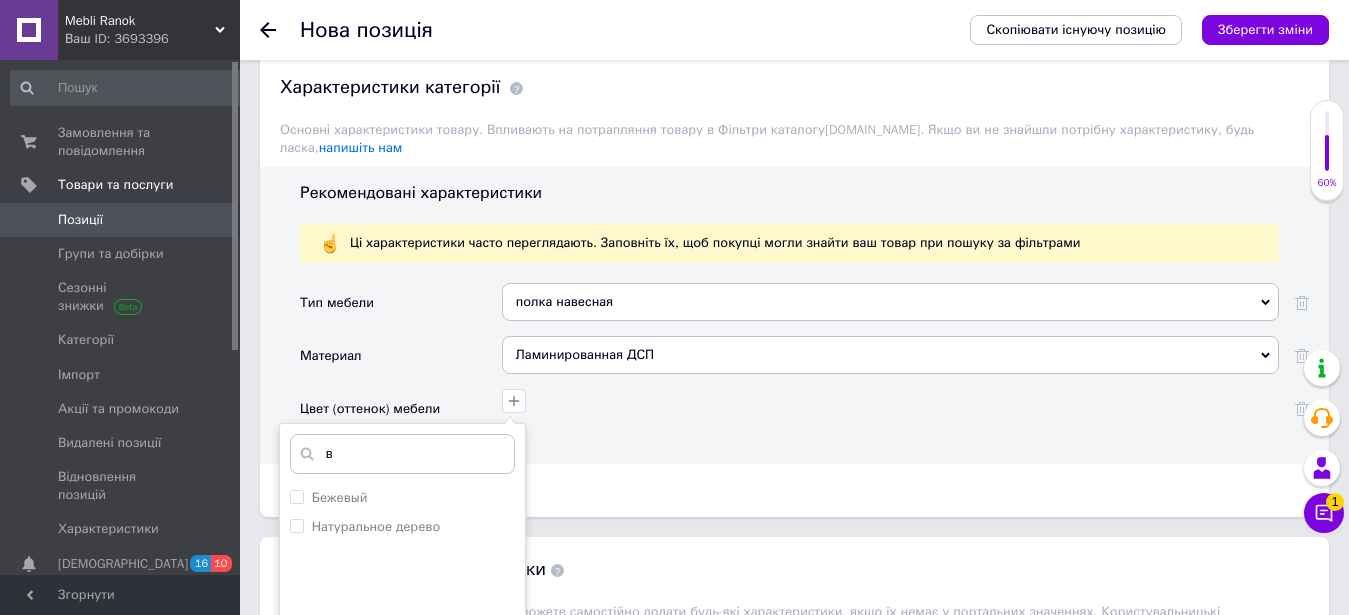scroll, scrollTop: 0, scrollLeft: 0, axis: both 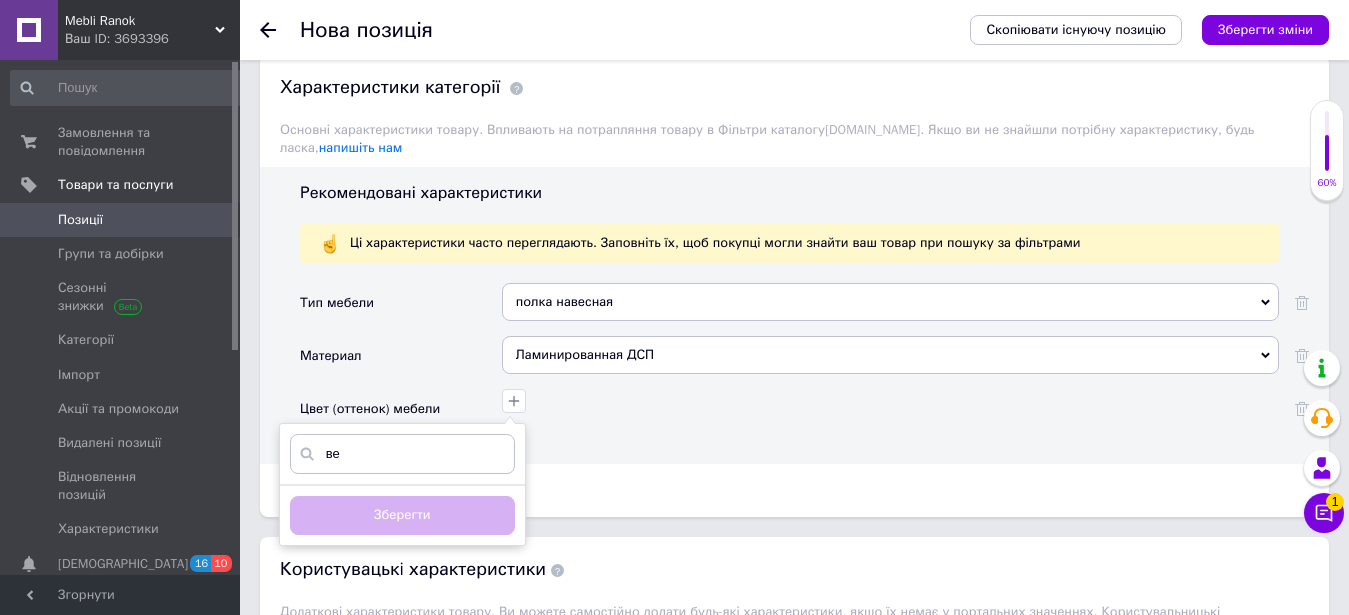 type on "в" 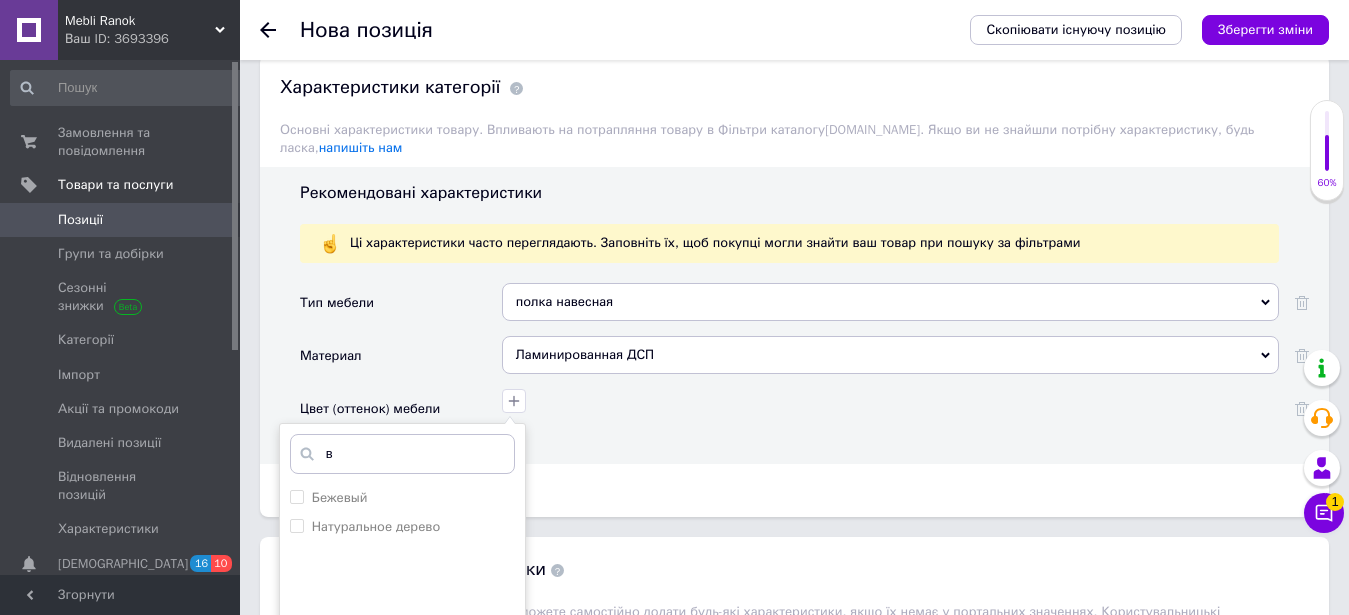type 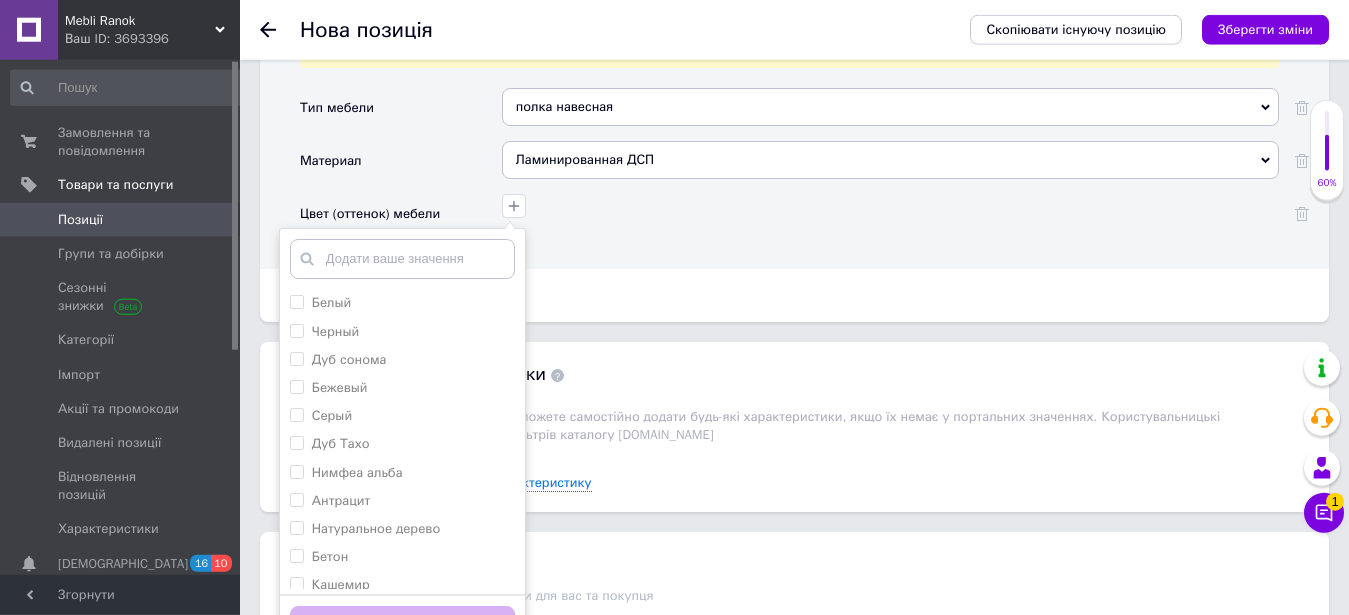 scroll, scrollTop: 1831, scrollLeft: 0, axis: vertical 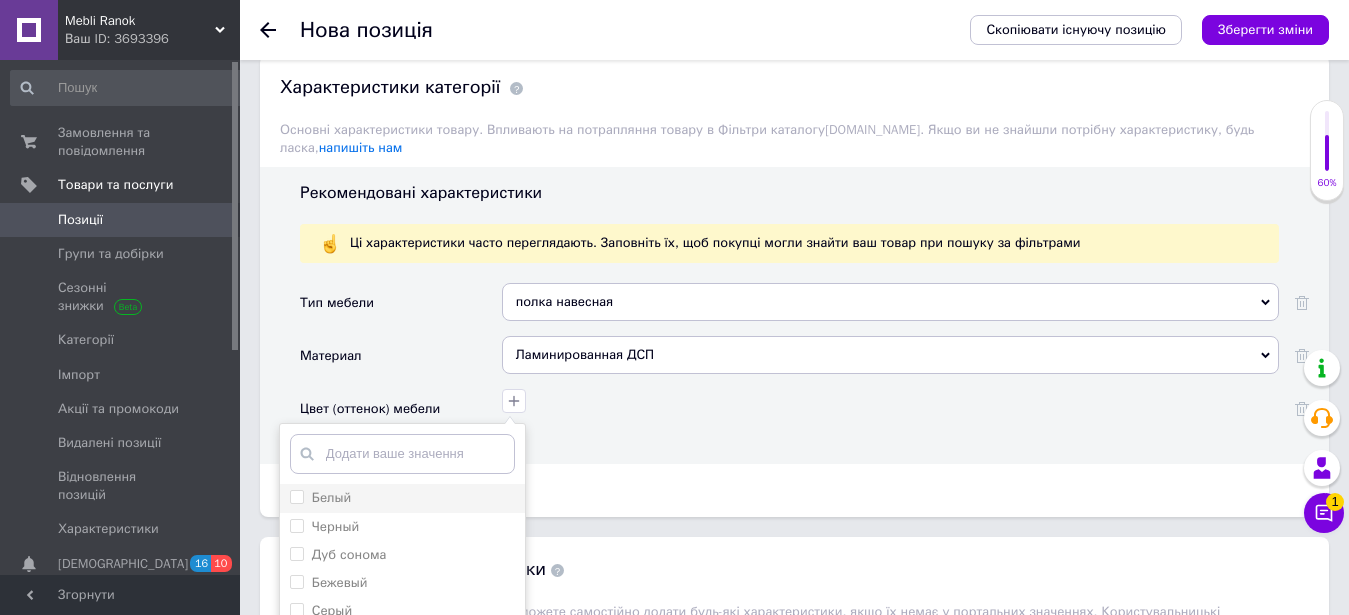 click on "Белый" at bounding box center [402, 498] 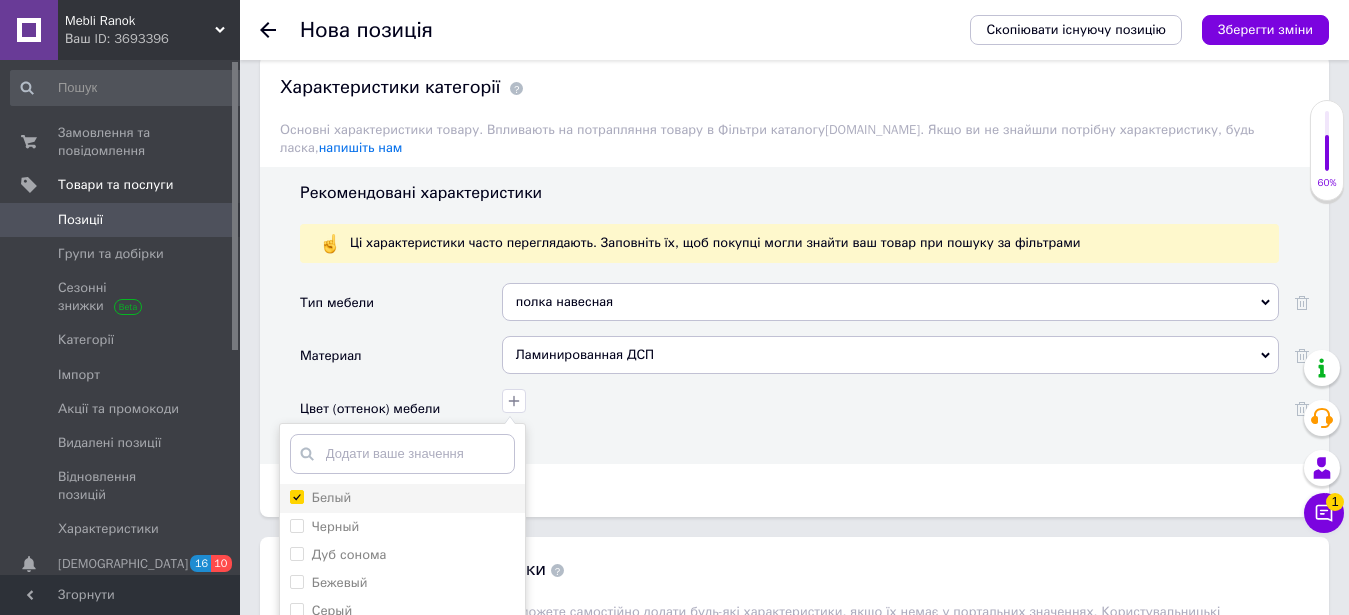 checkbox on "true" 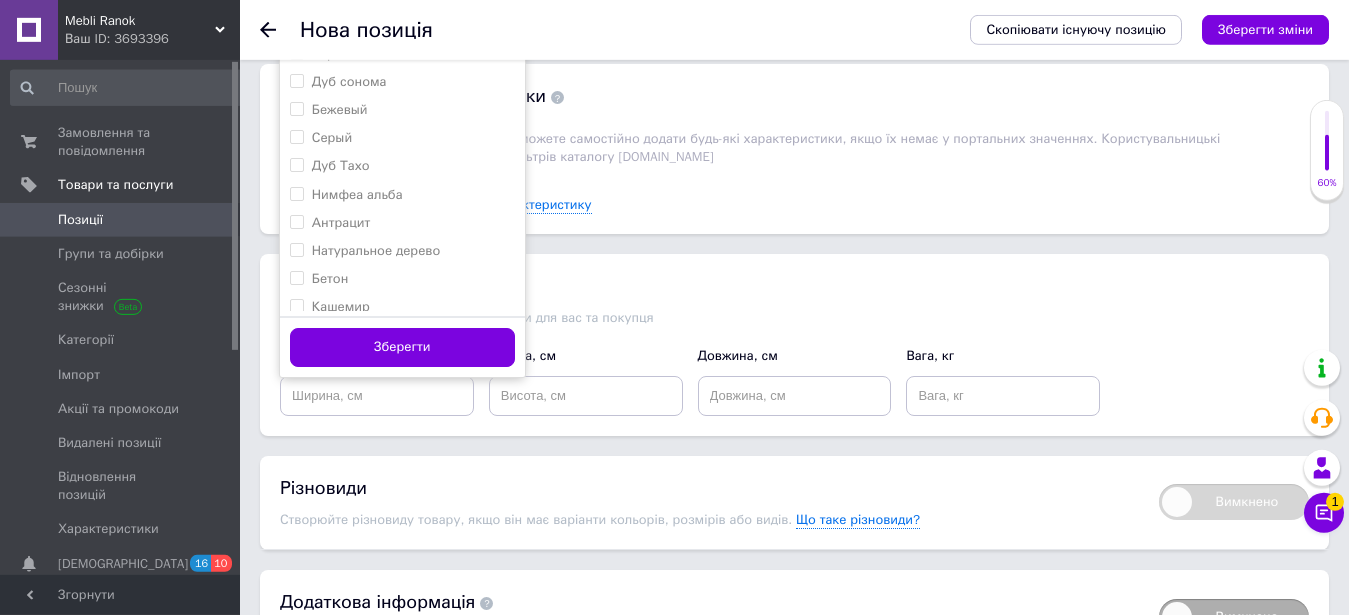 scroll, scrollTop: 2209, scrollLeft: 0, axis: vertical 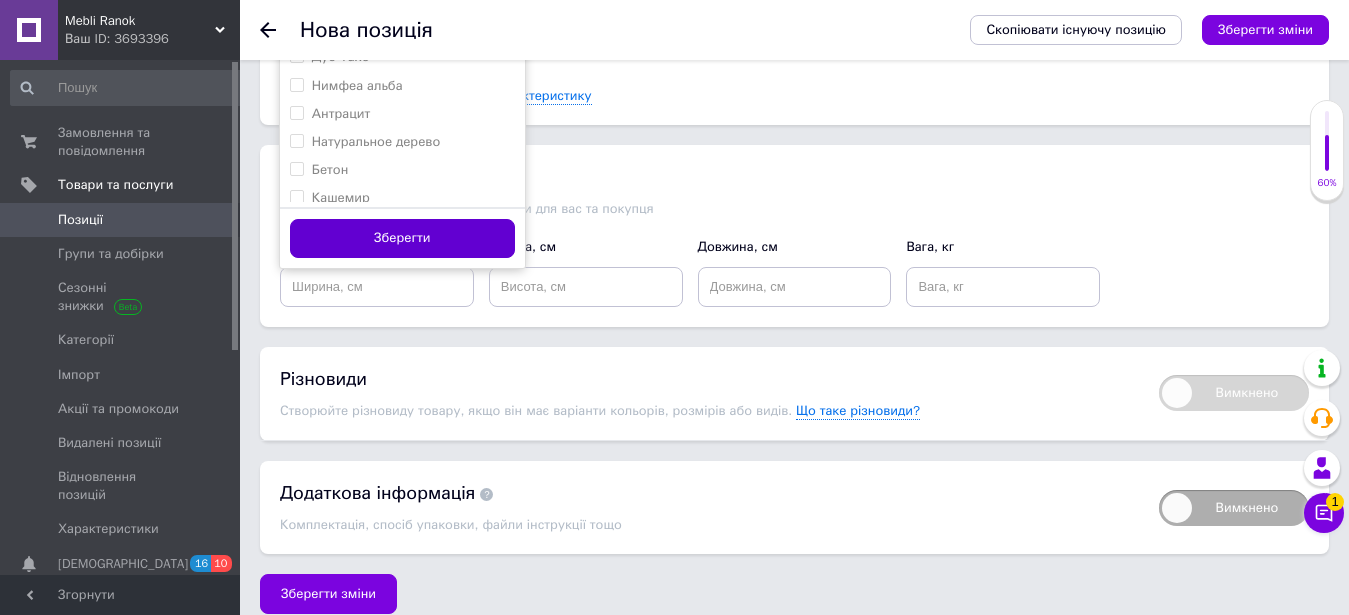 click on "Зберегти" at bounding box center [402, 238] 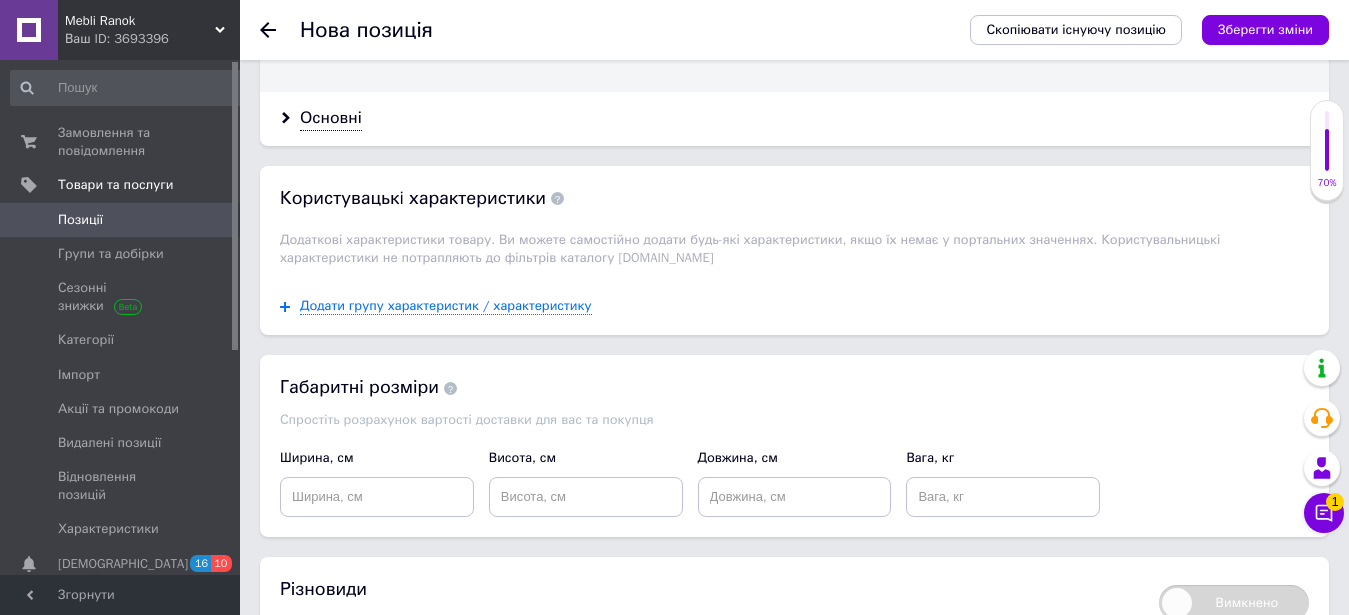 scroll, scrollTop: 1698, scrollLeft: 0, axis: vertical 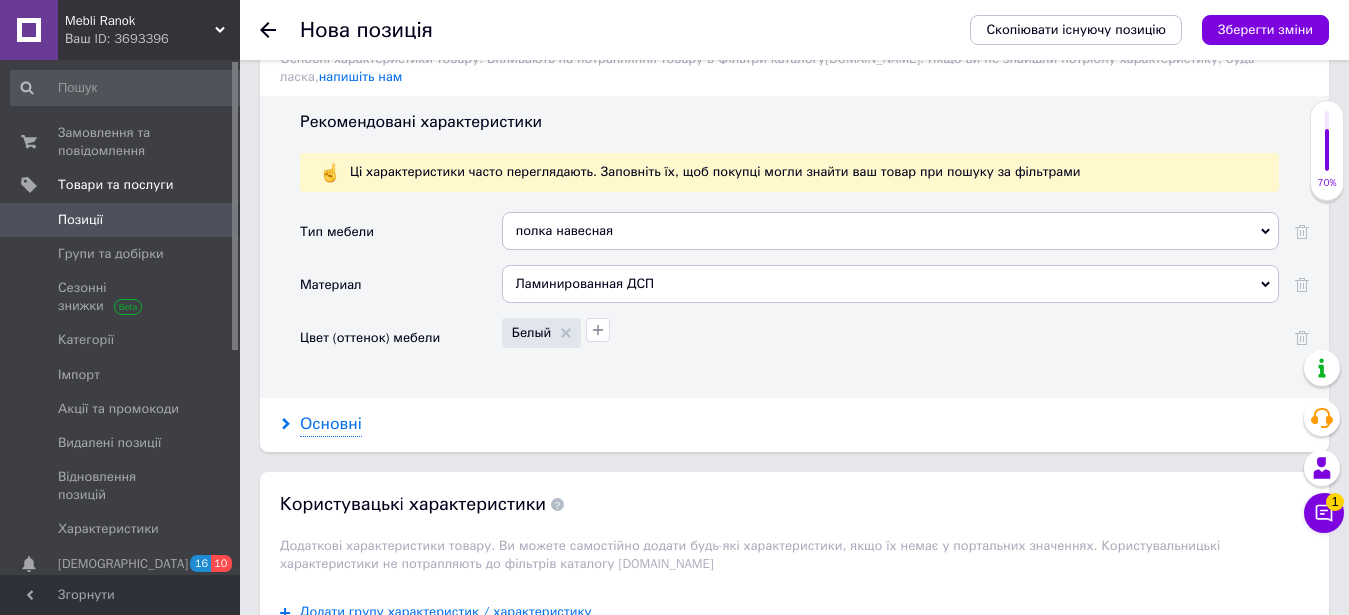 click on "Основні" at bounding box center [331, 424] 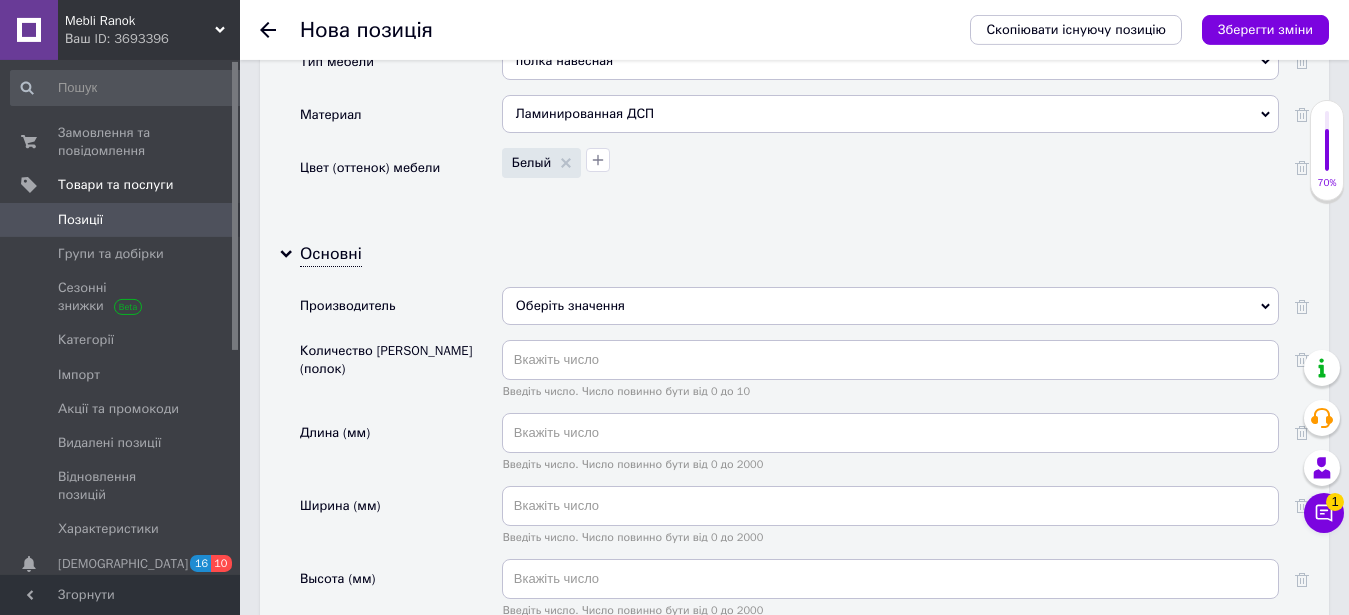 scroll, scrollTop: 1902, scrollLeft: 0, axis: vertical 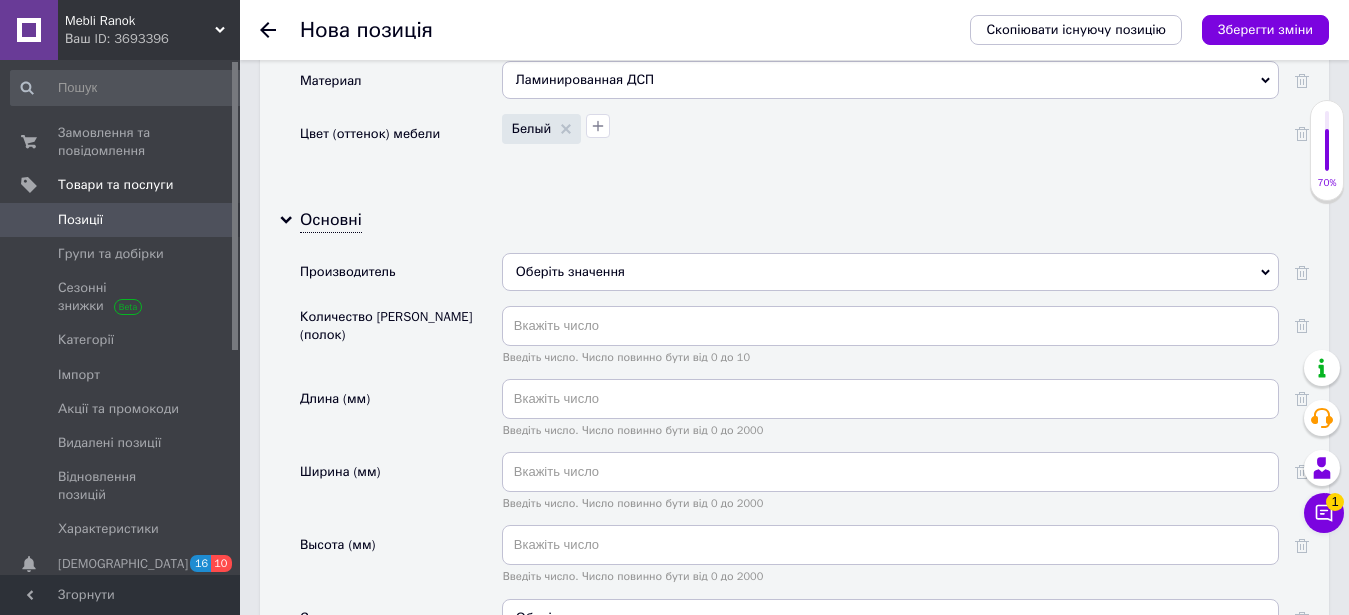 click 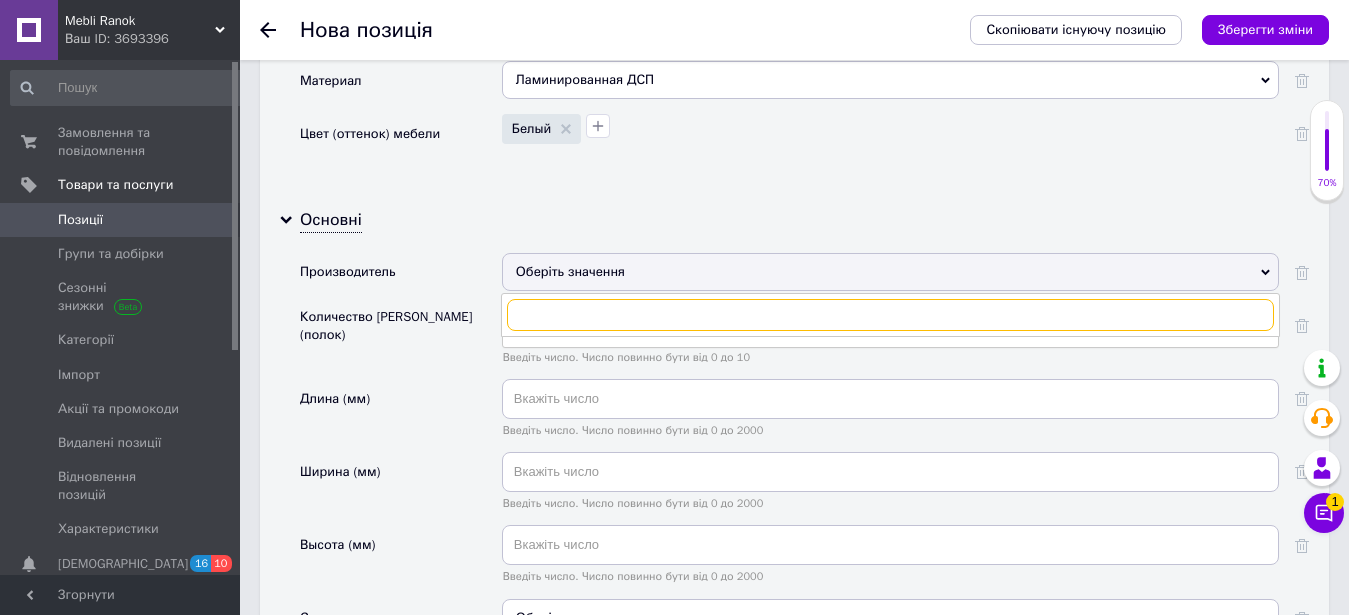 click at bounding box center [890, 315] 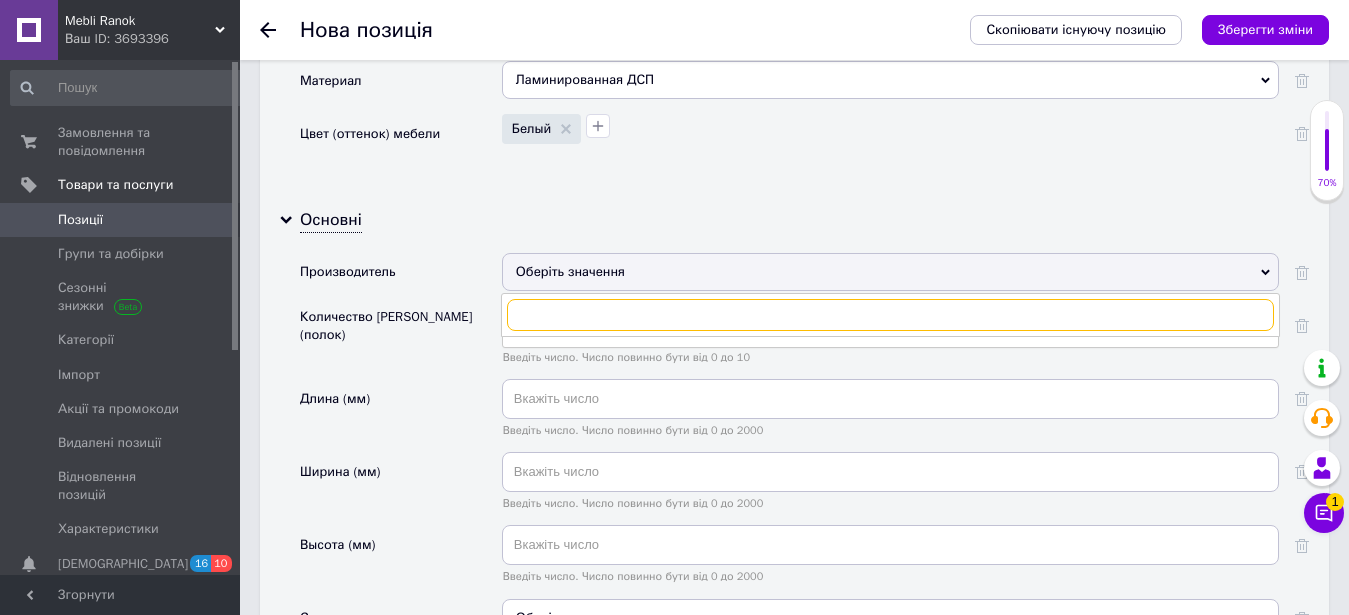 click at bounding box center [890, 315] 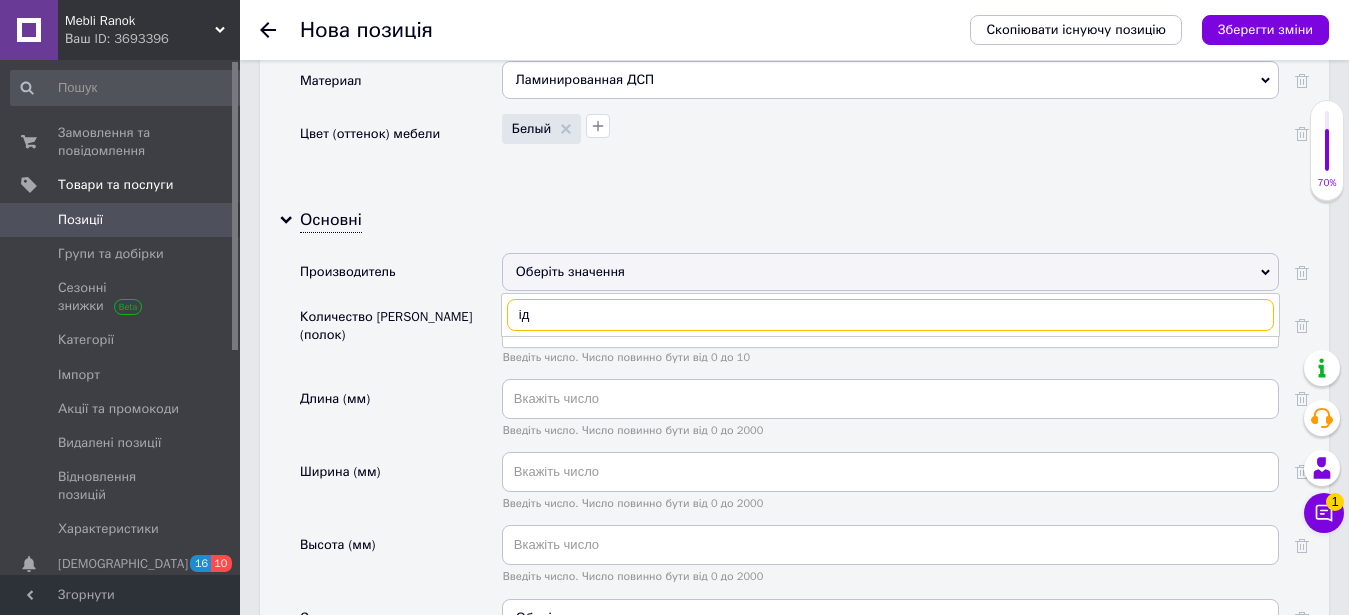 type on "і" 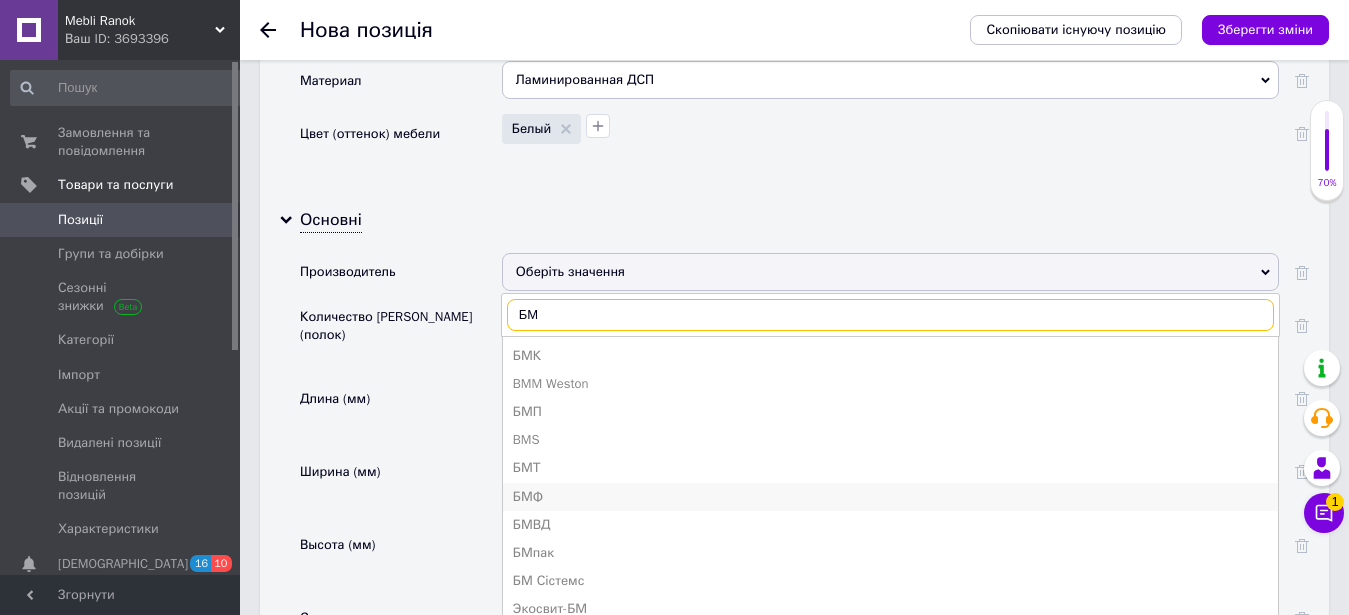 type on "БМ" 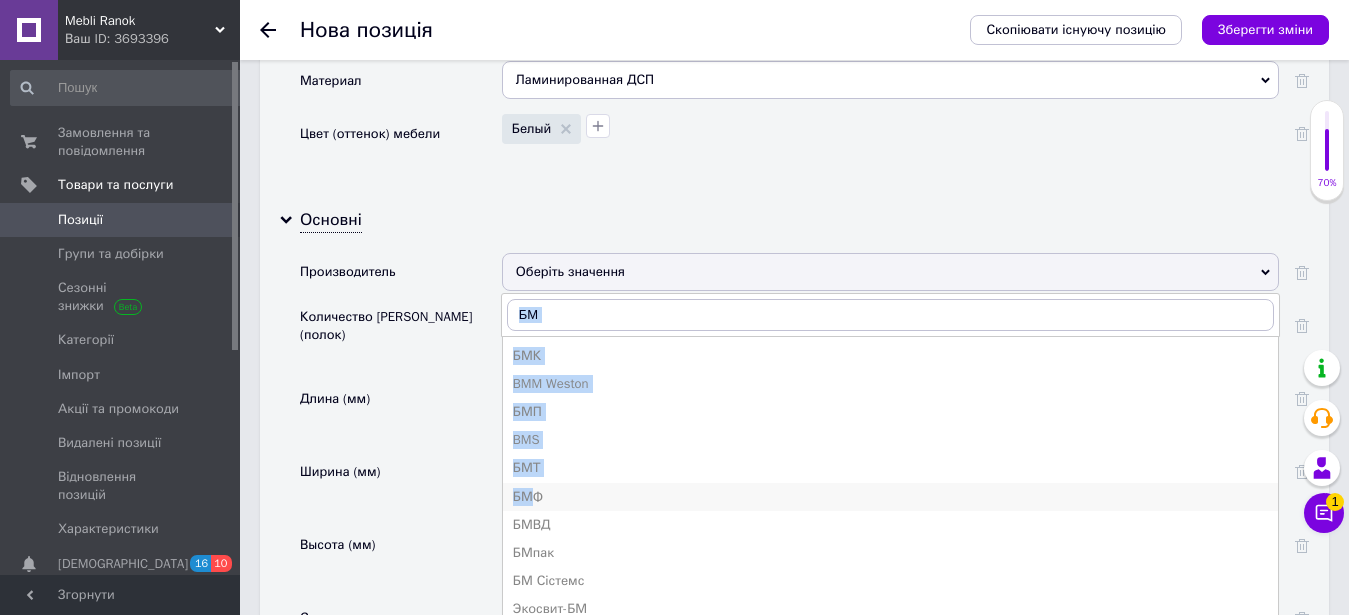 click on "БМФ" at bounding box center [890, 497] 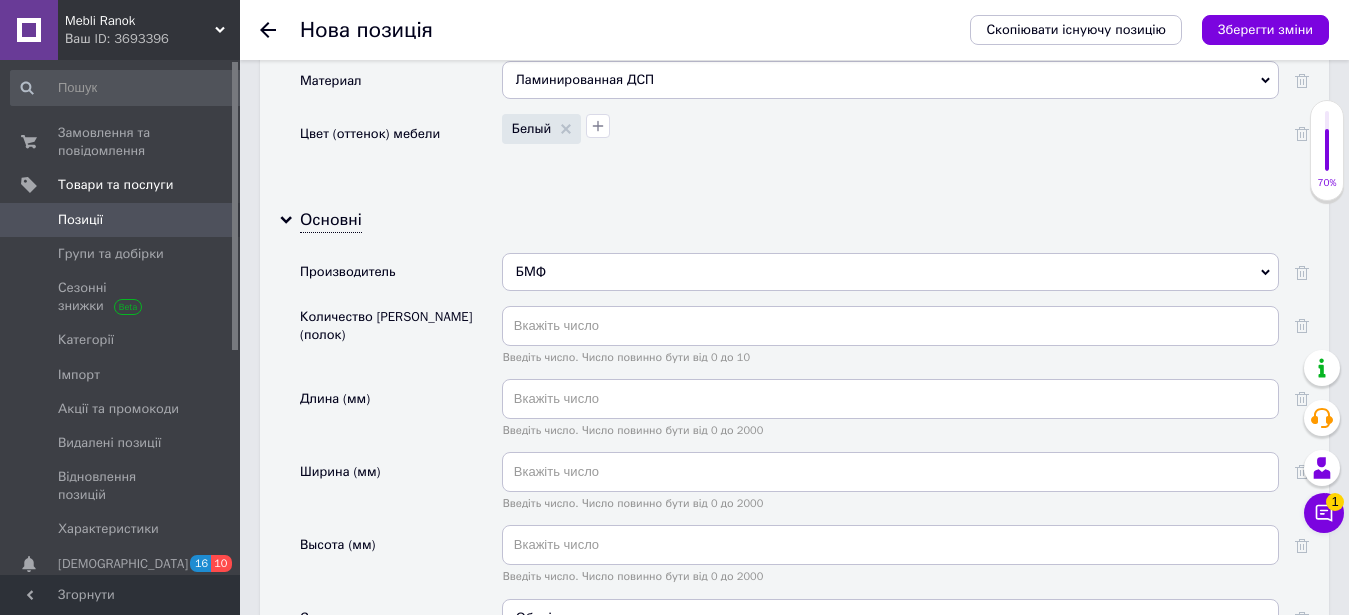 click on "Длина (мм)" at bounding box center [401, 415] 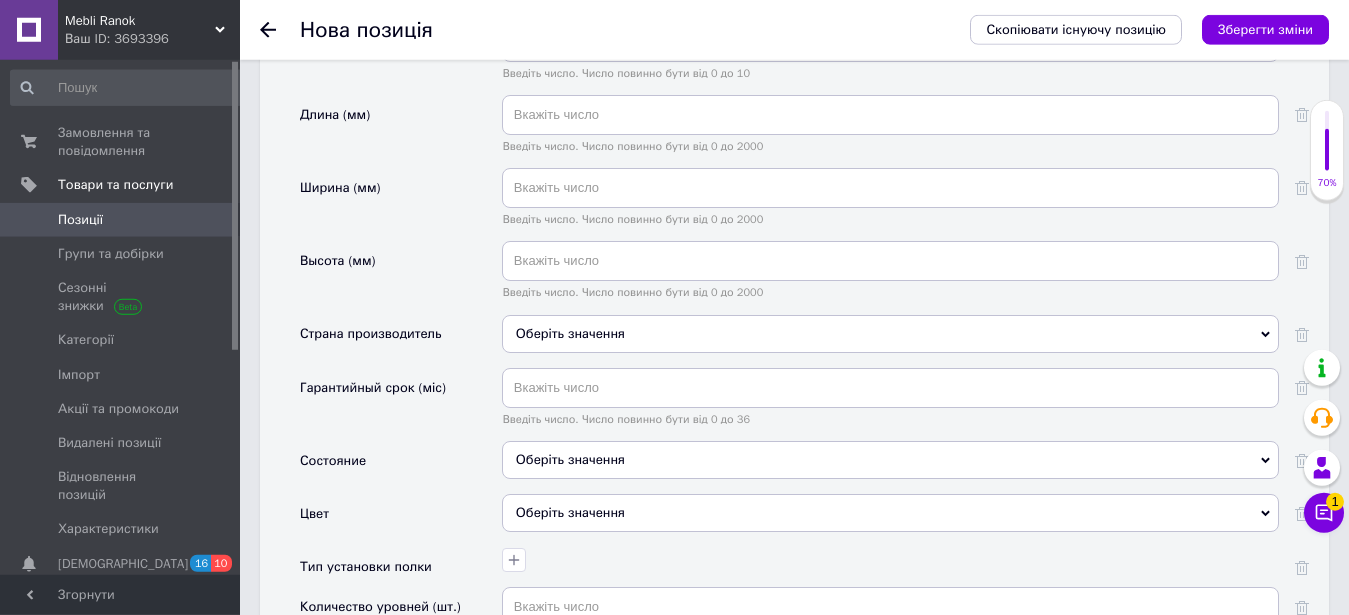 scroll, scrollTop: 2208, scrollLeft: 0, axis: vertical 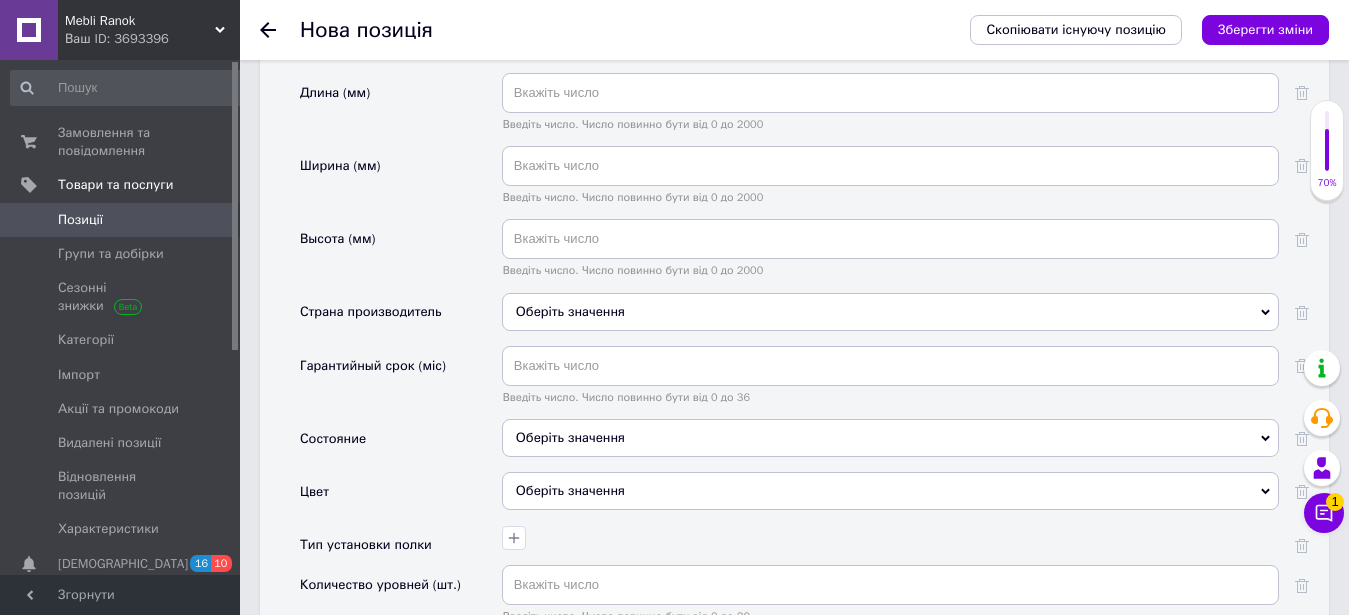 click on "Оберіть значення" at bounding box center (890, 312) 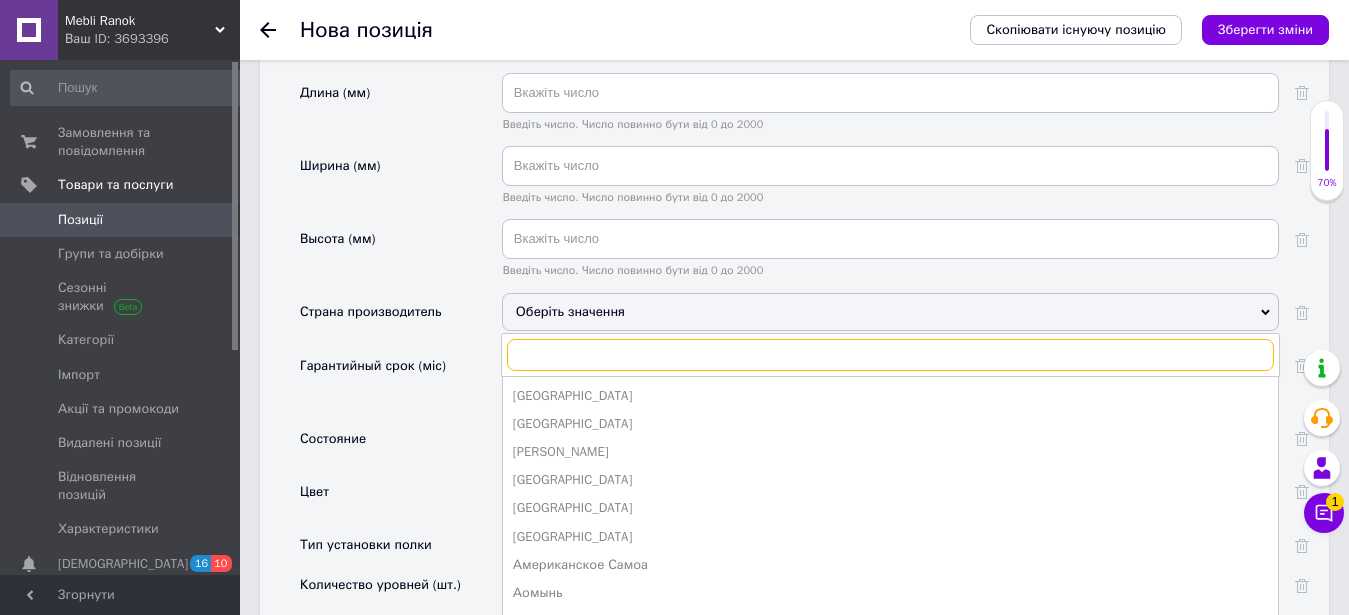 click at bounding box center [890, 355] 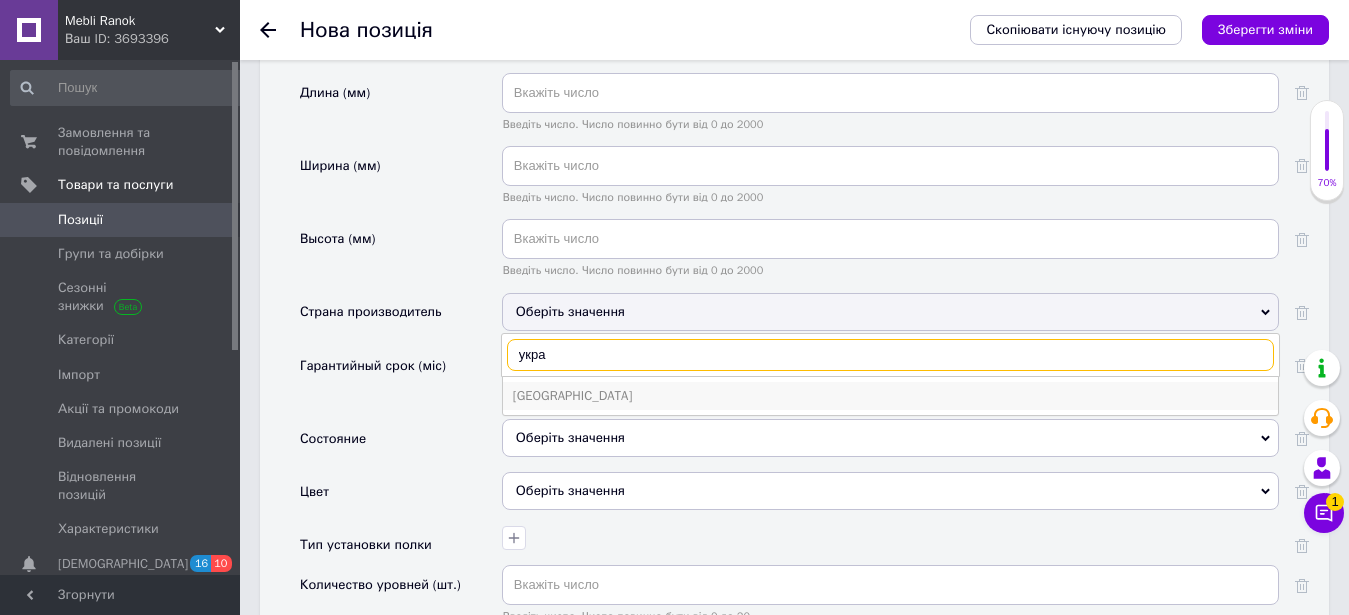 type on "укра" 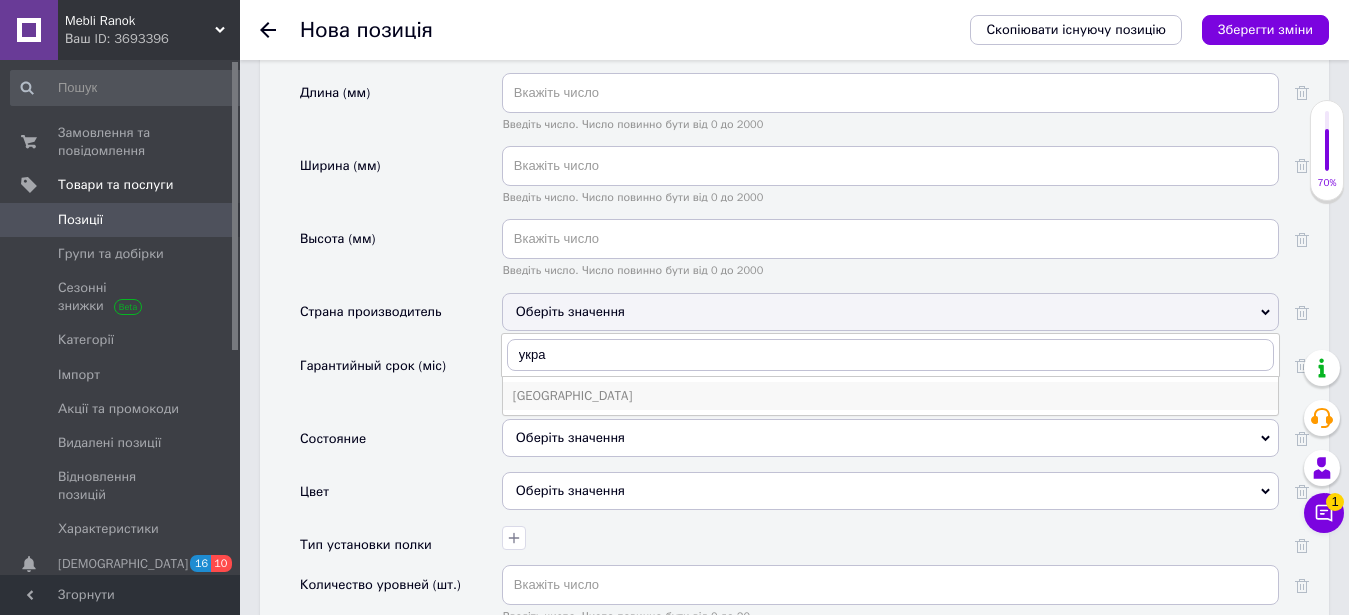 click on "[GEOGRAPHIC_DATA]" at bounding box center (890, 396) 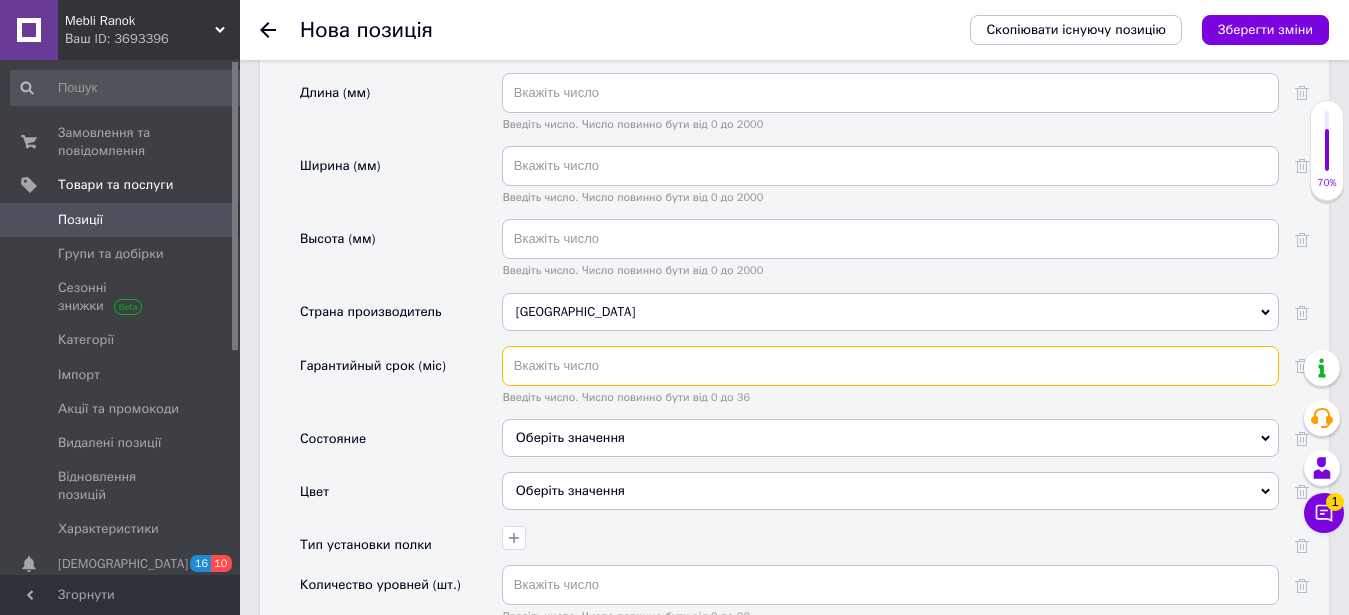 click at bounding box center [890, 366] 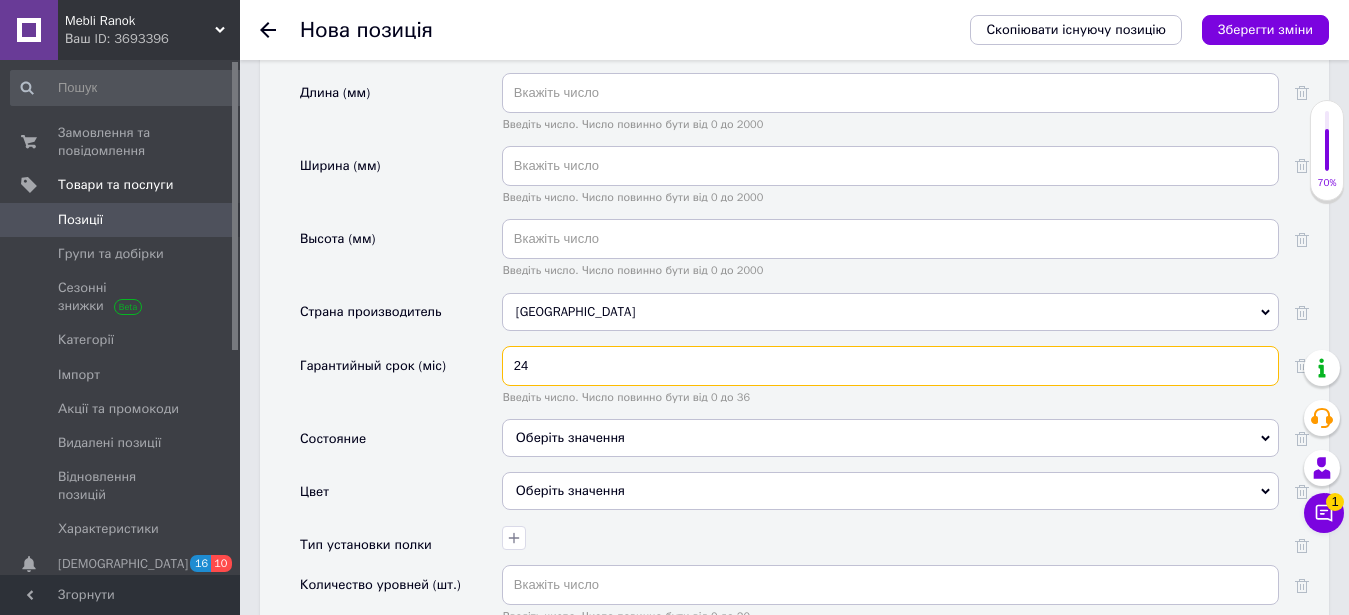 type on "24" 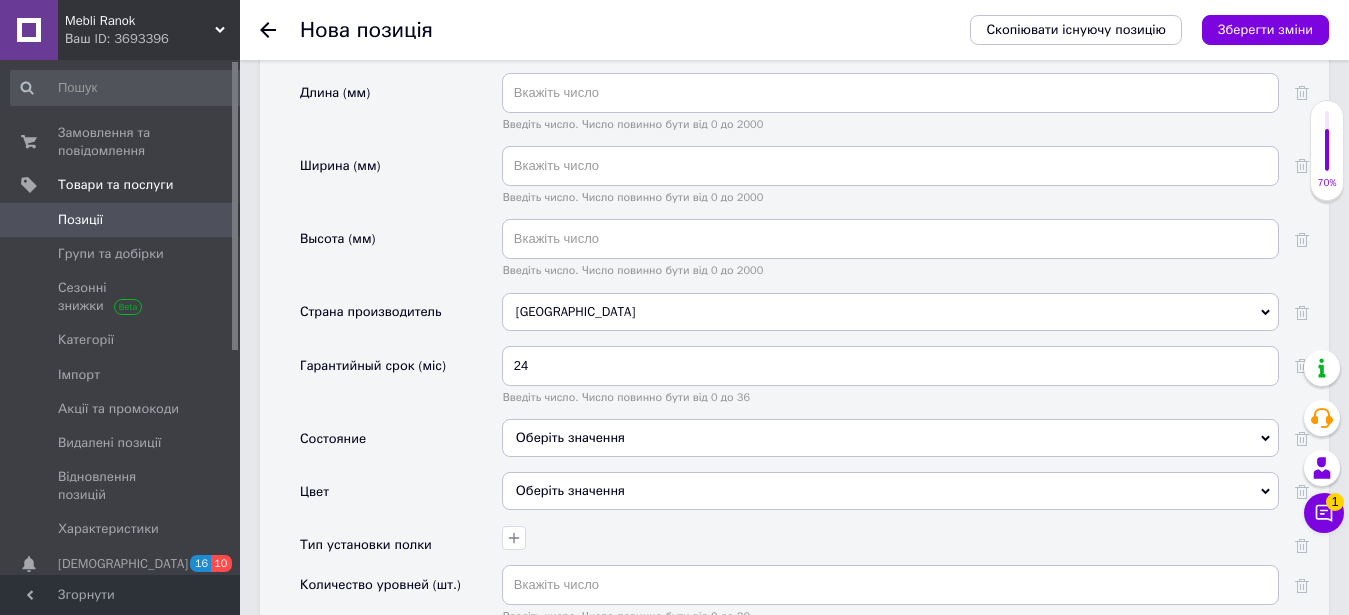 click on "Оберіть значення" at bounding box center [890, 438] 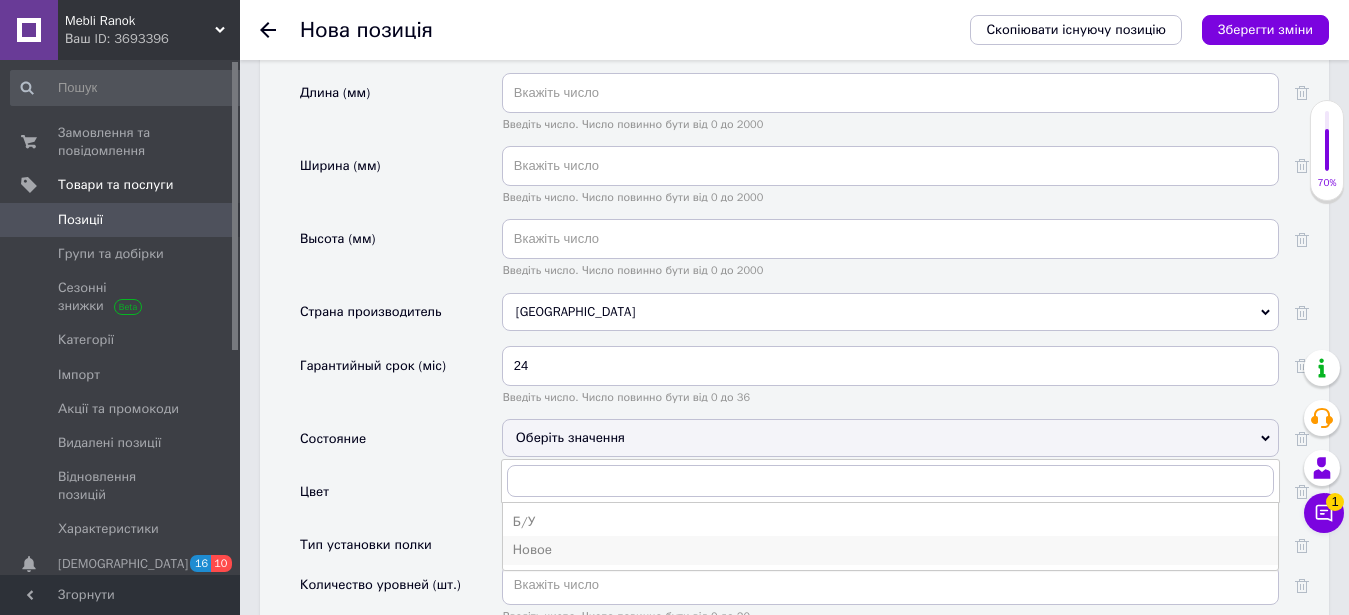 click on "Новое" at bounding box center (890, 550) 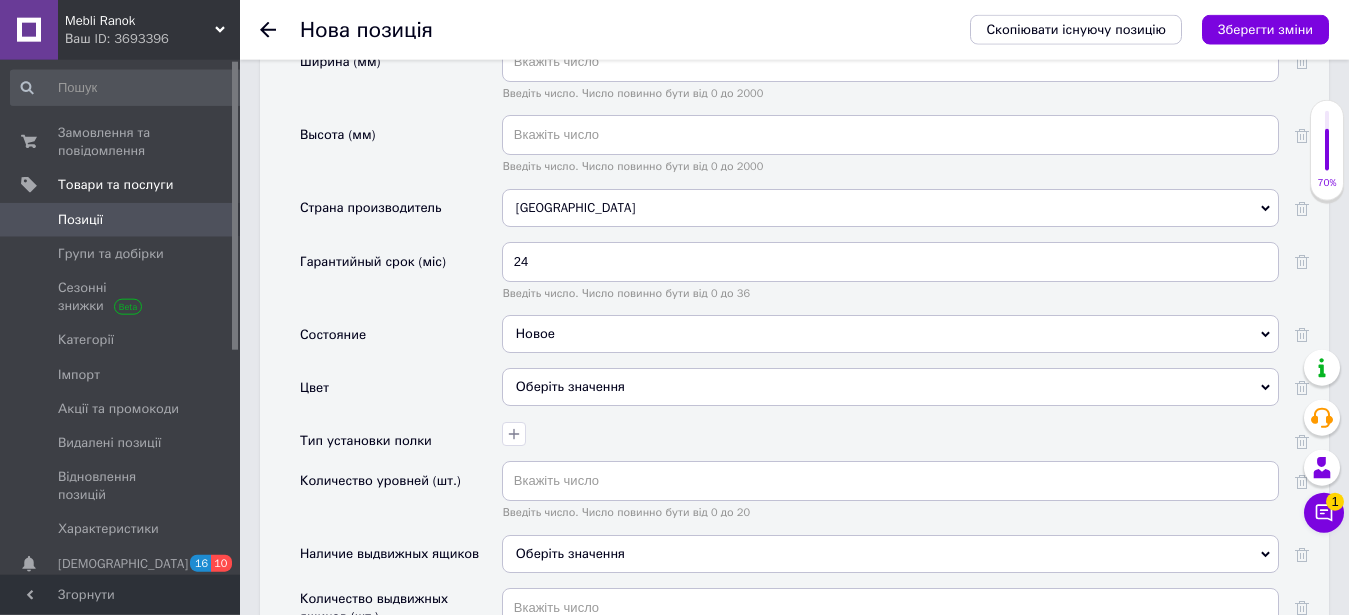 scroll, scrollTop: 2412, scrollLeft: 0, axis: vertical 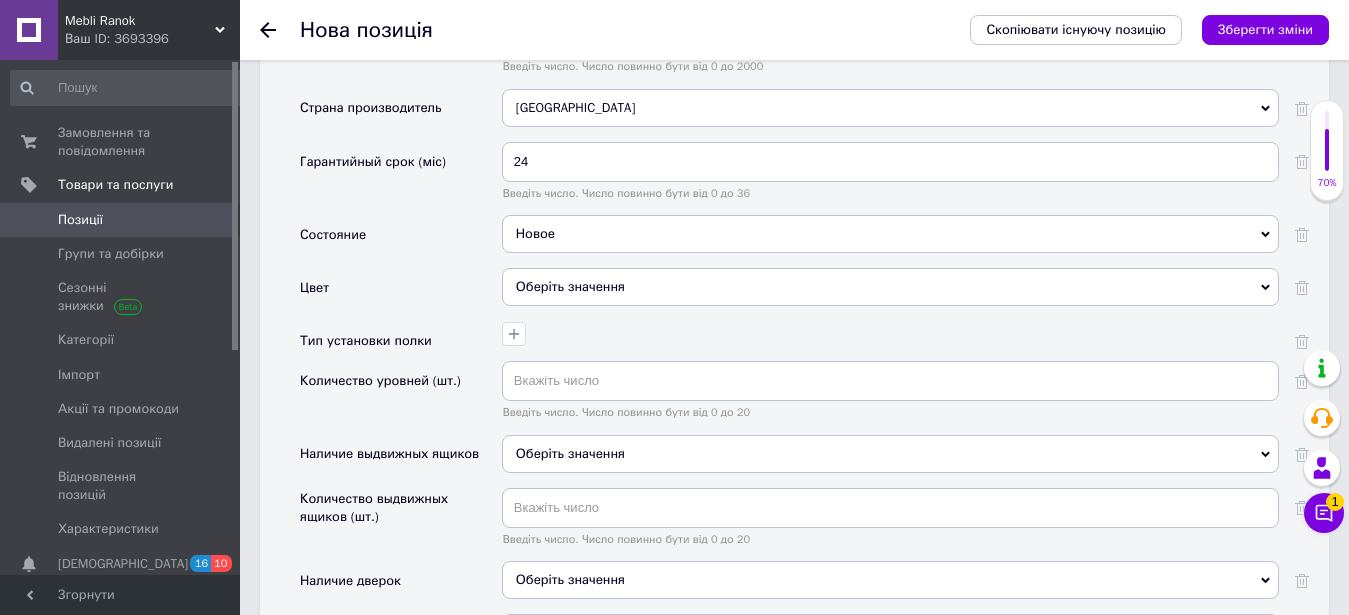 click 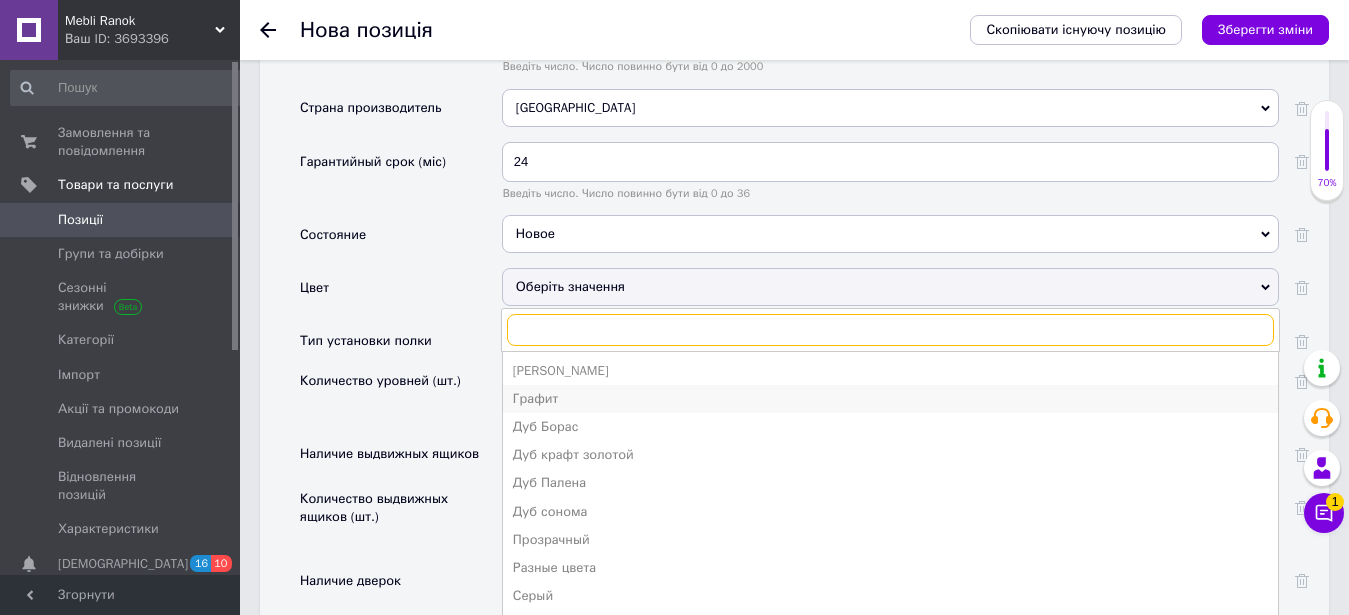scroll, scrollTop: 78, scrollLeft: 0, axis: vertical 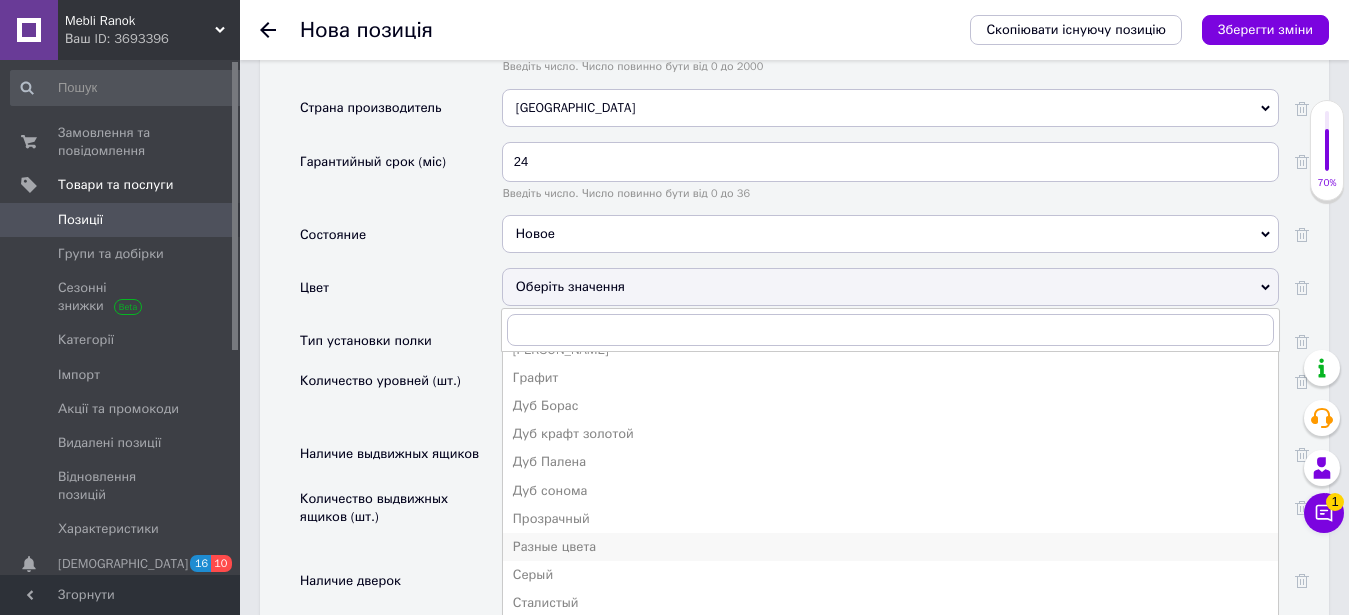 click on "Разные цвета" at bounding box center (890, 547) 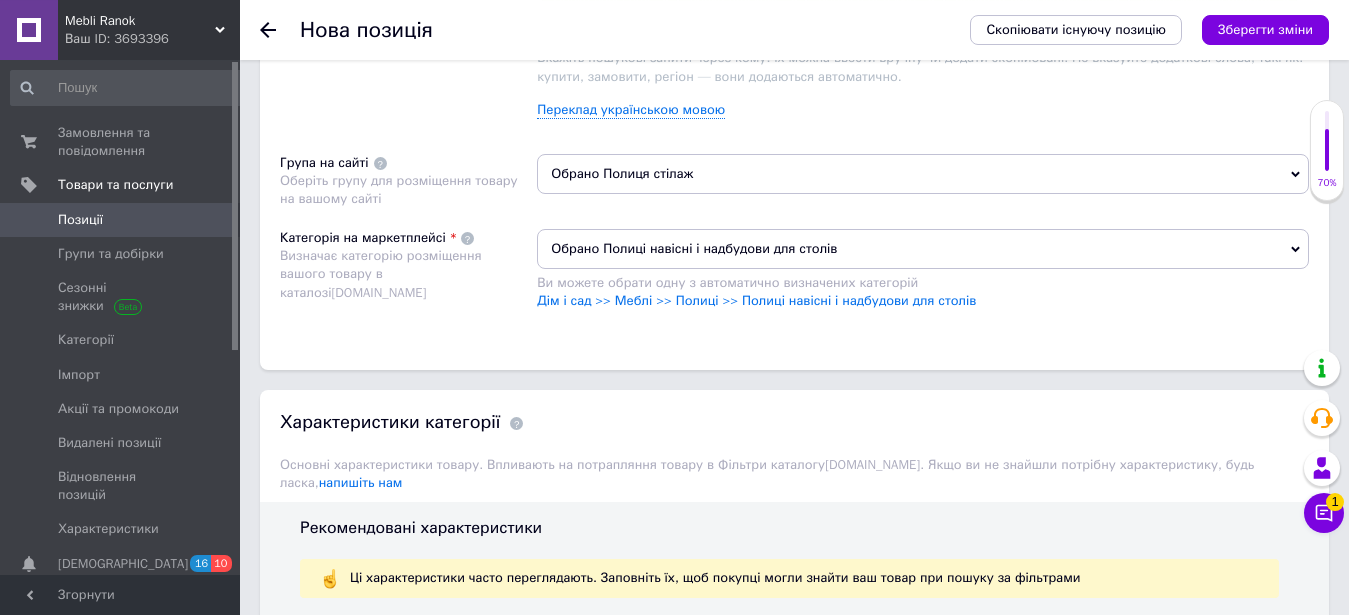 scroll, scrollTop: 1188, scrollLeft: 0, axis: vertical 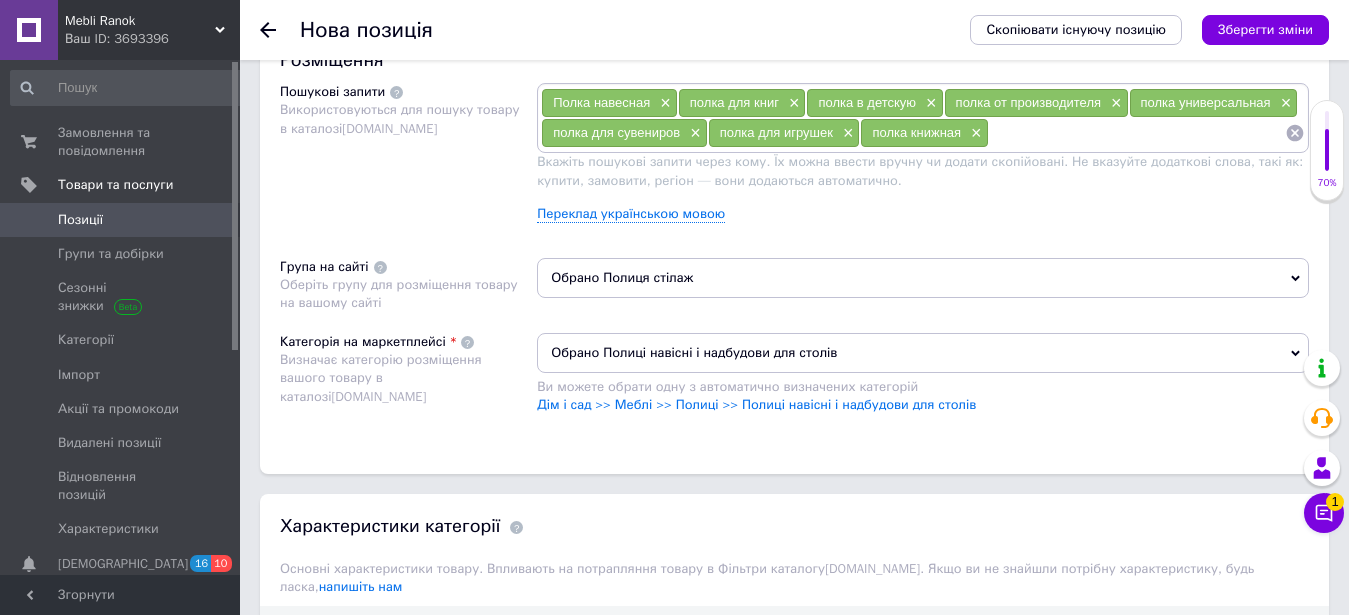 click on "Обрано Полиці навісні і надбудови для столів" at bounding box center (923, 353) 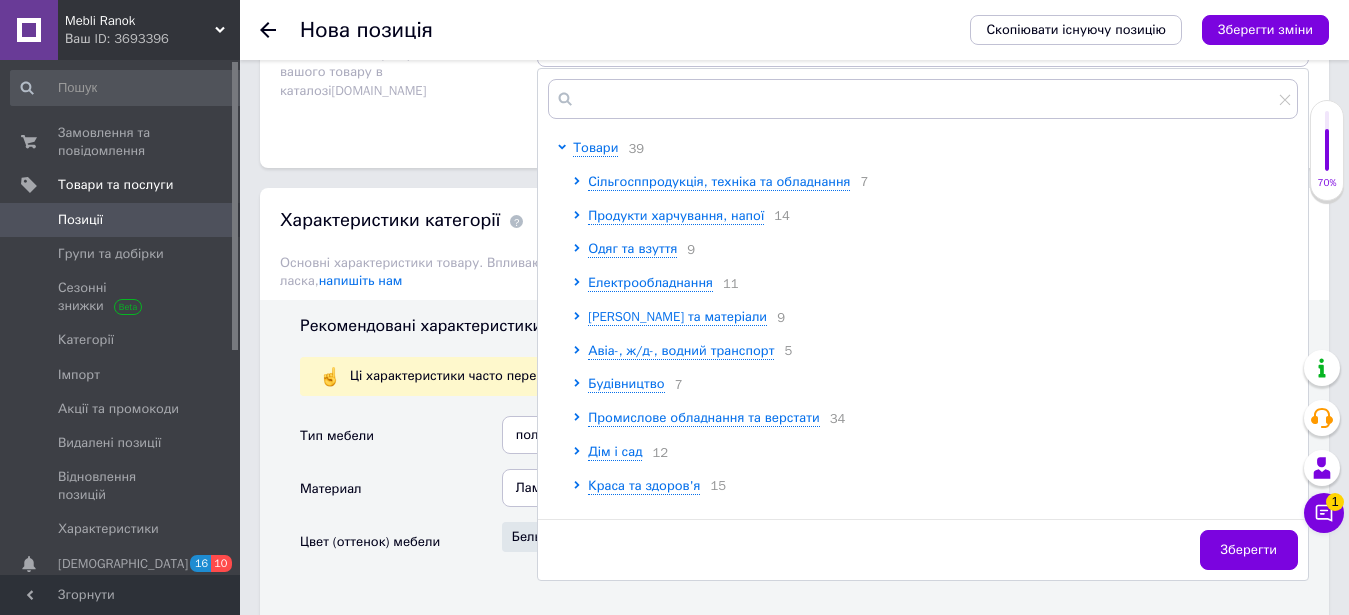 scroll, scrollTop: 984, scrollLeft: 0, axis: vertical 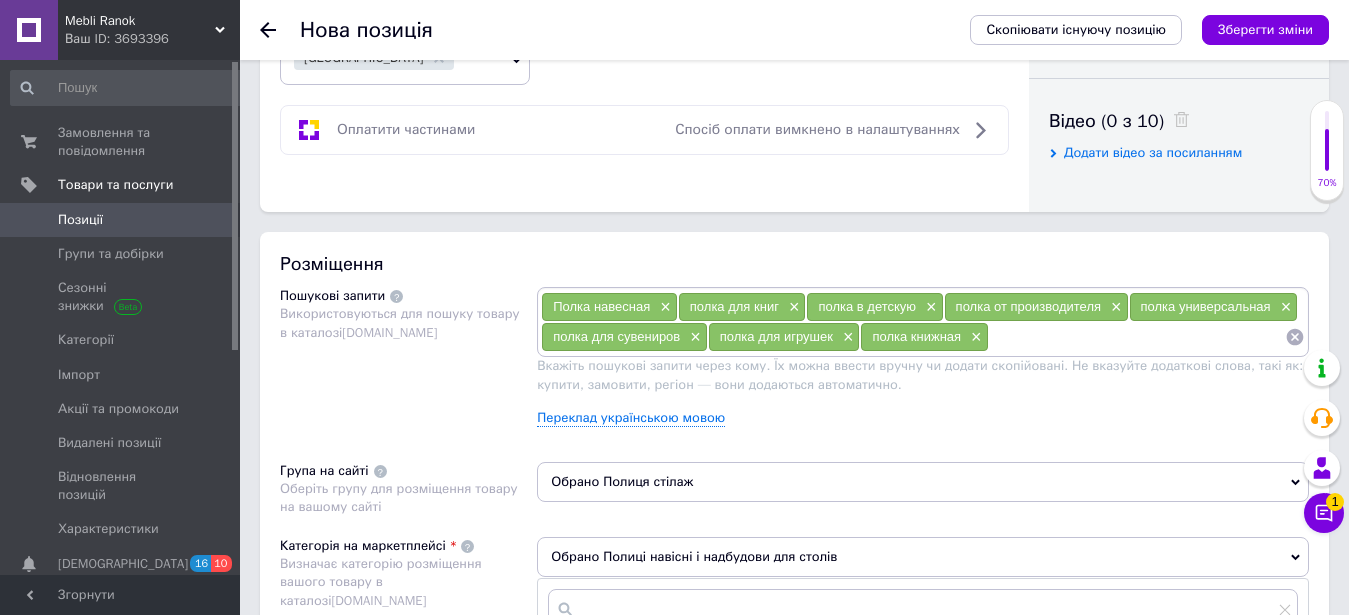 click on "Пошукові запити Використовуються для пошуку товару в каталозі  [DOMAIN_NAME]" at bounding box center (408, 364) 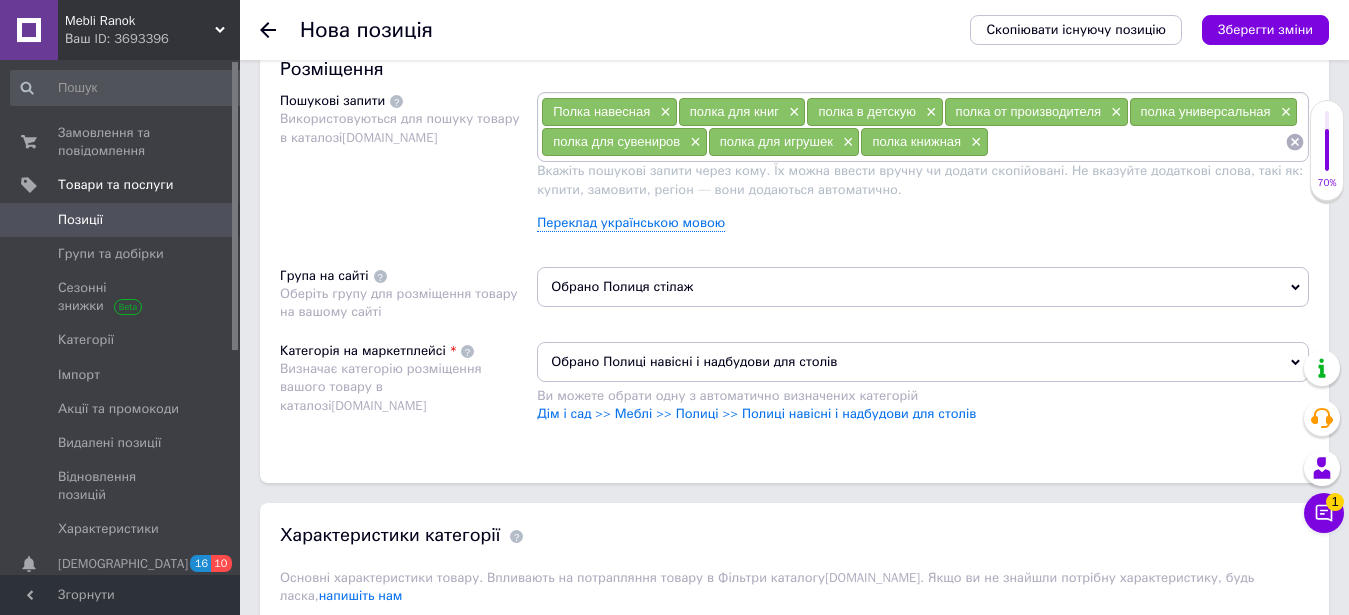 scroll, scrollTop: 1290, scrollLeft: 0, axis: vertical 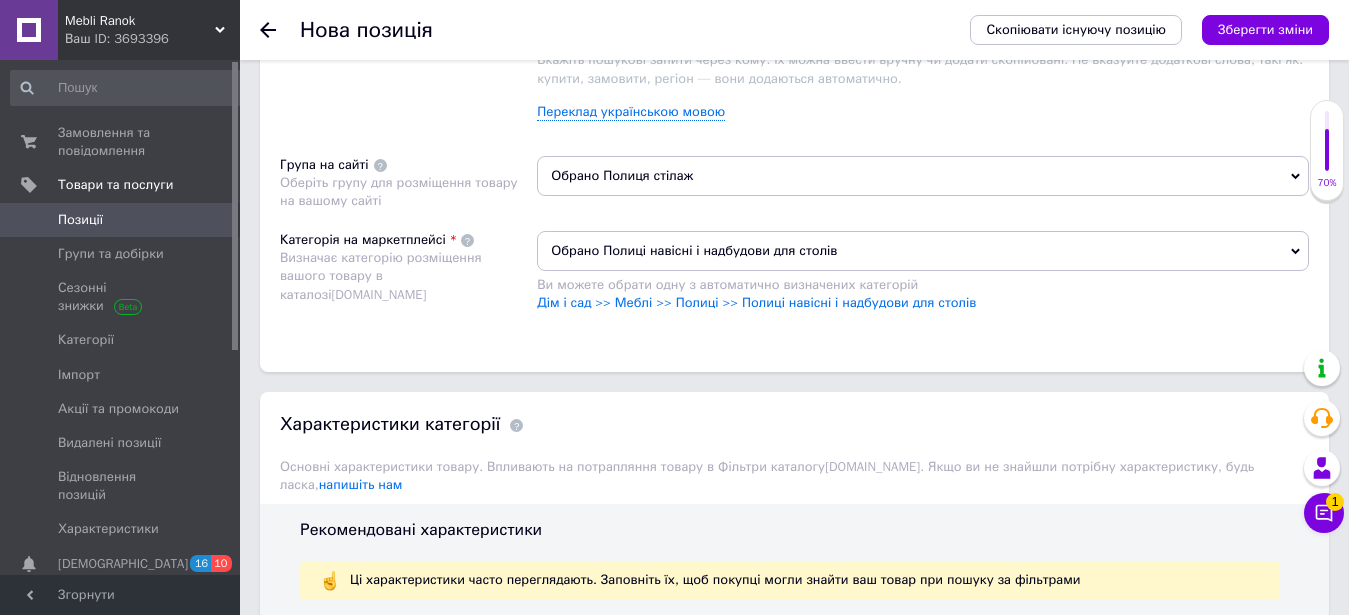 click 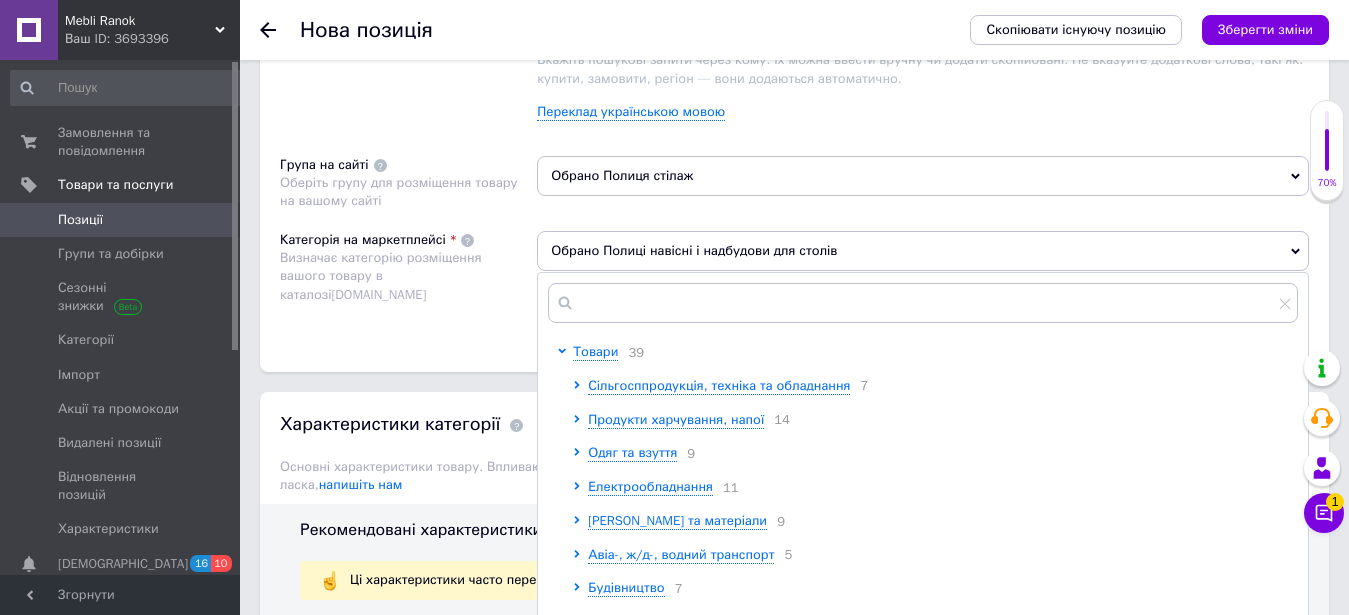 click on "Обрано Полиці навісні і надбудови для столів" at bounding box center [923, 251] 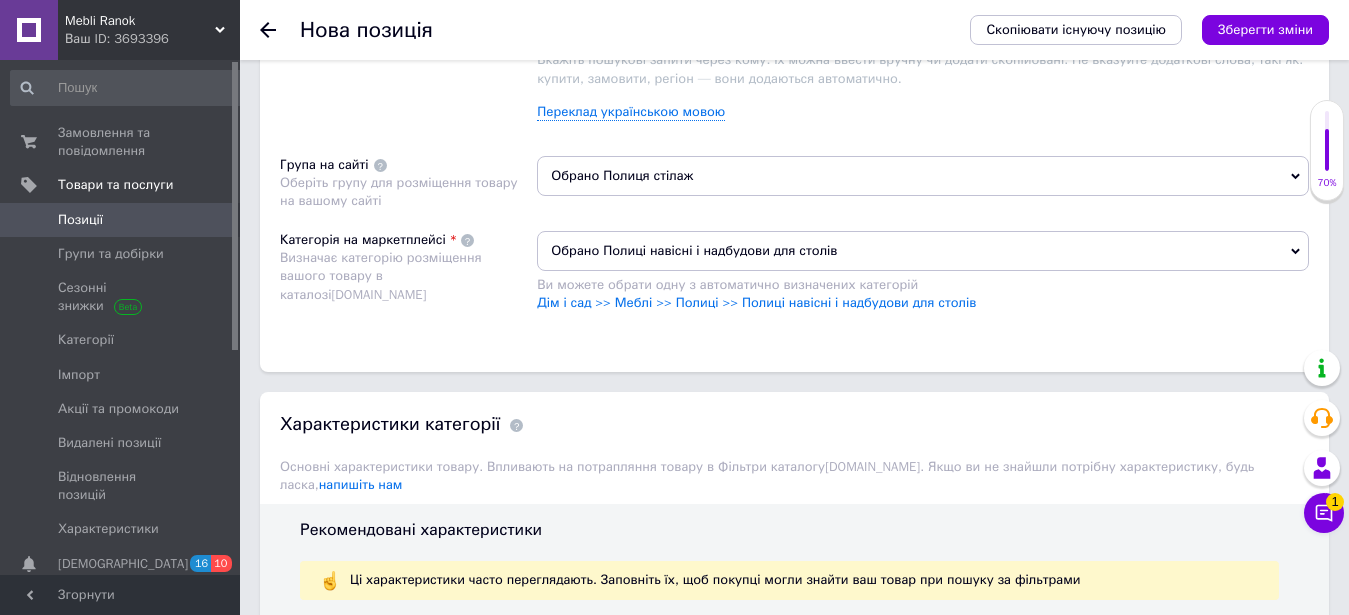 click on "Обрано Полиці навісні і надбудови для столів" at bounding box center (923, 251) 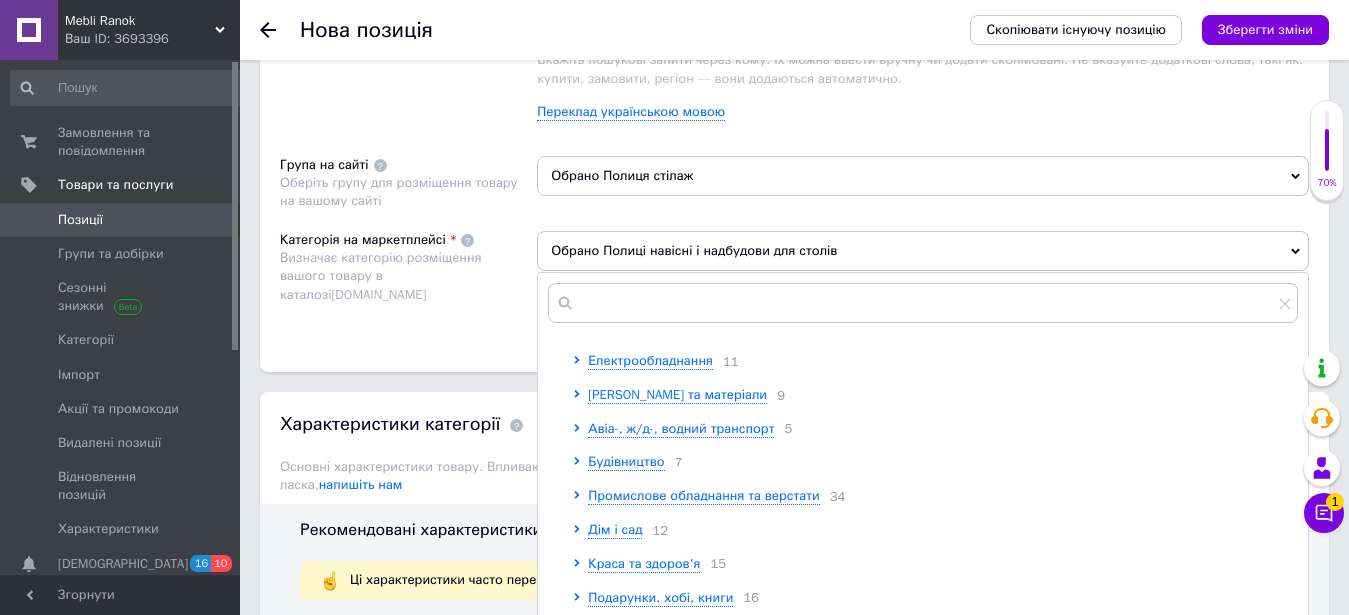 scroll, scrollTop: 204, scrollLeft: 0, axis: vertical 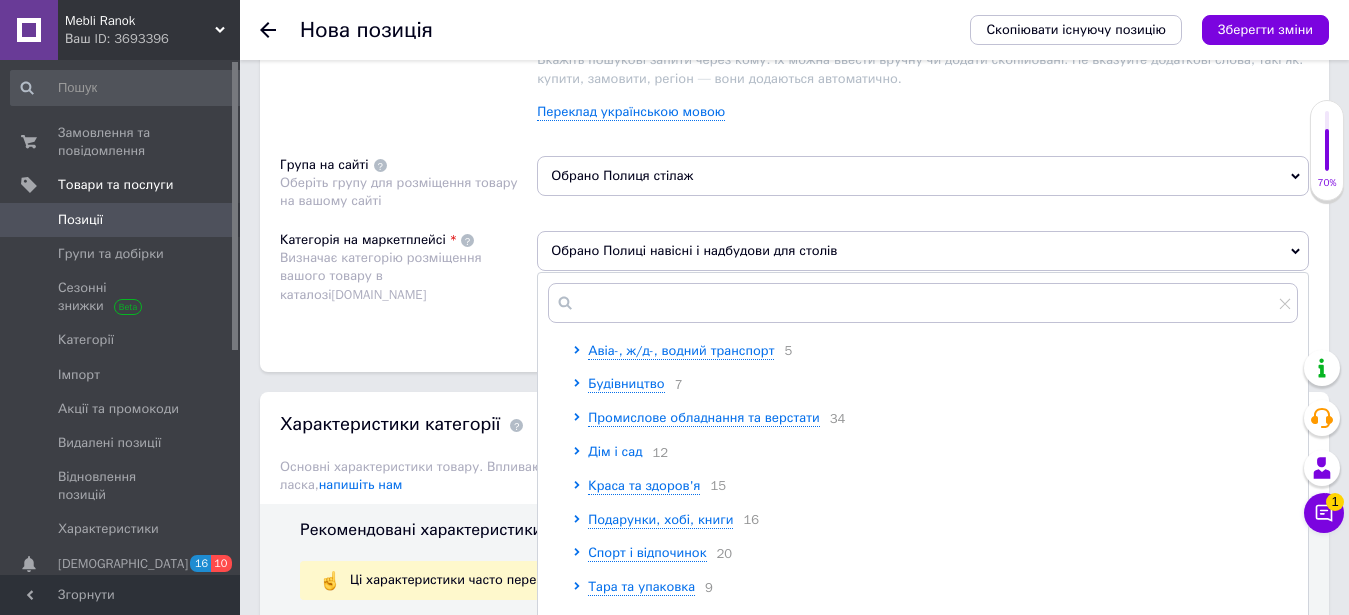 click on "Дім і сад" at bounding box center (615, 451) 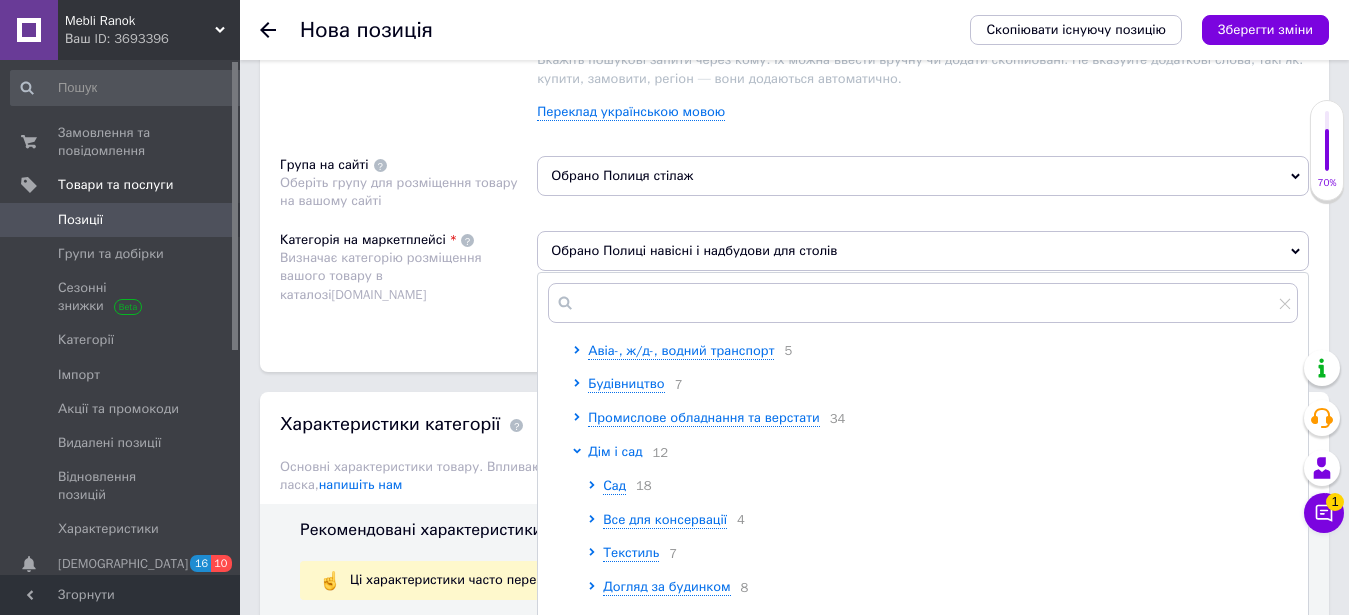 click on "Дім і сад" at bounding box center [615, 451] 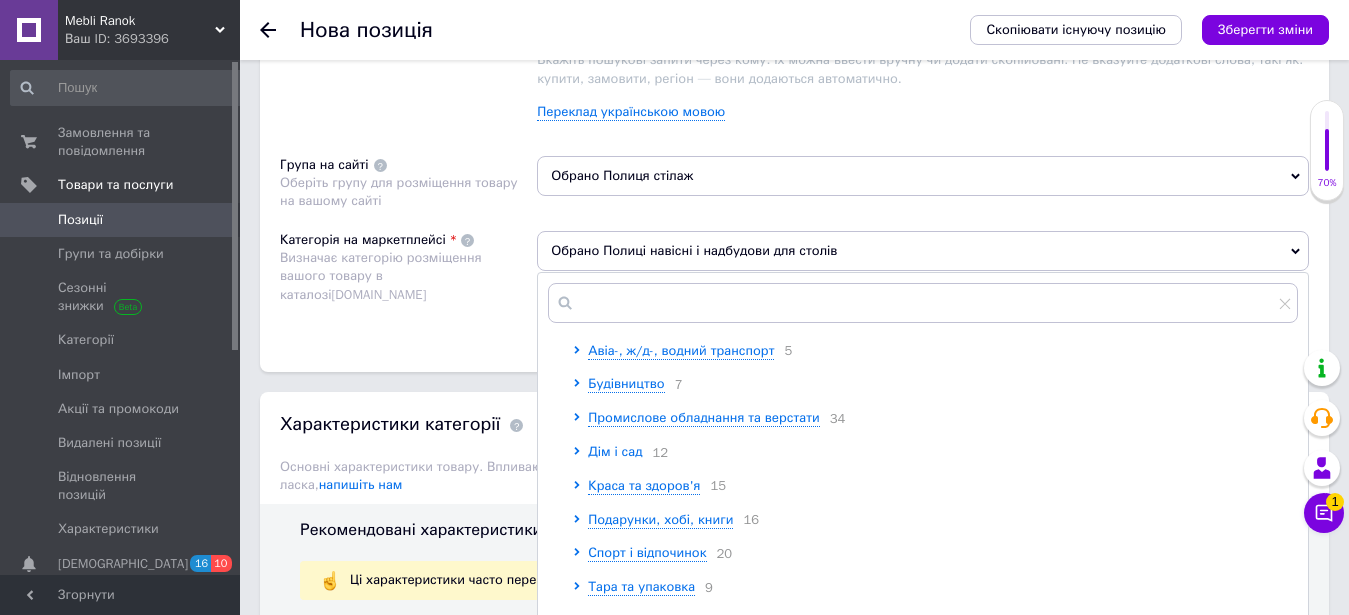 click on "Дім і сад" at bounding box center [615, 451] 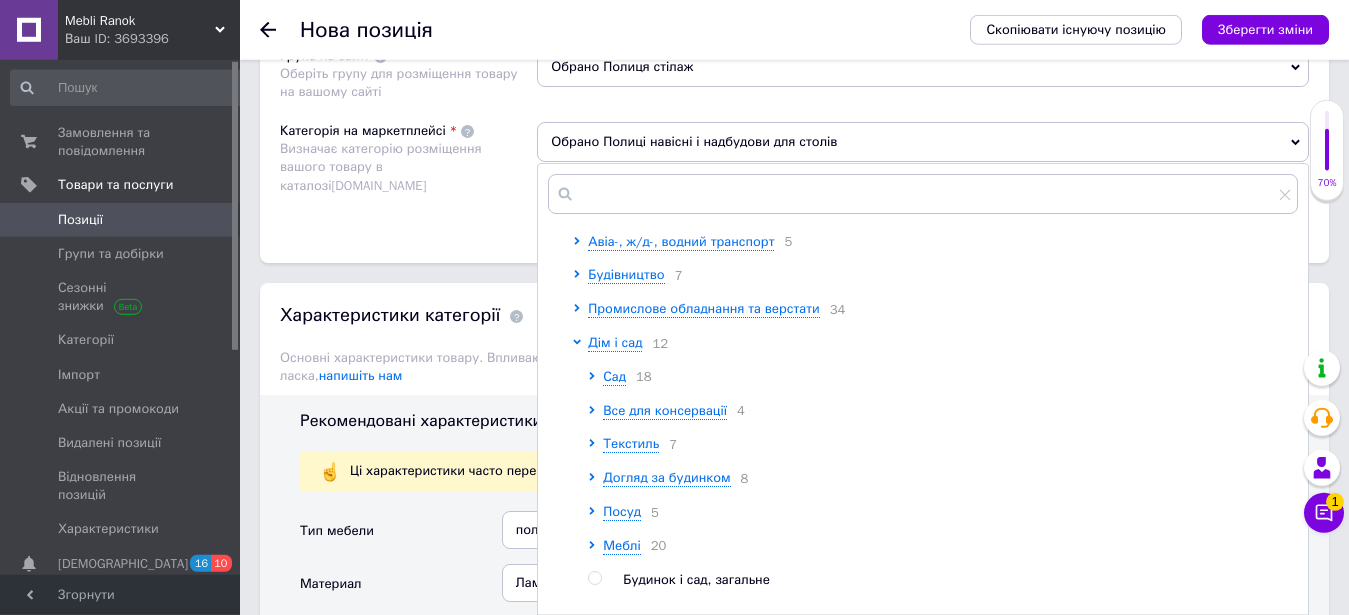 scroll, scrollTop: 1494, scrollLeft: 0, axis: vertical 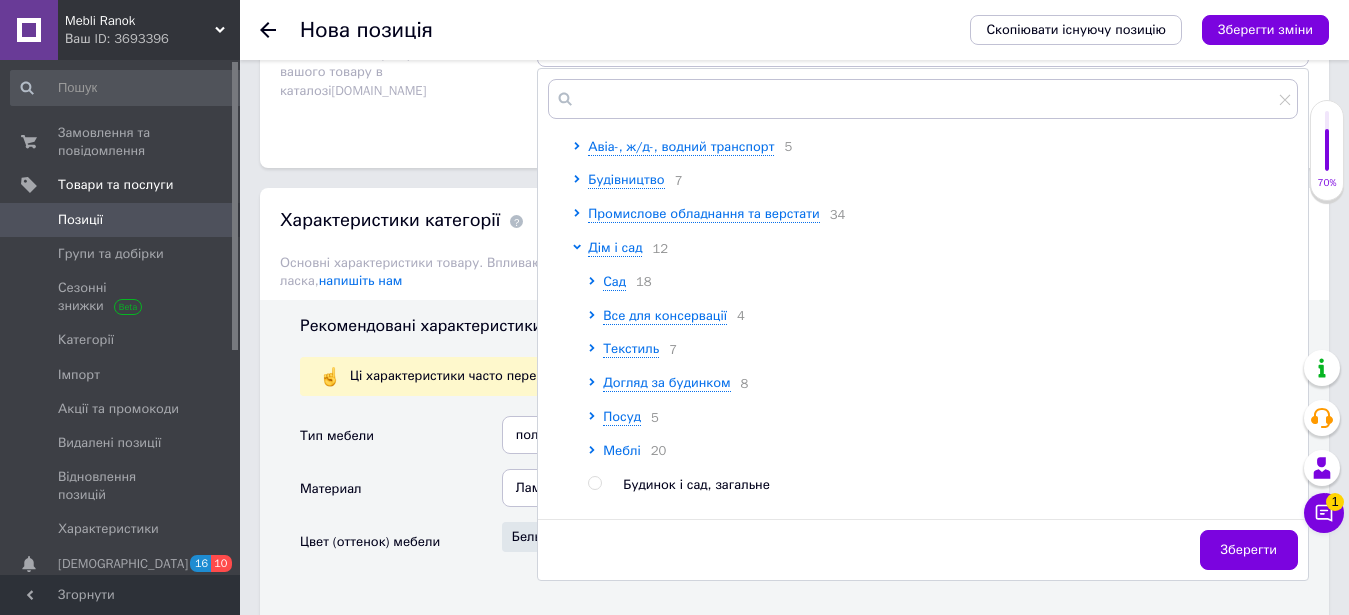 click on "Меблі" at bounding box center [622, 450] 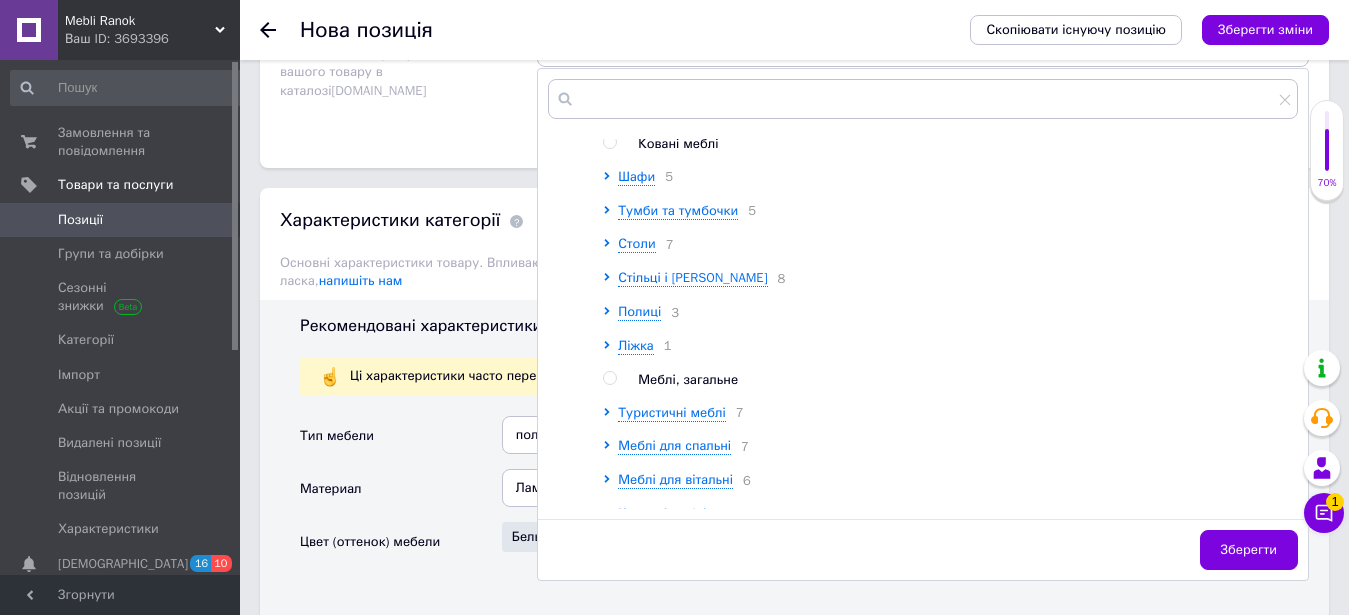 scroll, scrollTop: 714, scrollLeft: 0, axis: vertical 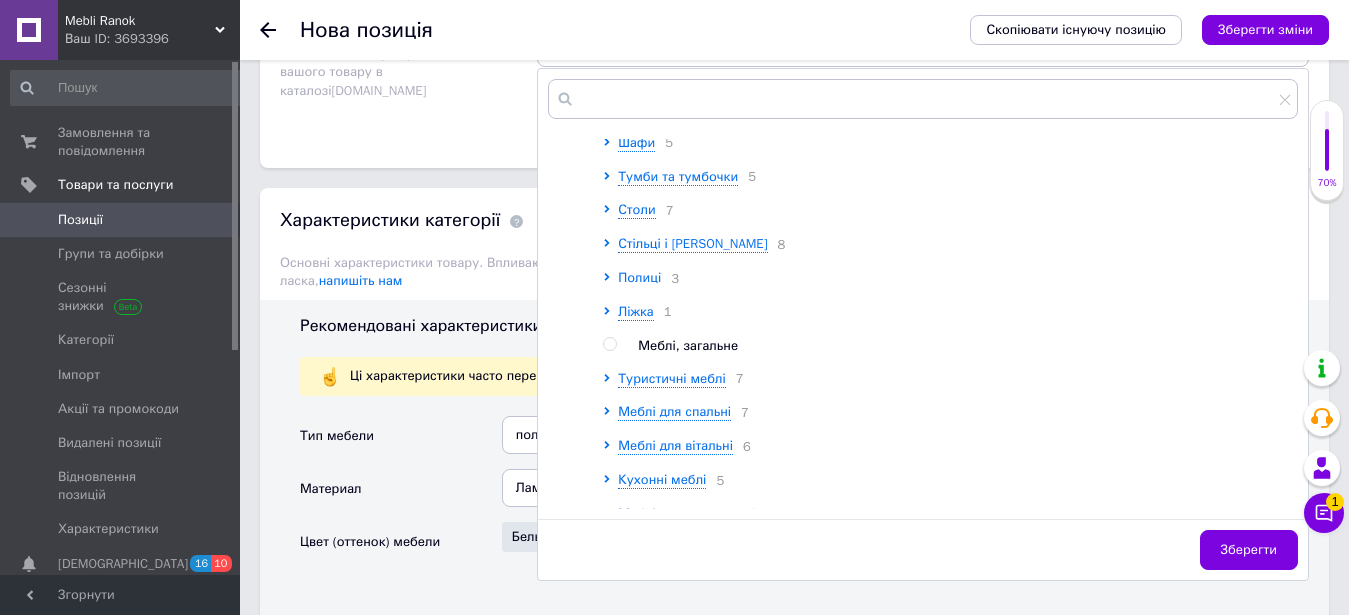 click on "Полиці" at bounding box center (639, 277) 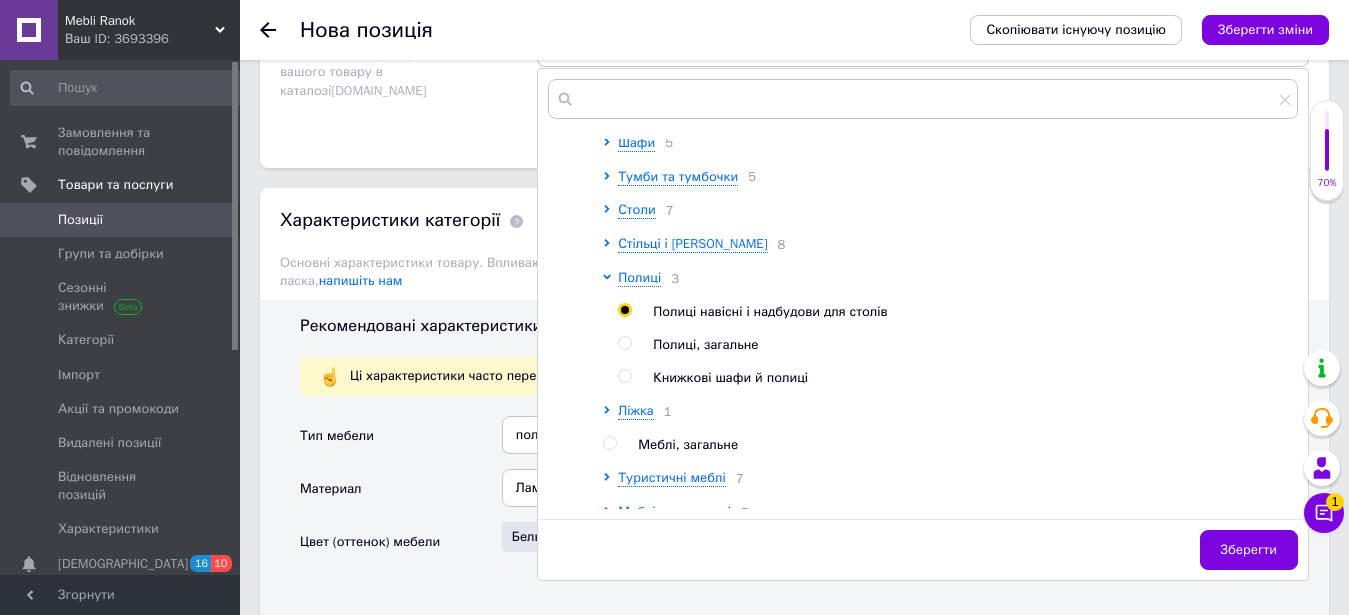 click at bounding box center (624, 376) 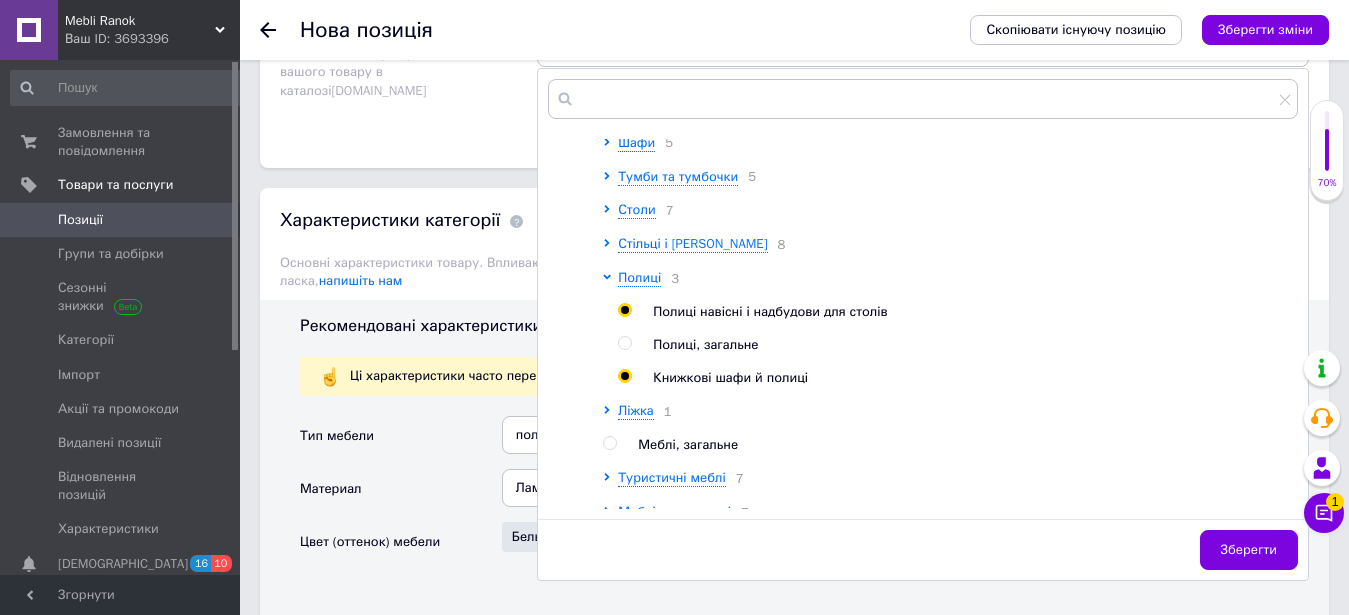 radio on "true" 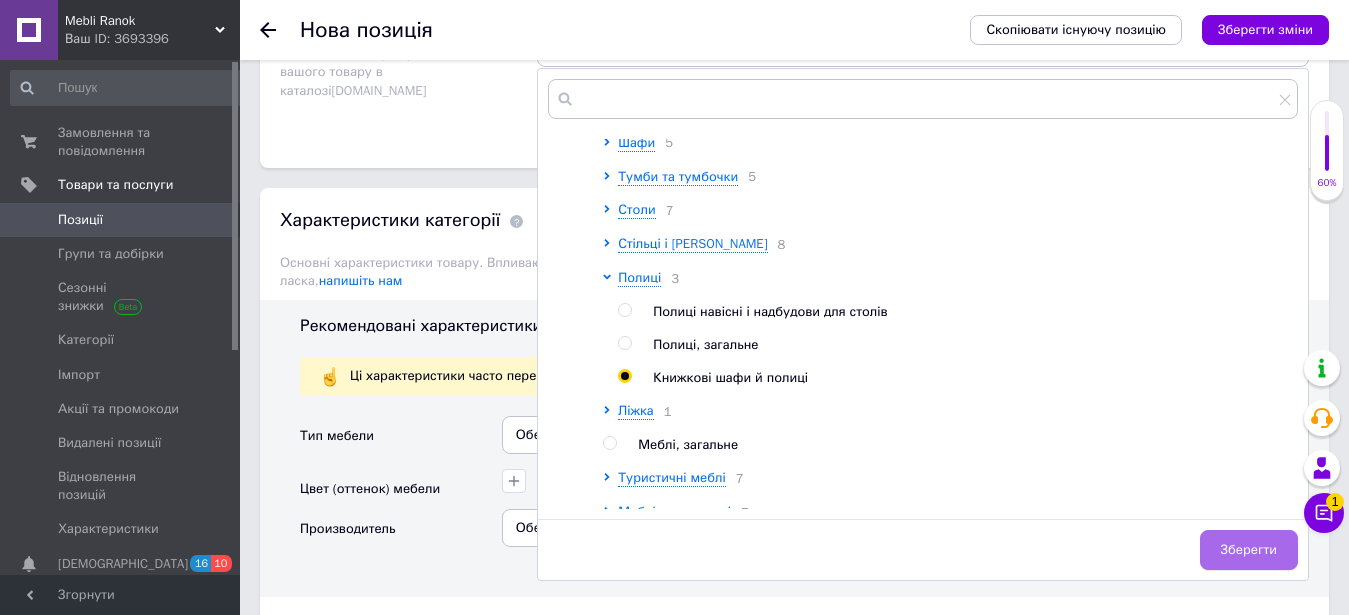 click on "Зберегти" at bounding box center (1249, 550) 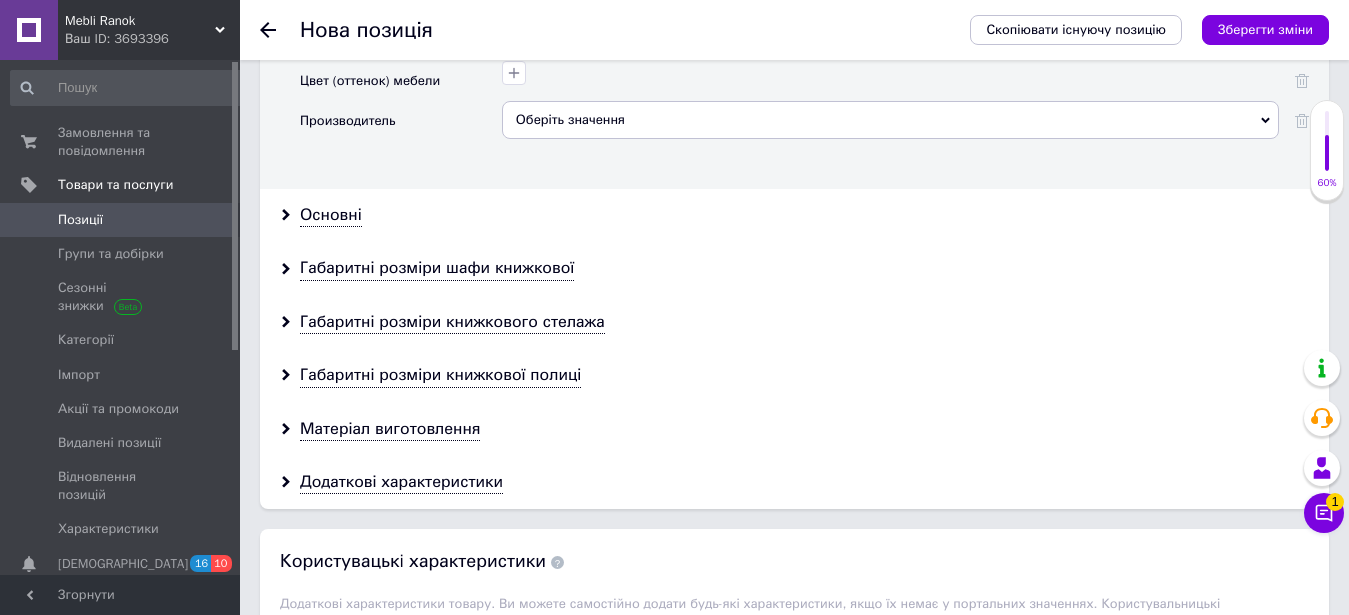 scroll, scrollTop: 1596, scrollLeft: 0, axis: vertical 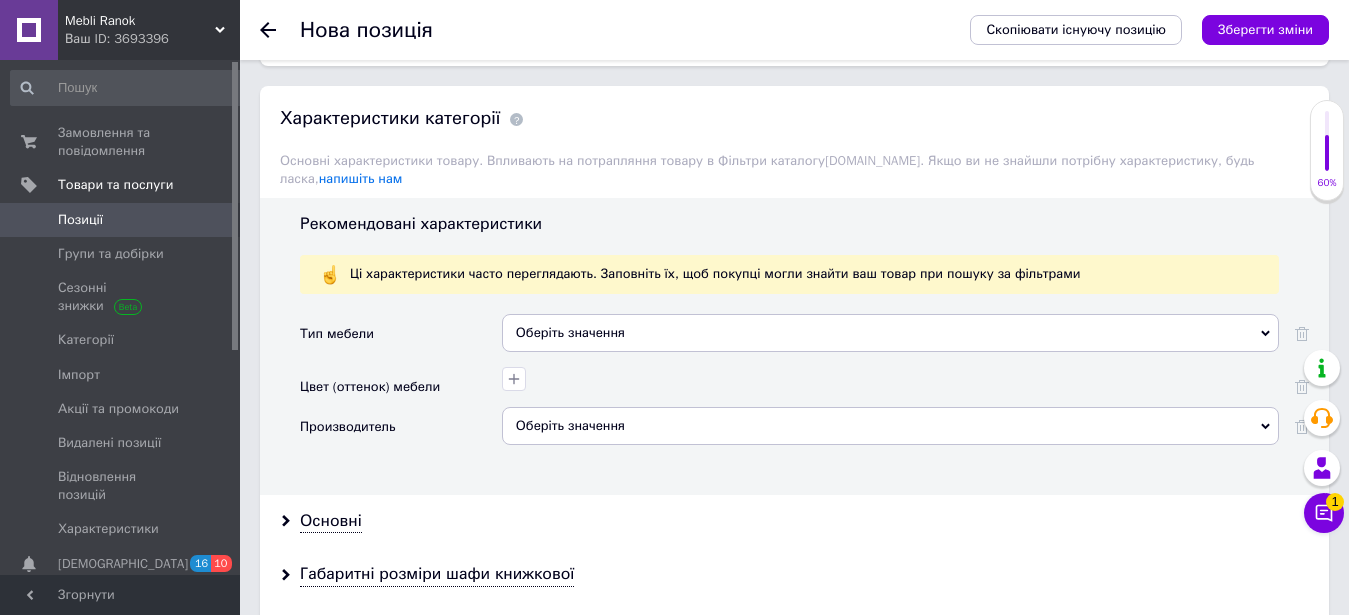 click on "Оберіть значення" at bounding box center [890, 426] 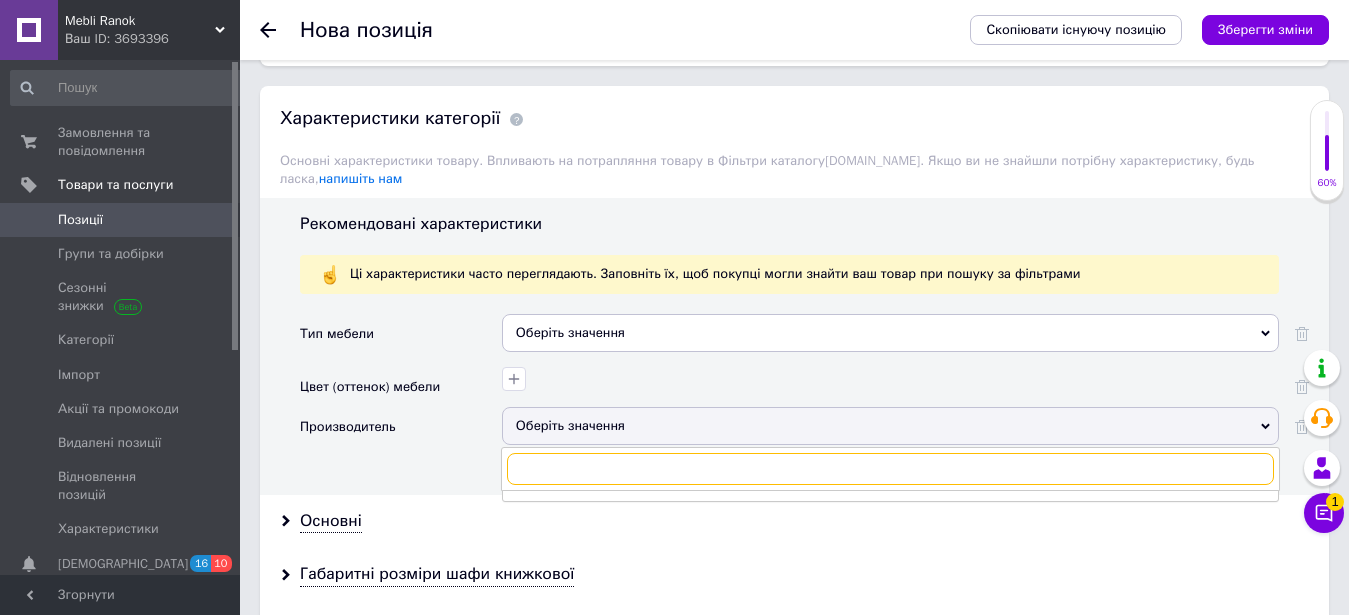 click at bounding box center [890, 469] 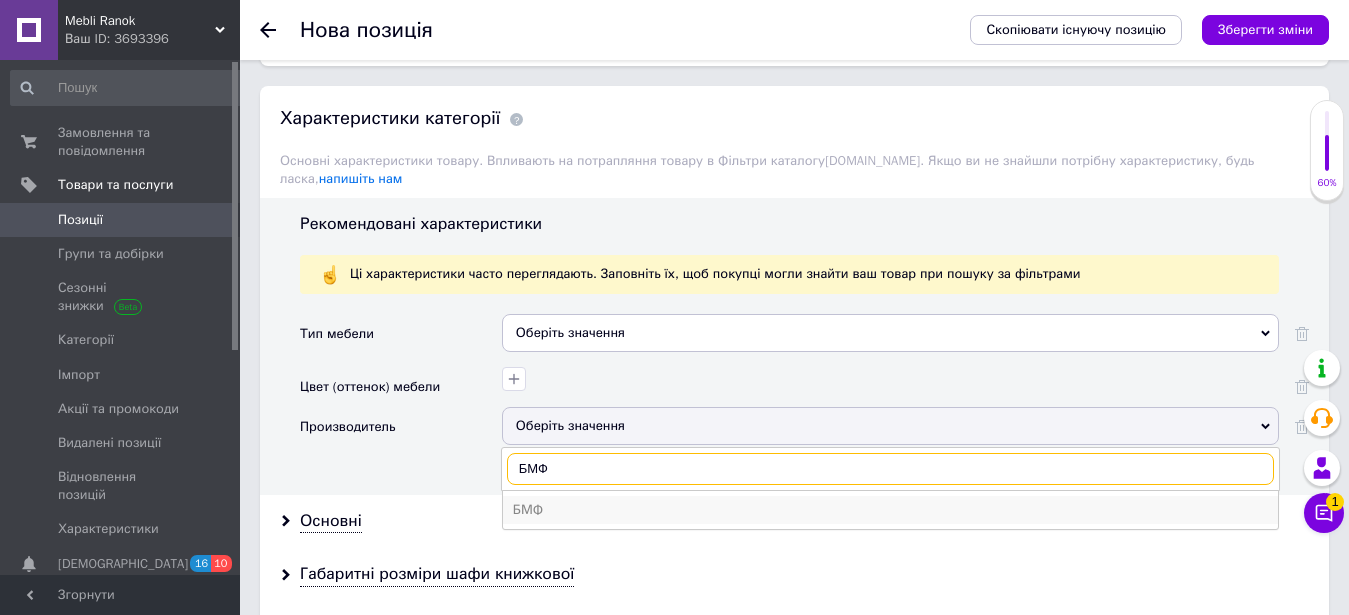 type on "БМФ" 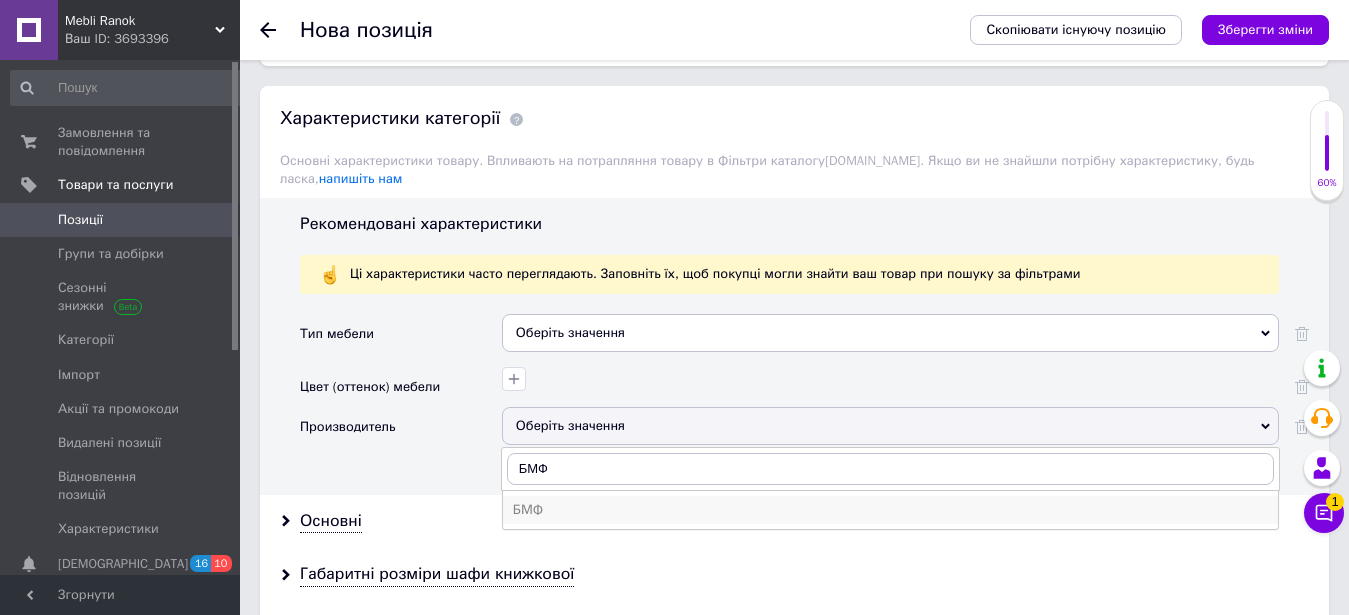 click on "БМФ" at bounding box center (890, 510) 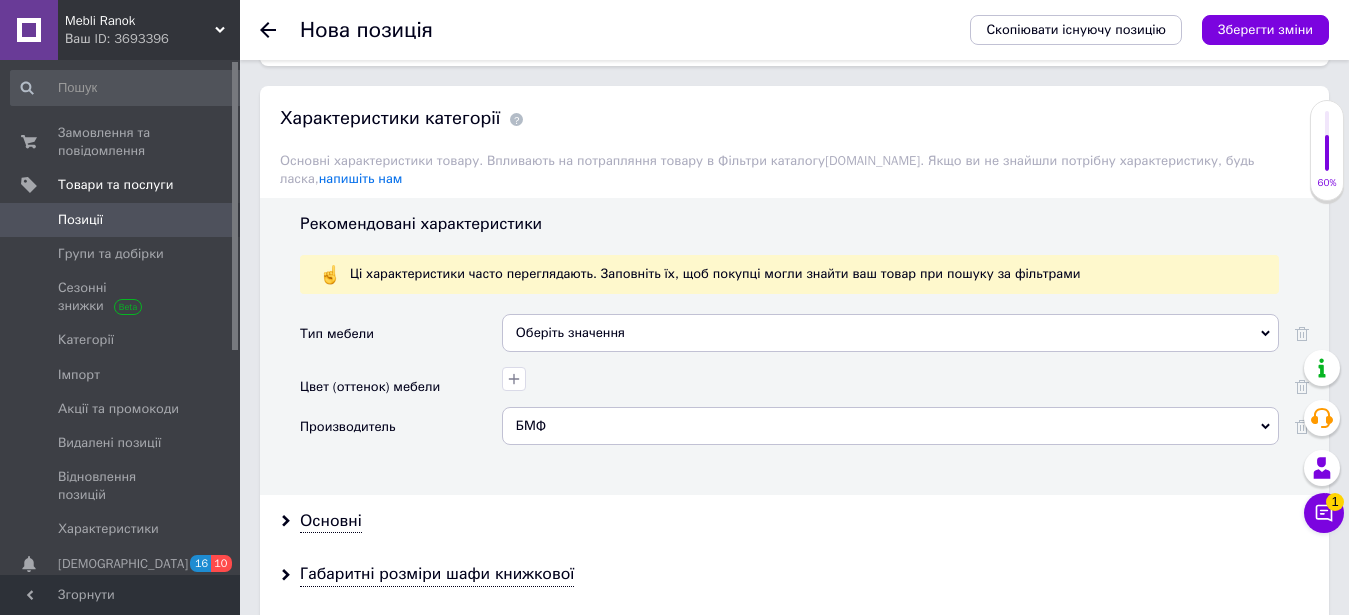 click 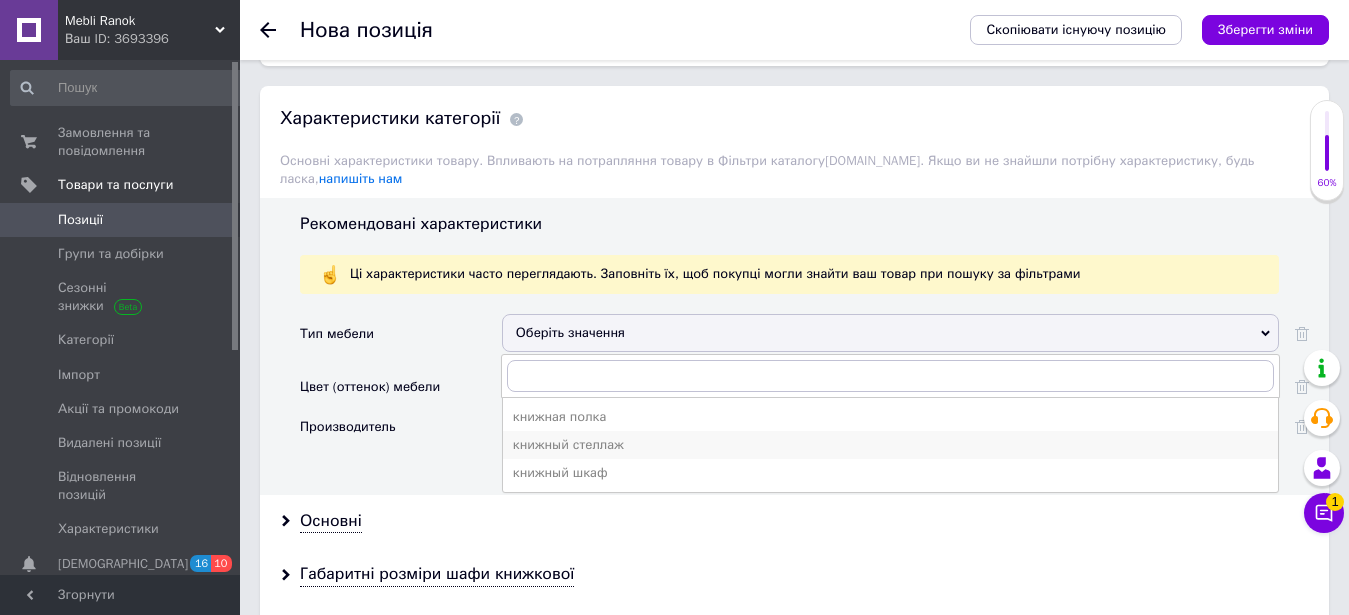 click on "книжный стеллаж" at bounding box center (890, 445) 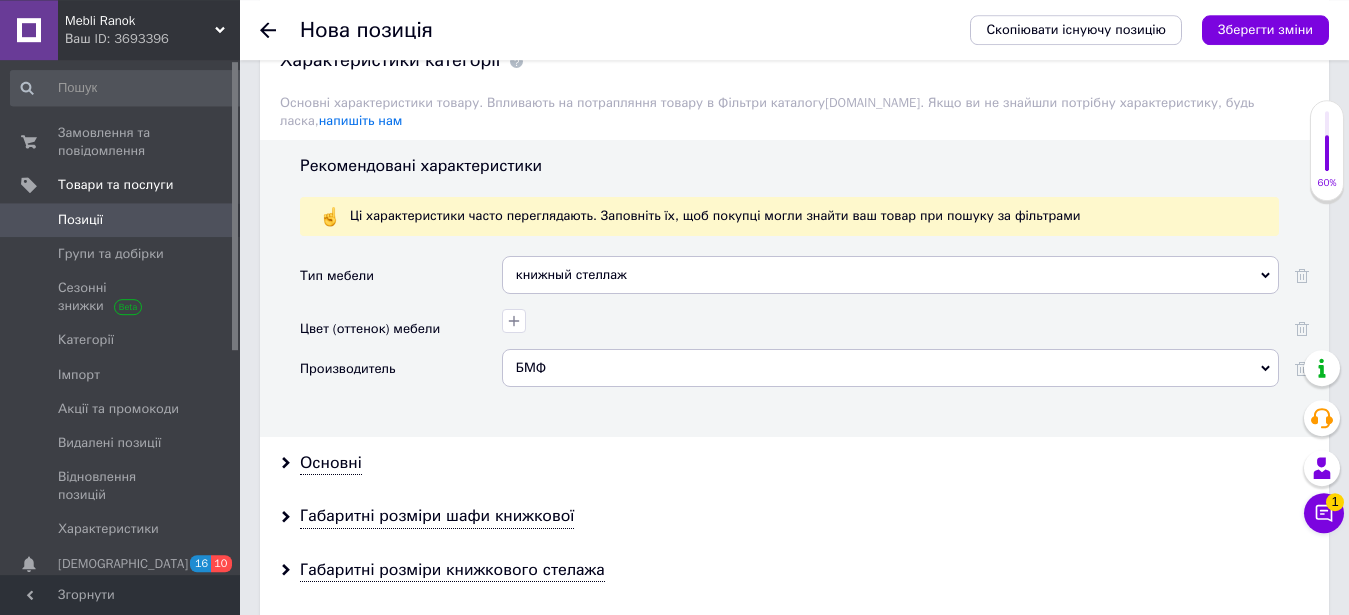 scroll, scrollTop: 1800, scrollLeft: 0, axis: vertical 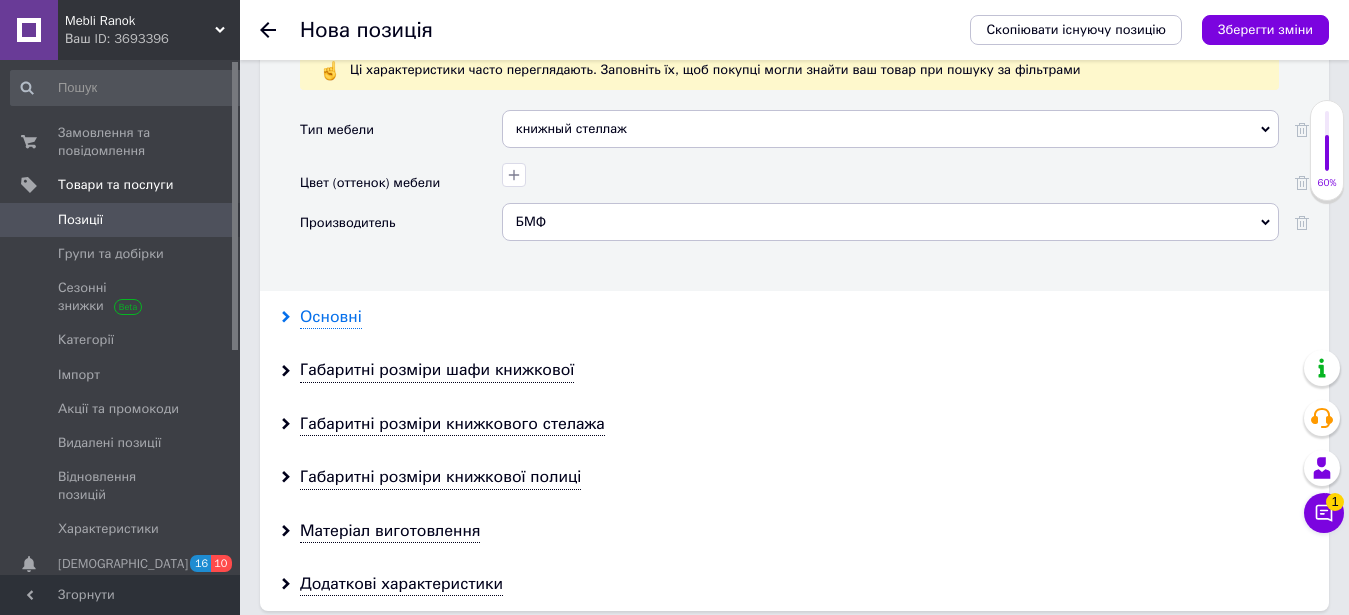 click on "Основні" at bounding box center [331, 317] 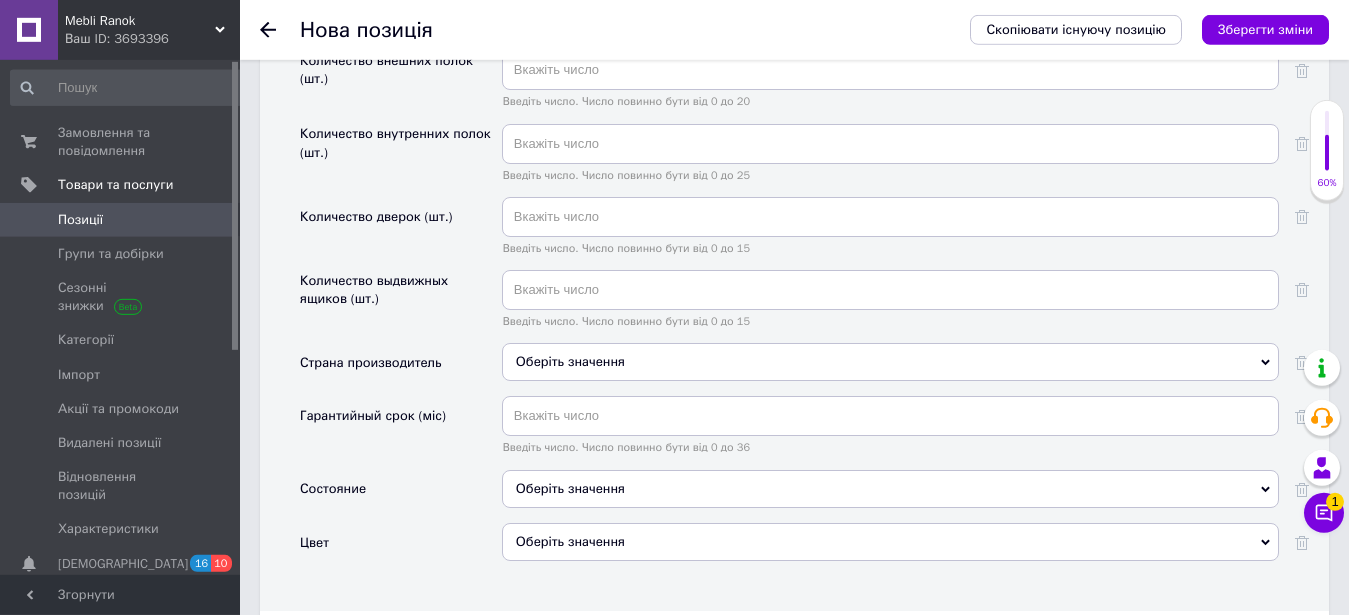 scroll, scrollTop: 2208, scrollLeft: 0, axis: vertical 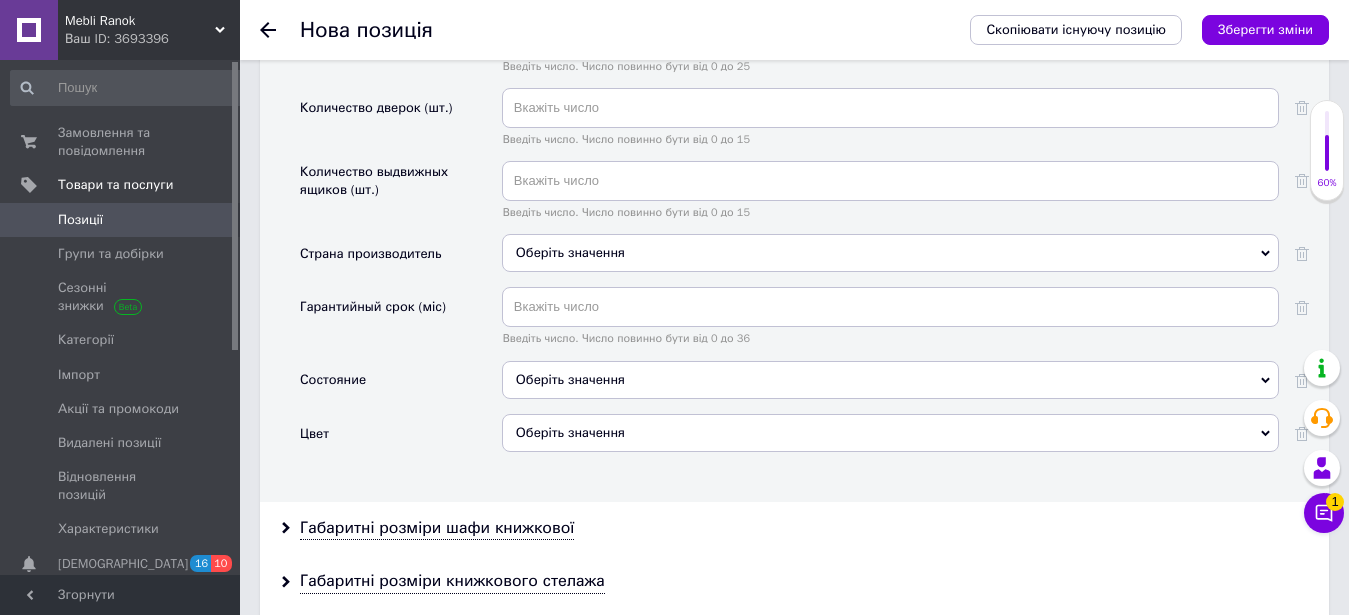 click on "Оберіть значення" at bounding box center (890, 253) 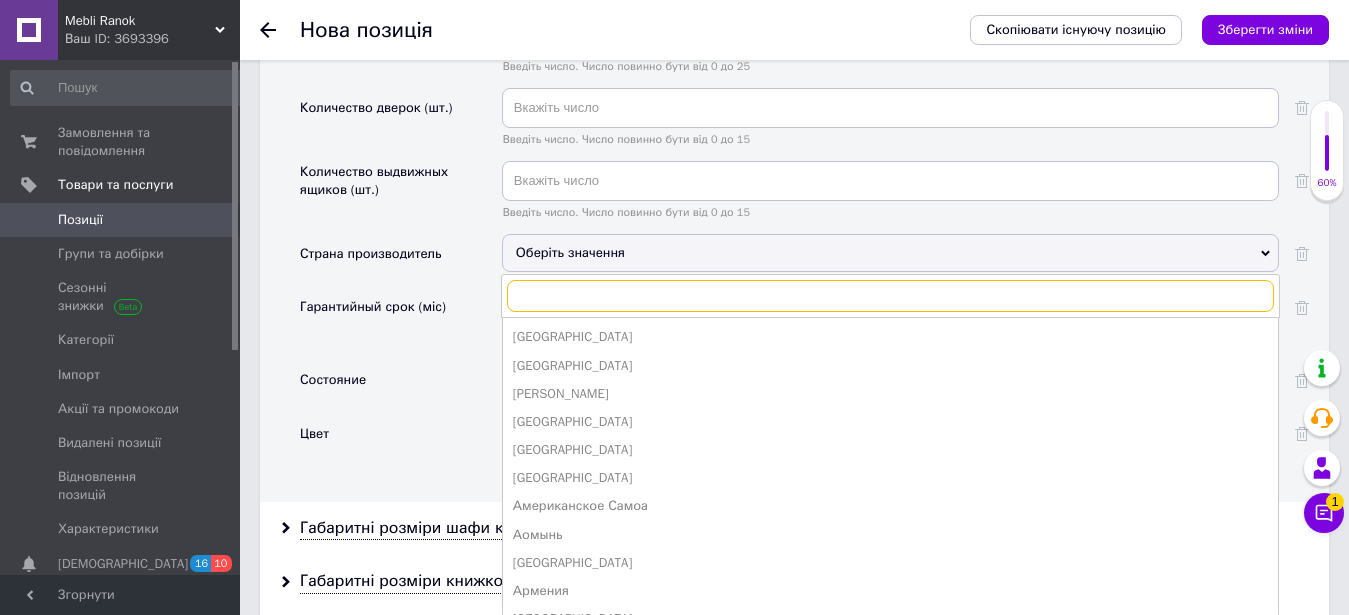 click at bounding box center (890, 296) 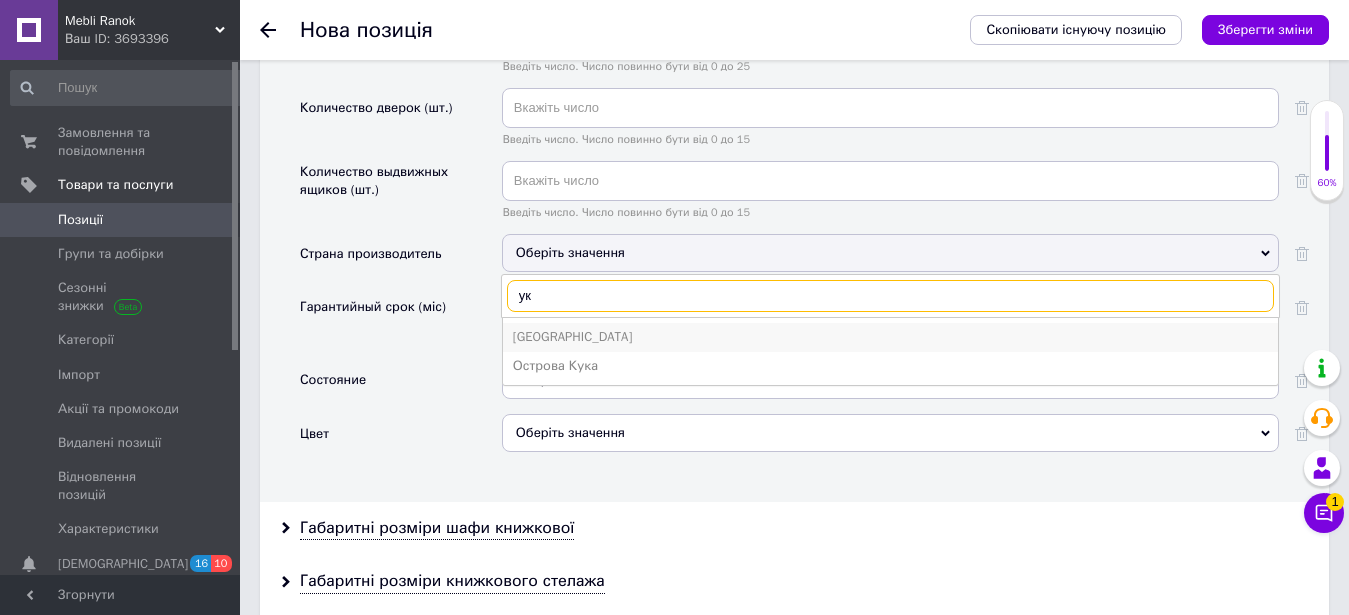 type on "ук" 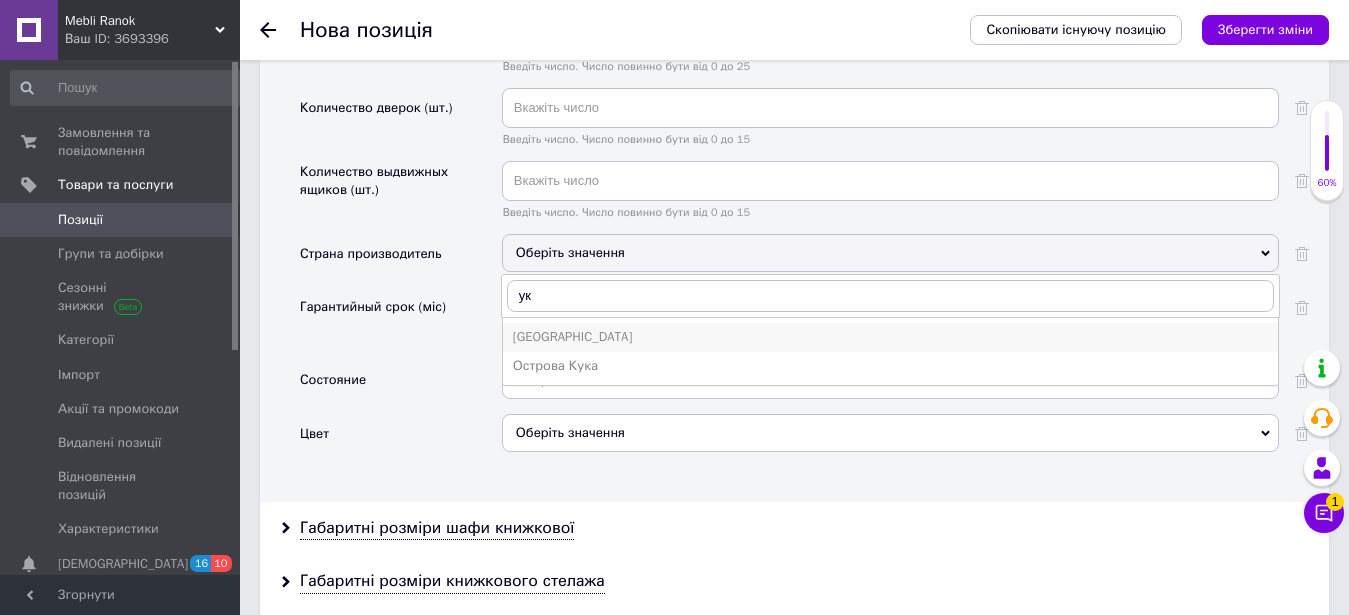 click on "[GEOGRAPHIC_DATA]" at bounding box center [890, 337] 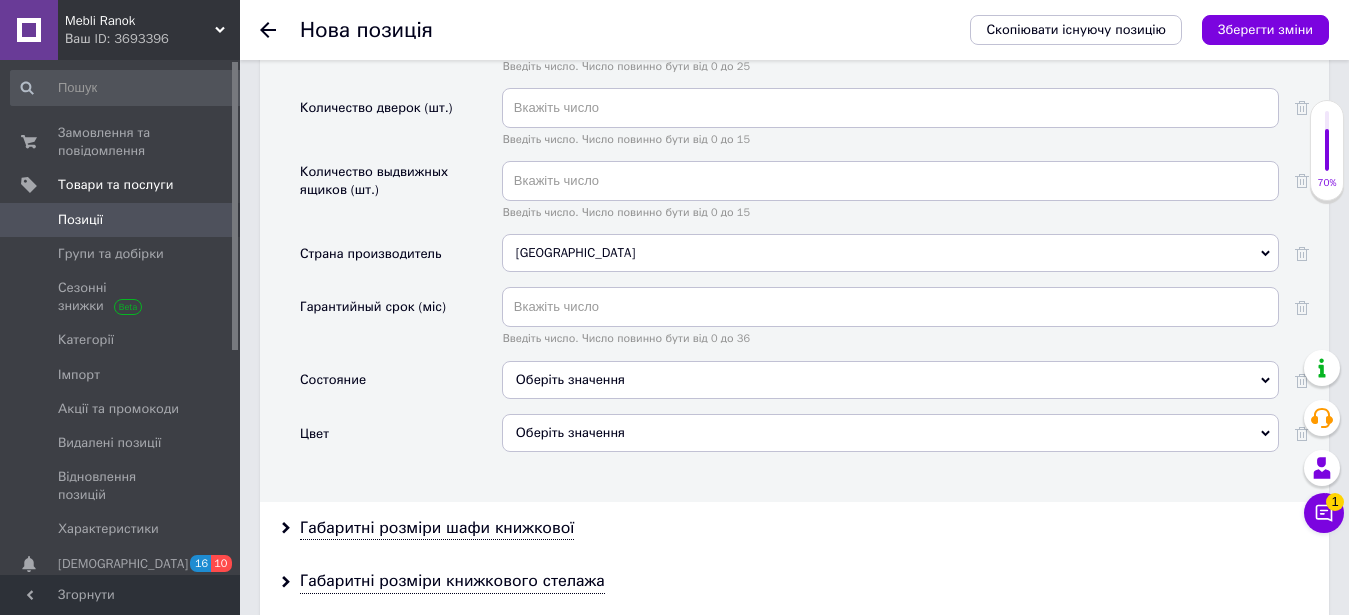click 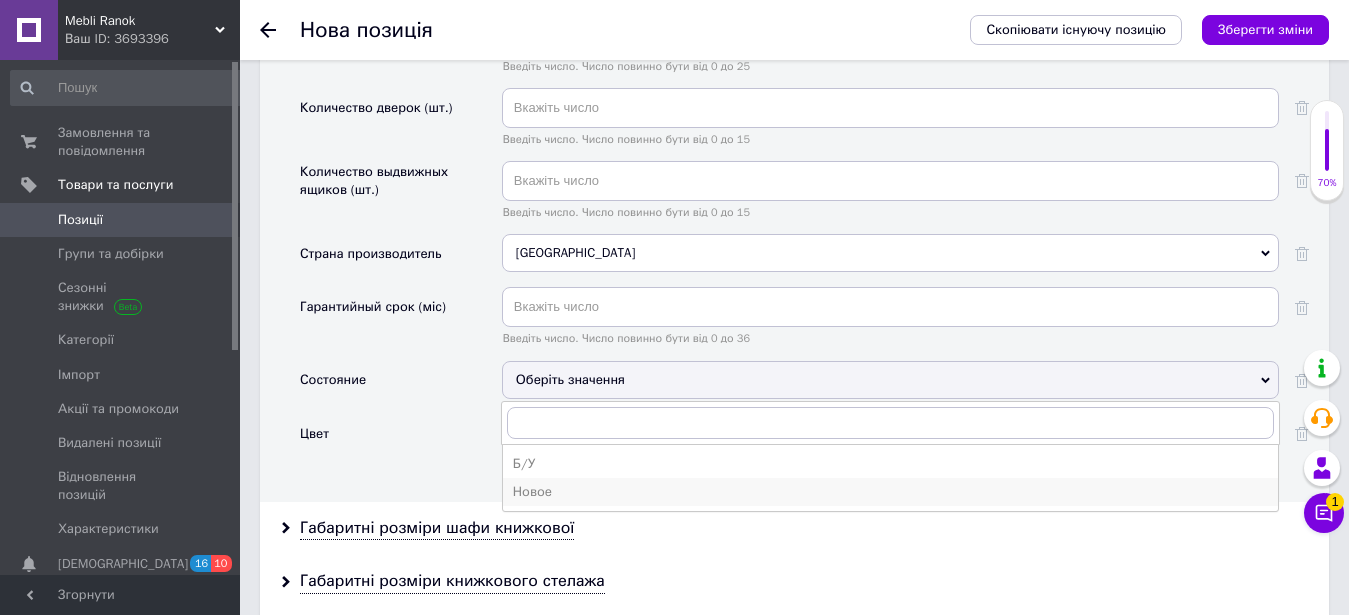 click on "Новое" at bounding box center (890, 492) 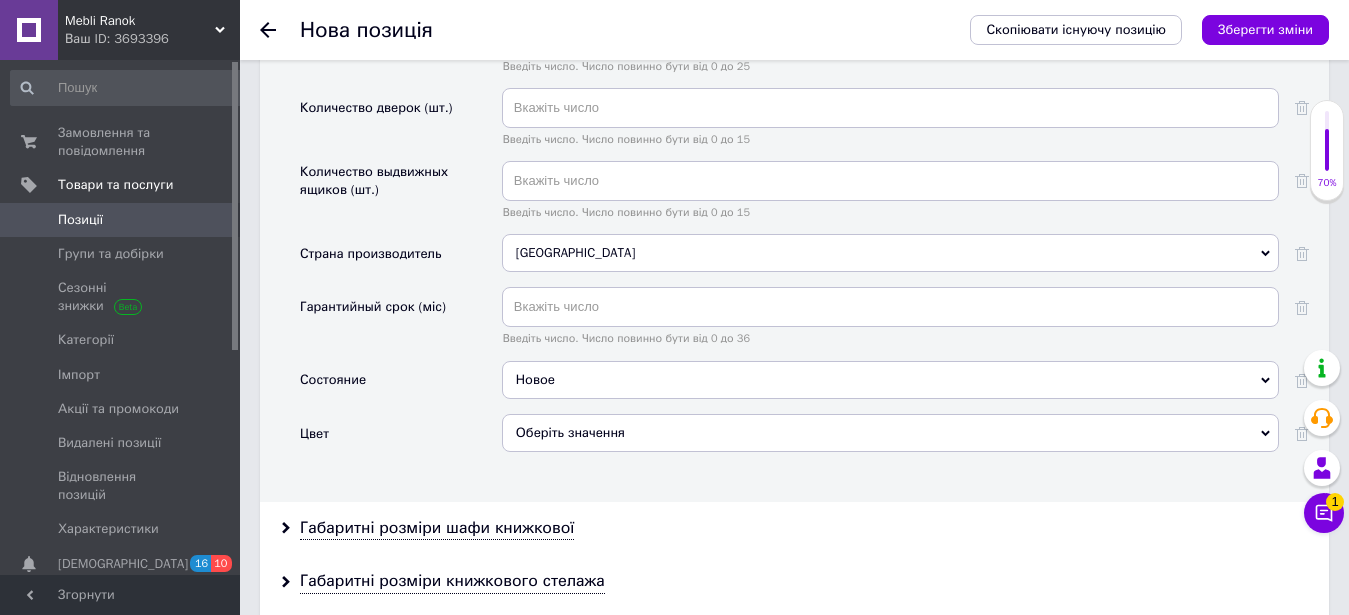 click 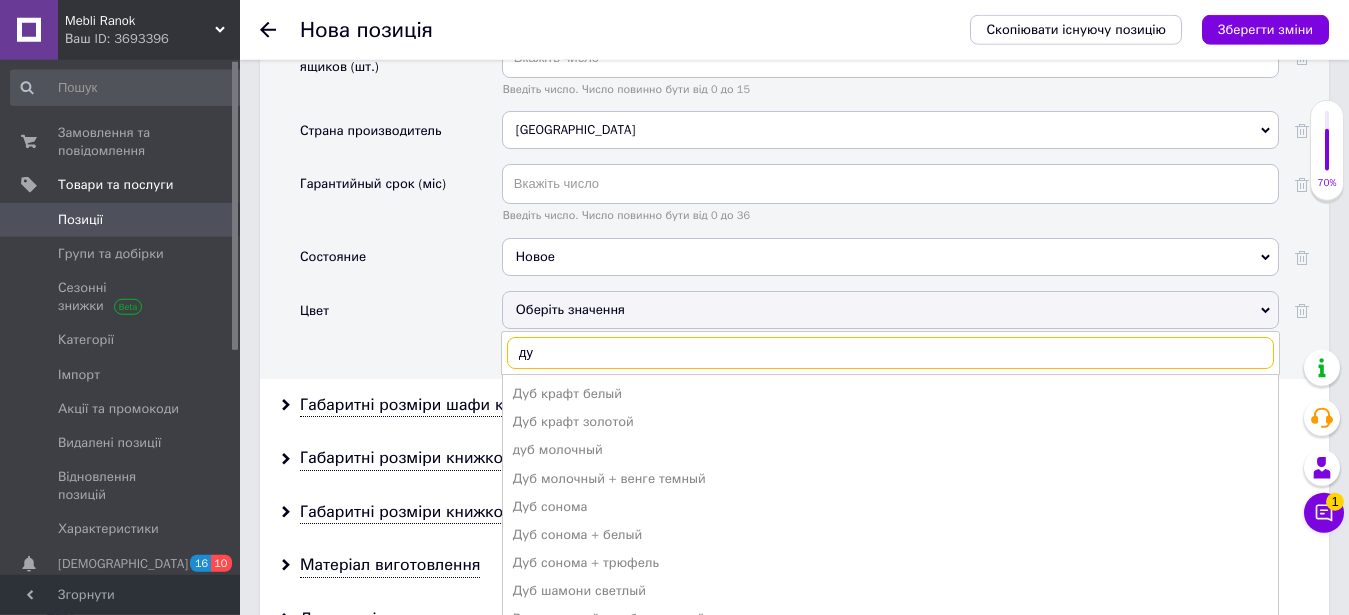 scroll, scrollTop: 2412, scrollLeft: 0, axis: vertical 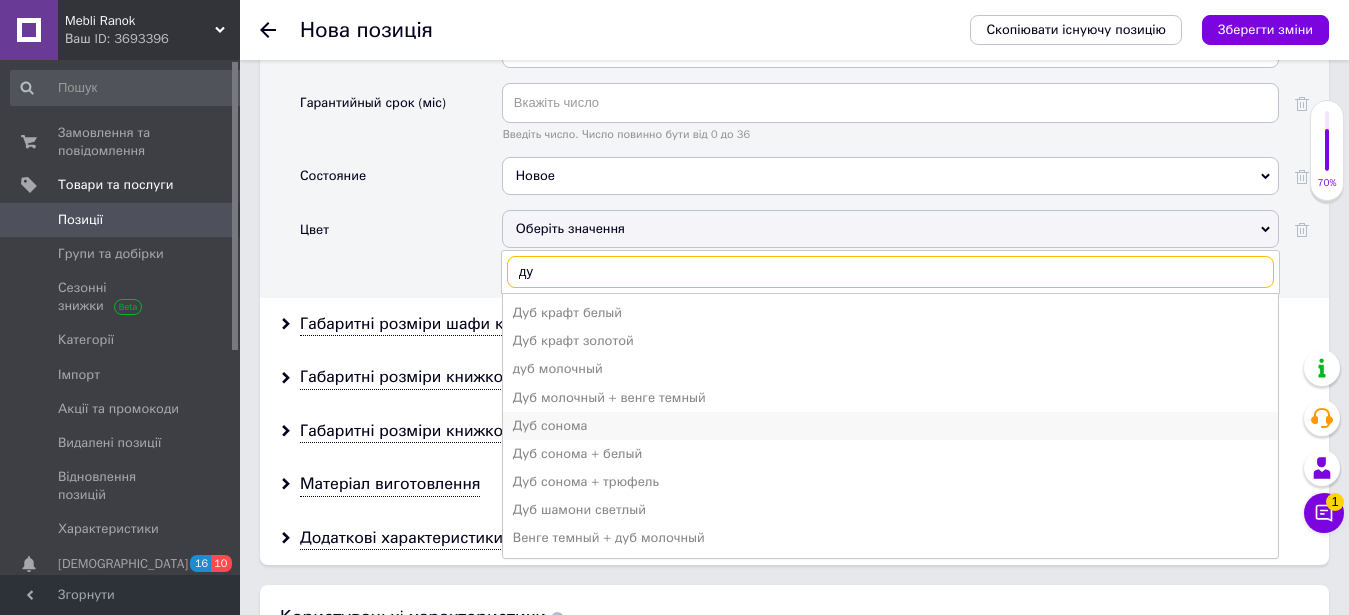 type on "ду" 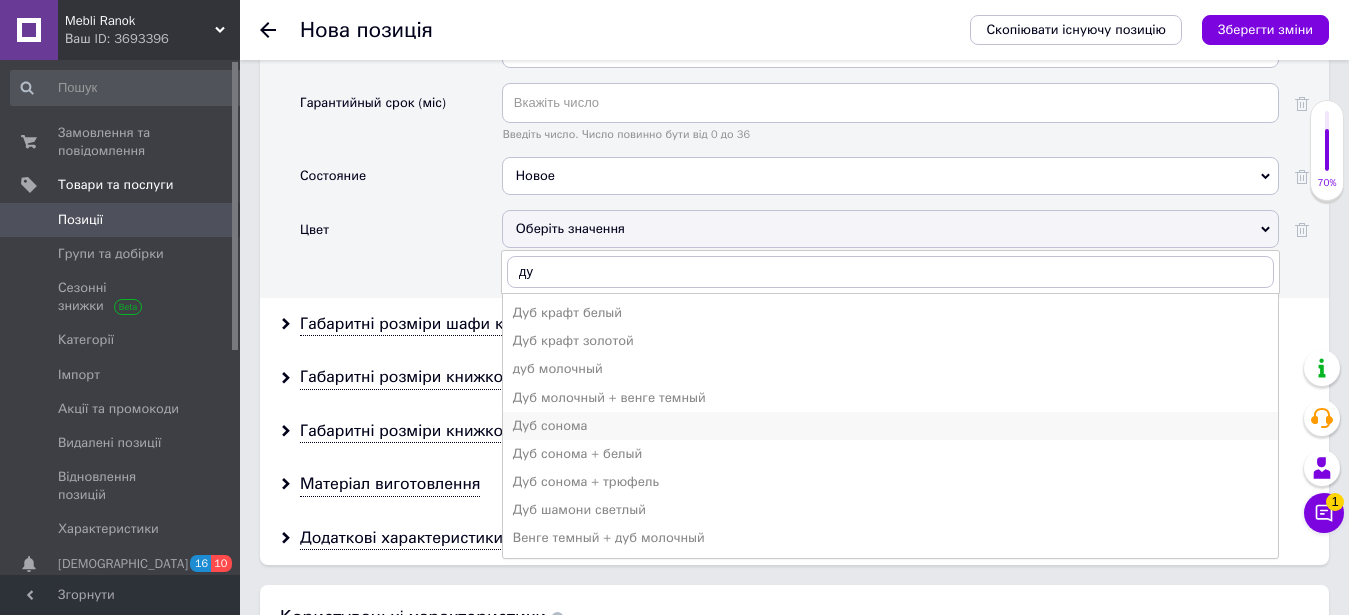 click on "Дуб сонома" at bounding box center [890, 426] 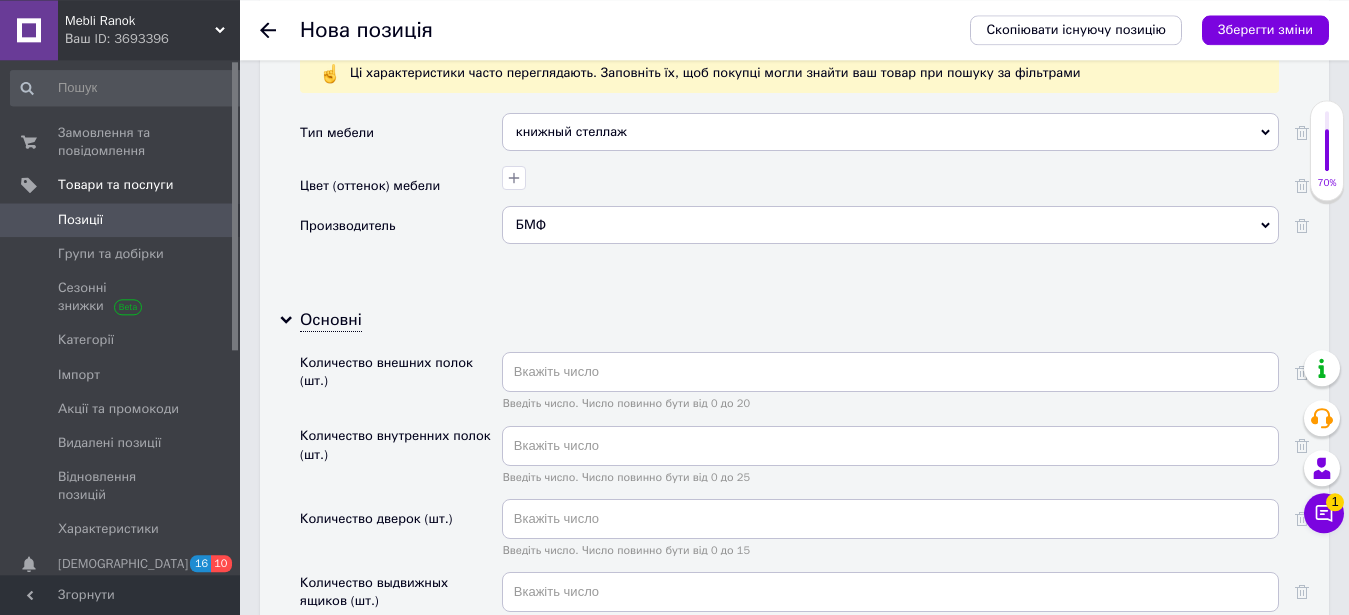 scroll, scrollTop: 1698, scrollLeft: 0, axis: vertical 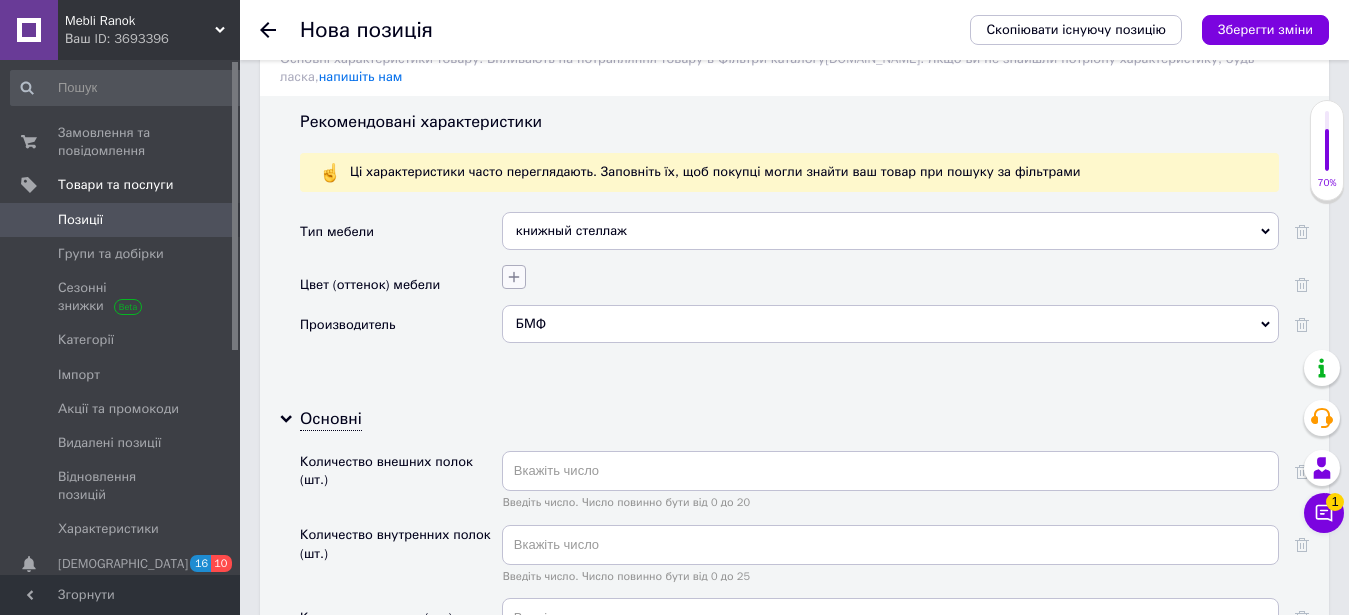 click 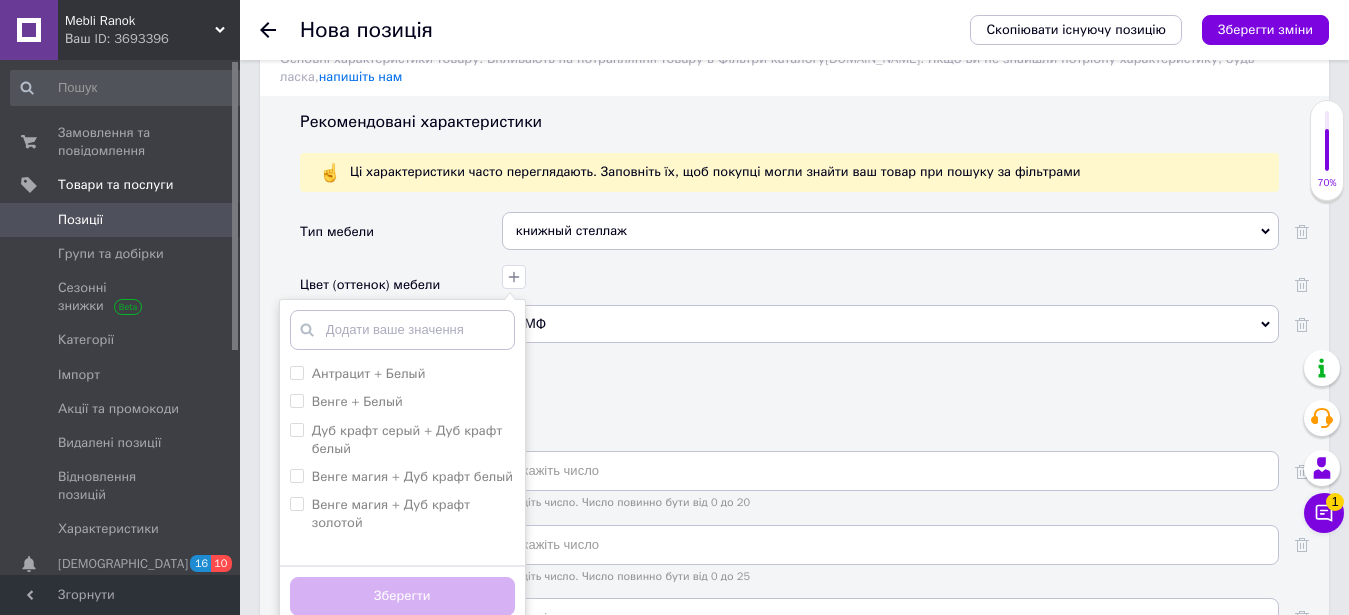 click at bounding box center (402, 330) 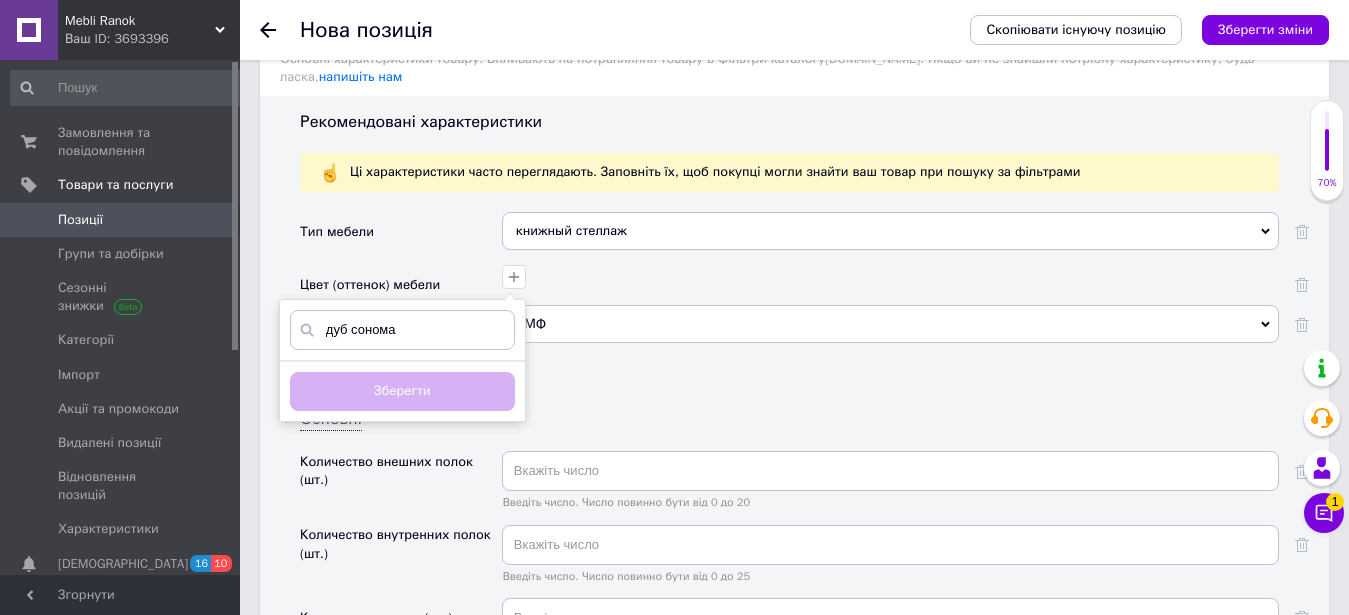 type on "дуб сонома" 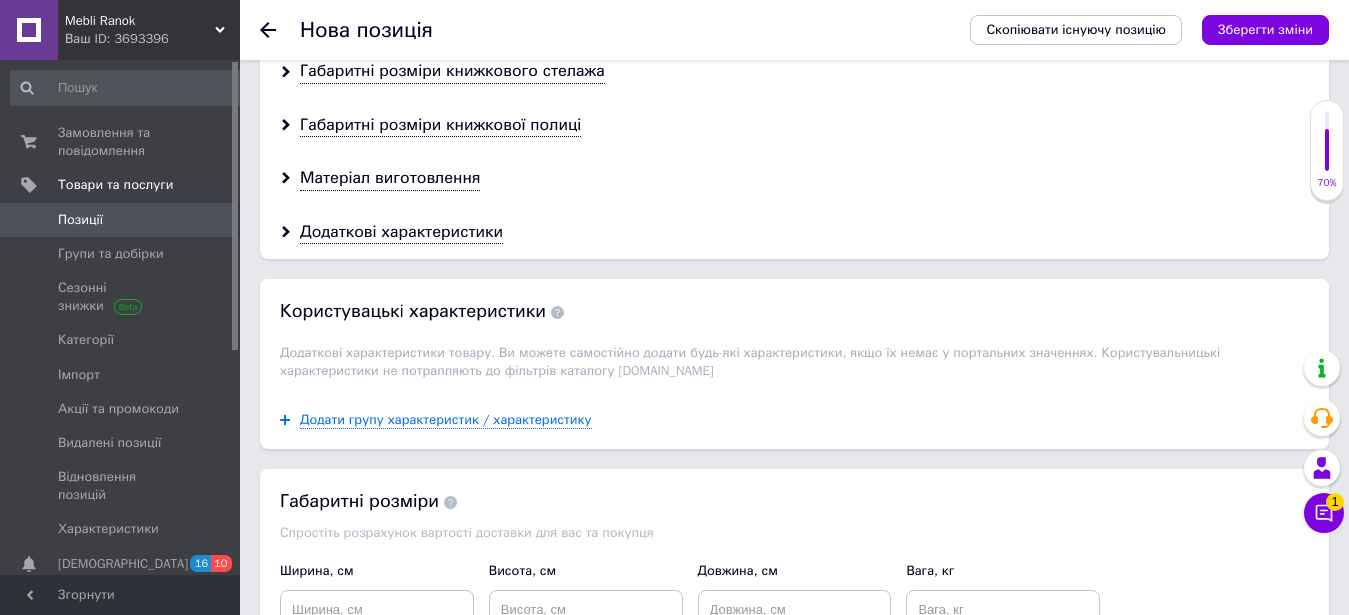 scroll, scrollTop: 2310, scrollLeft: 0, axis: vertical 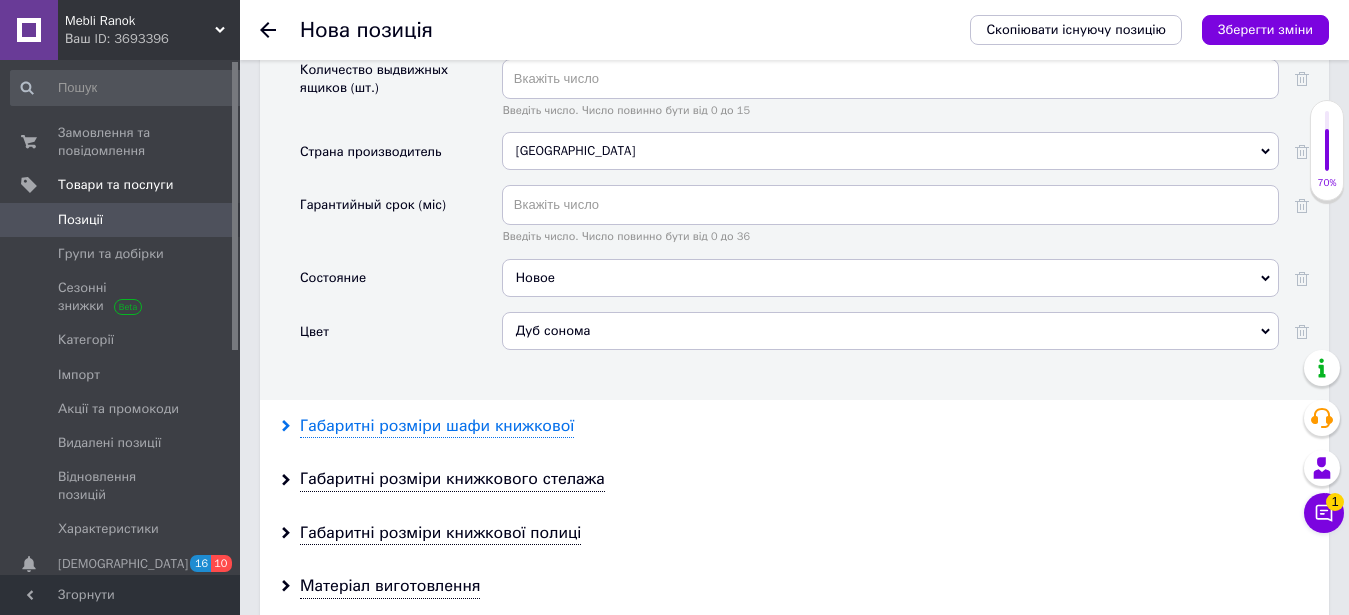click on "Габаритні розміри шафи книжкової" at bounding box center [437, 426] 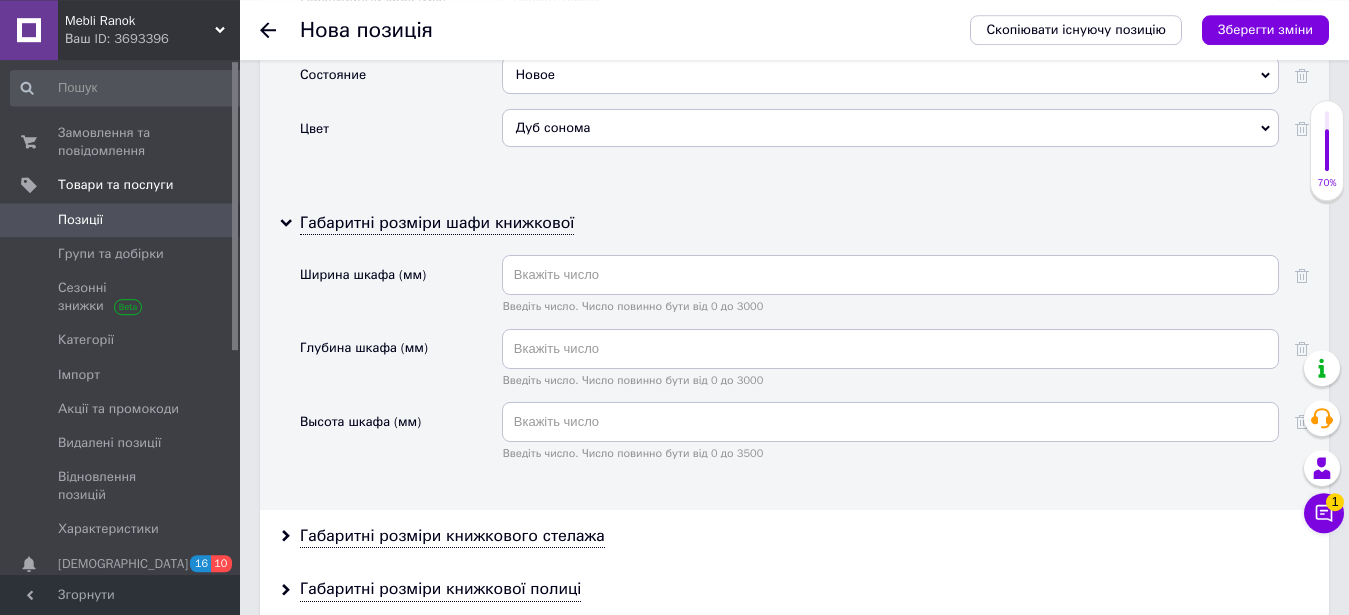 scroll, scrollTop: 2514, scrollLeft: 0, axis: vertical 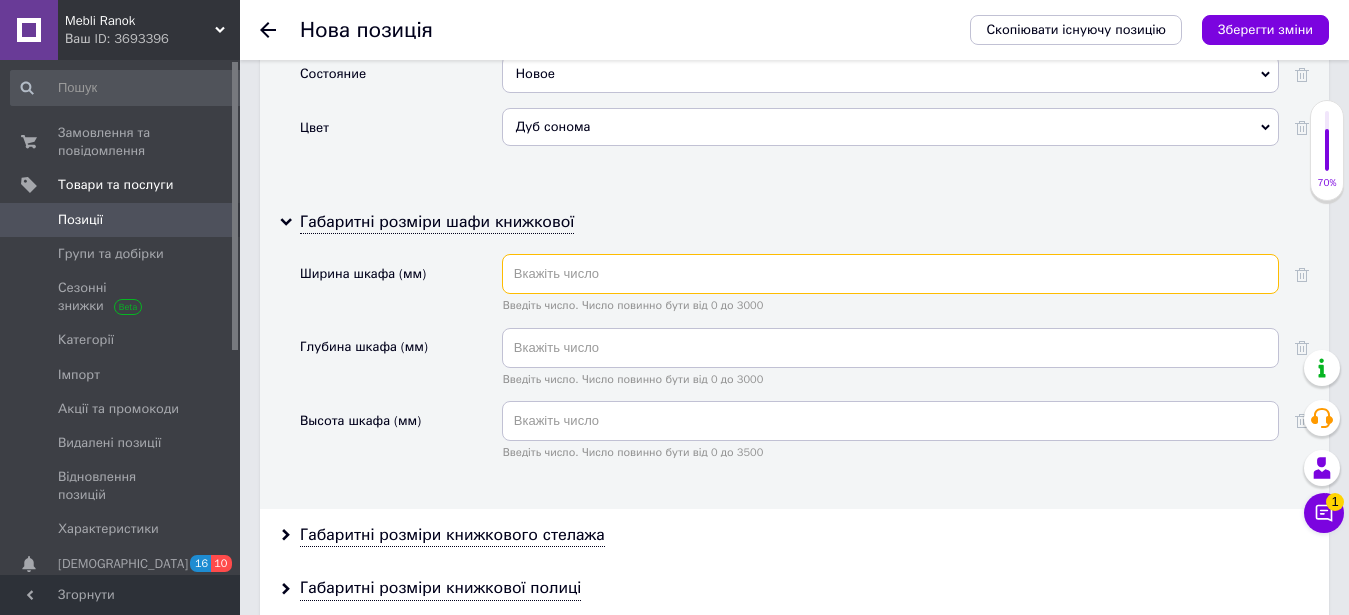 click at bounding box center (890, 274) 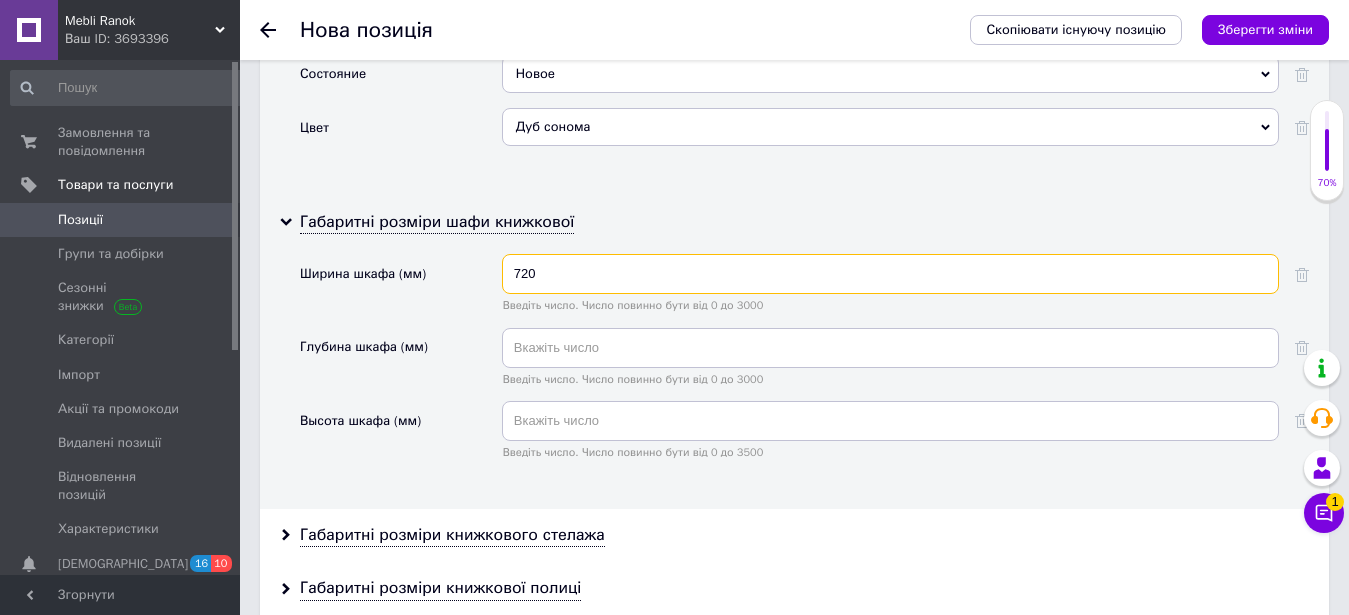 type on "720" 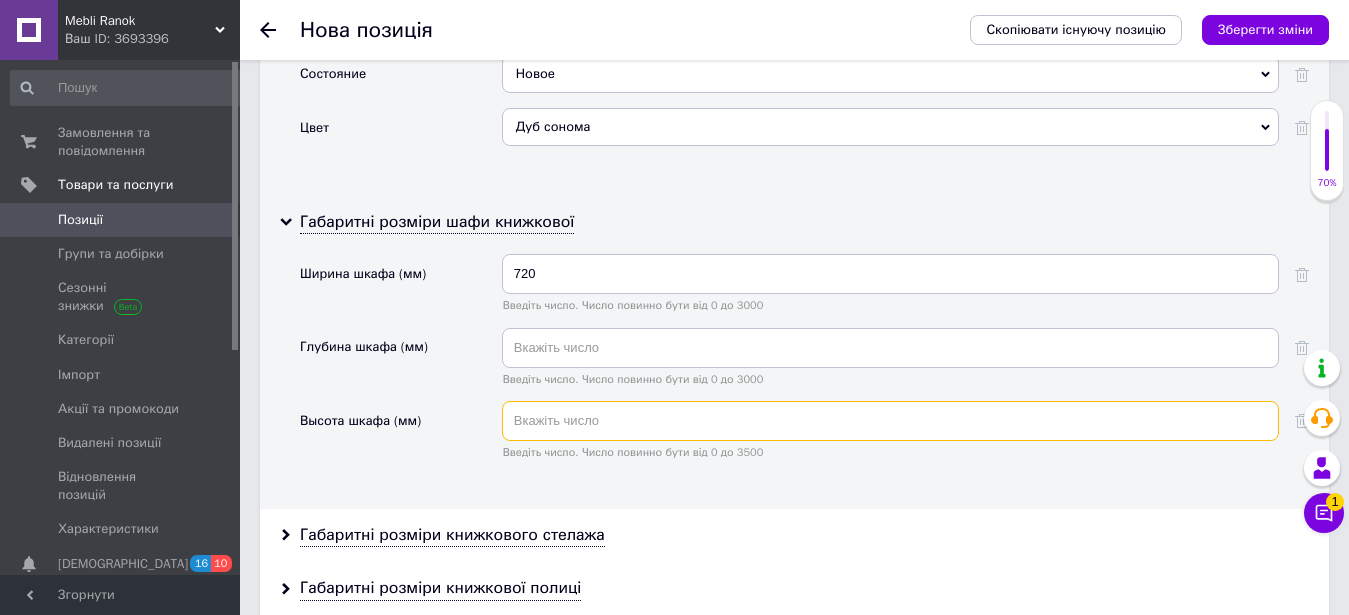 click at bounding box center [890, 421] 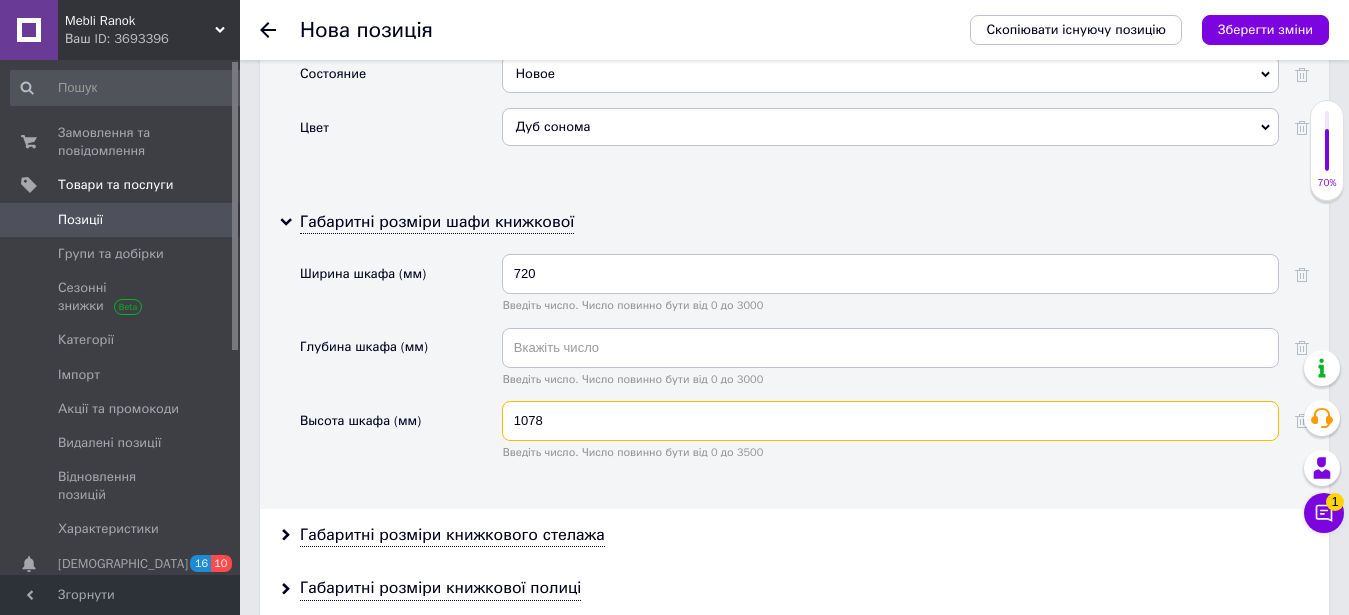 type on "1078" 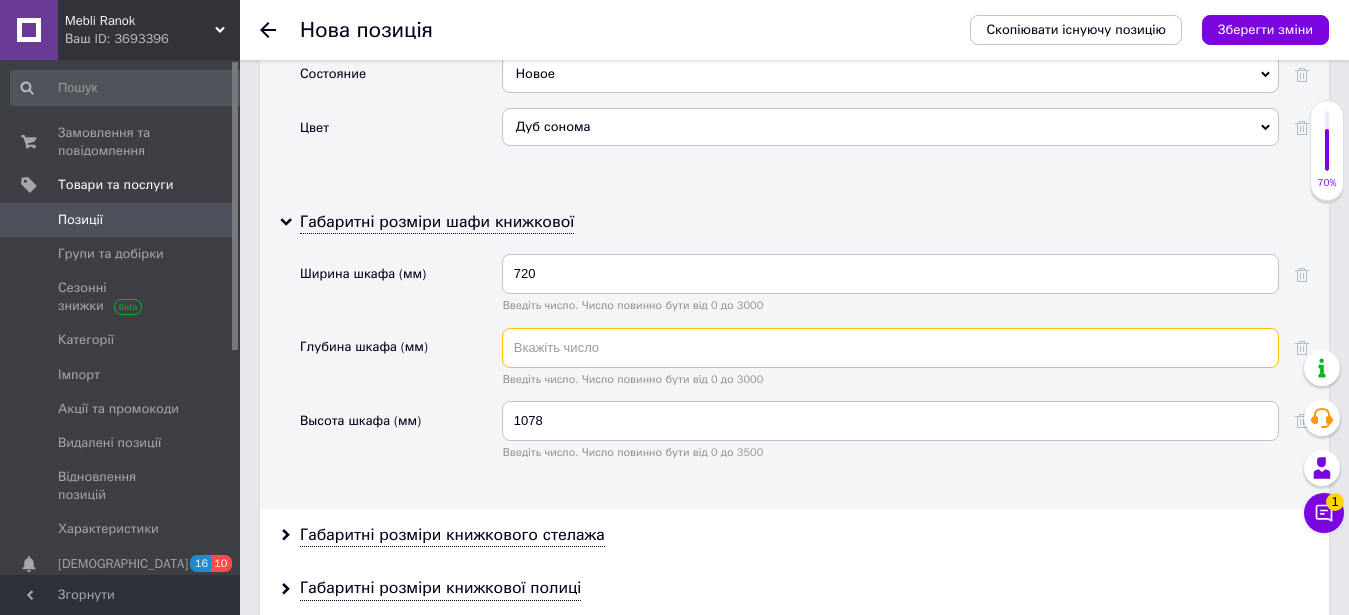 click at bounding box center (890, 348) 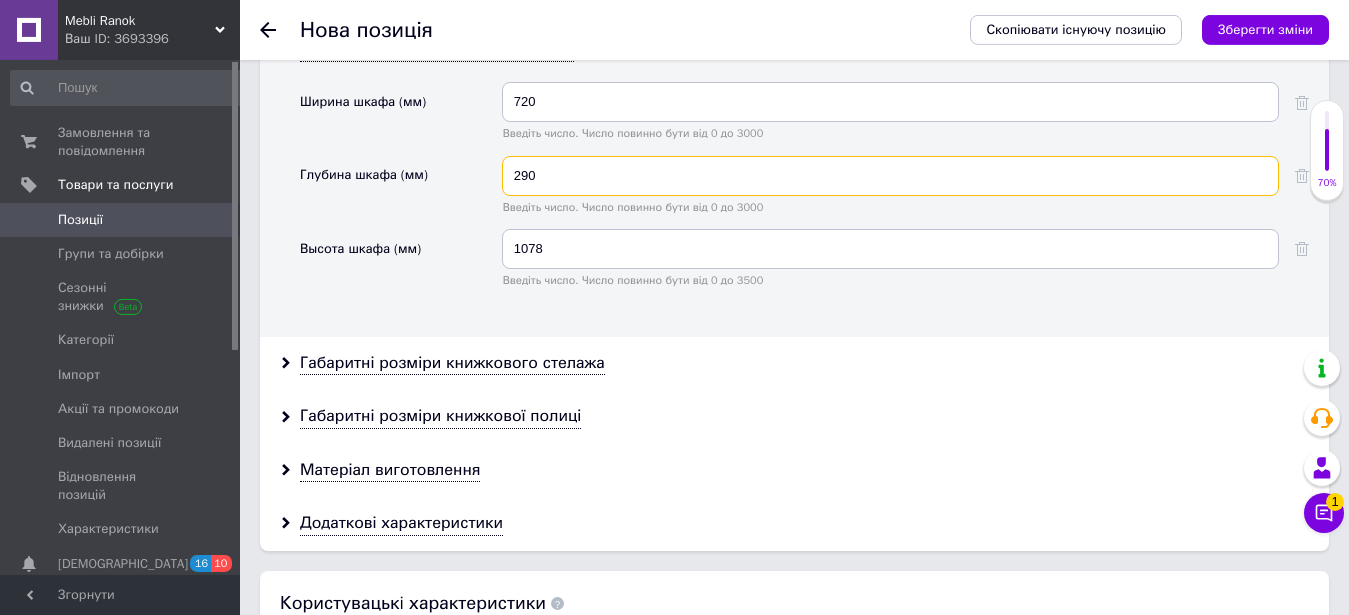 scroll, scrollTop: 2718, scrollLeft: 0, axis: vertical 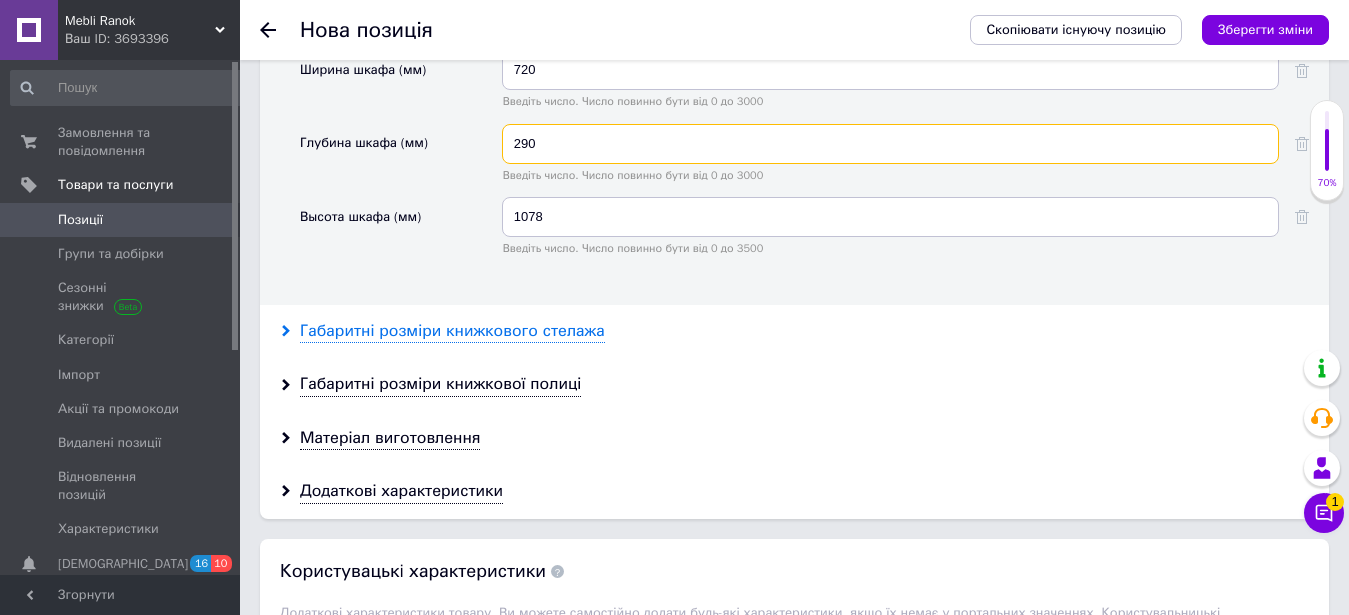 type on "290" 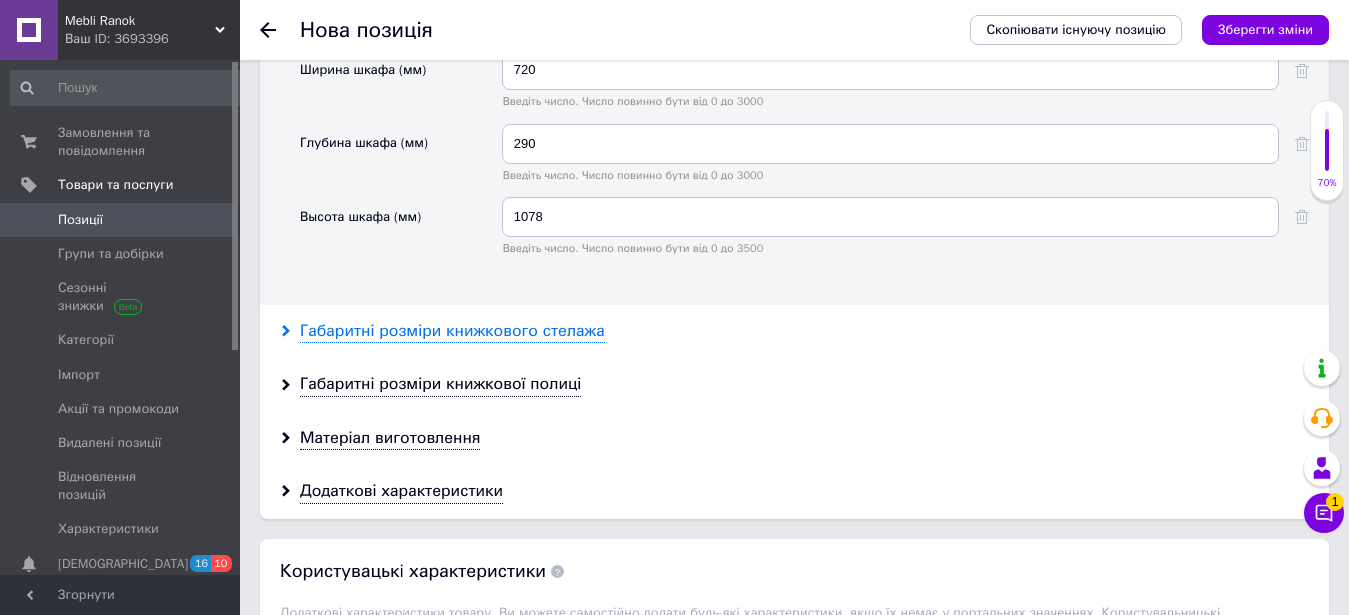 click on "Габаритні розміри книжкового стелажа" at bounding box center (452, 331) 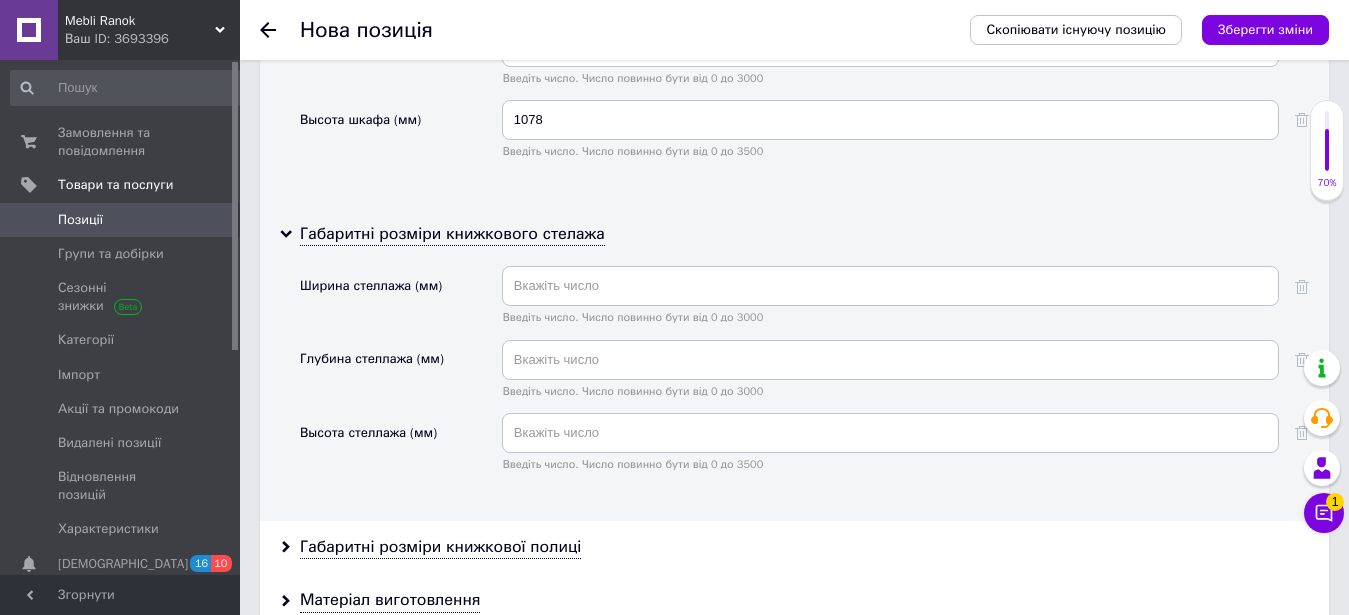 scroll, scrollTop: 2820, scrollLeft: 0, axis: vertical 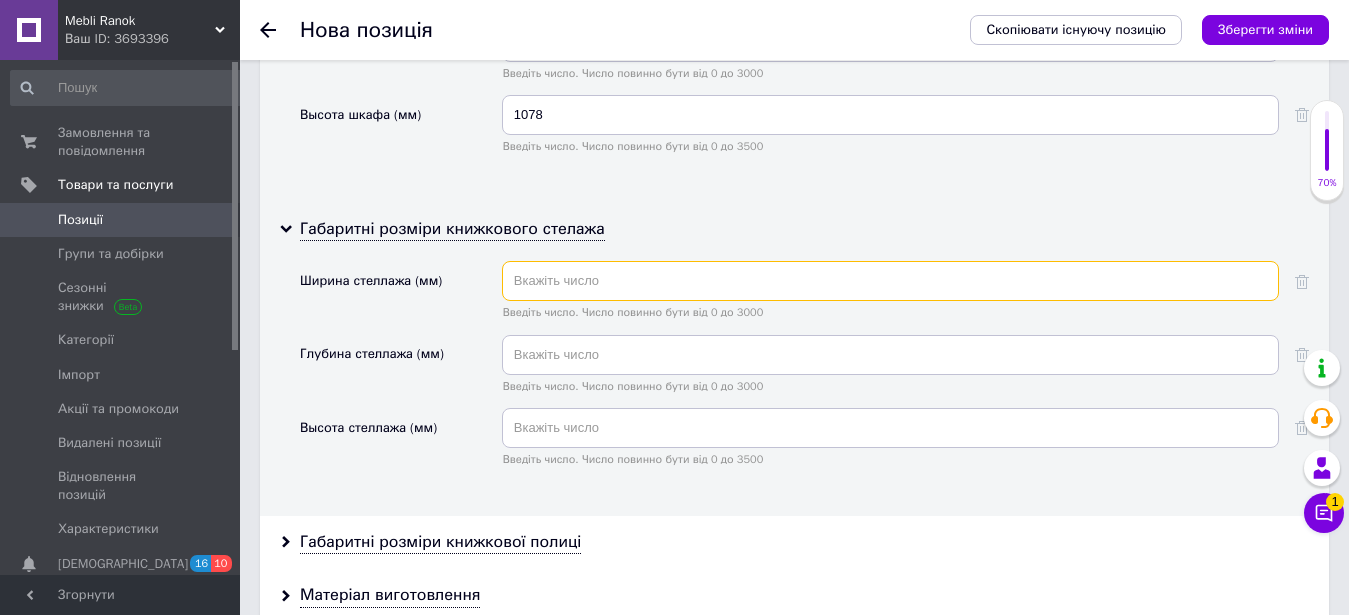 click at bounding box center [890, 281] 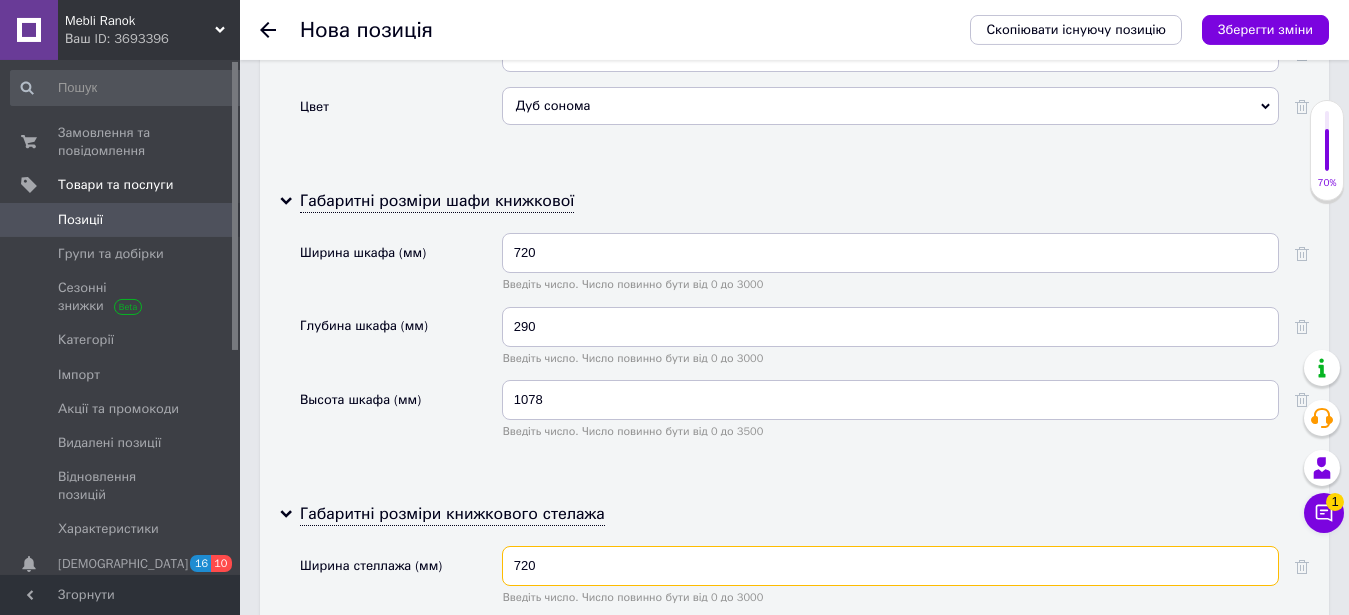 scroll, scrollTop: 2820, scrollLeft: 0, axis: vertical 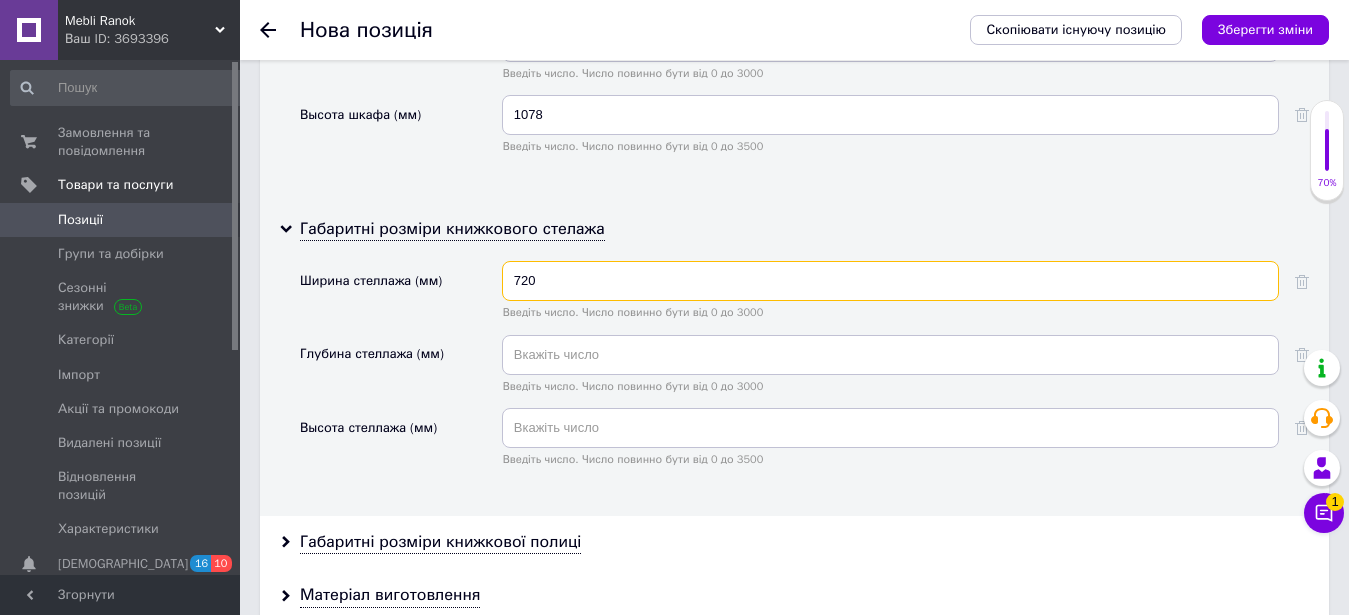 type on "720" 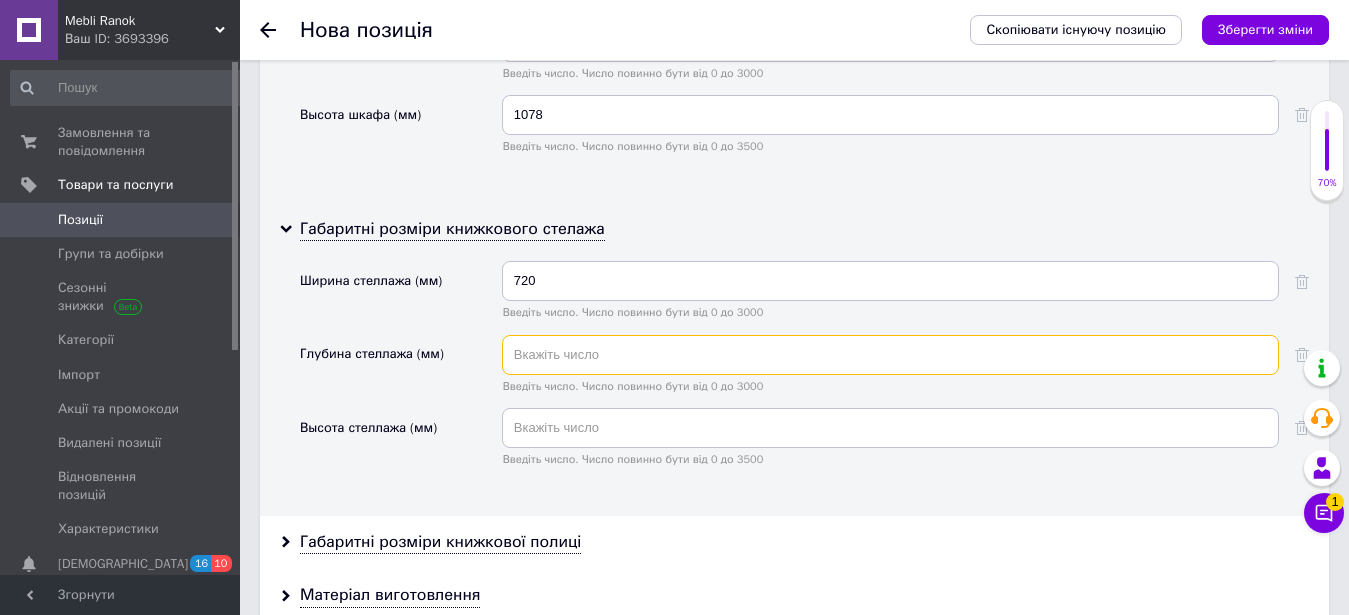 click at bounding box center (890, 355) 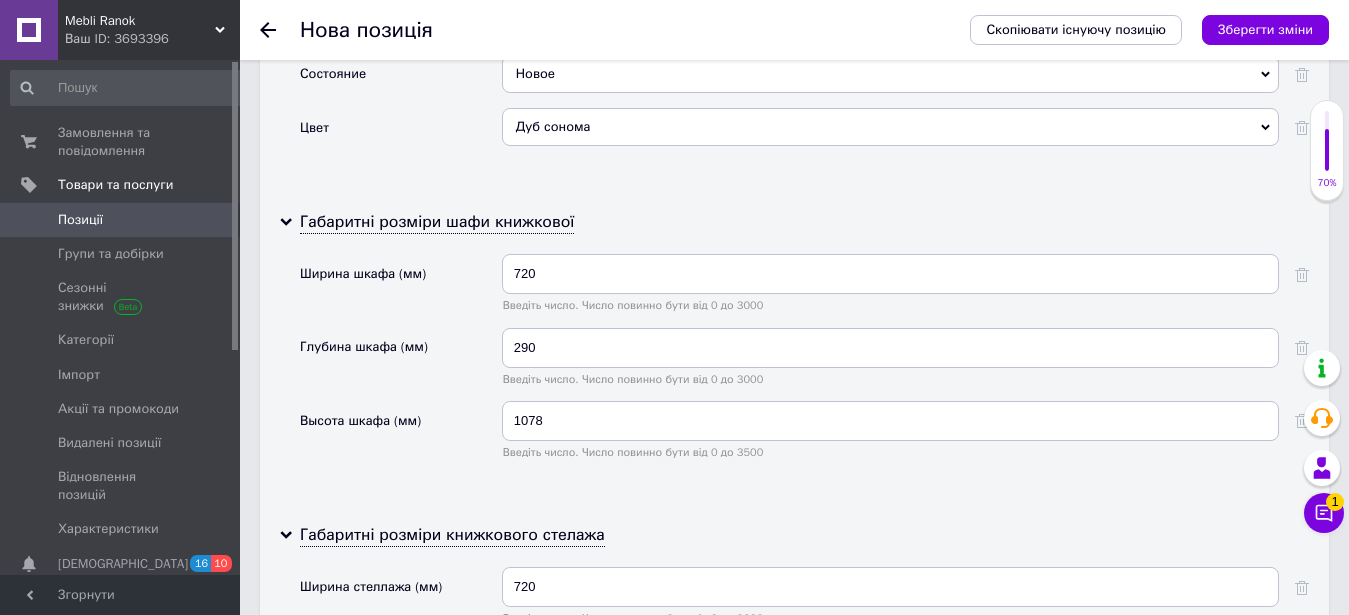 scroll, scrollTop: 2820, scrollLeft: 0, axis: vertical 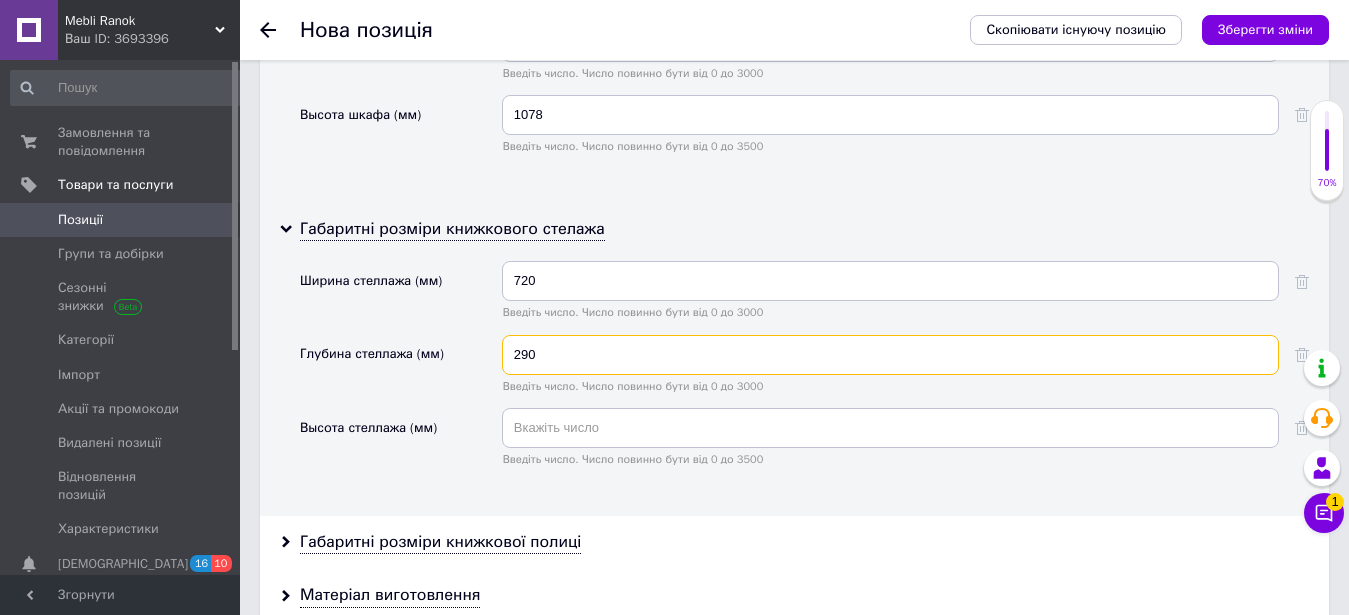 type on "290" 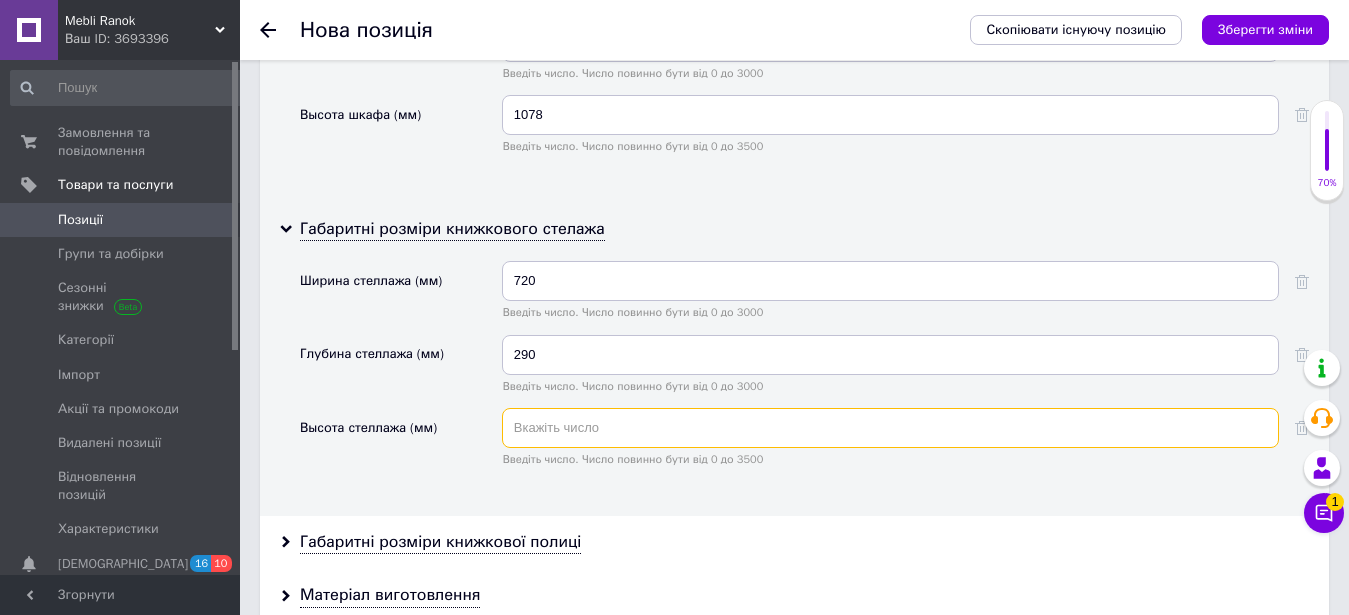 click at bounding box center [890, 428] 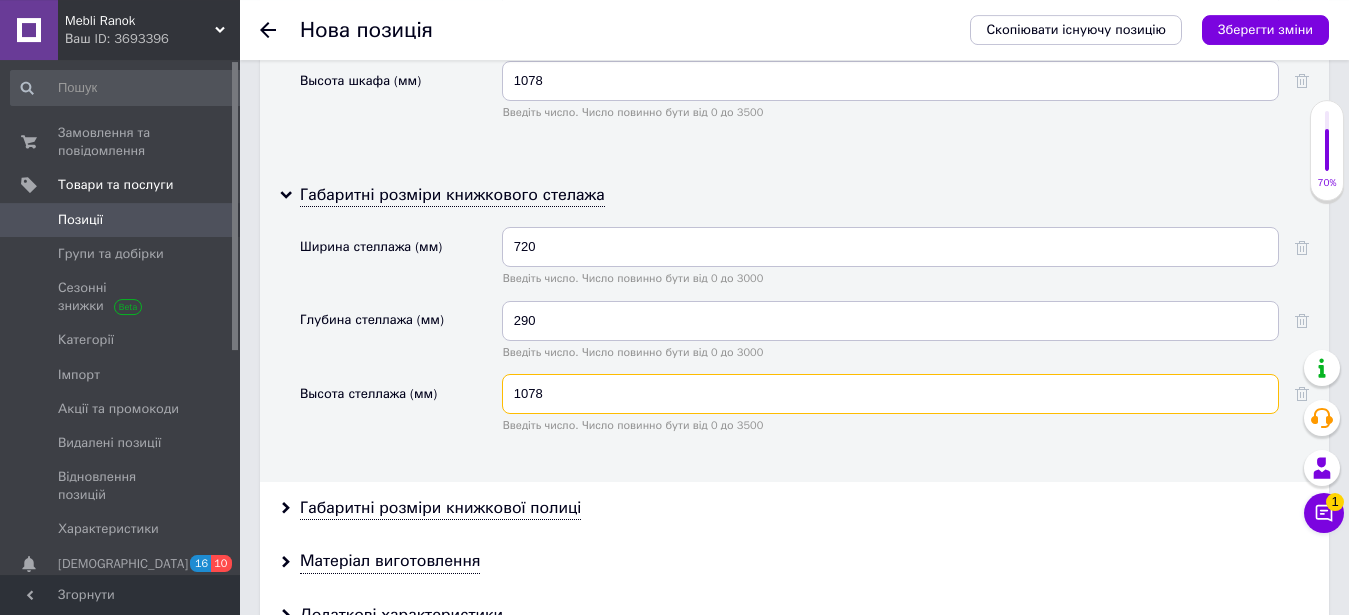 scroll, scrollTop: 3126, scrollLeft: 0, axis: vertical 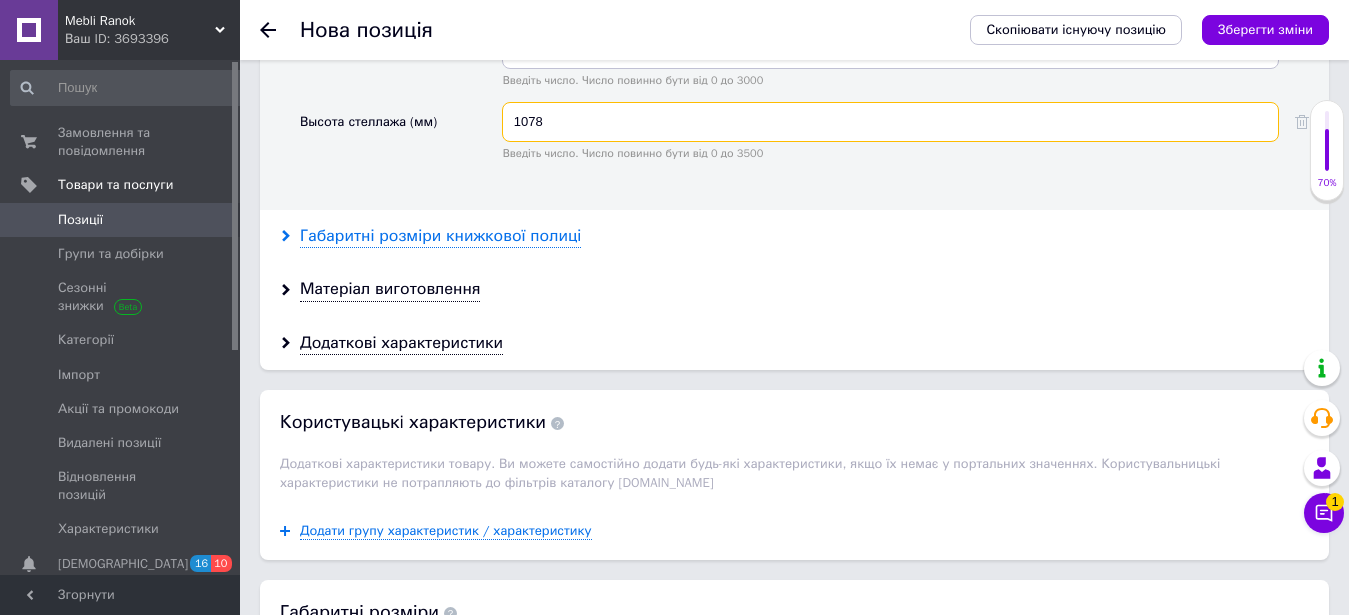 type on "1078" 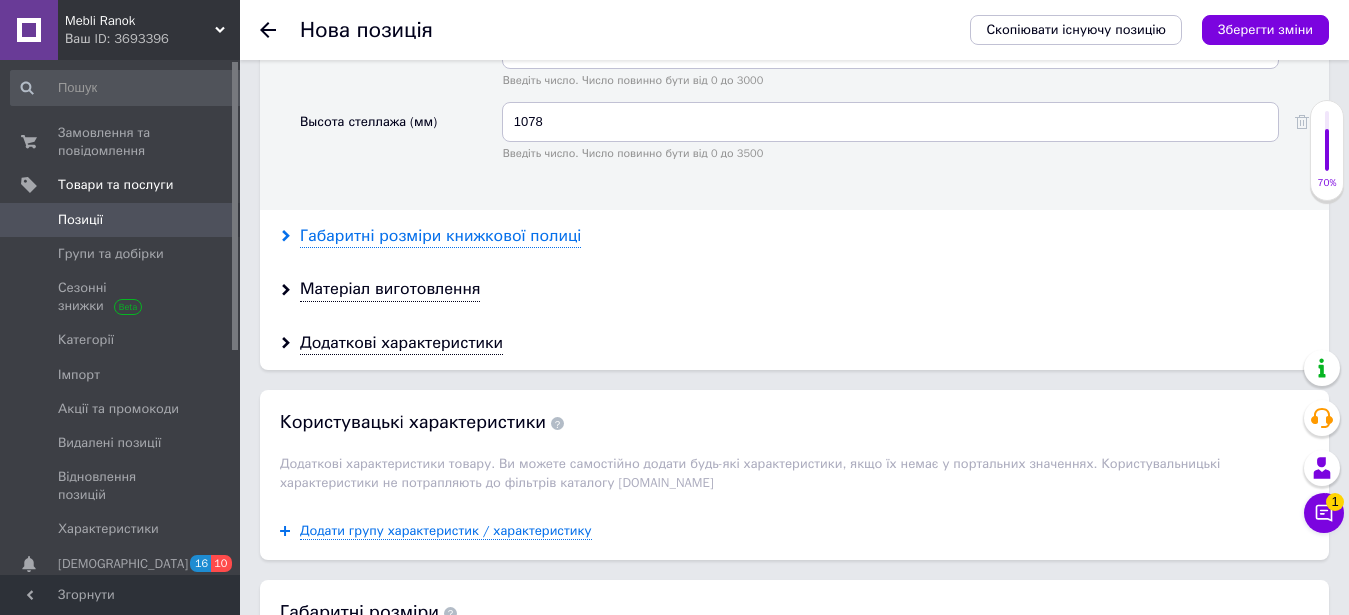 click on "Габаритні розміри книжкової полиці" at bounding box center [440, 236] 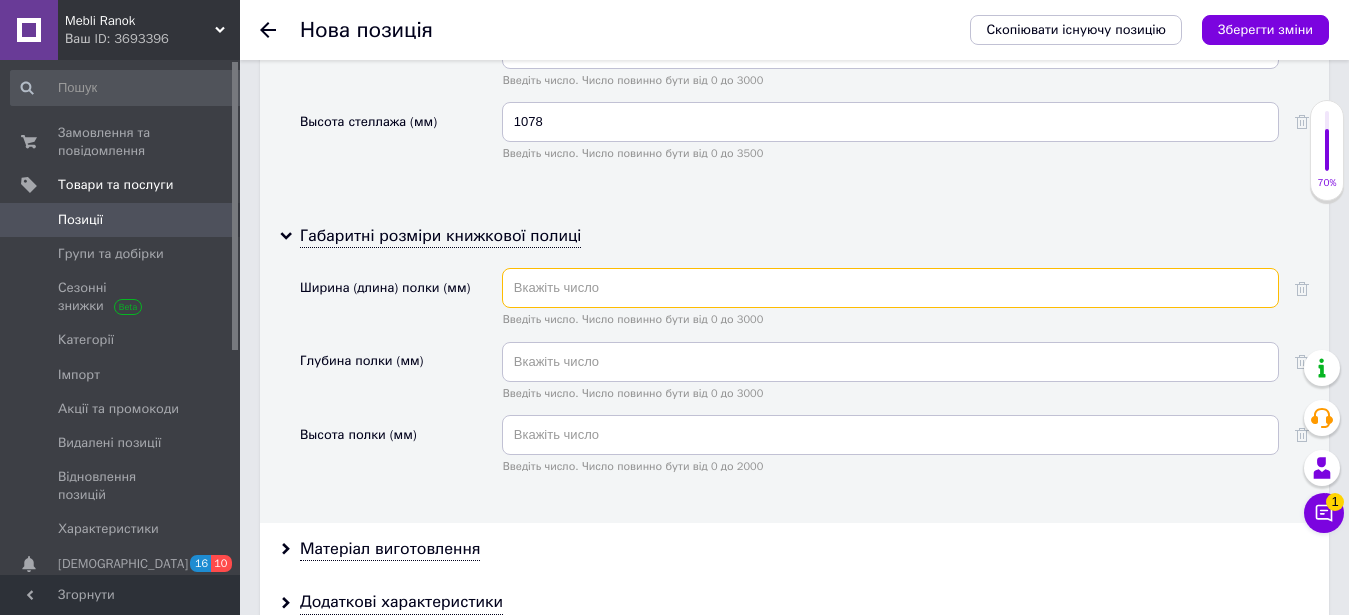 click at bounding box center (890, 288) 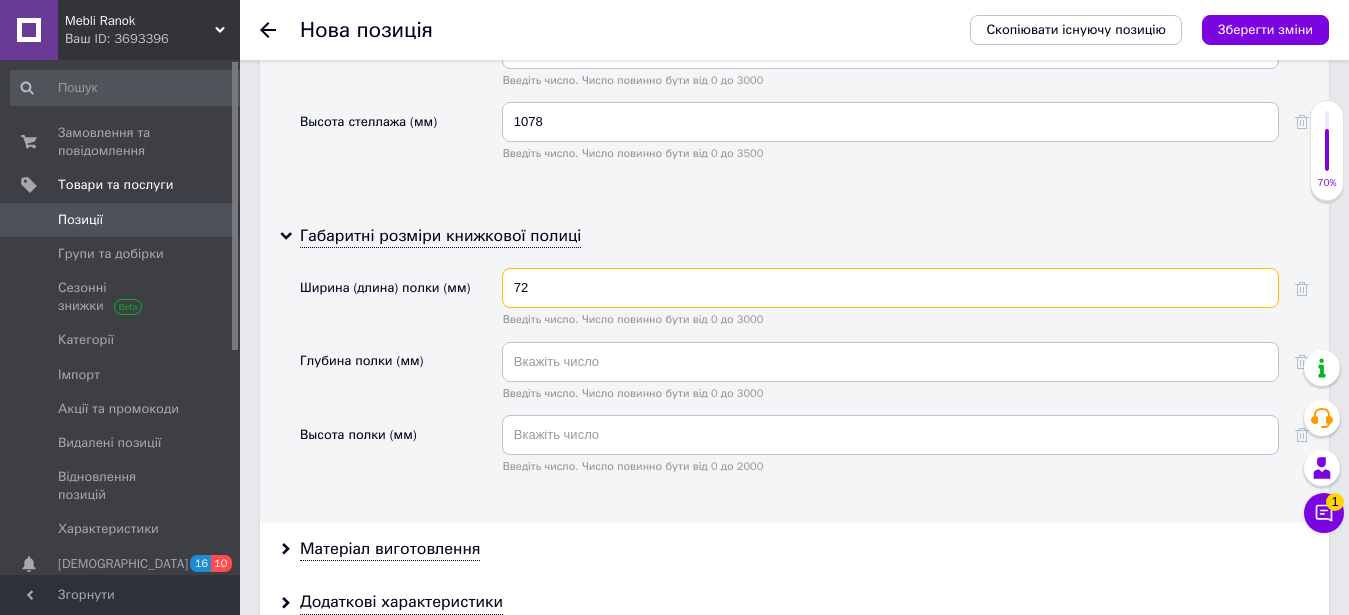 type on "7" 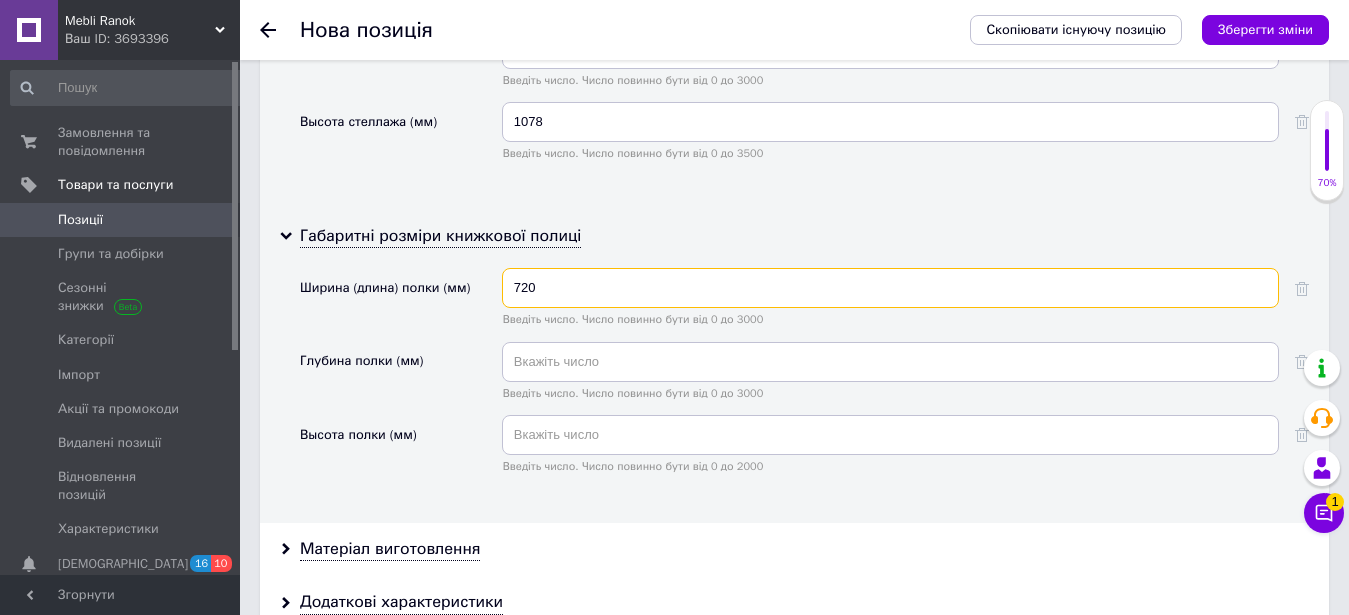 type on "720" 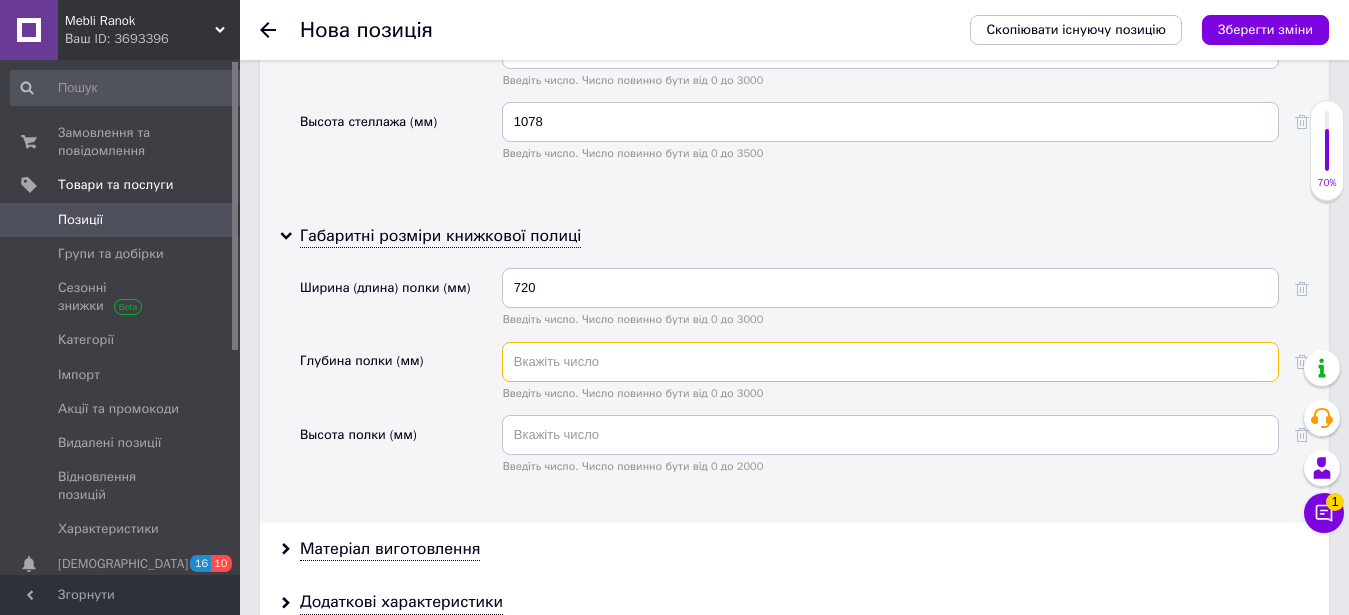 click at bounding box center [890, 362] 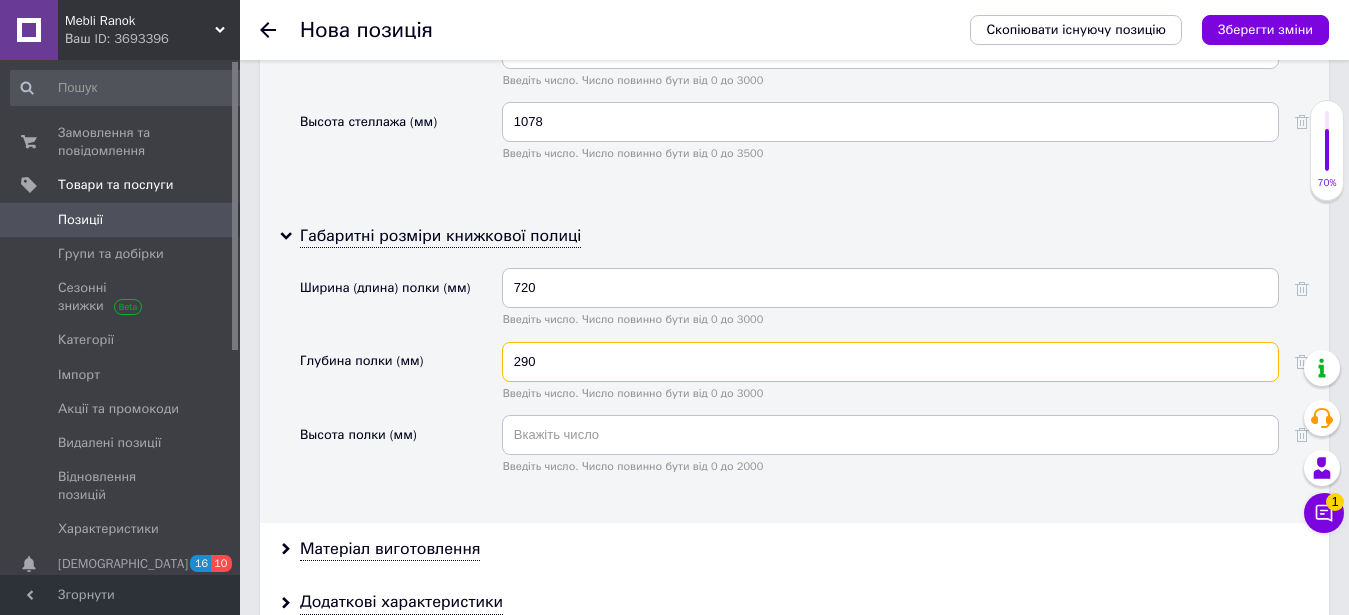 type on "290" 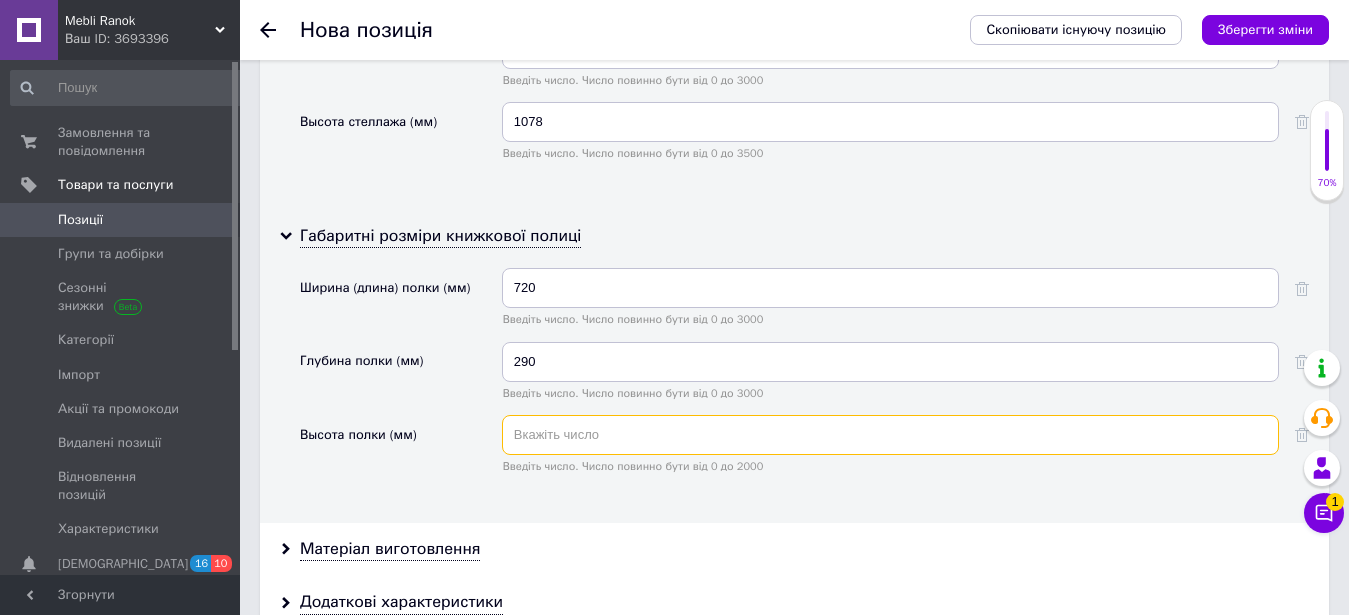 click at bounding box center (890, 435) 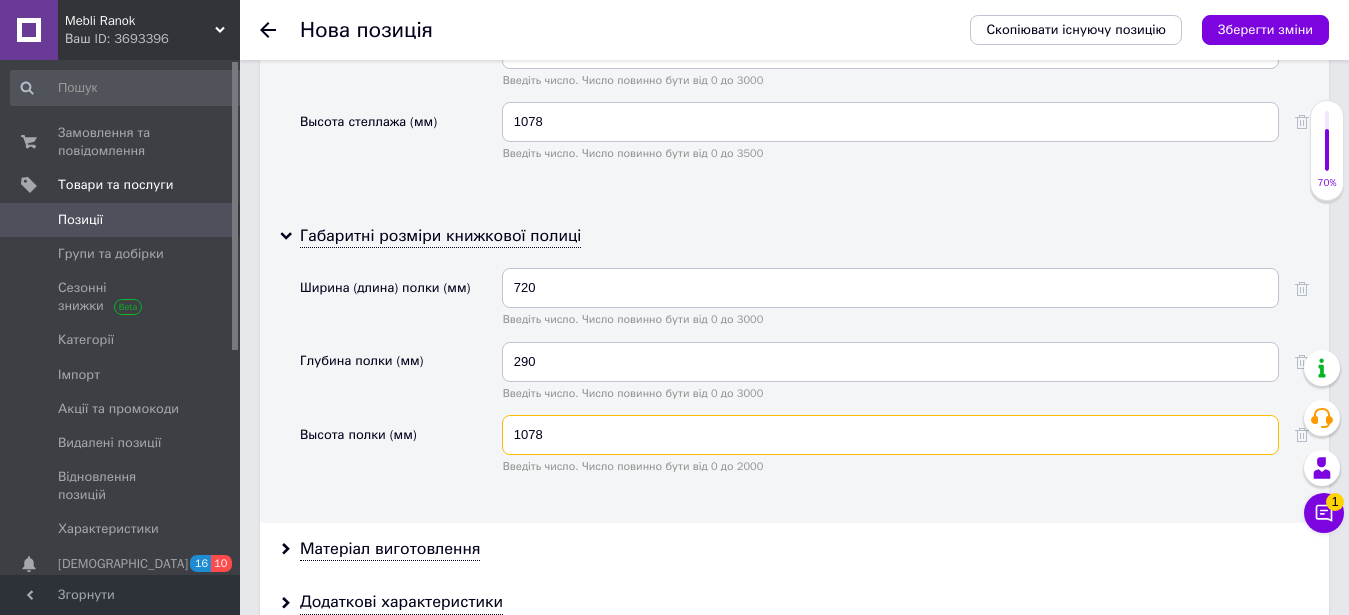scroll, scrollTop: 2820, scrollLeft: 0, axis: vertical 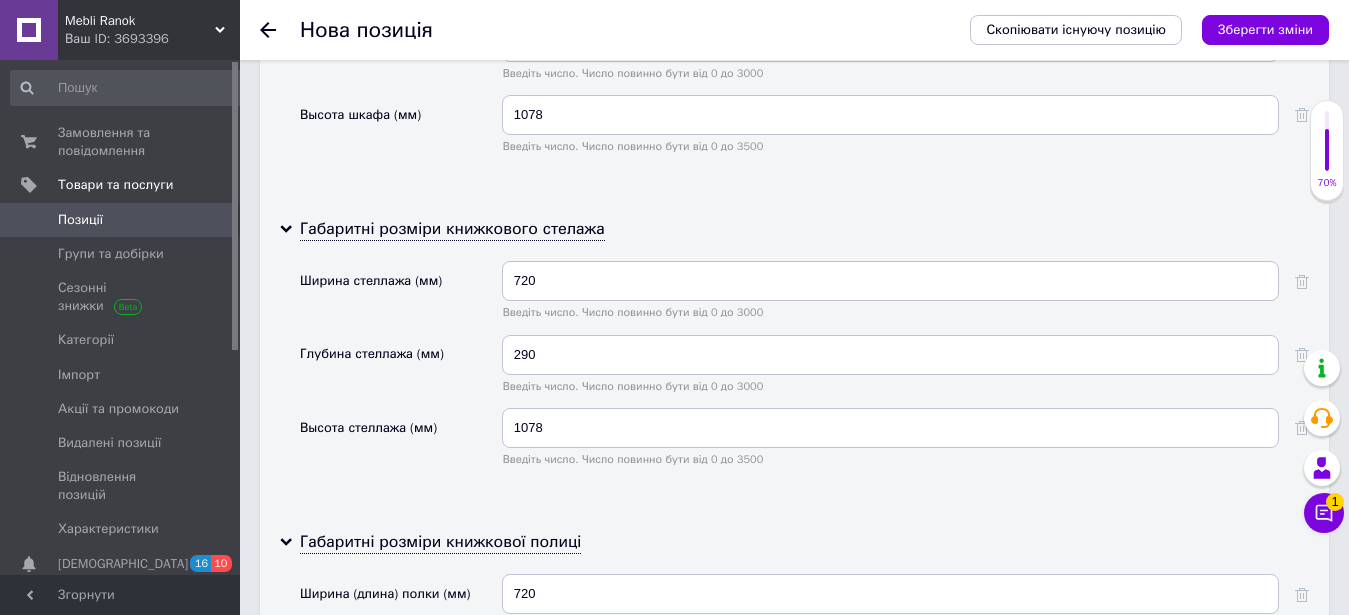 type on "1078" 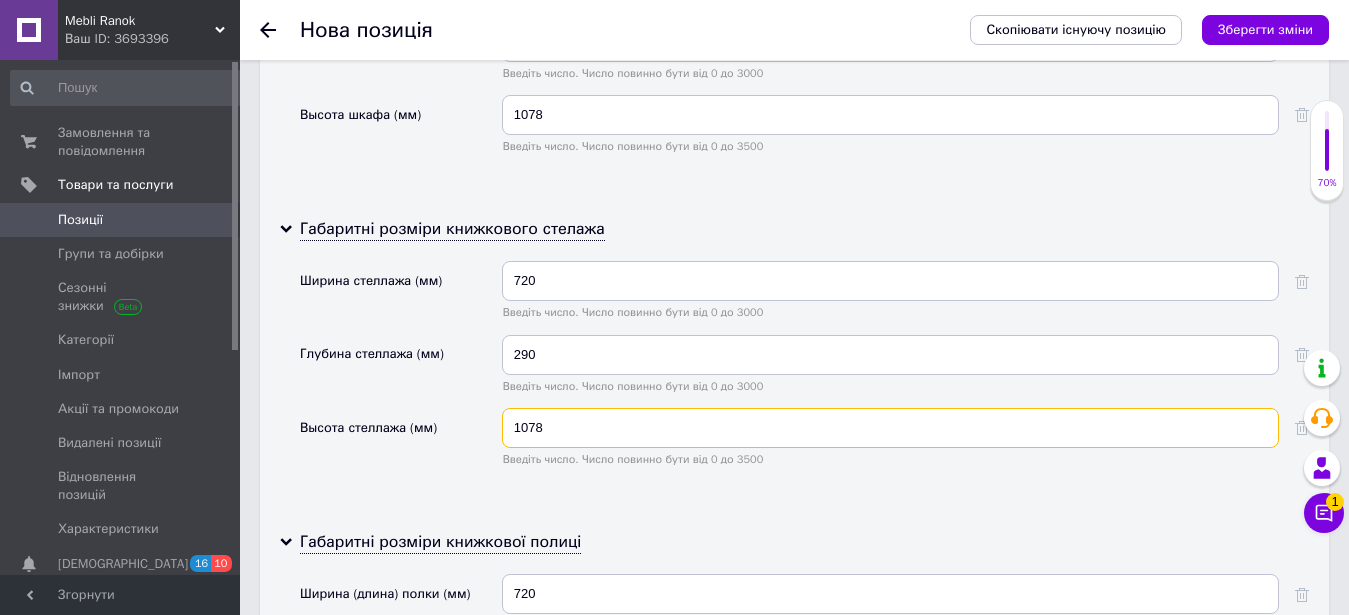 click on "1078" at bounding box center (890, 428) 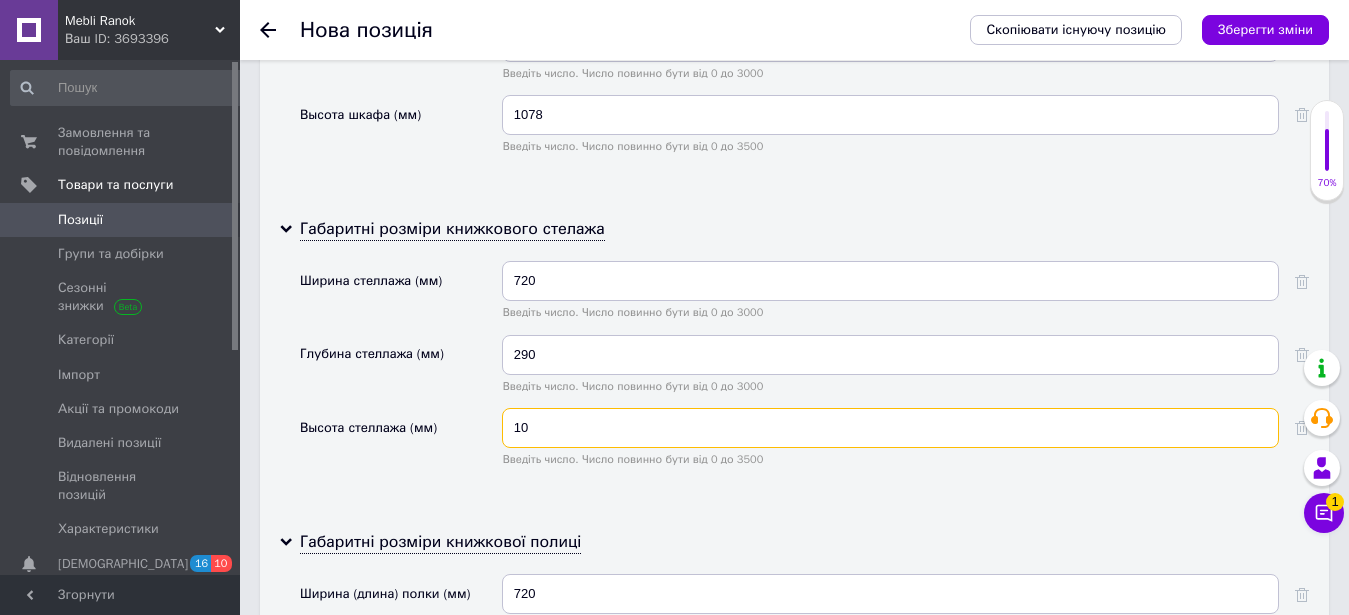 type on "1" 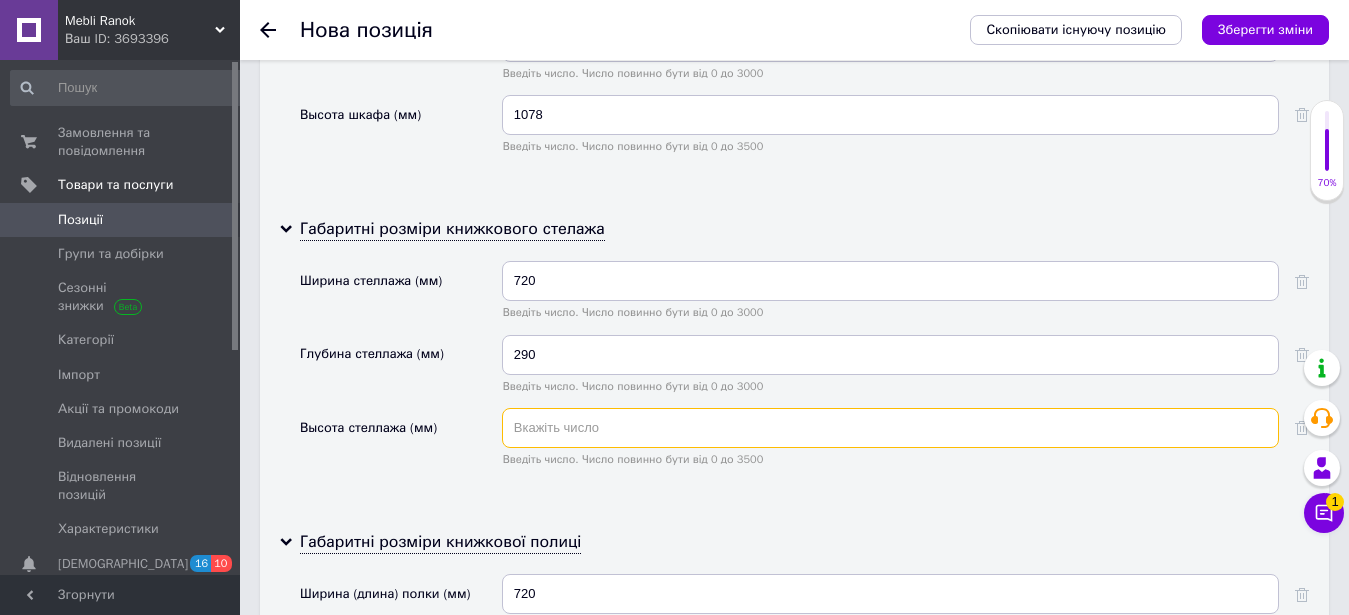 type 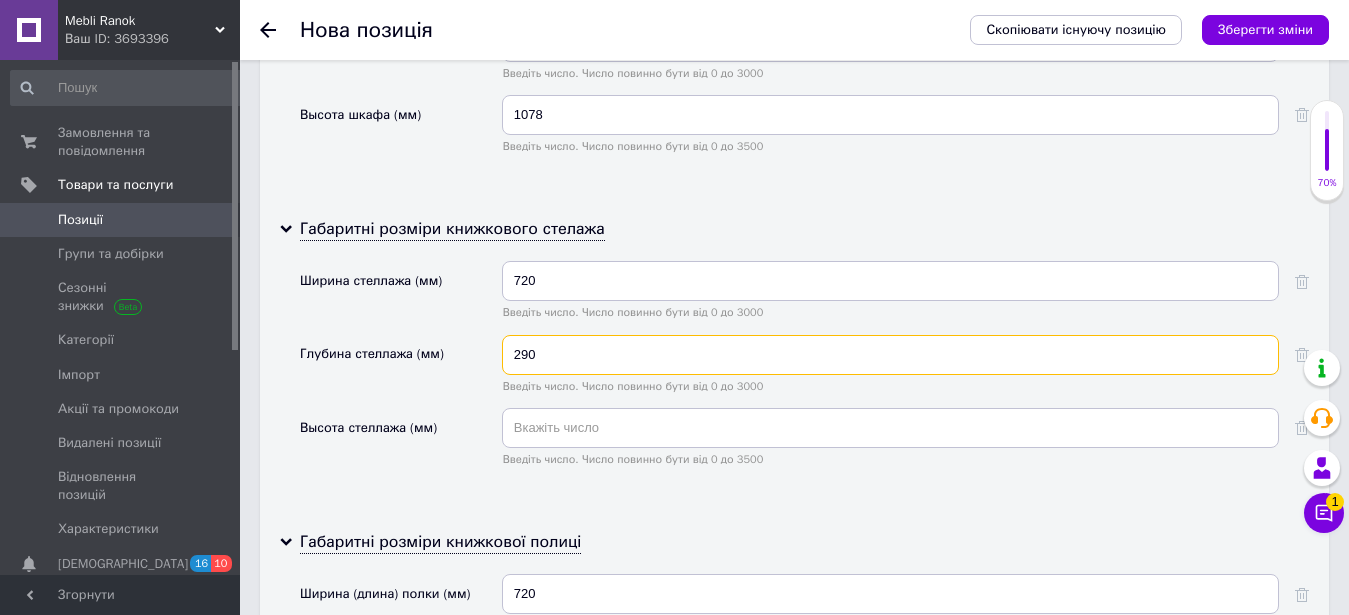 click on "290" at bounding box center (890, 355) 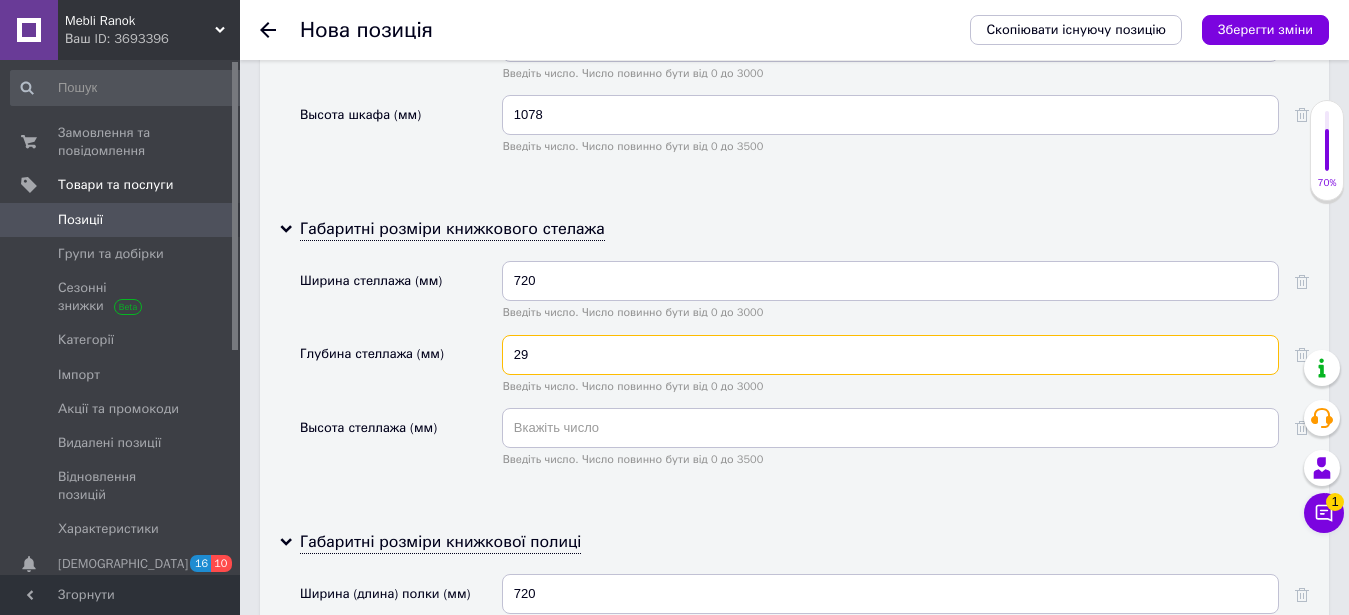 type on "2" 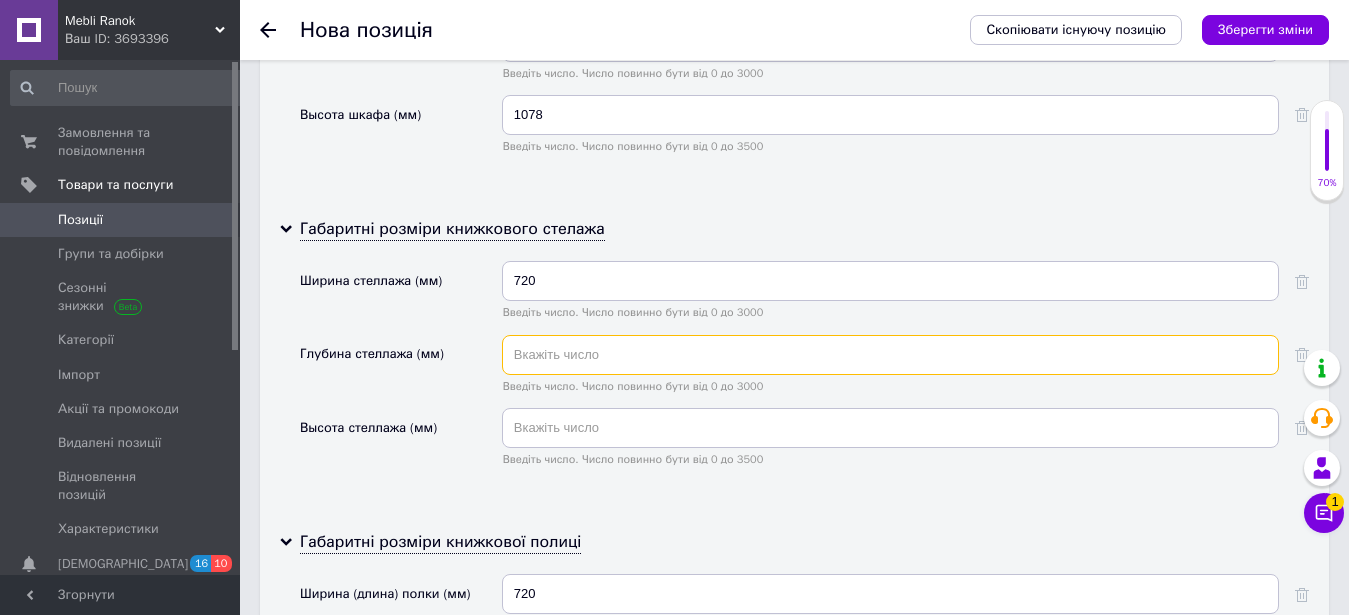 type 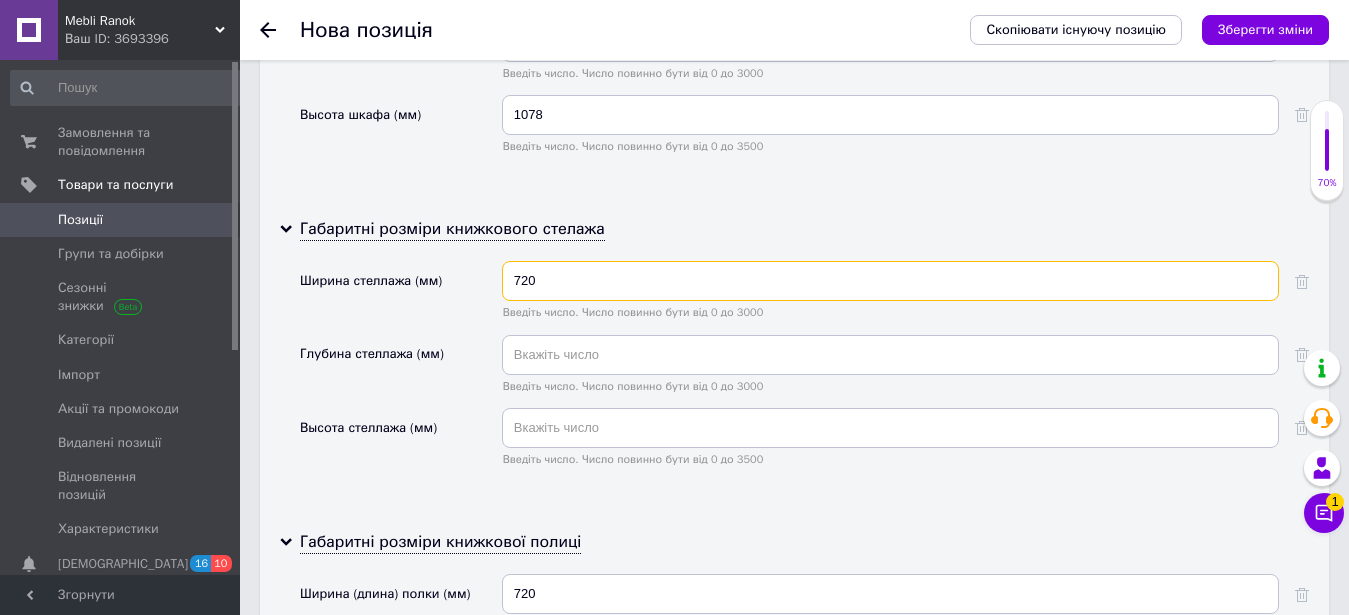 click on "720" at bounding box center [890, 281] 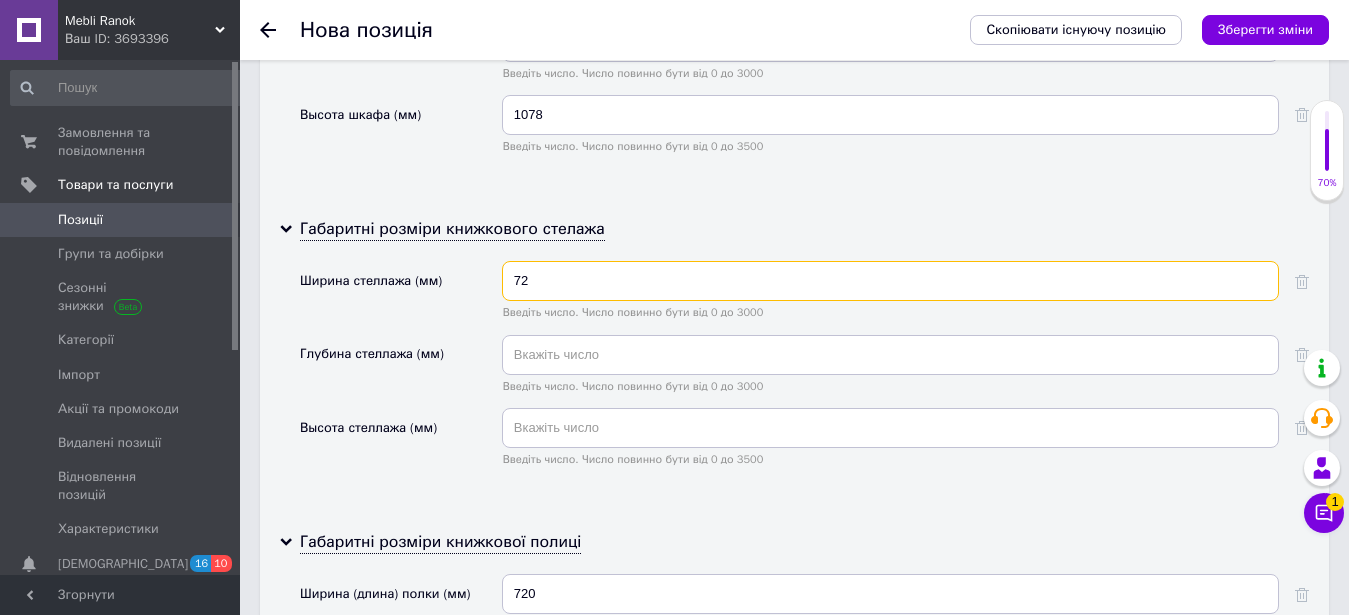 type on "7" 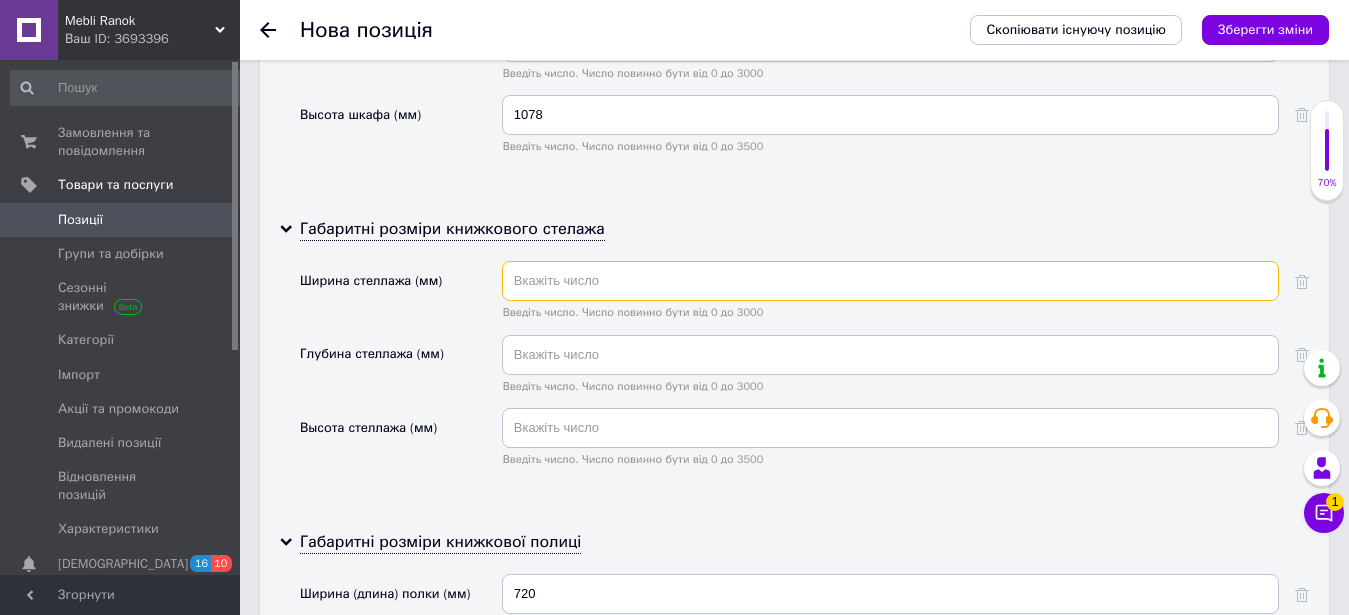 scroll, scrollTop: 2514, scrollLeft: 0, axis: vertical 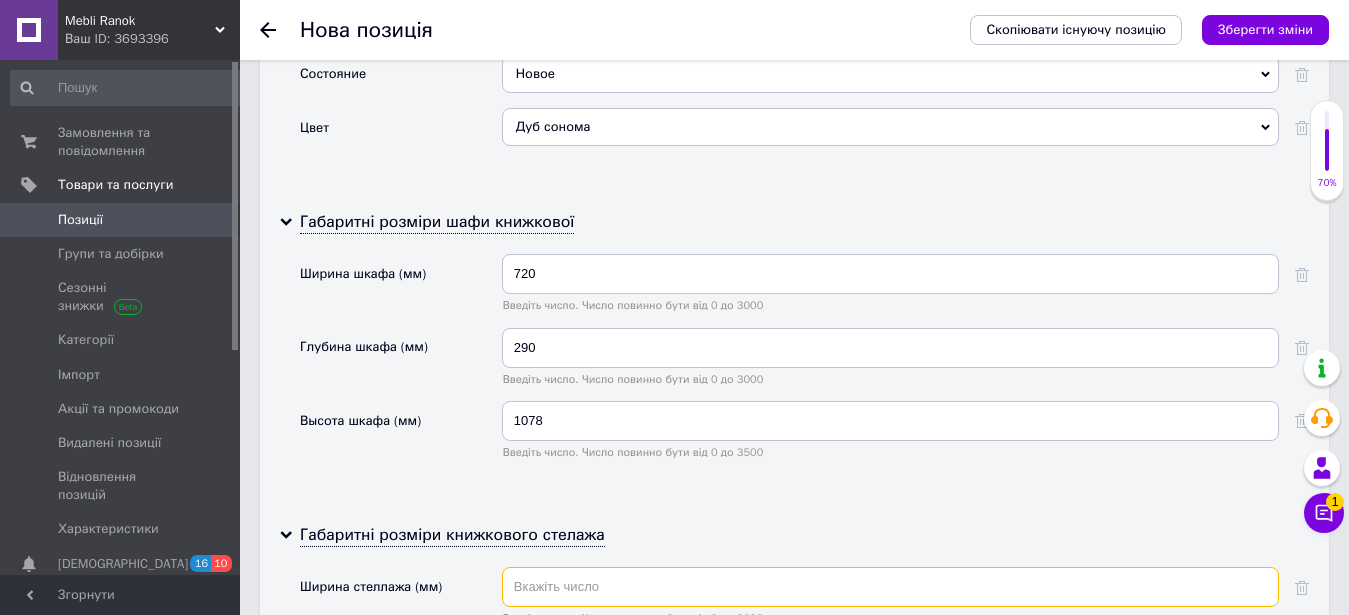 type 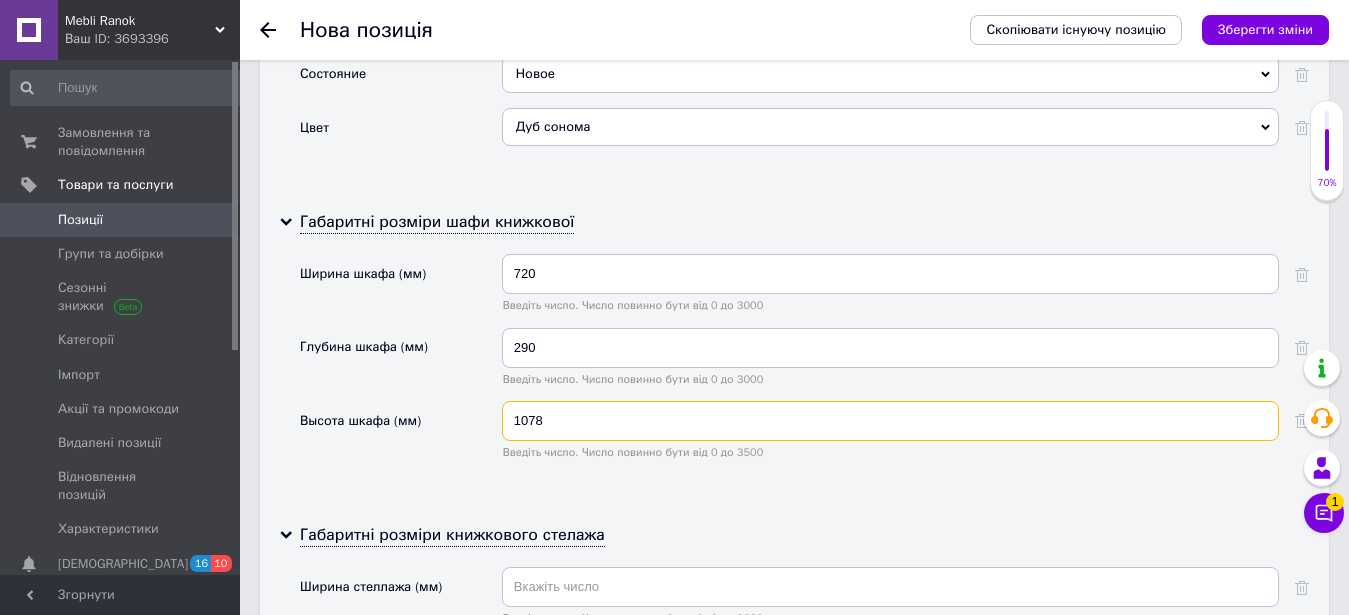 click on "1078" at bounding box center [890, 421] 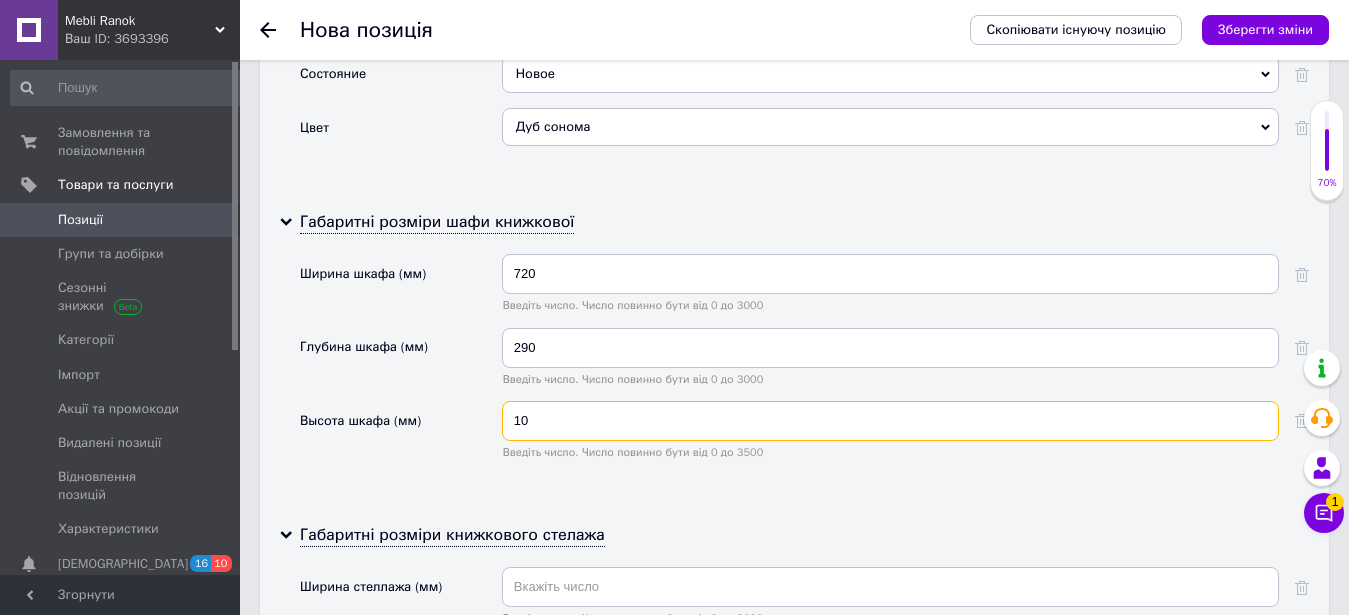 type on "1" 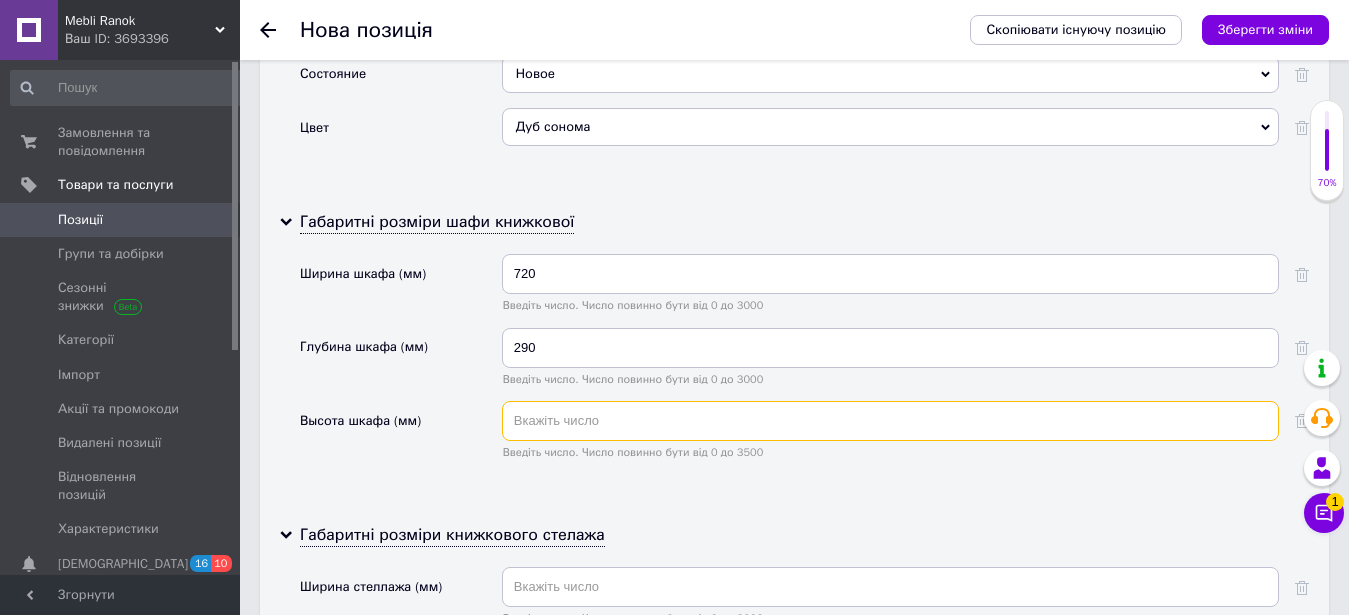 type 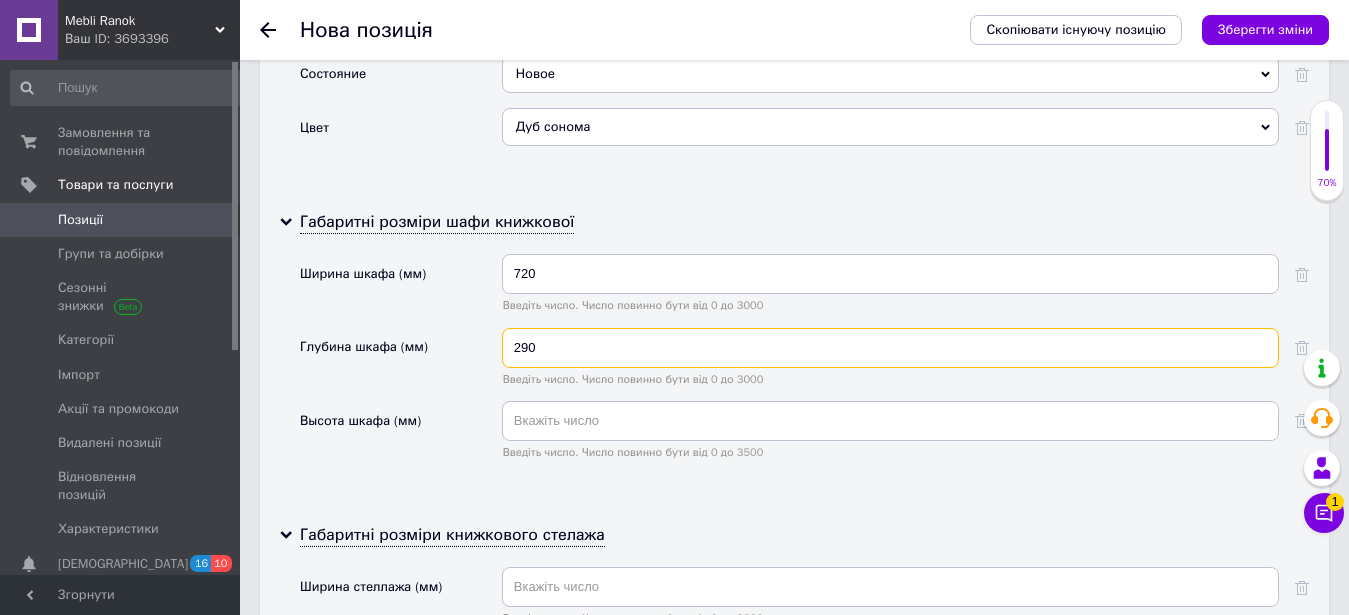 click on "290" at bounding box center [890, 348] 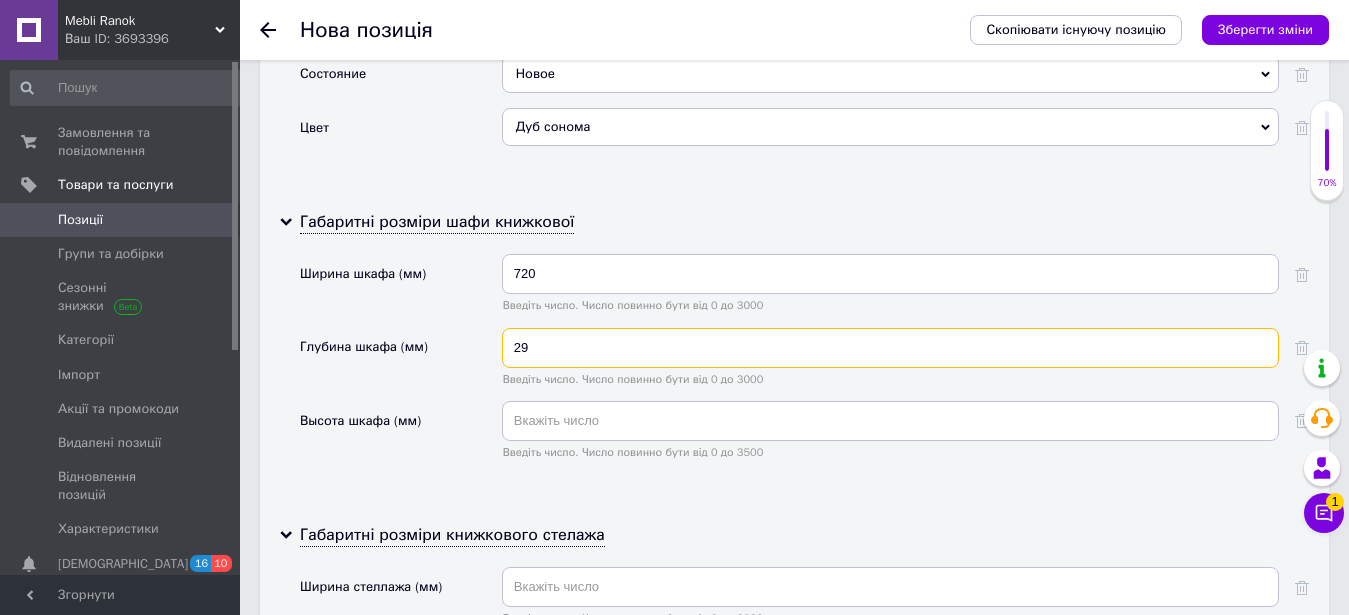 type on "2" 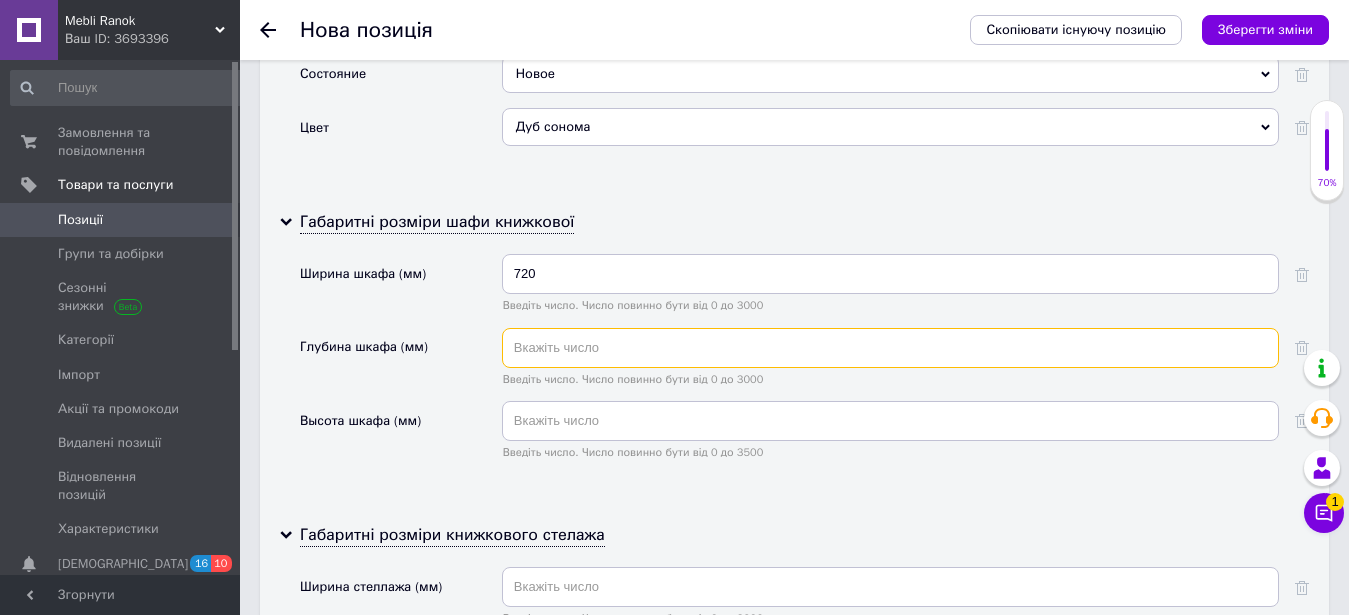type 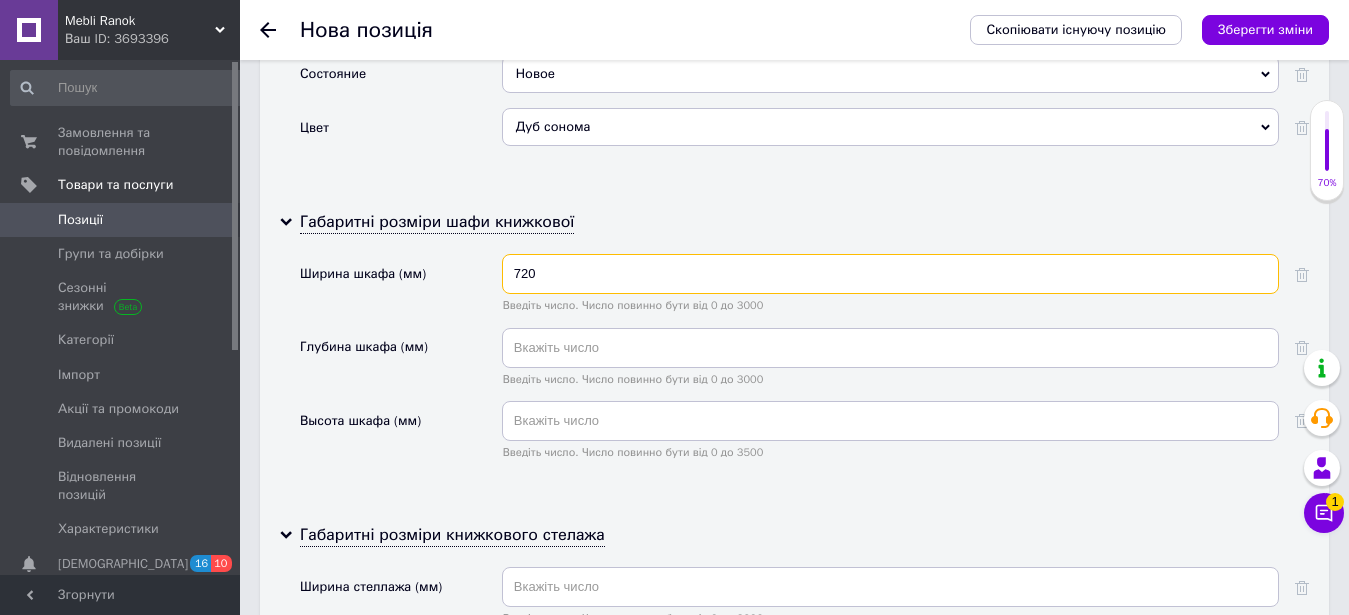 click on "720" at bounding box center [890, 274] 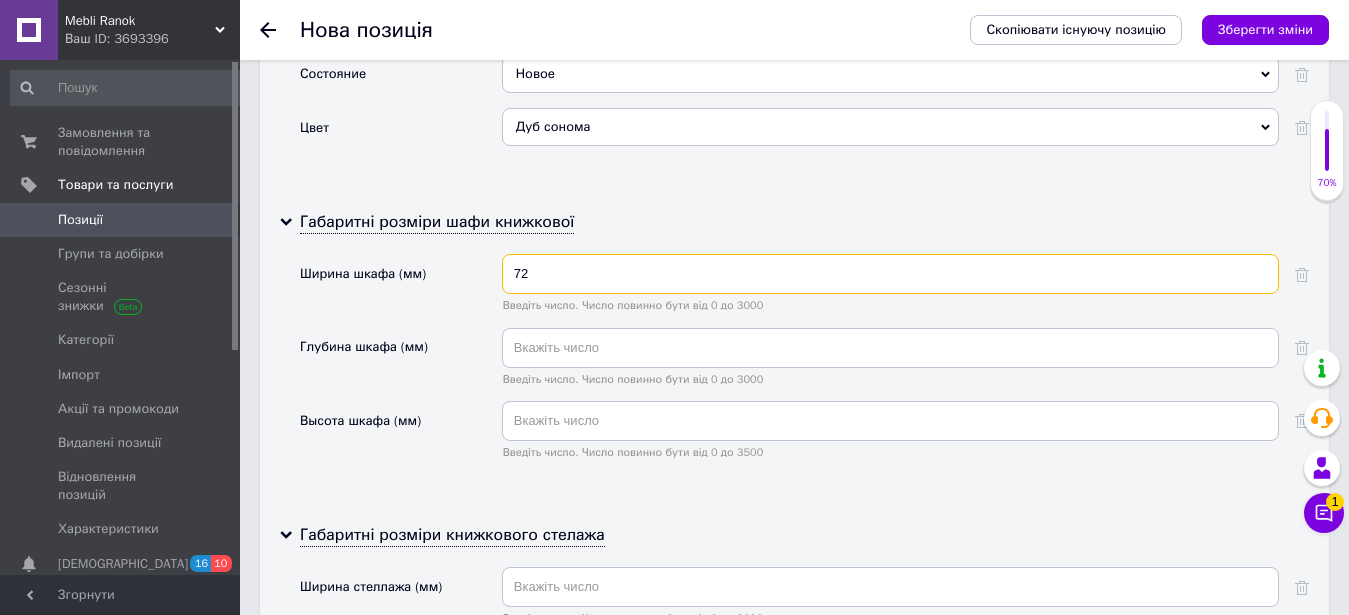 type on "7" 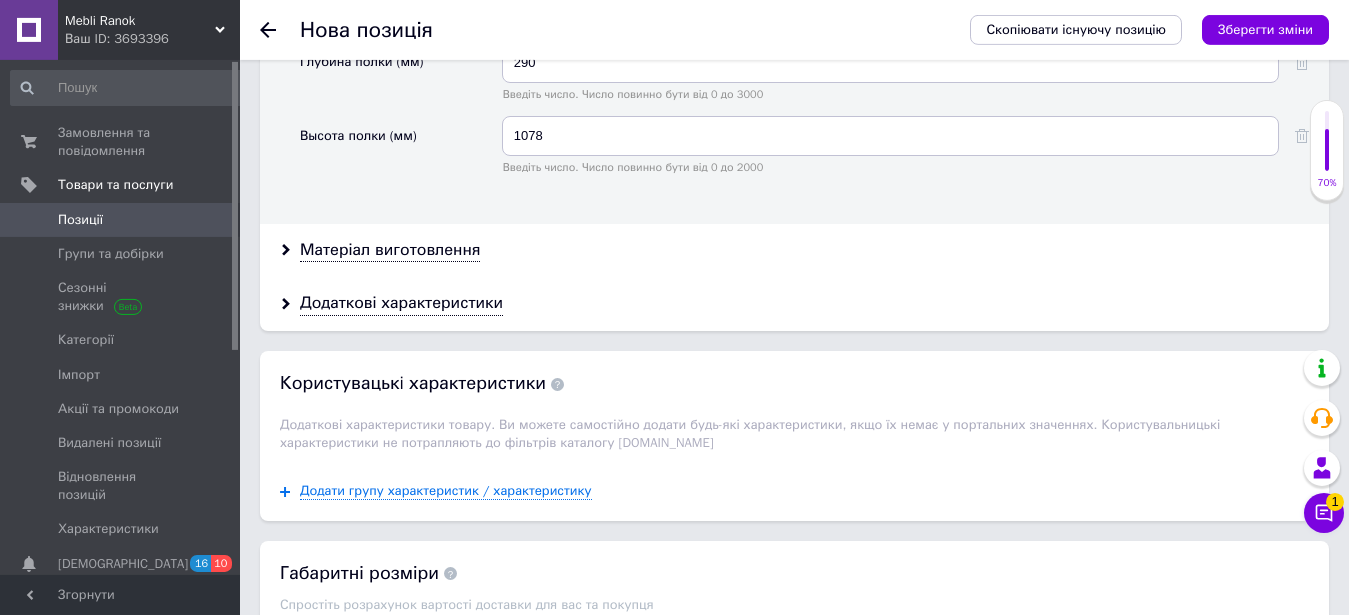 scroll, scrollTop: 3432, scrollLeft: 0, axis: vertical 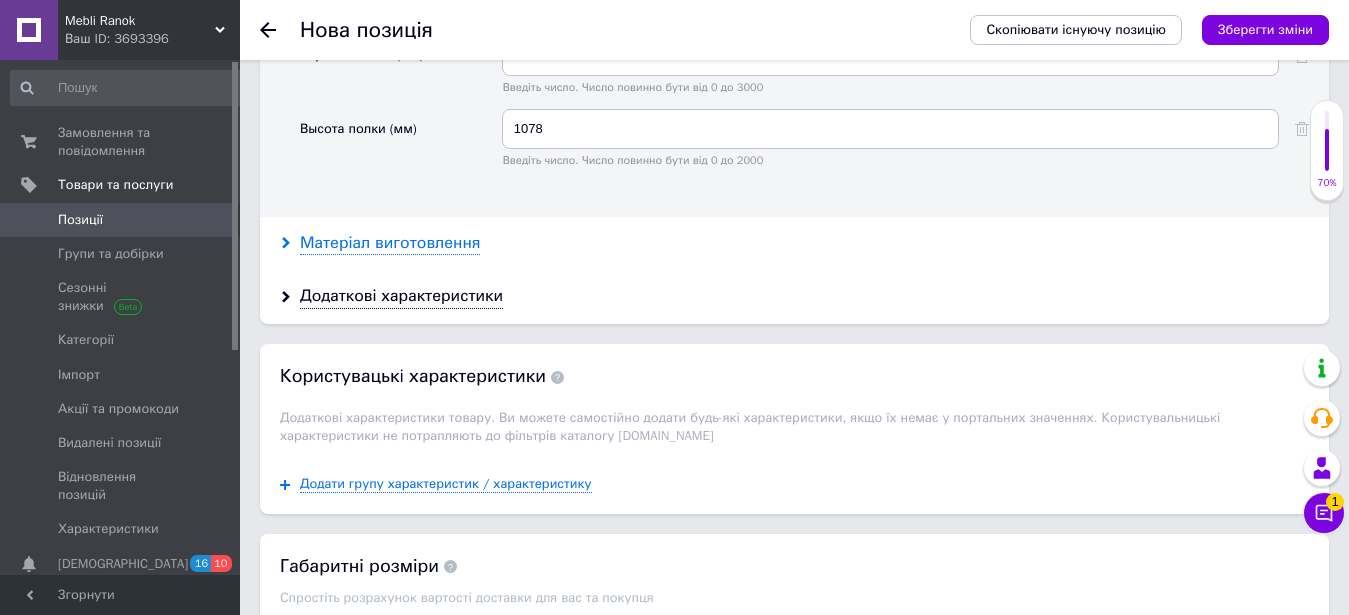 type 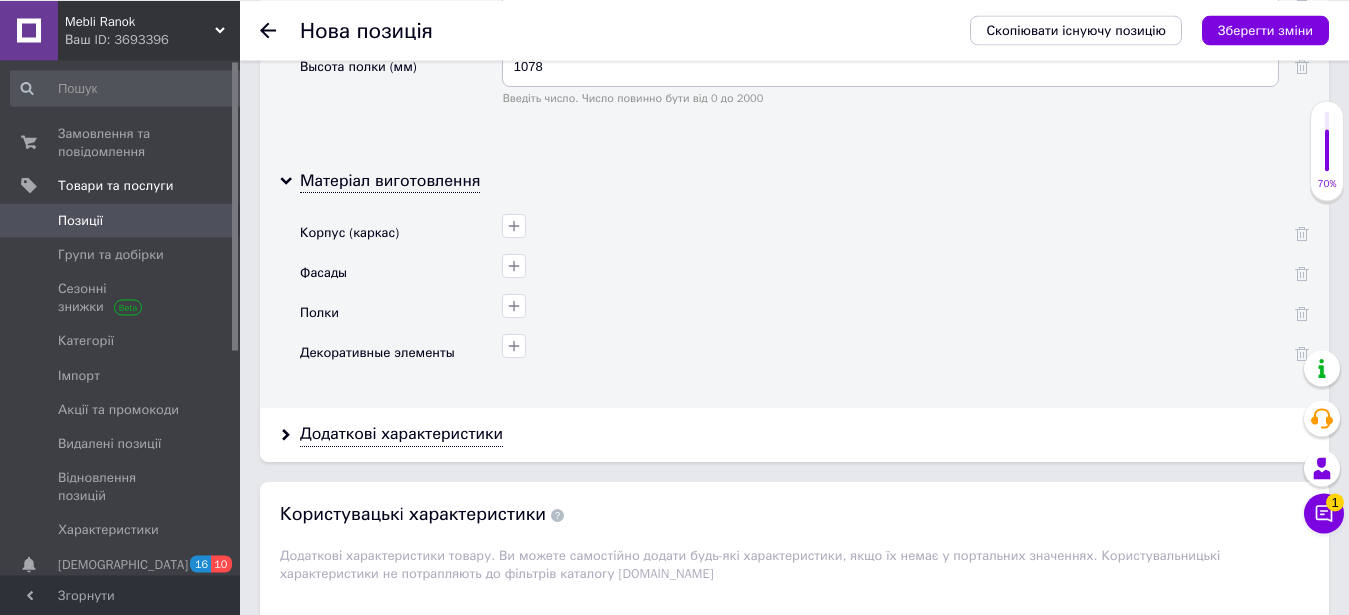 scroll, scrollTop: 3534, scrollLeft: 0, axis: vertical 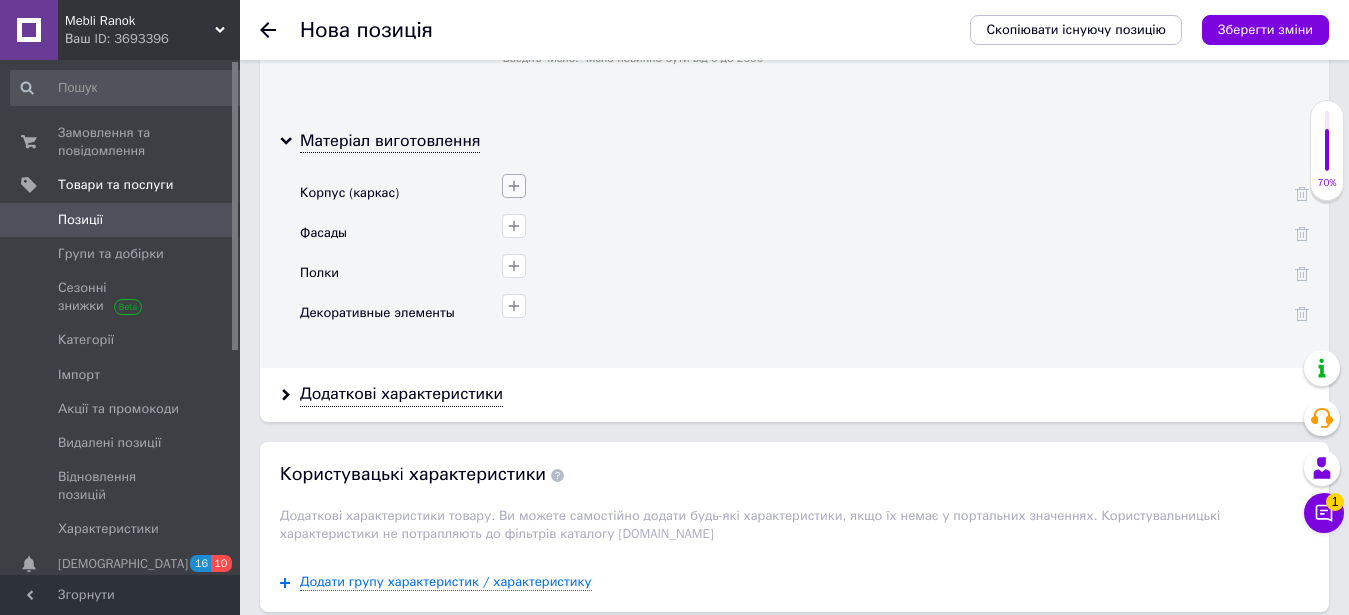 click 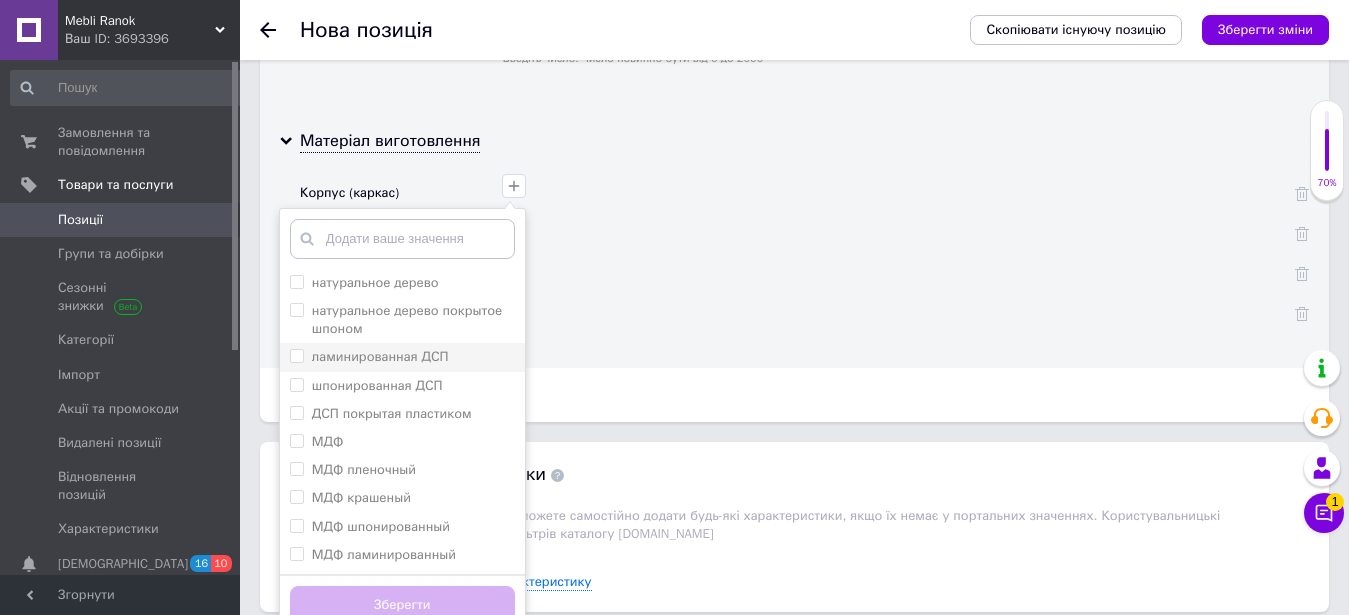 click on "ламинированная ДСП" at bounding box center (296, 355) 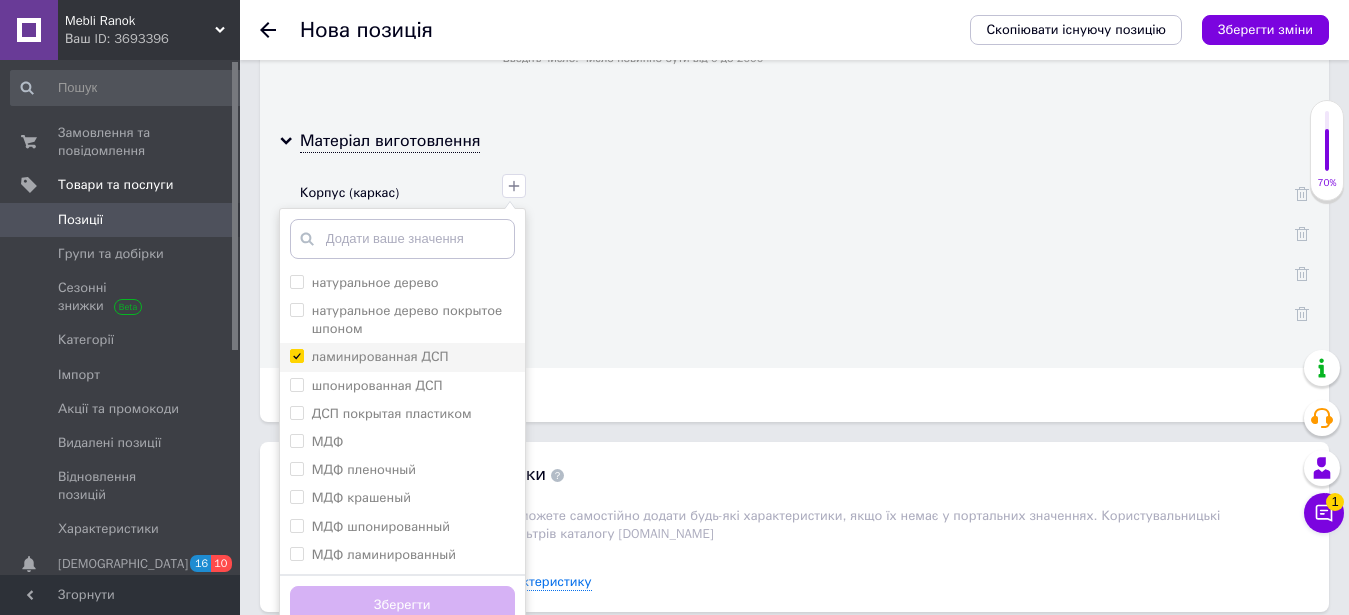 checkbox on "true" 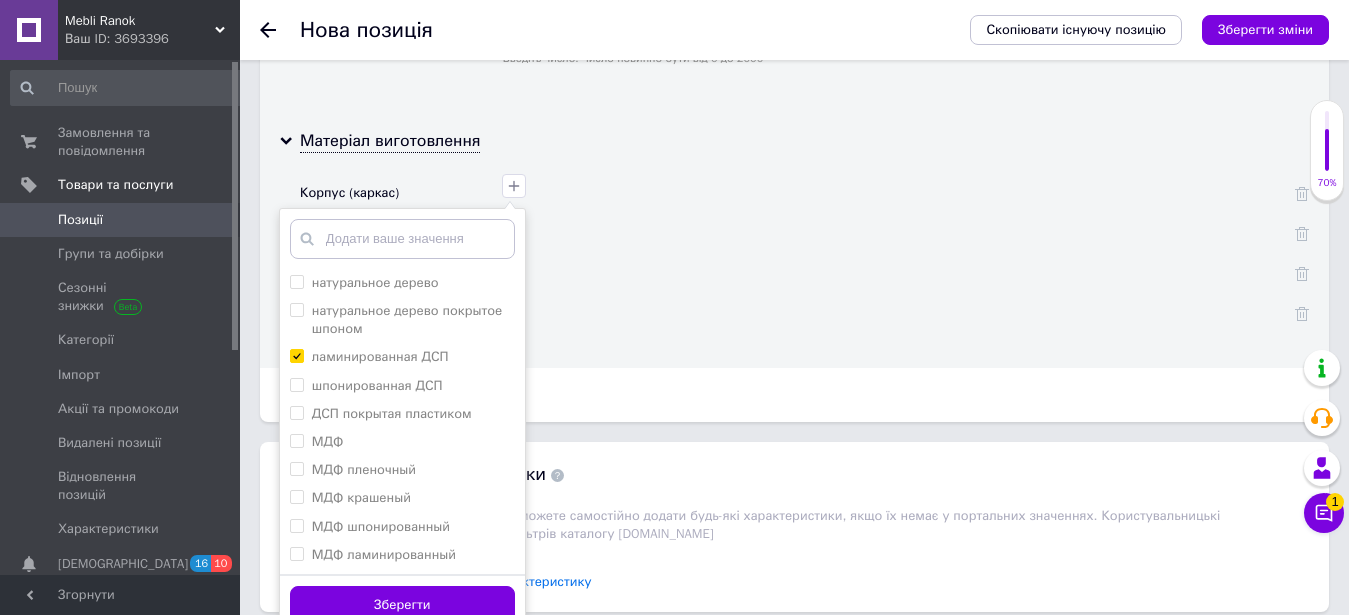 click on "Зберегти" at bounding box center (402, 605) 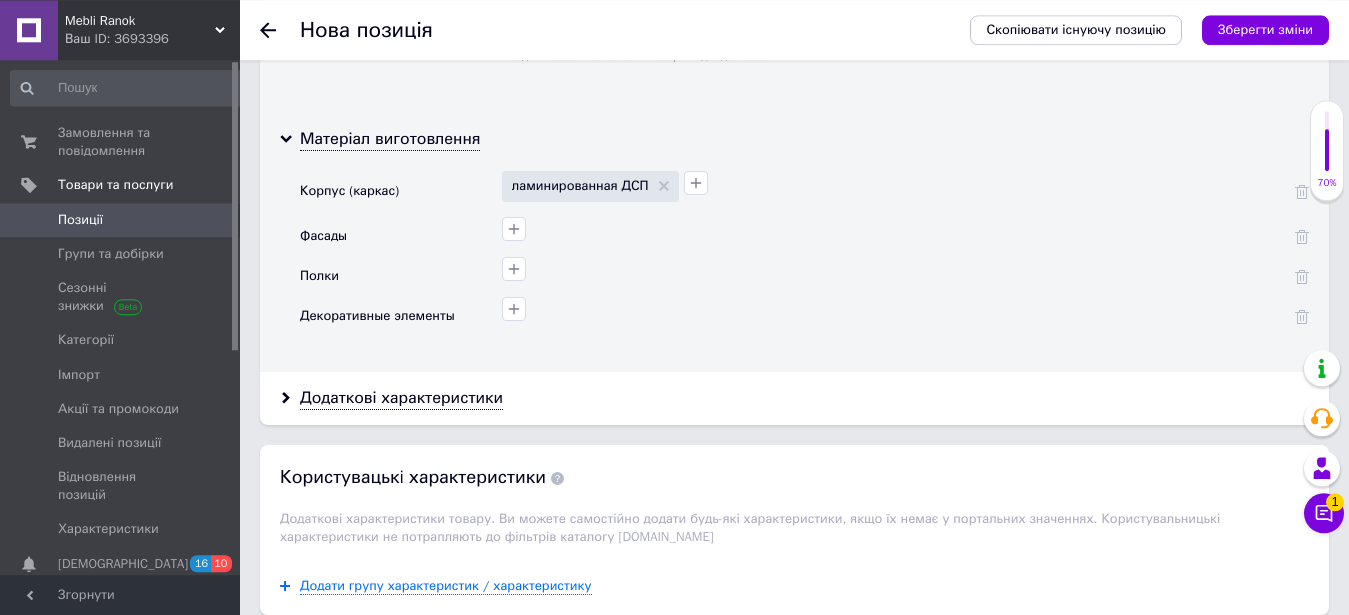 scroll, scrollTop: 3534, scrollLeft: 0, axis: vertical 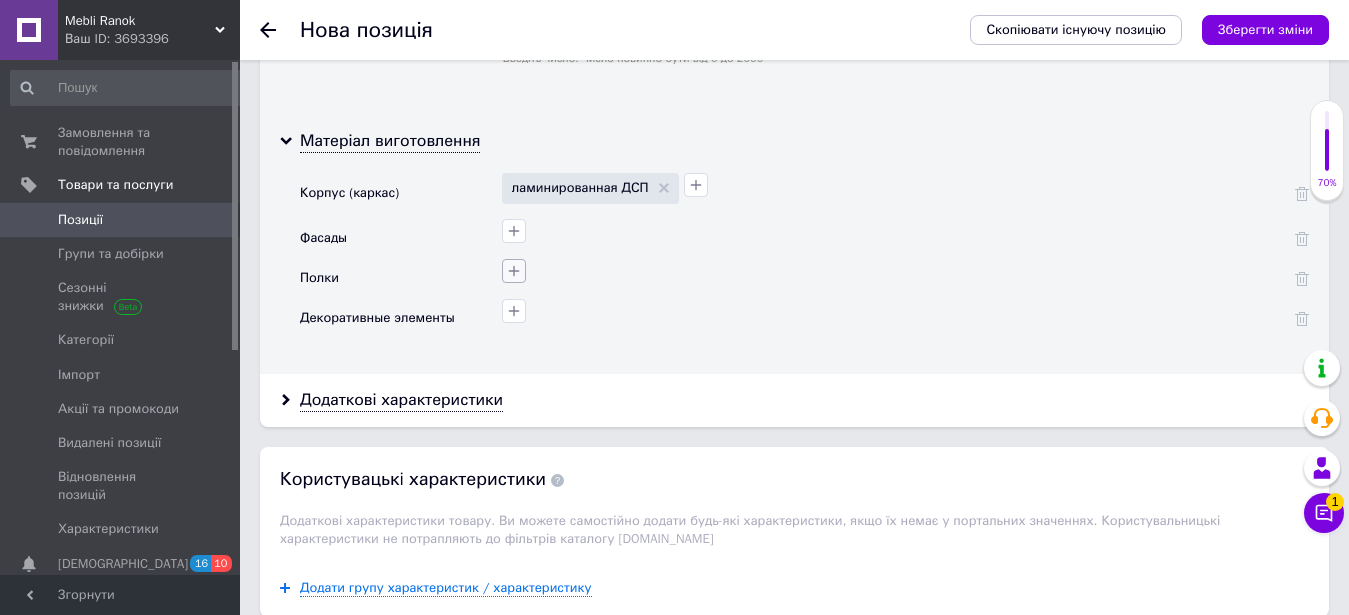 click 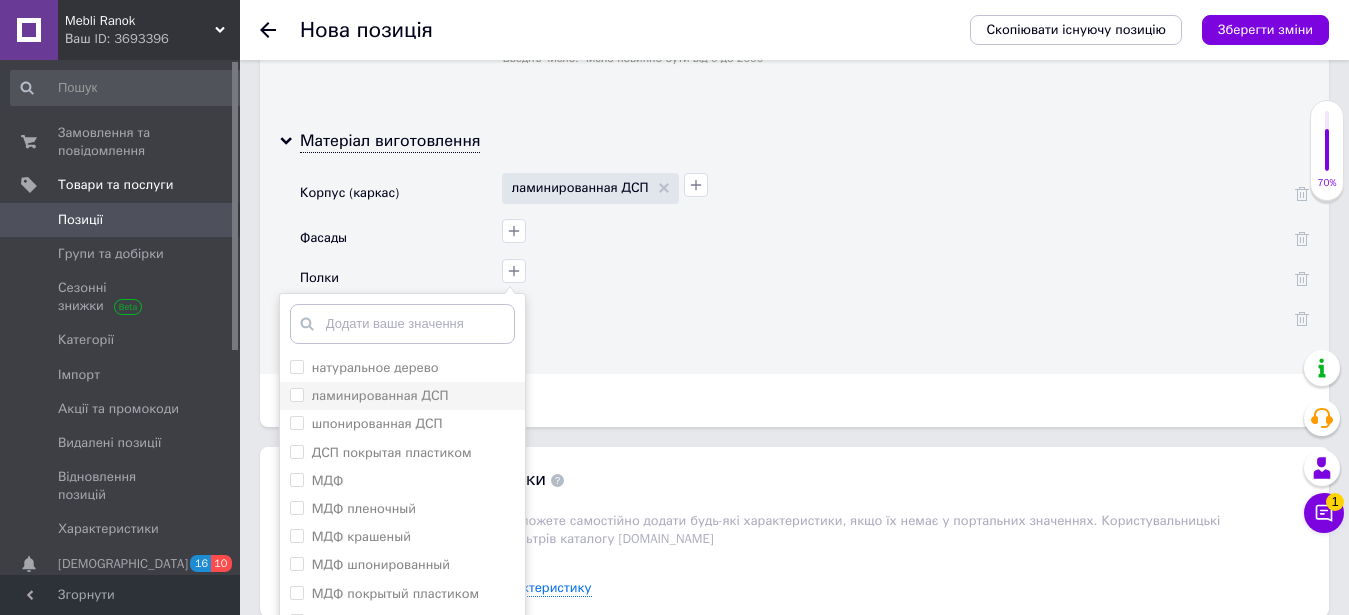 click on "ламинированная ДСП" at bounding box center (296, 394) 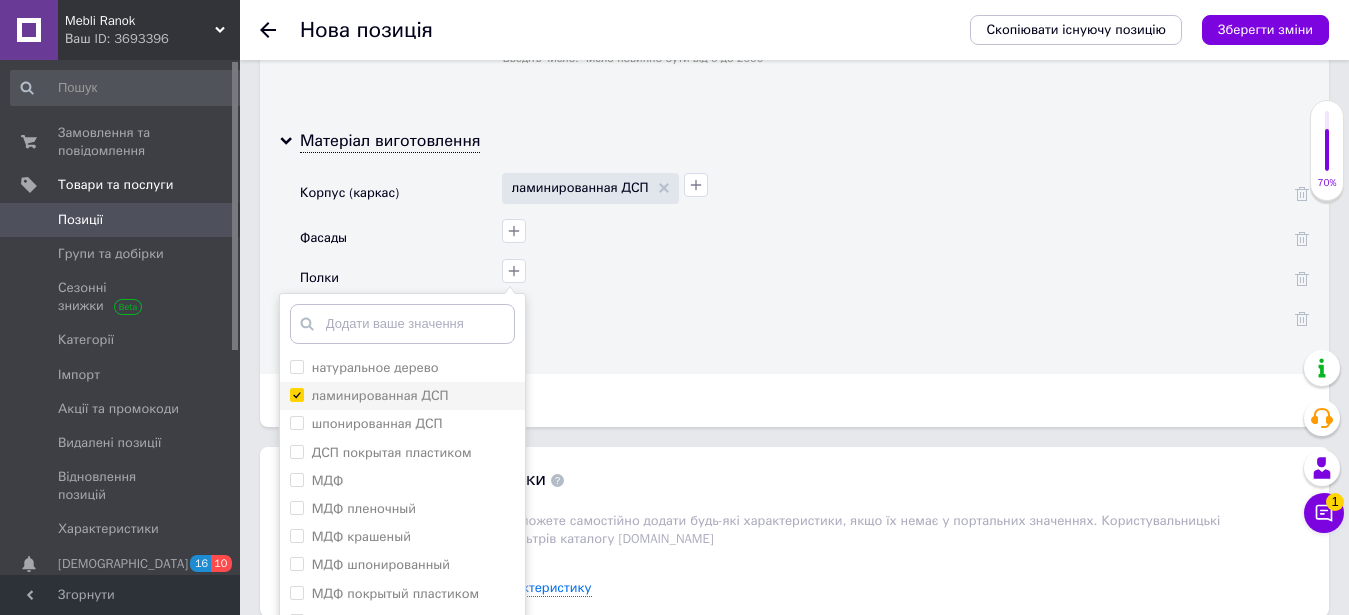 checkbox on "true" 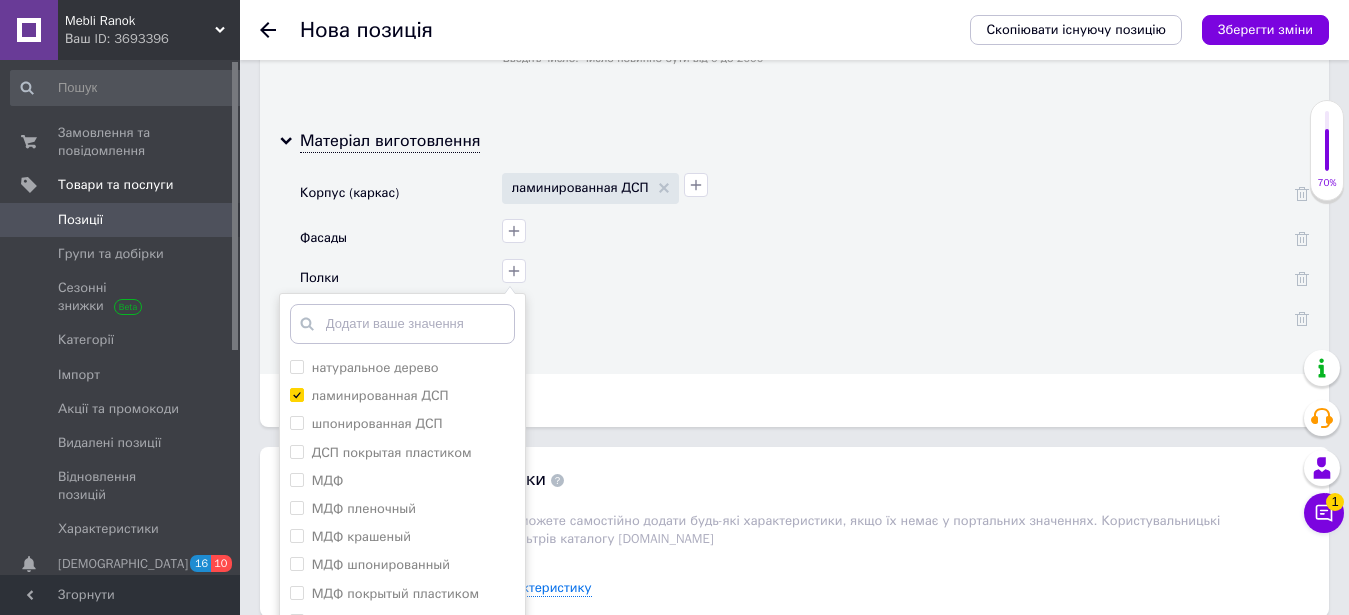 scroll, scrollTop: 3840, scrollLeft: 0, axis: vertical 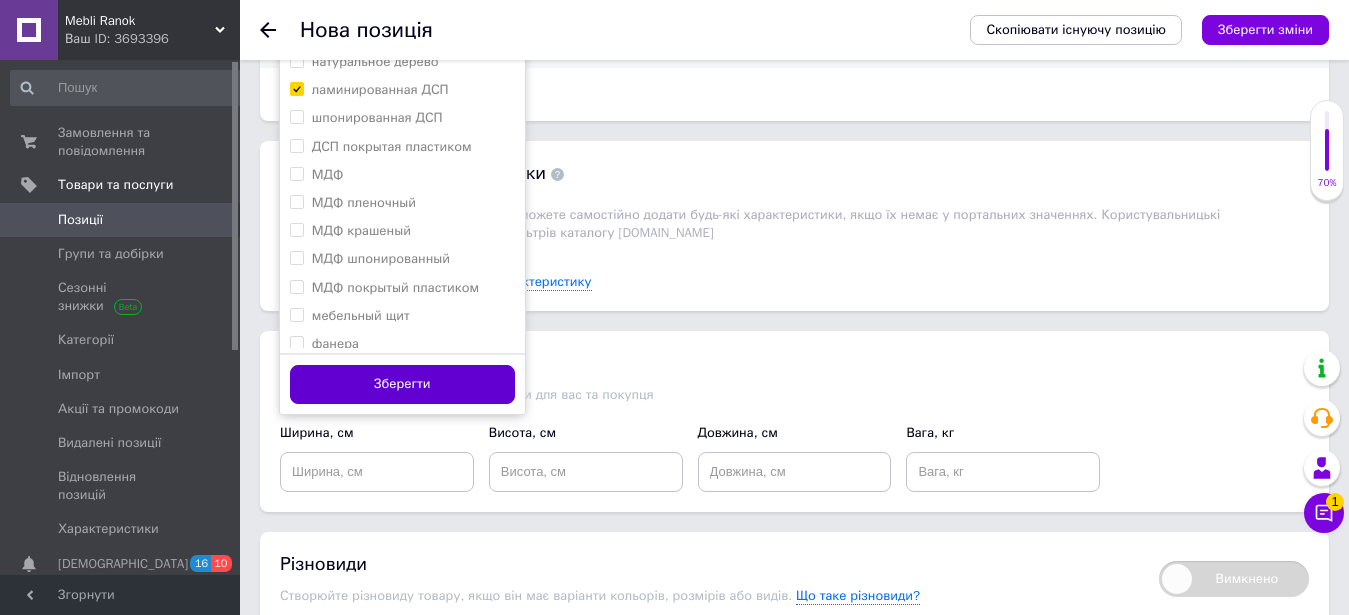 click on "Зберегти" at bounding box center [402, 384] 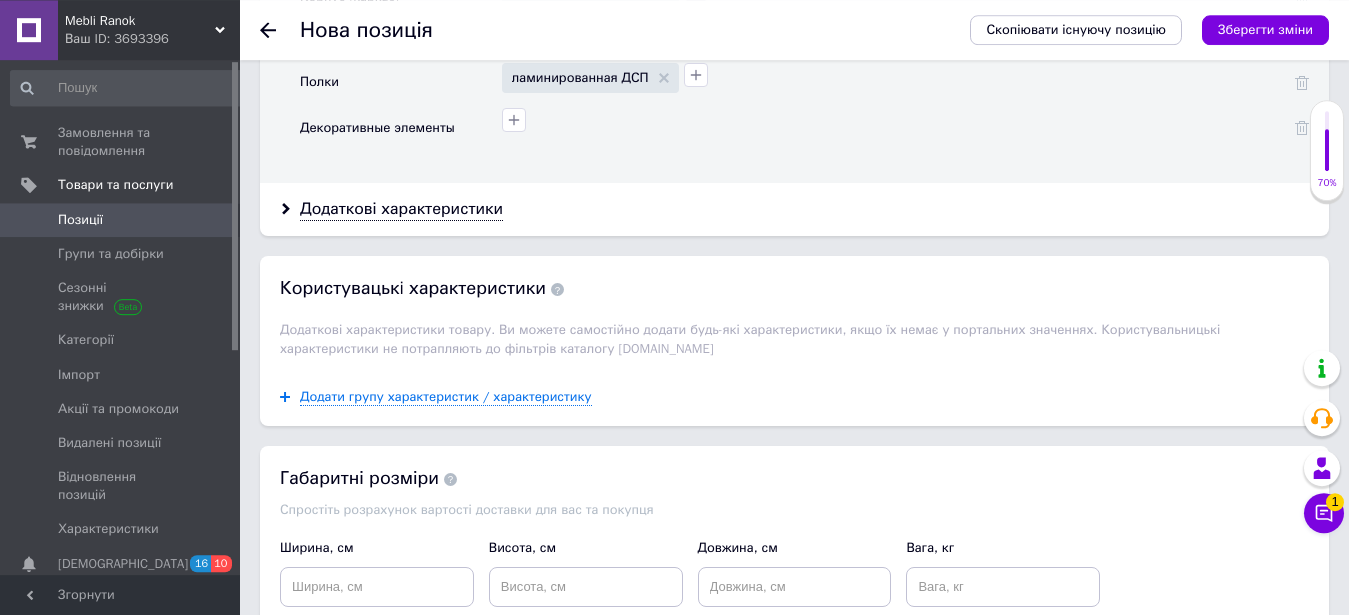 scroll, scrollTop: 3738, scrollLeft: 0, axis: vertical 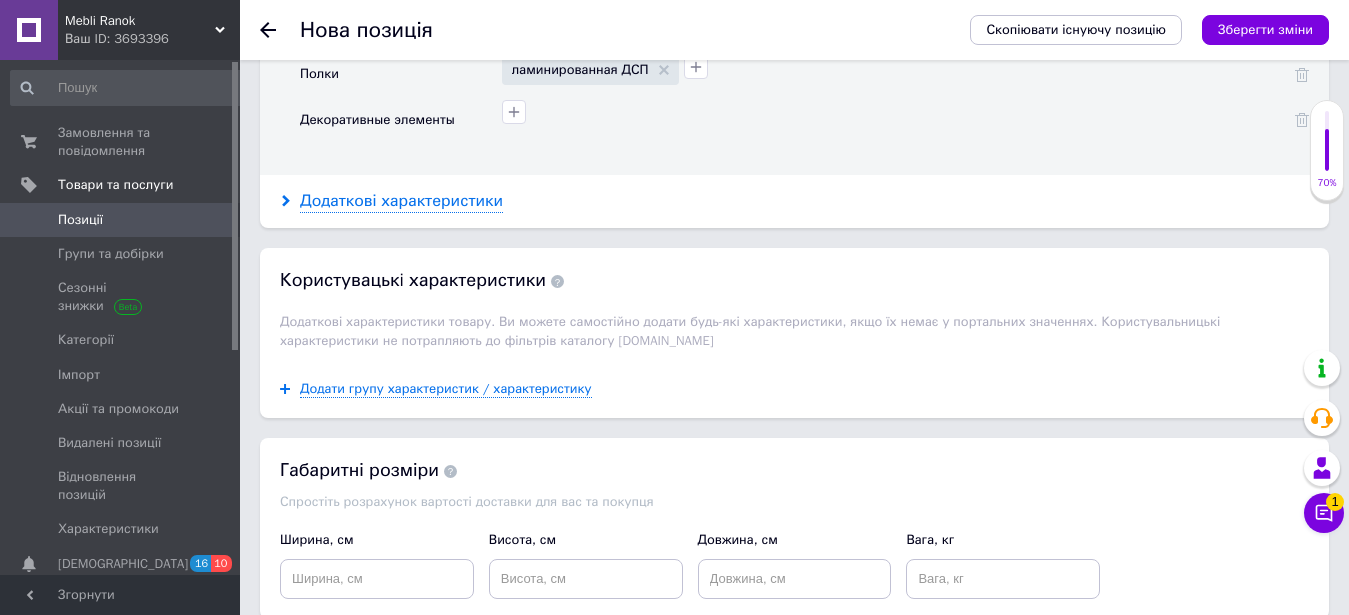 click on "Додаткові характеристики" at bounding box center (401, 201) 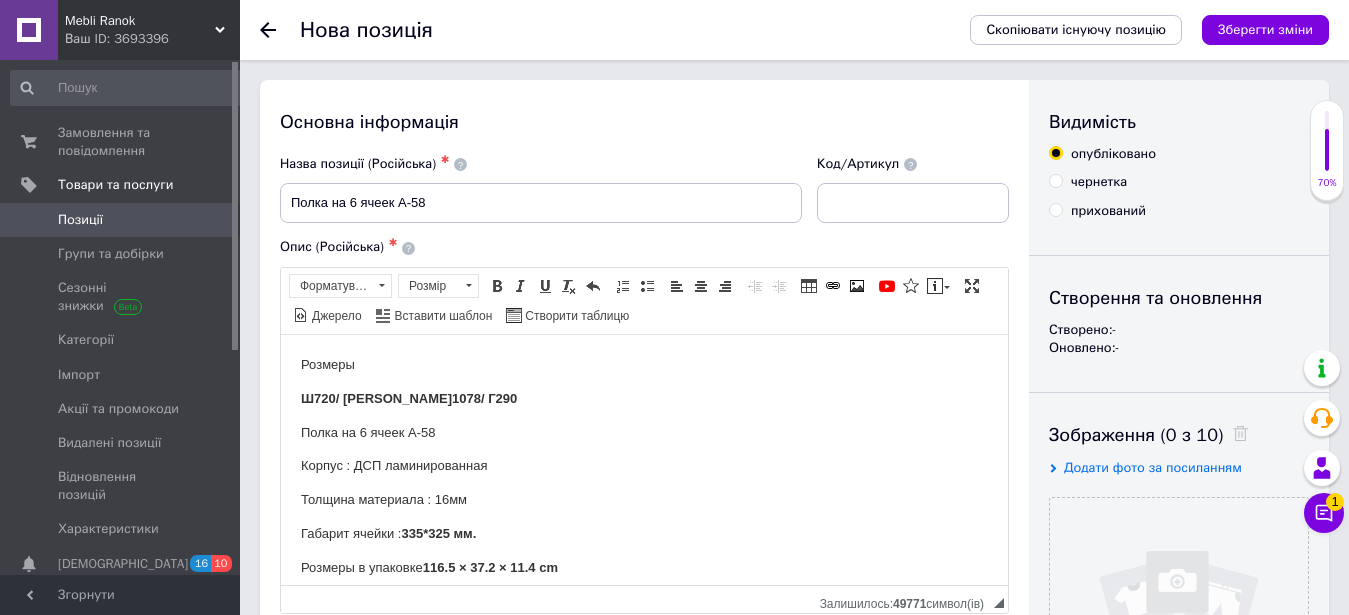 scroll, scrollTop: 510, scrollLeft: 0, axis: vertical 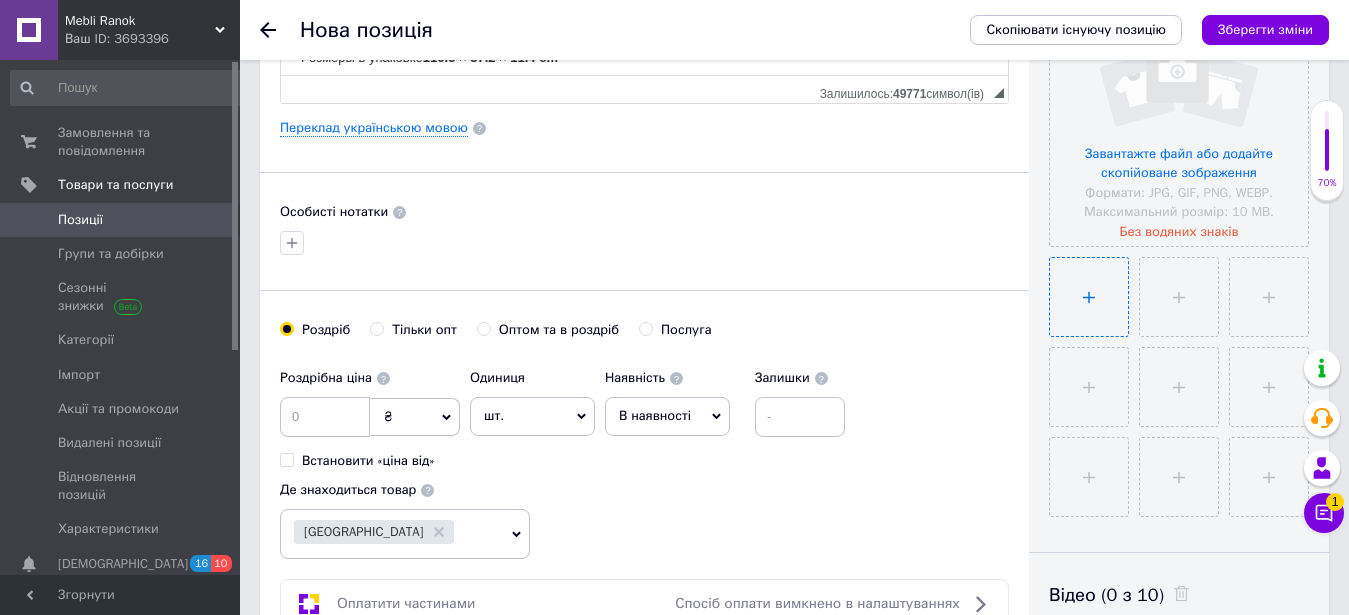 click at bounding box center (1089, 297) 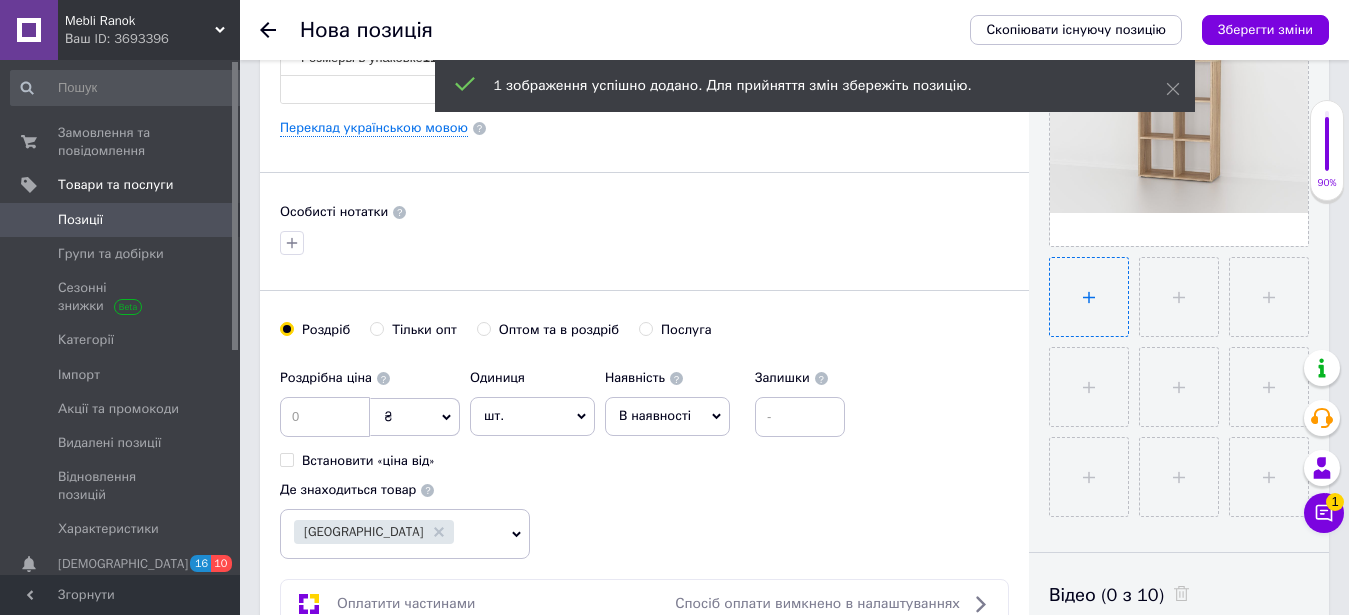 click at bounding box center (1089, 297) 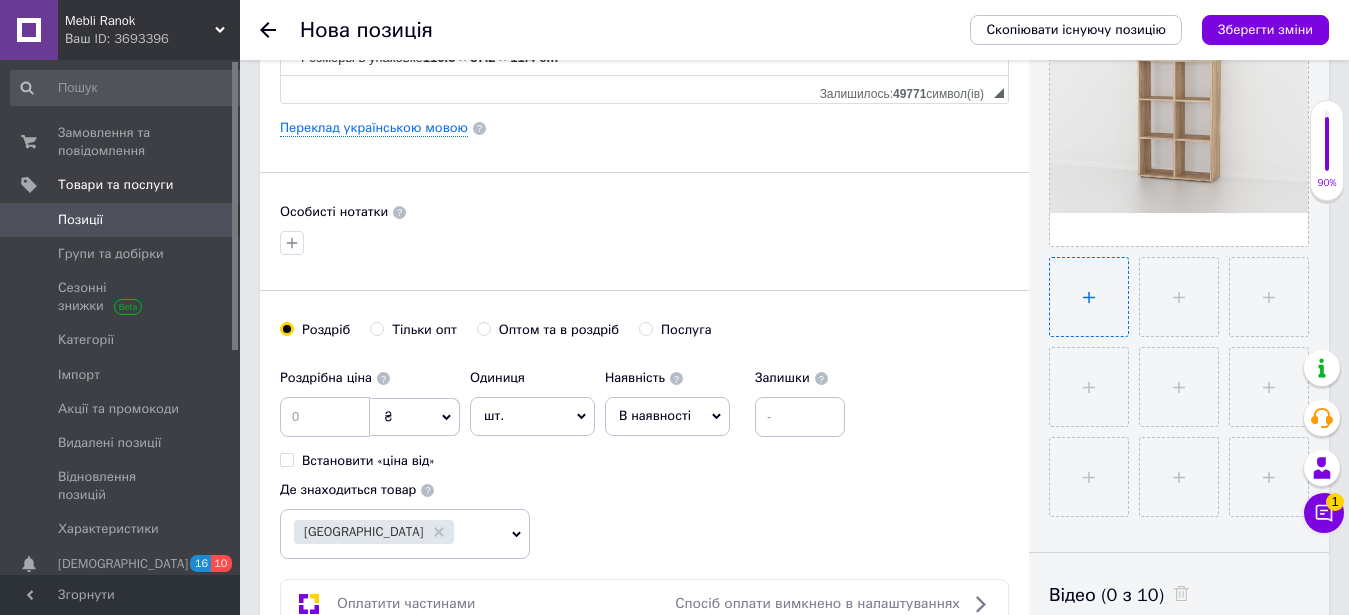 type on "C:\fakepath\policja-na-6-komirok-a-58-beto-NvOy1ODIayj.jpg" 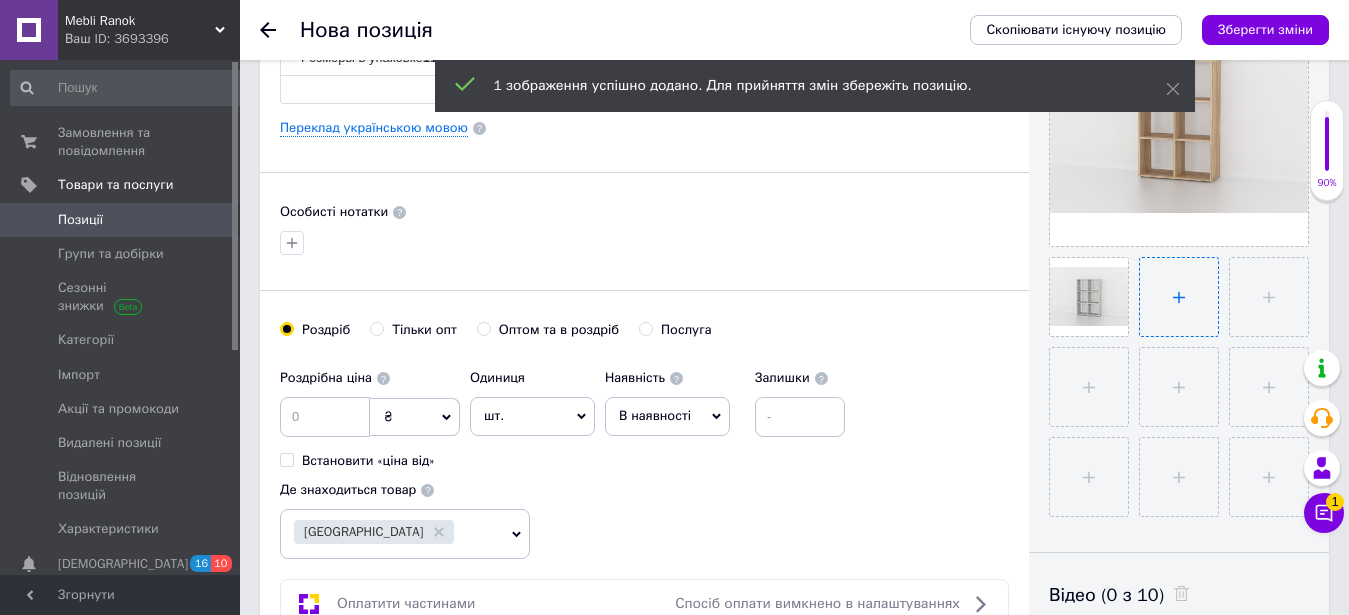 click at bounding box center (1179, 297) 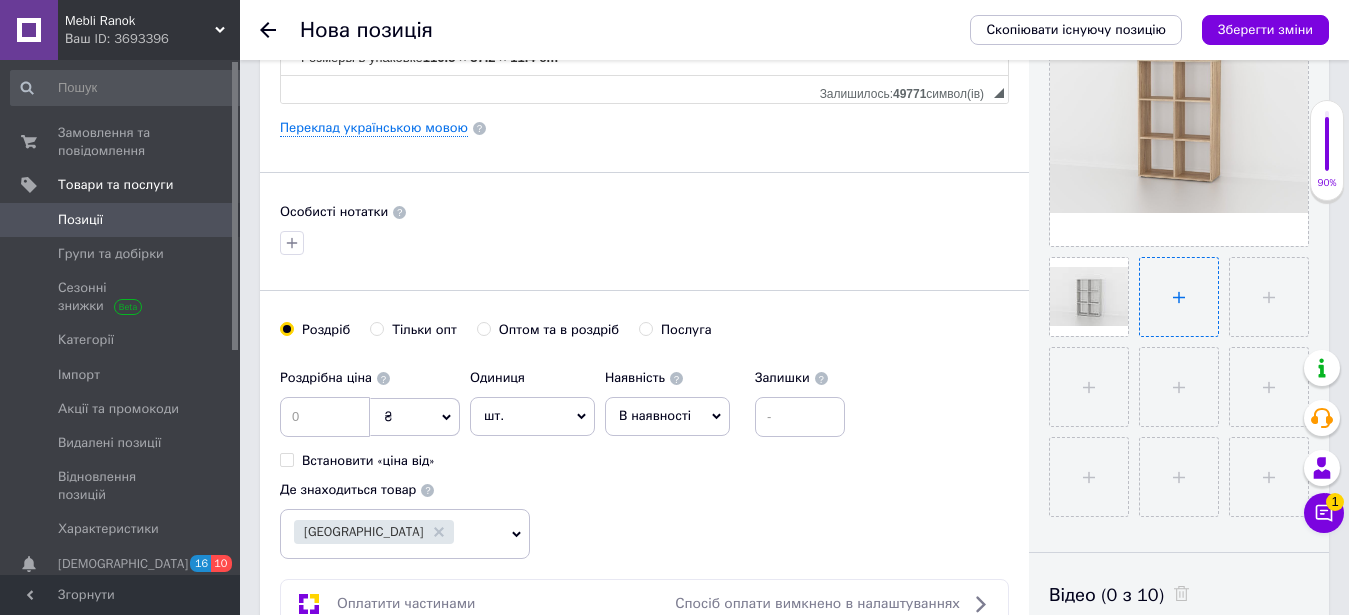type on "C:\fakepath\policja-na-6-komirok-a-58-bili-ICpmvsb9Msj.jpg" 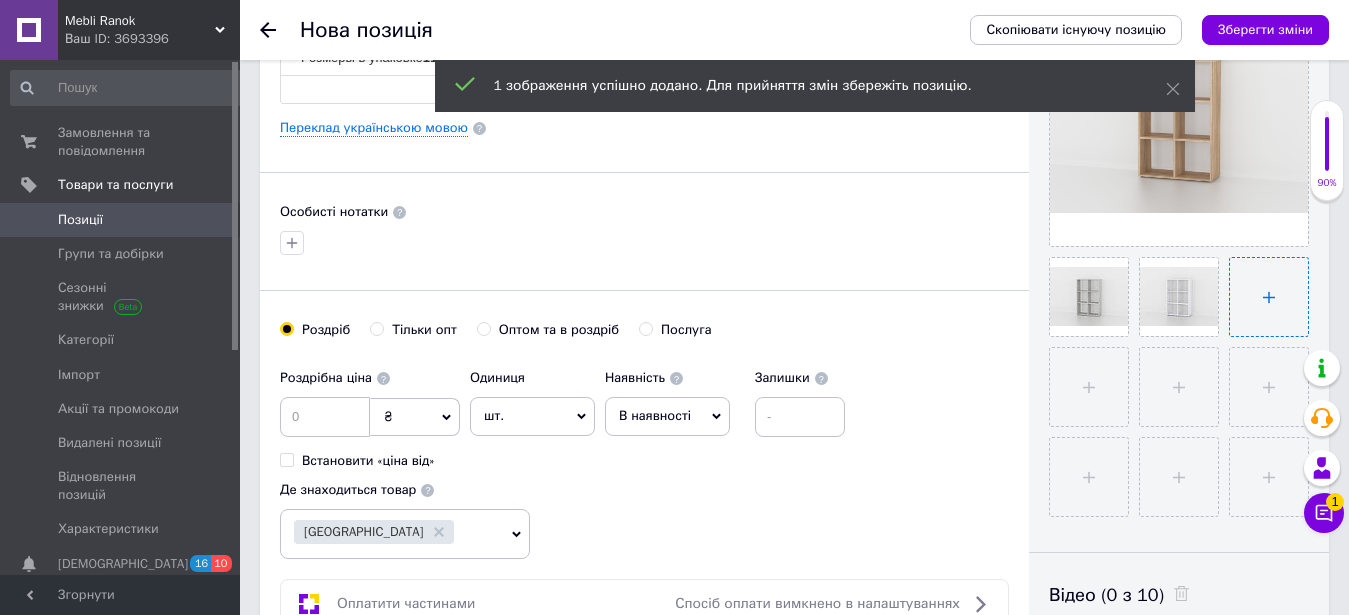 click at bounding box center (1269, 297) 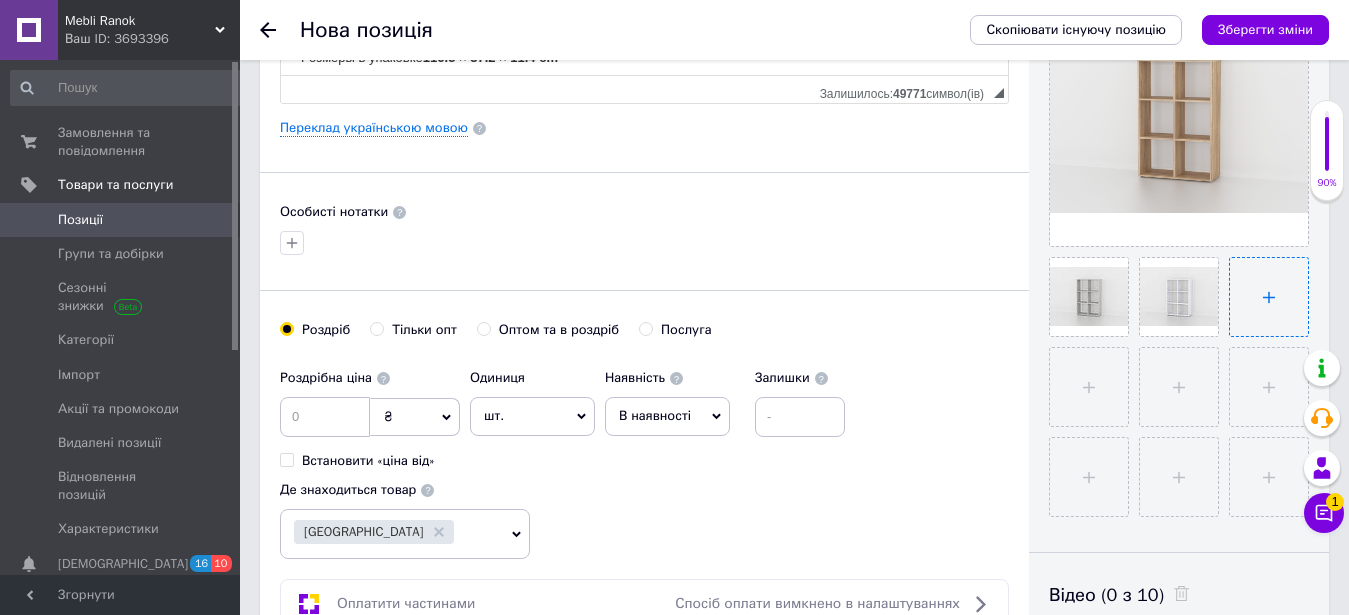 type on "C:\fakepath\policja-na-6-komirok-a-58-zSMbuoAxX8j.jpg" 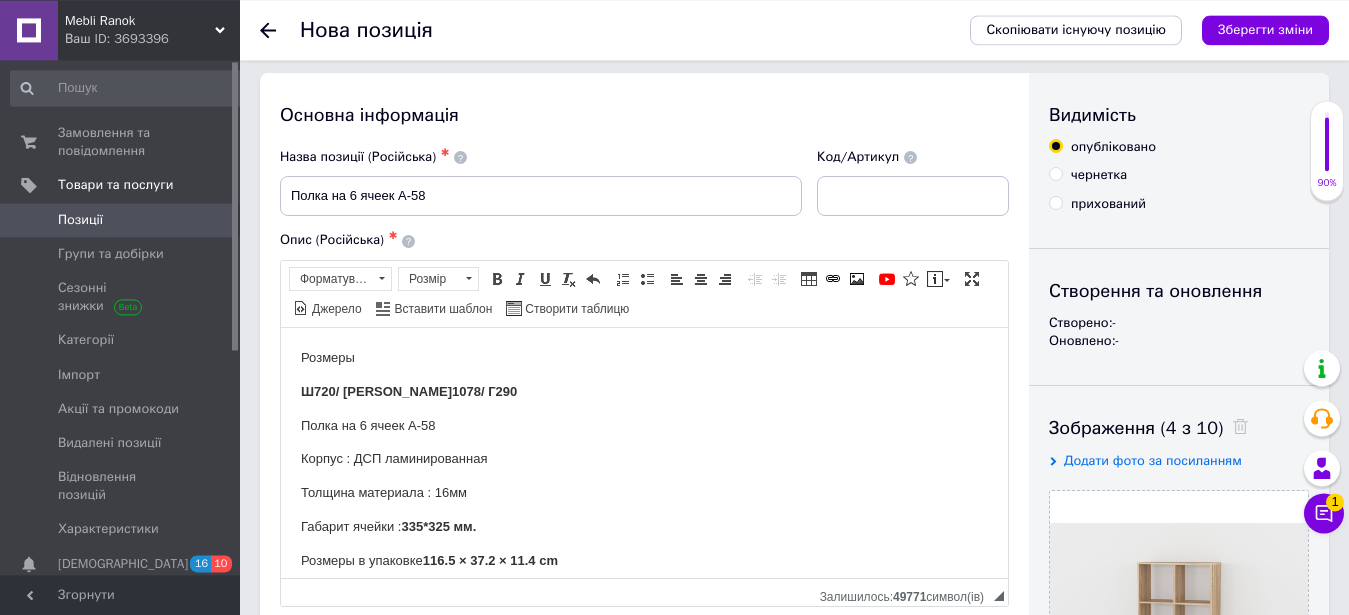 scroll, scrollTop: 0, scrollLeft: 0, axis: both 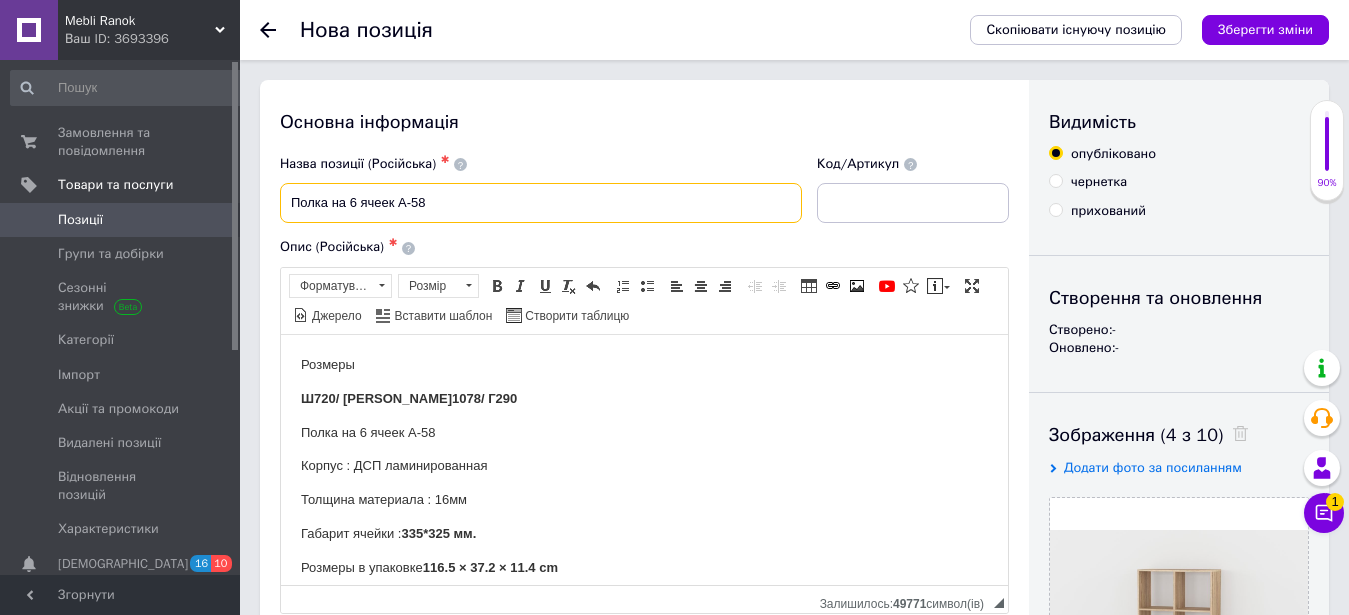 drag, startPoint x: 285, startPoint y: 200, endPoint x: 461, endPoint y: 198, distance: 176.01137 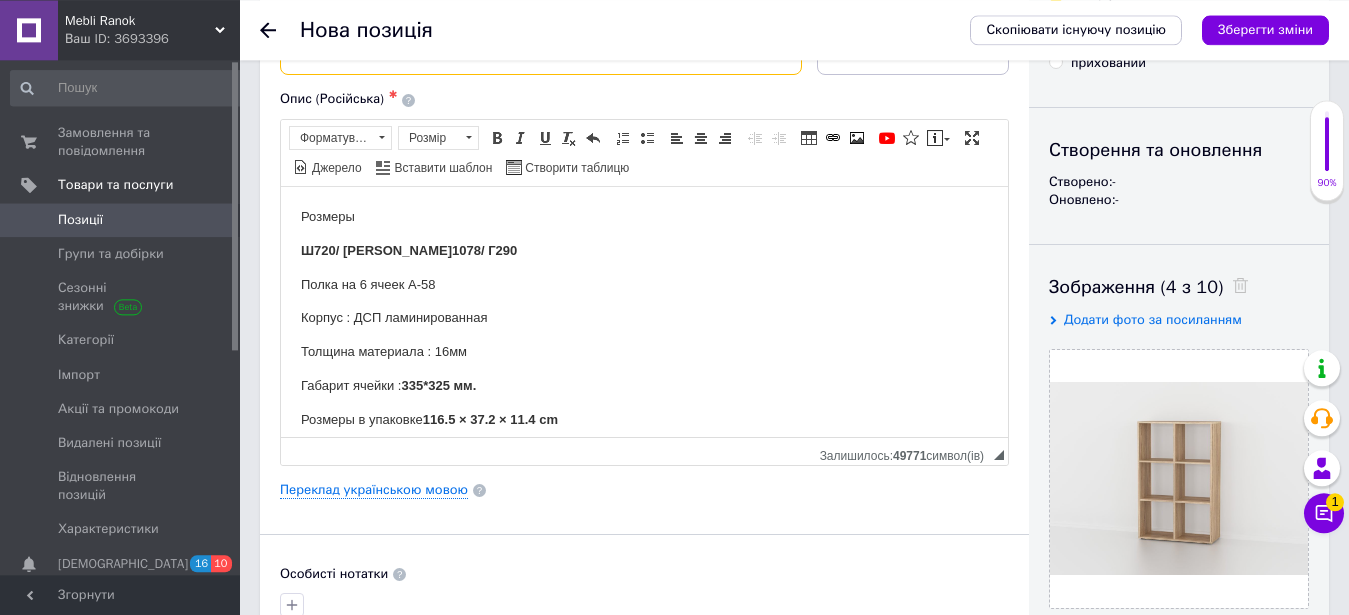 scroll, scrollTop: 408, scrollLeft: 0, axis: vertical 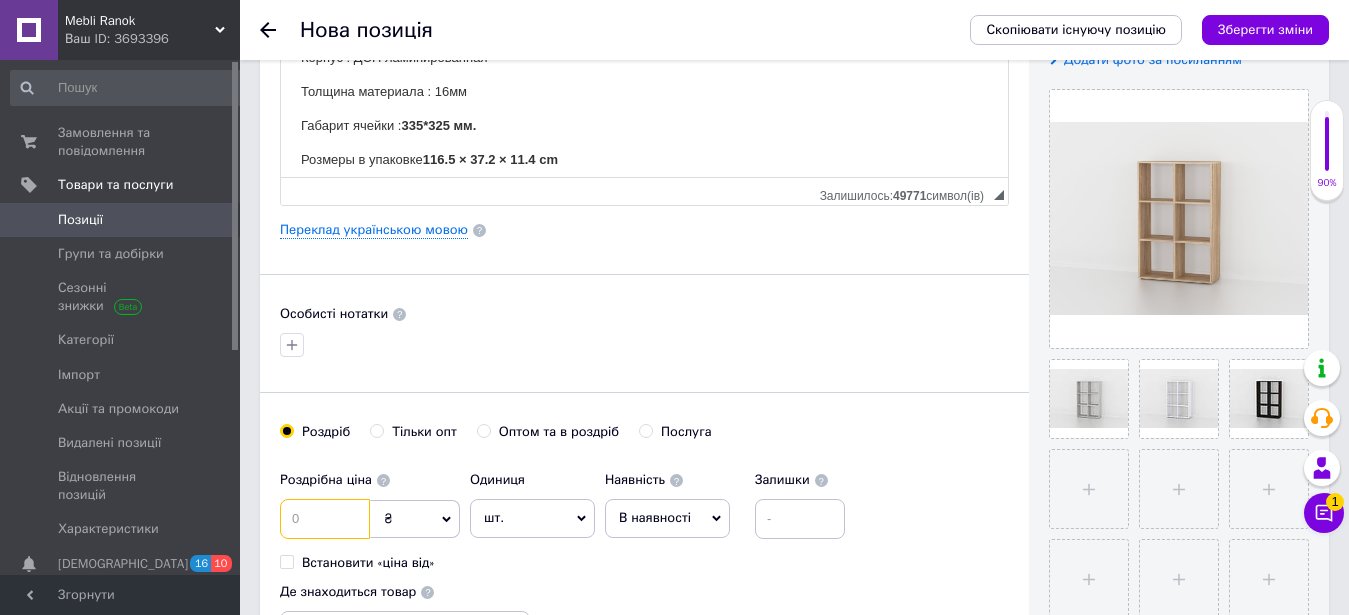 click at bounding box center (325, 519) 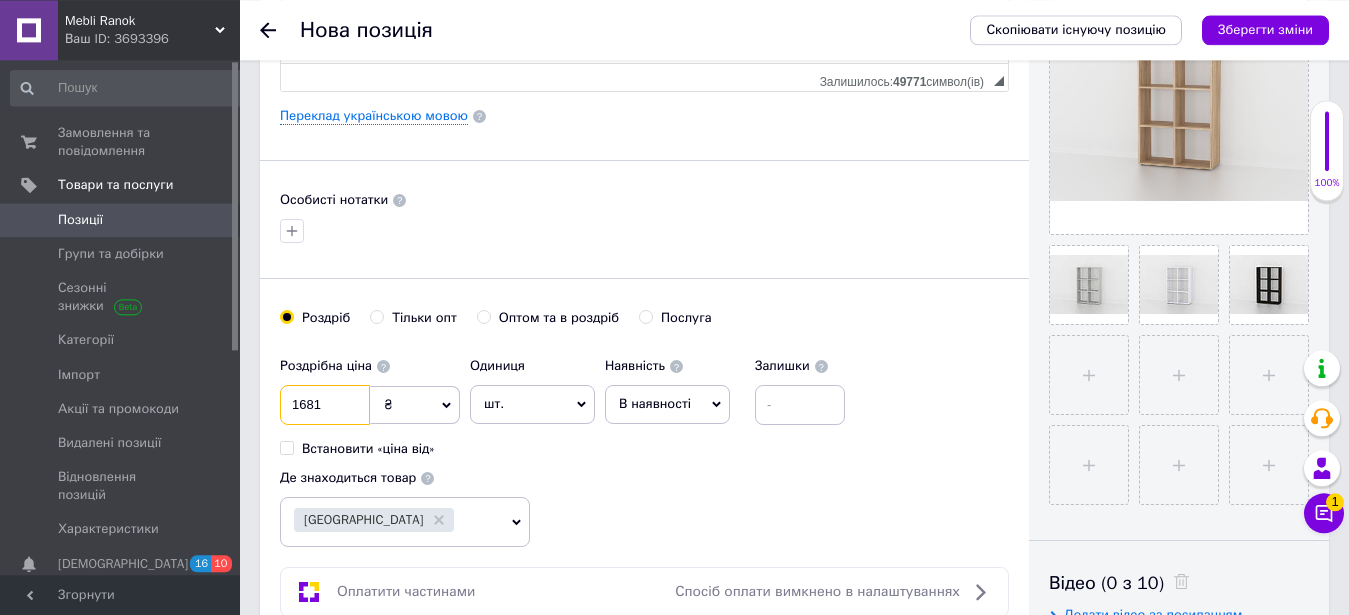 scroll, scrollTop: 918, scrollLeft: 0, axis: vertical 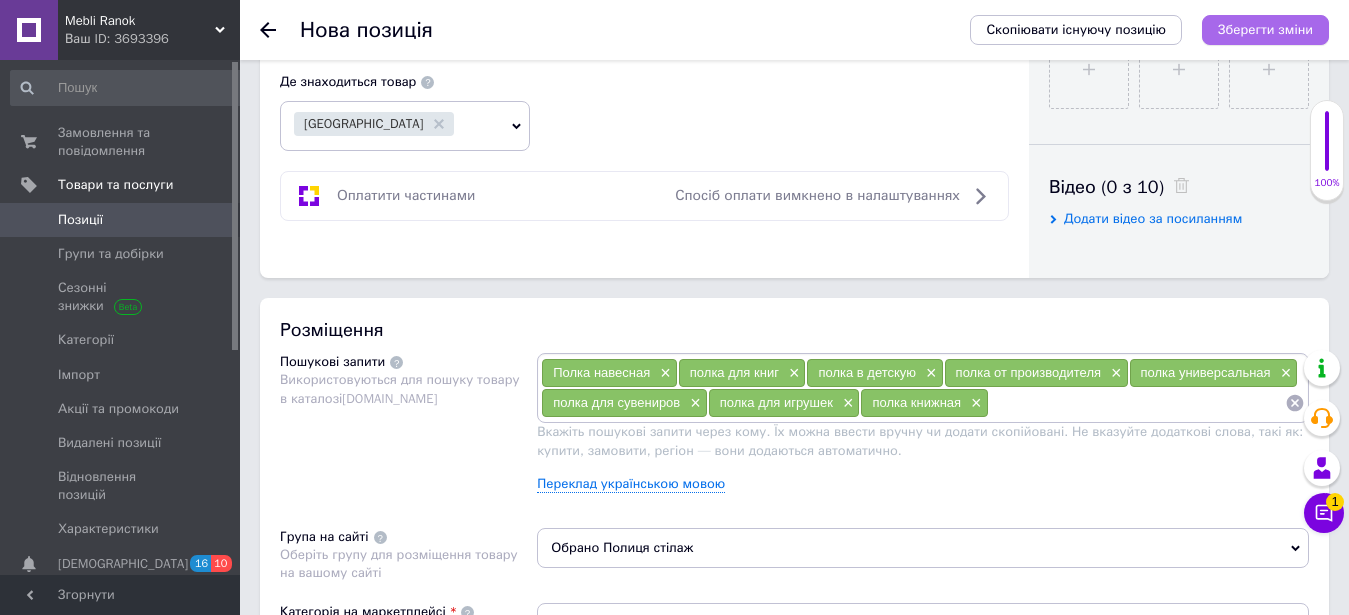 type on "1681" 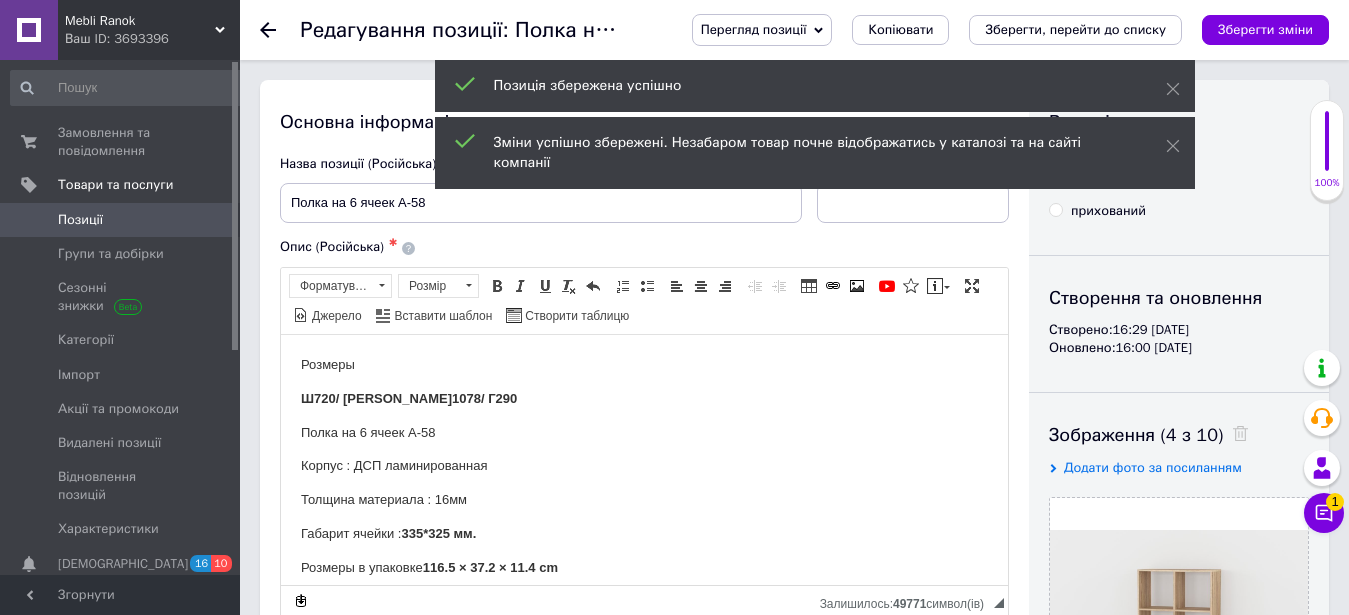 scroll, scrollTop: 0, scrollLeft: 0, axis: both 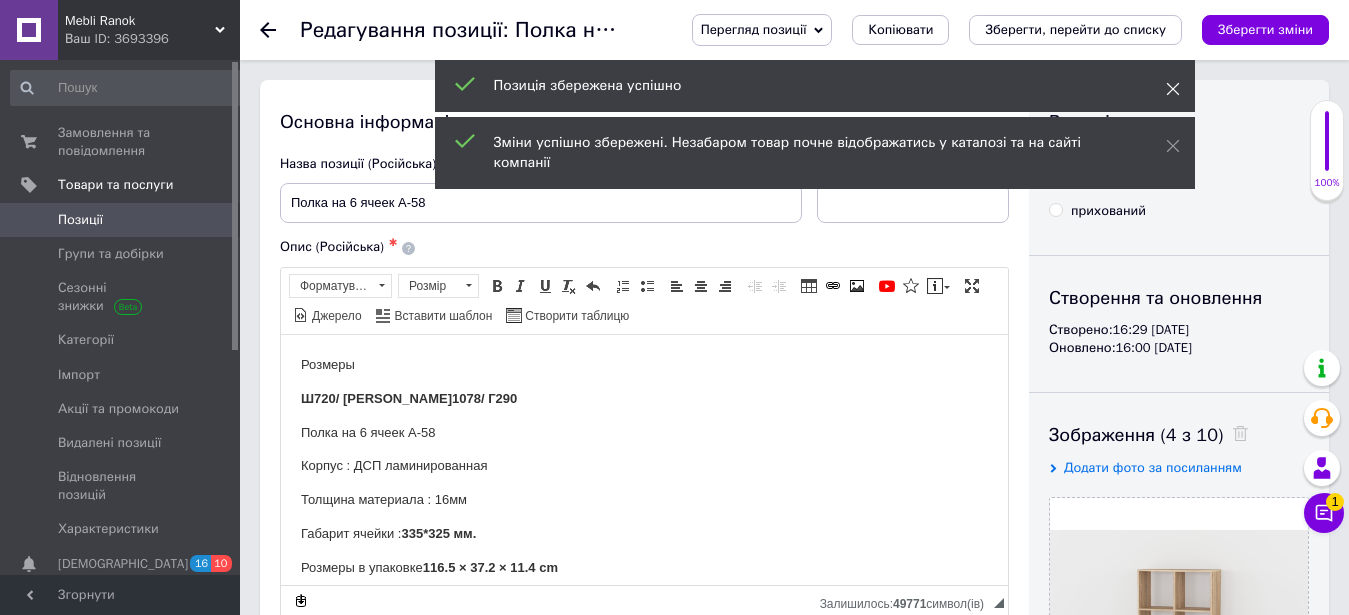 click 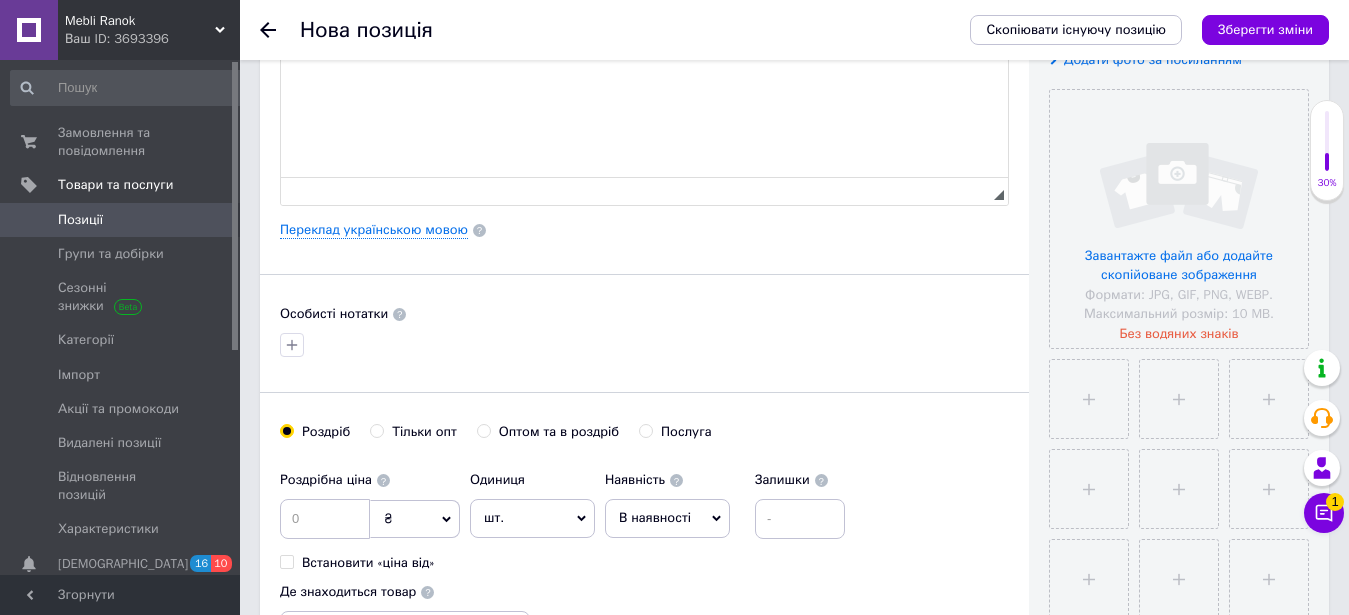scroll, scrollTop: 0, scrollLeft: 0, axis: both 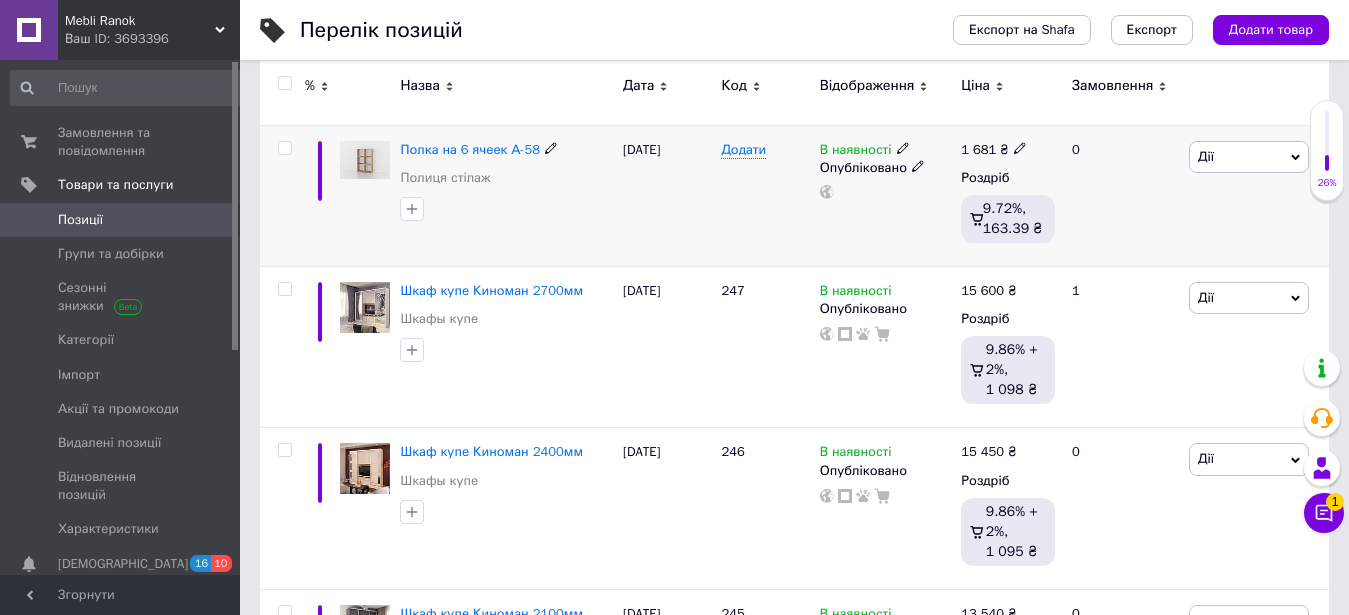 click 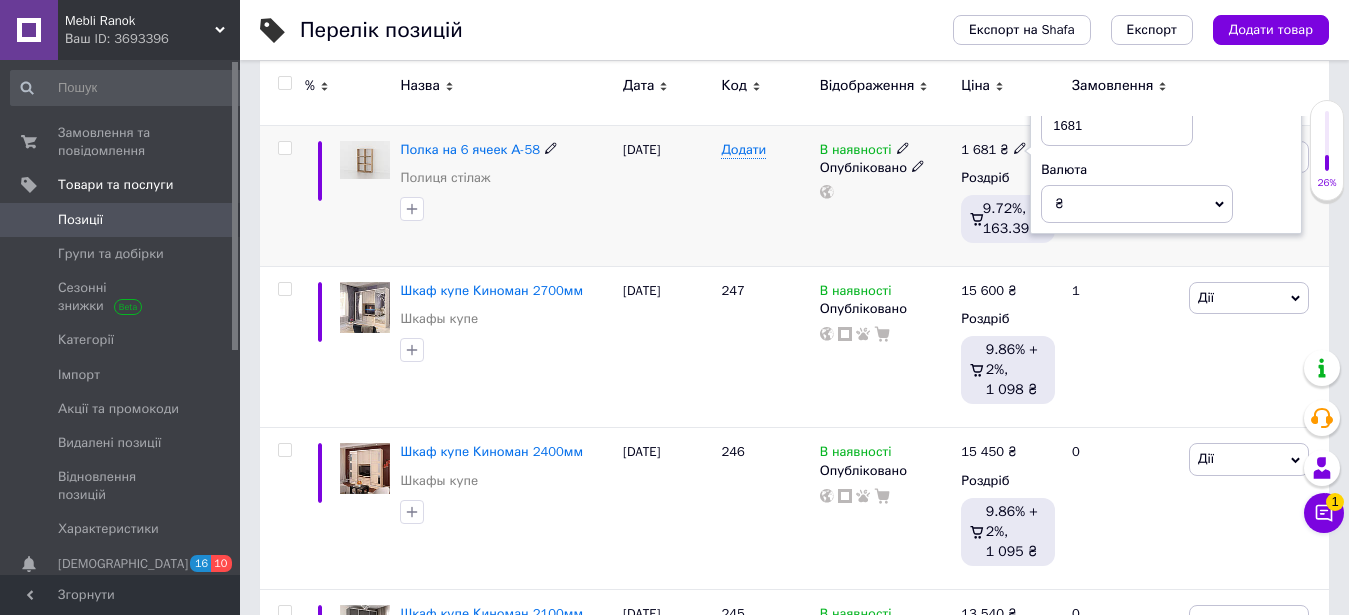 click on "1681" at bounding box center (1117, 126) 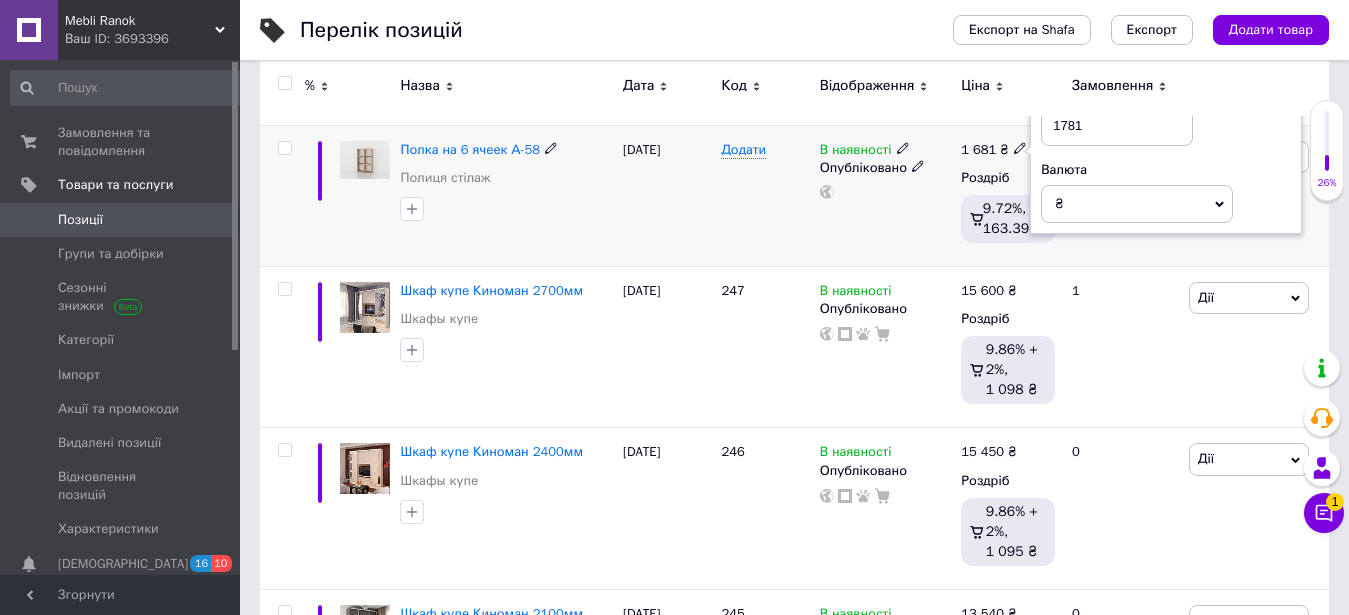 type on "1781" 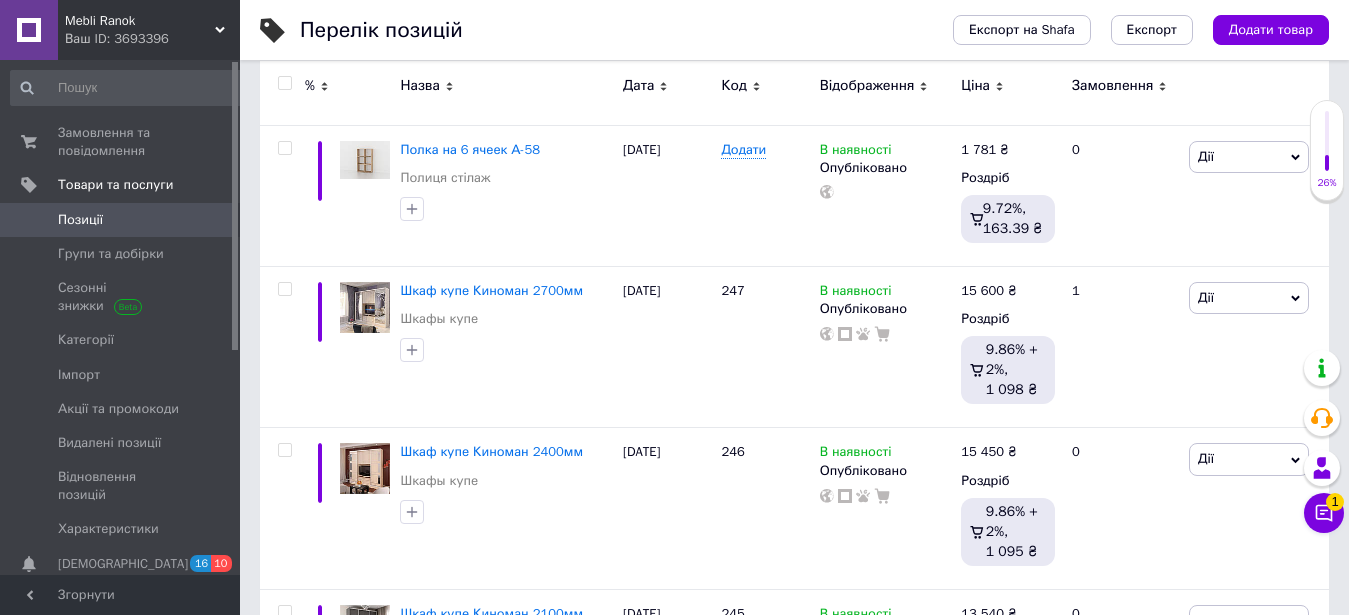 scroll, scrollTop: 0, scrollLeft: 0, axis: both 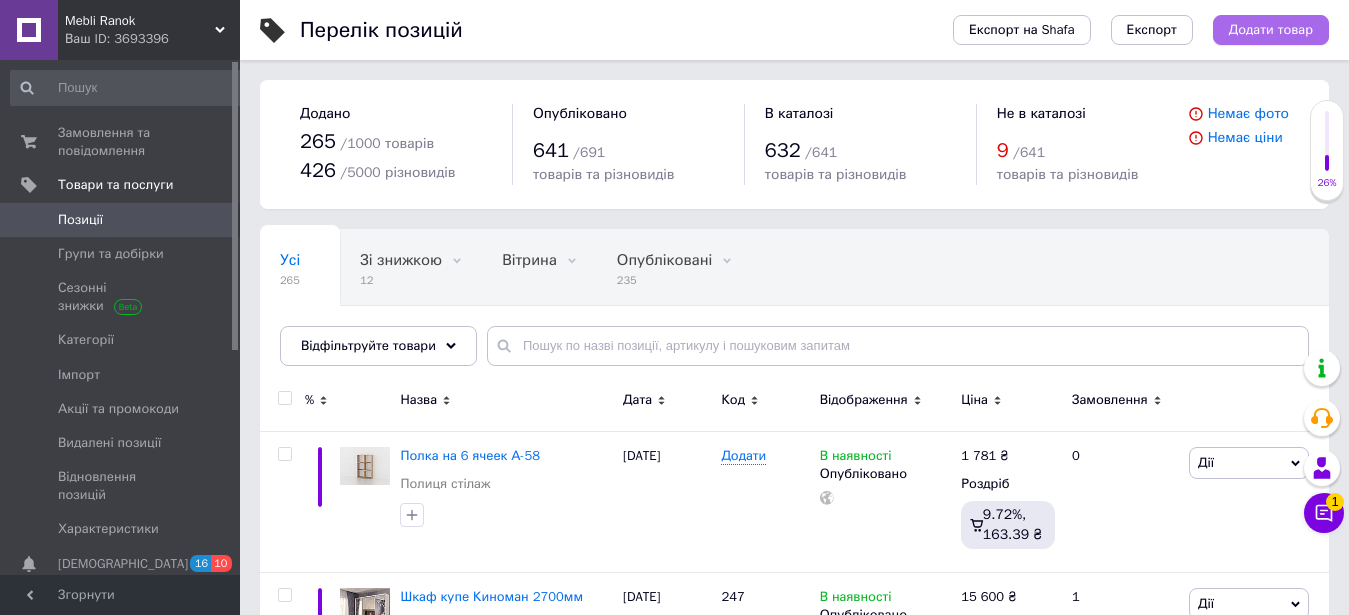 click on "Додати товар" at bounding box center [1271, 30] 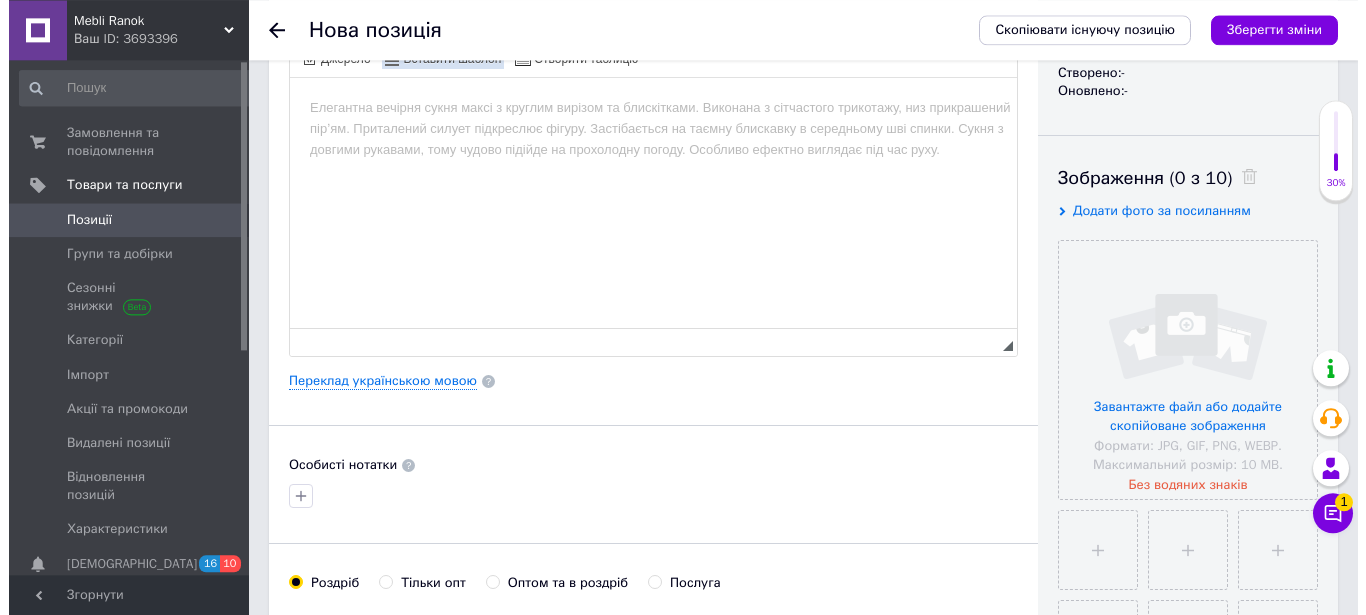 scroll, scrollTop: 306, scrollLeft: 0, axis: vertical 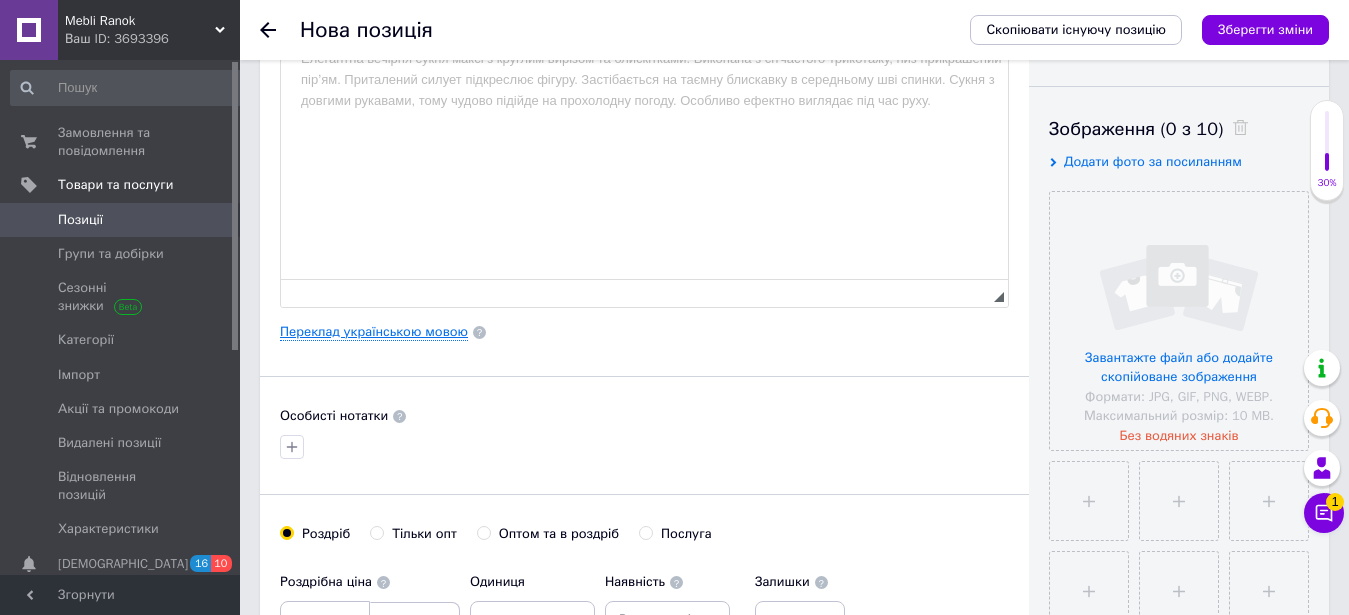 click on "Переклад українською мовою" at bounding box center [374, 332] 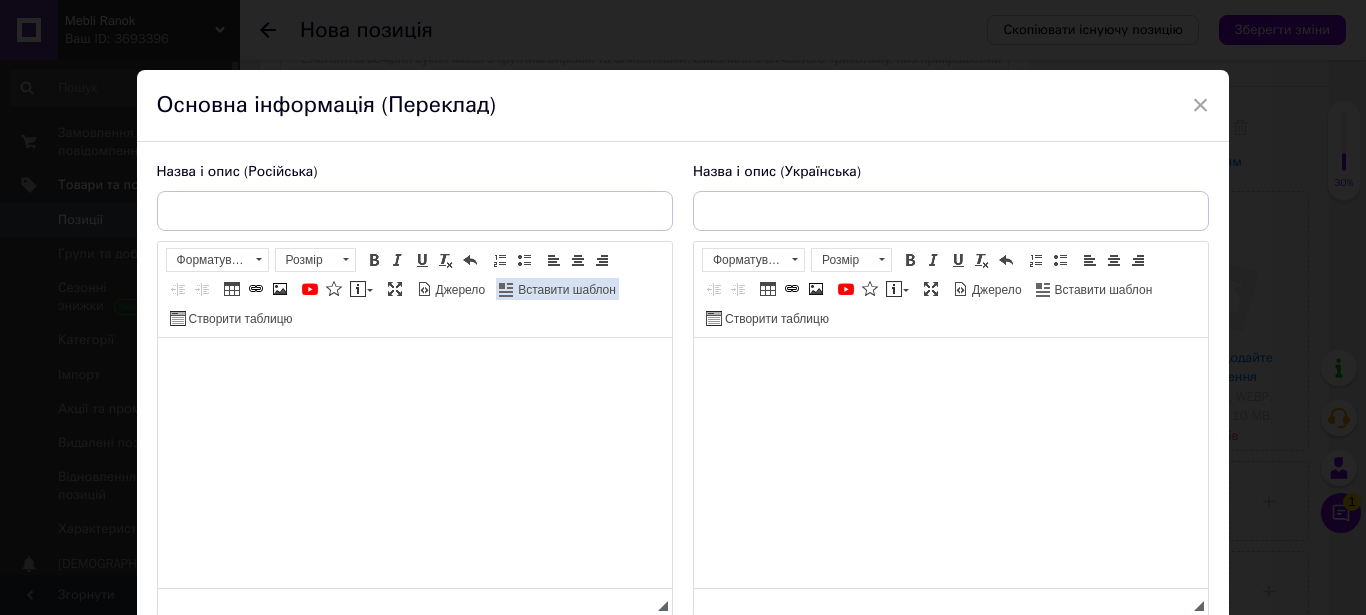 scroll, scrollTop: 0, scrollLeft: 0, axis: both 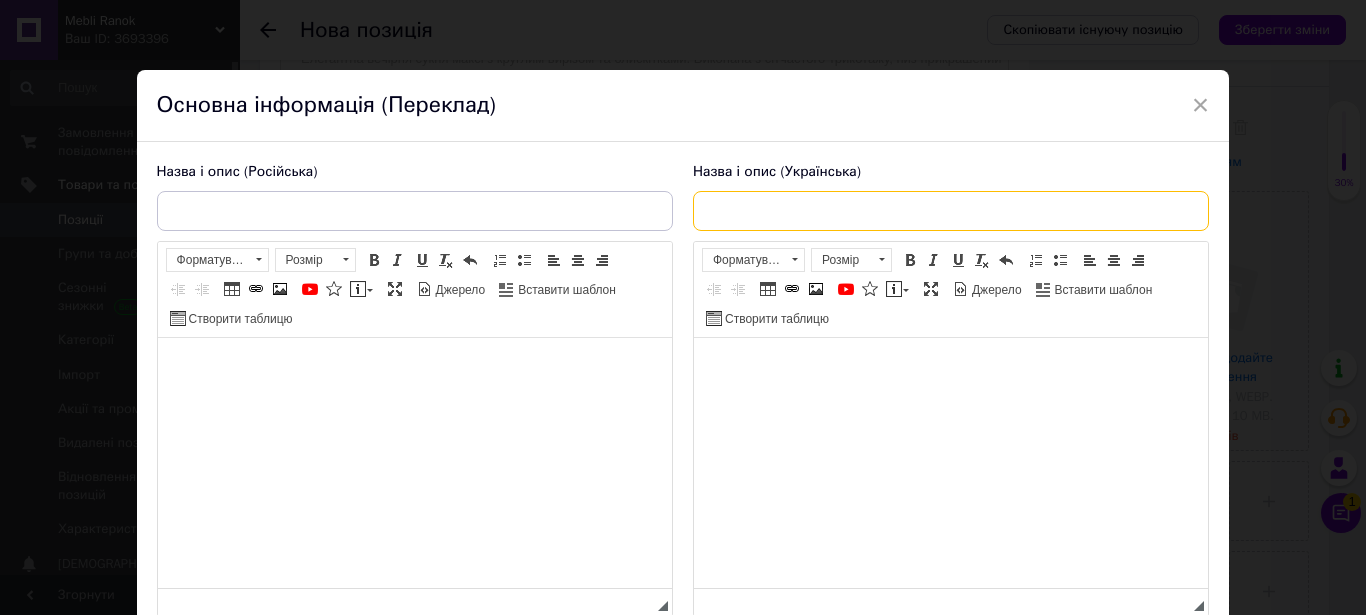 click at bounding box center (951, 211) 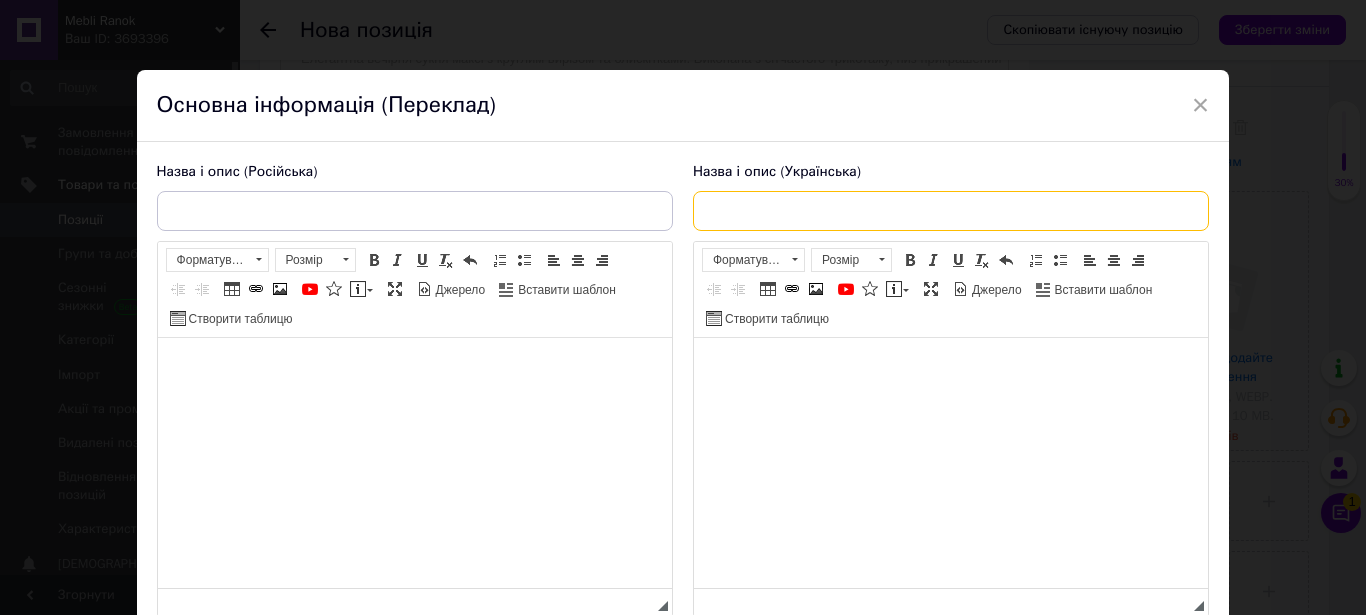 paste on "Полиця кутова А-45" 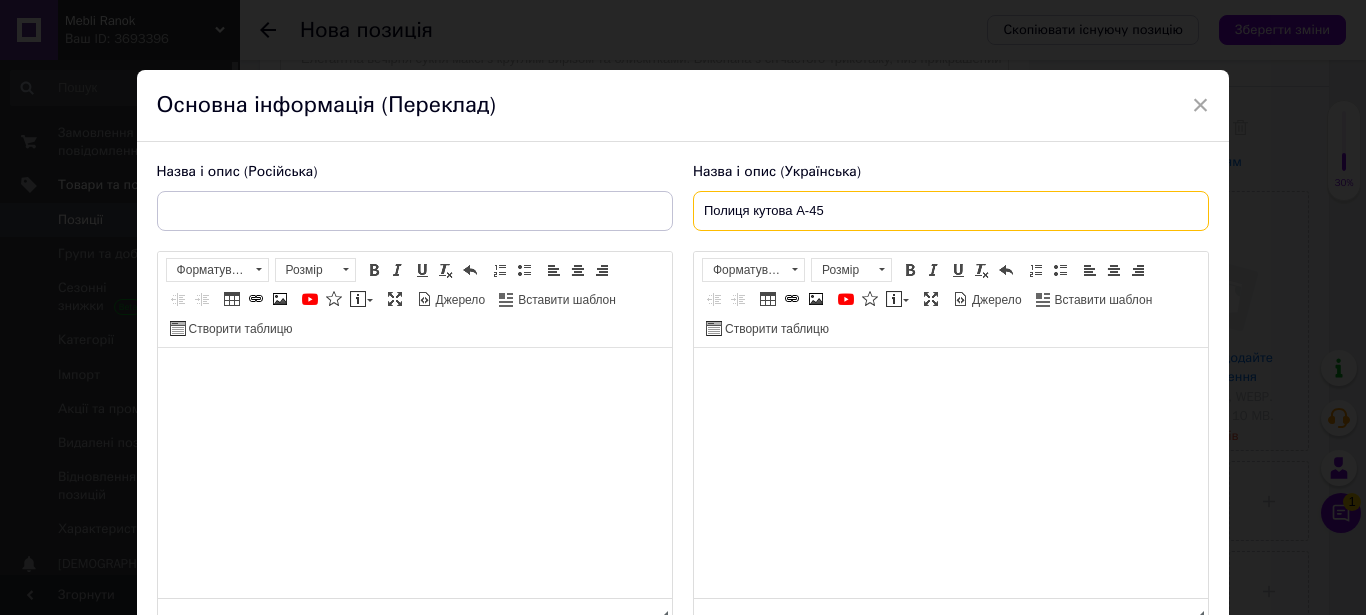 type on "Полиця кутова А-45" 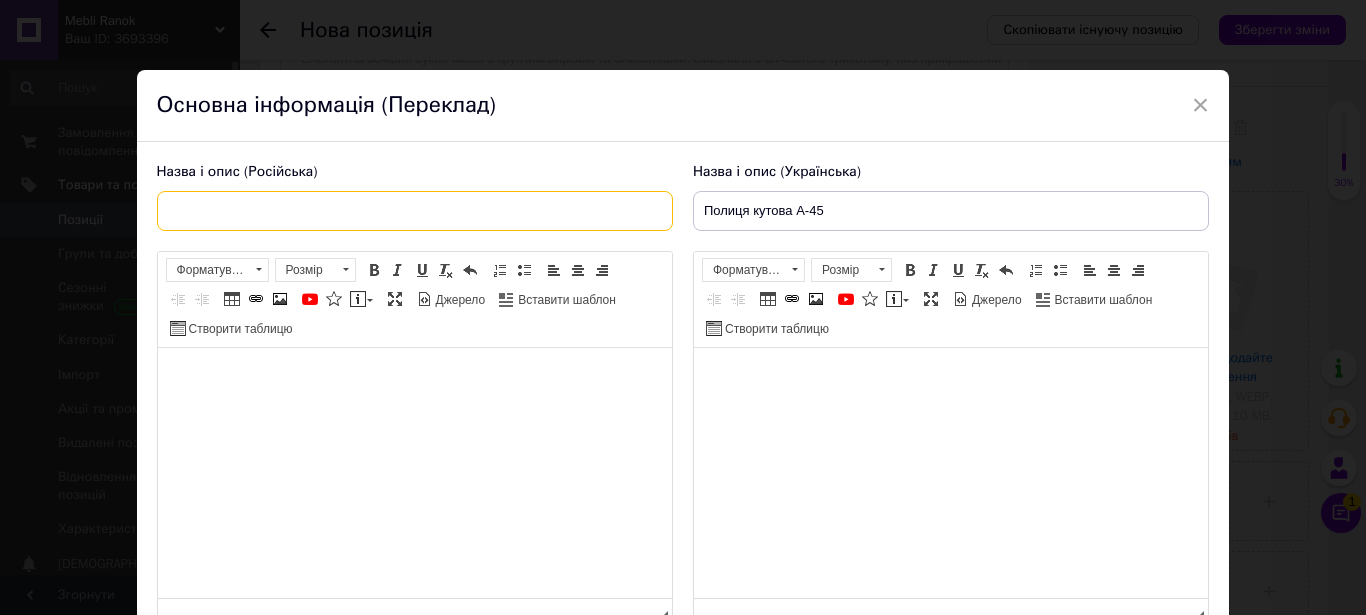 click at bounding box center (415, 211) 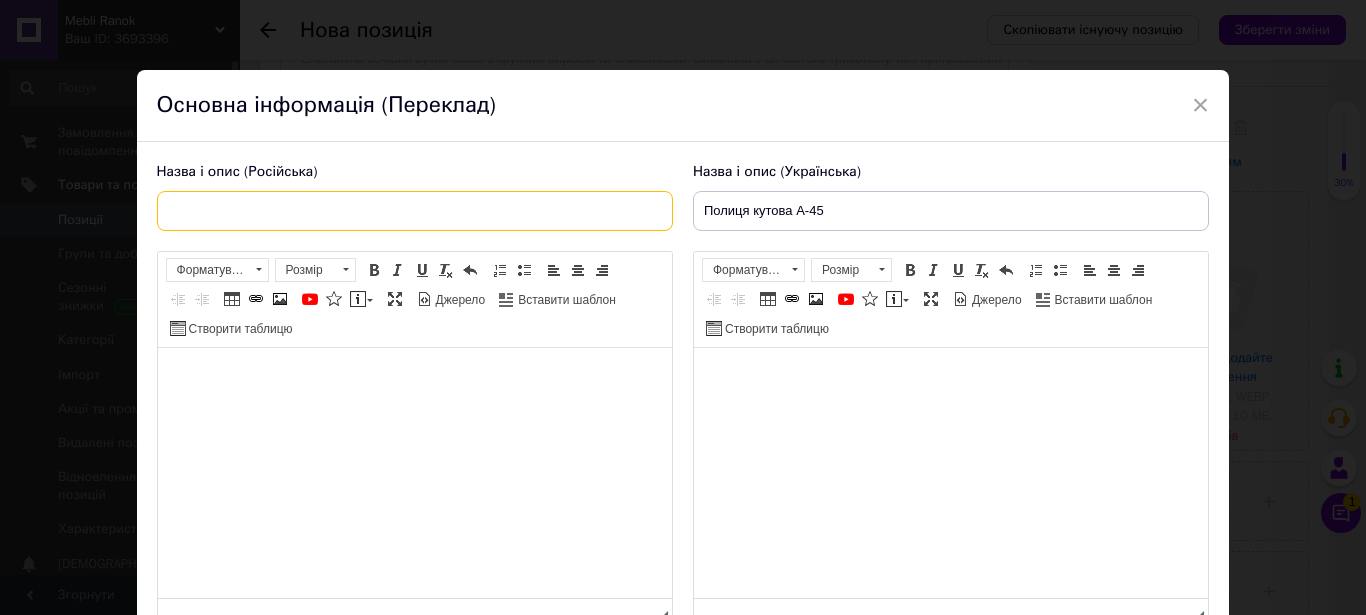 paste on "Полка [PERSON_NAME] А-45" 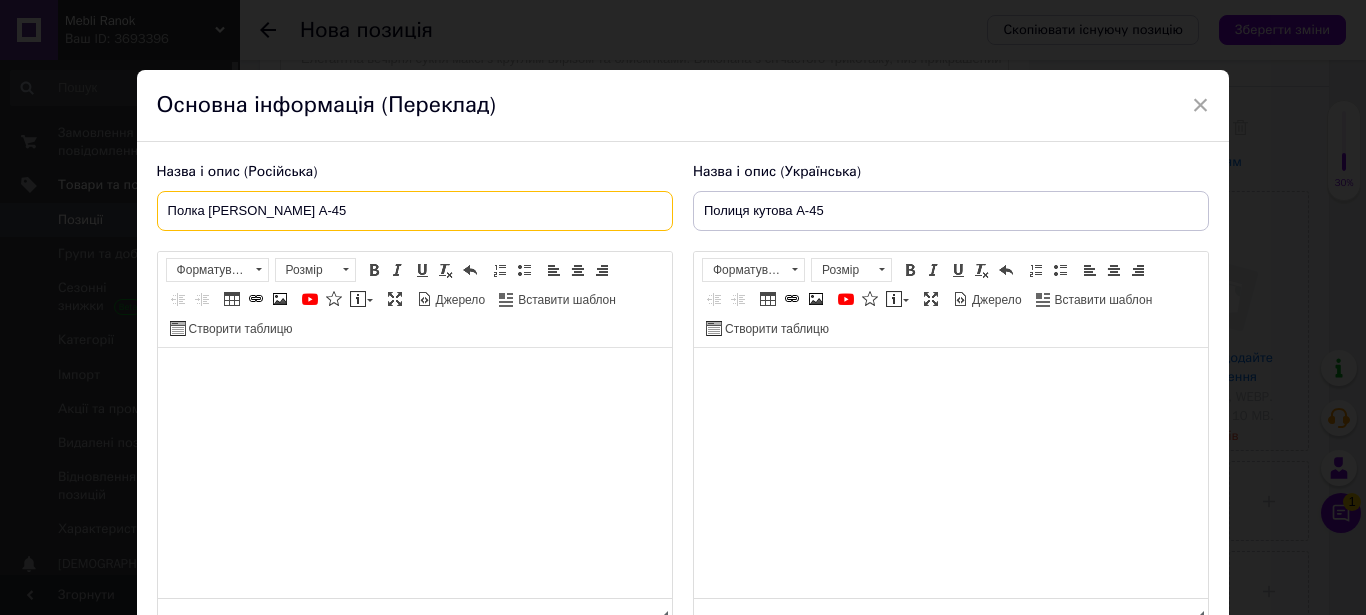 type on "Полка [PERSON_NAME] А-45" 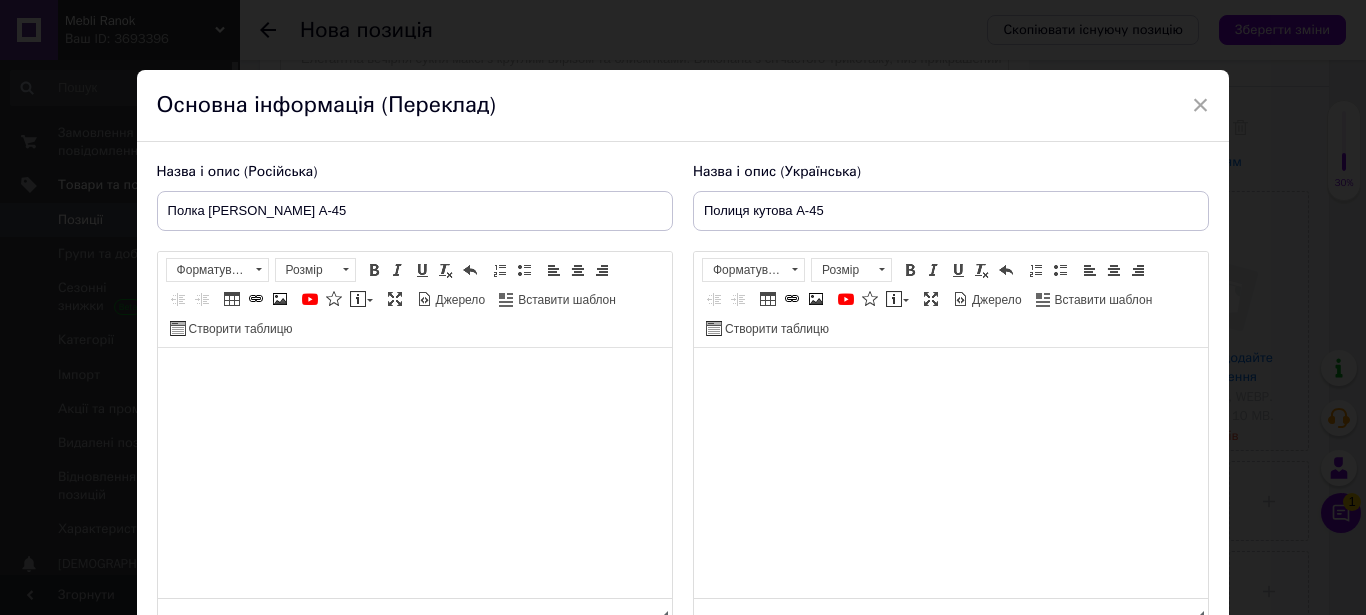 click at bounding box center (414, 473) 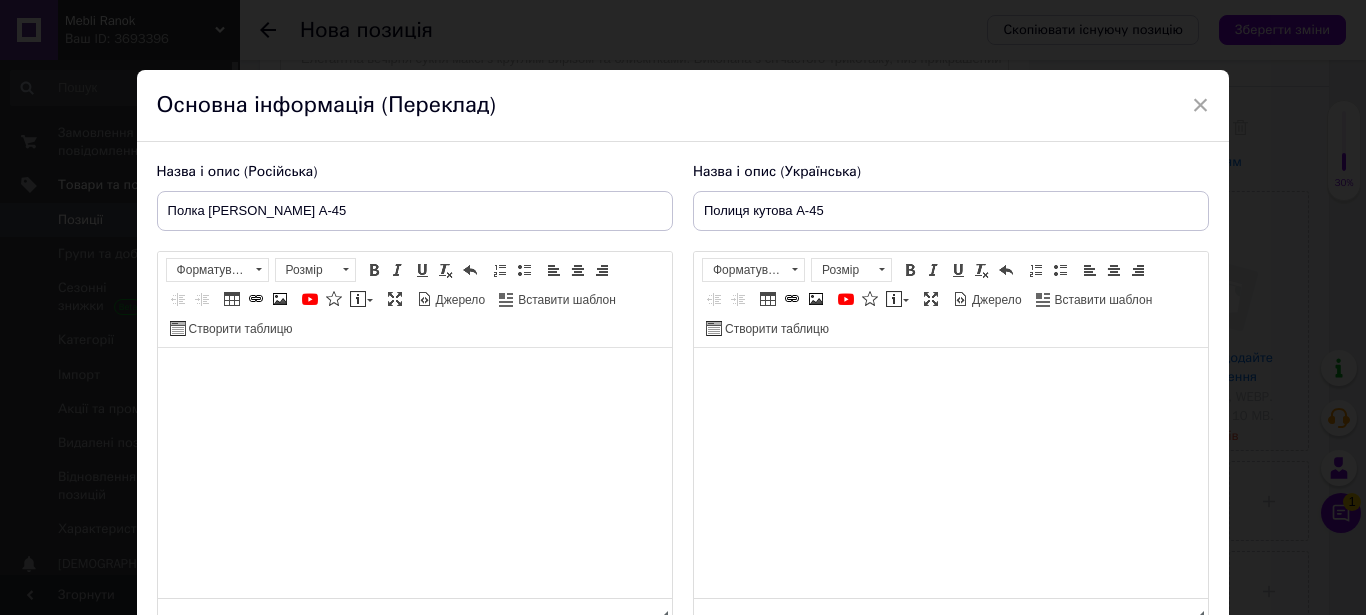 scroll, scrollTop: 125, scrollLeft: 0, axis: vertical 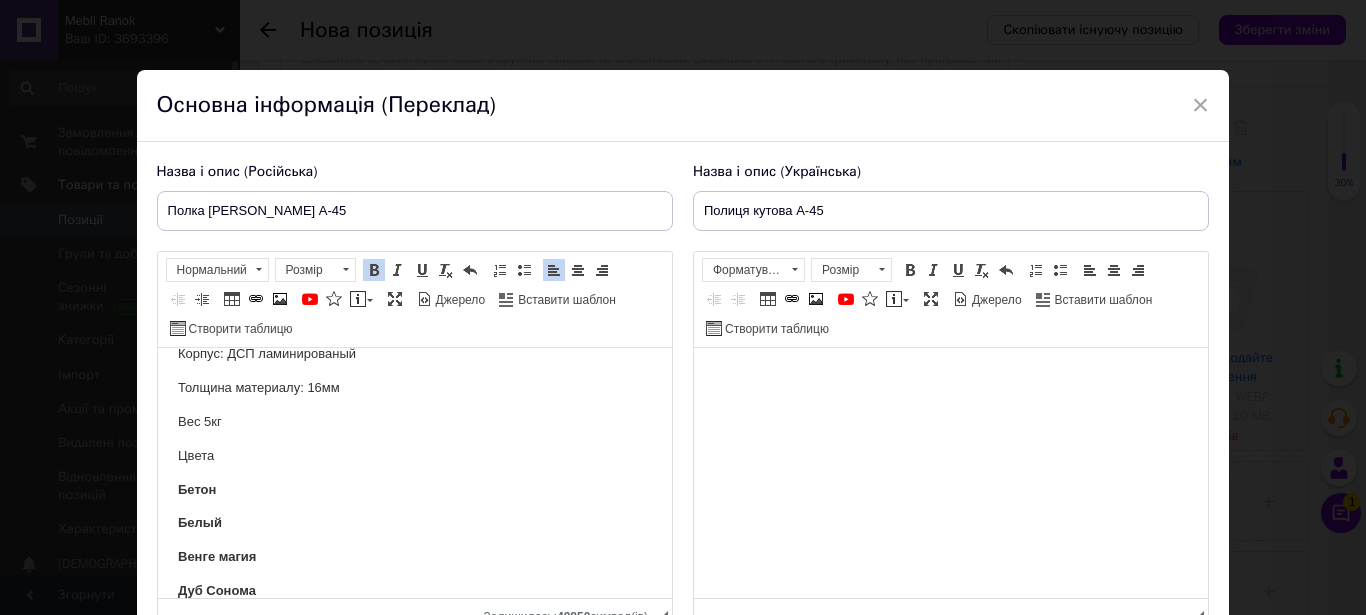 click at bounding box center [950, 473] 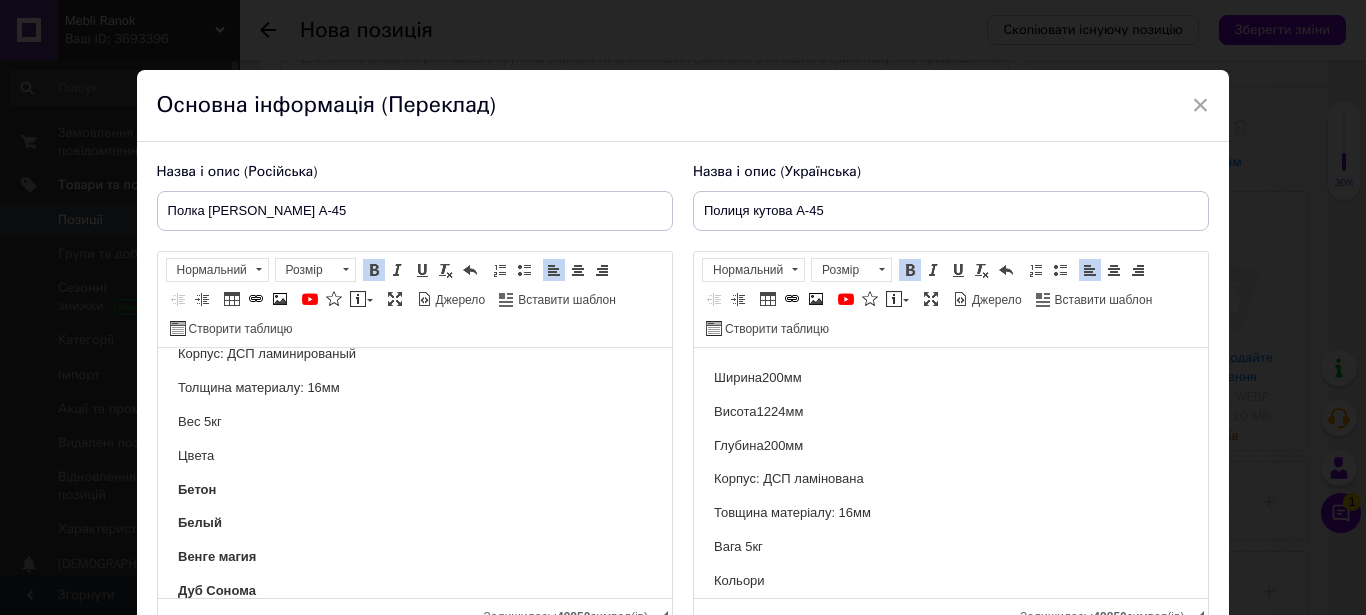 scroll, scrollTop: 125, scrollLeft: 0, axis: vertical 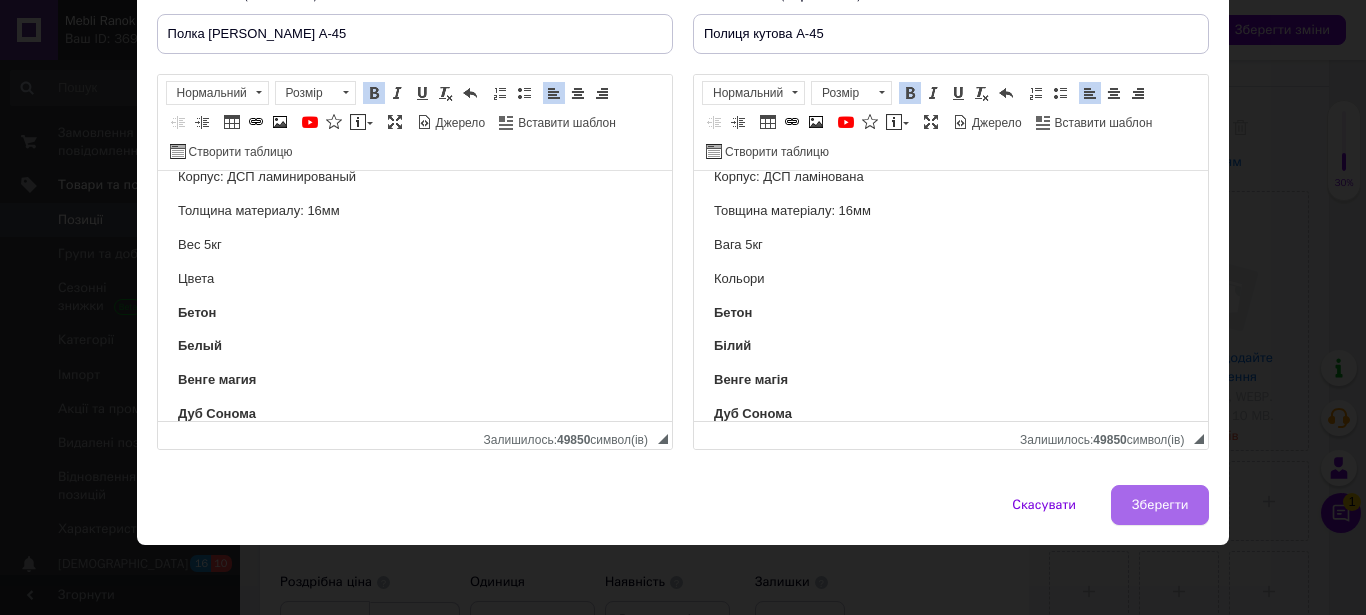 click on "Зберегти" at bounding box center (1160, 505) 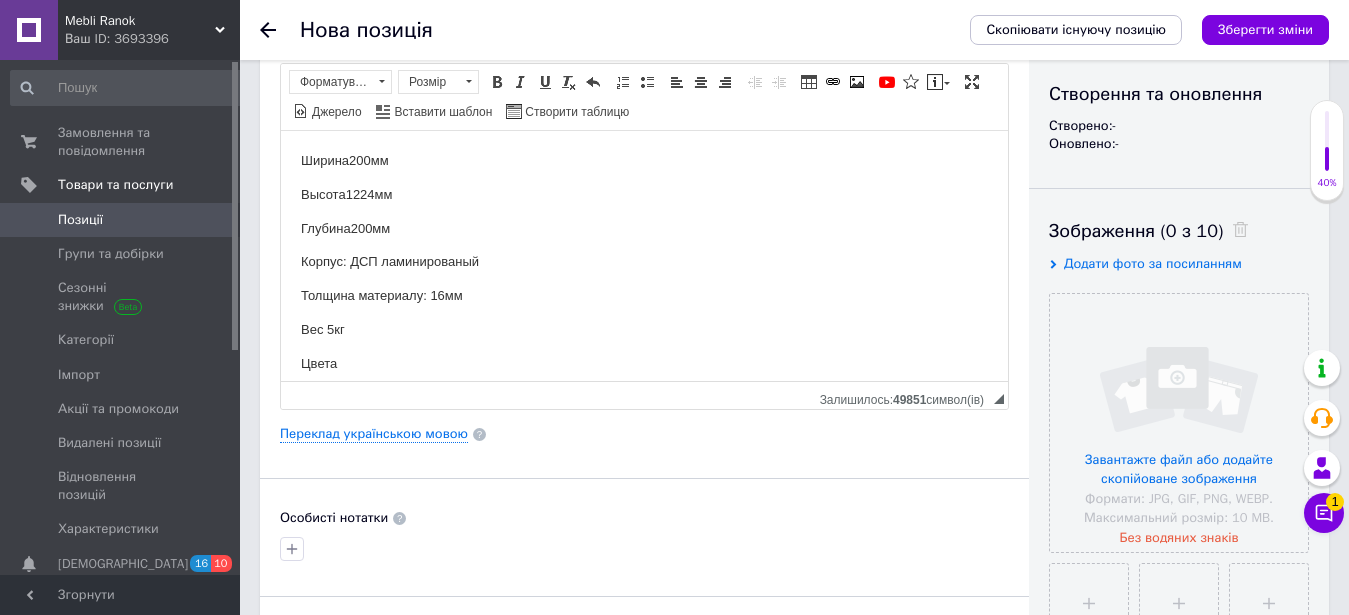 scroll, scrollTop: 816, scrollLeft: 0, axis: vertical 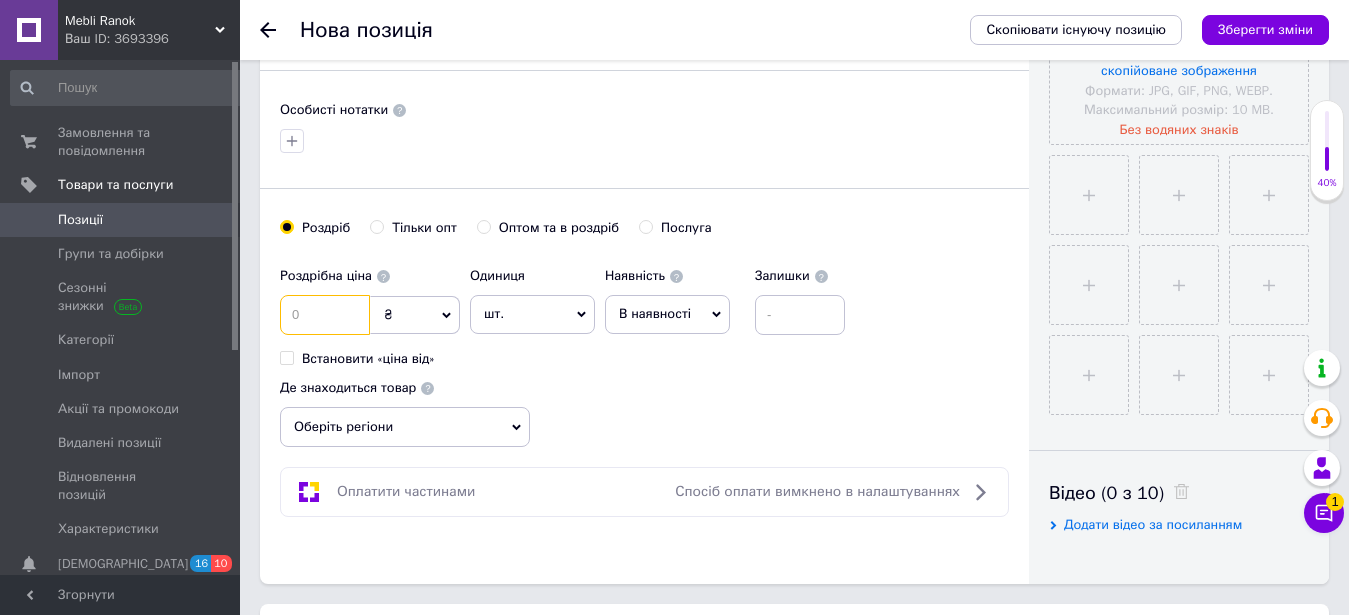 click at bounding box center (325, 315) 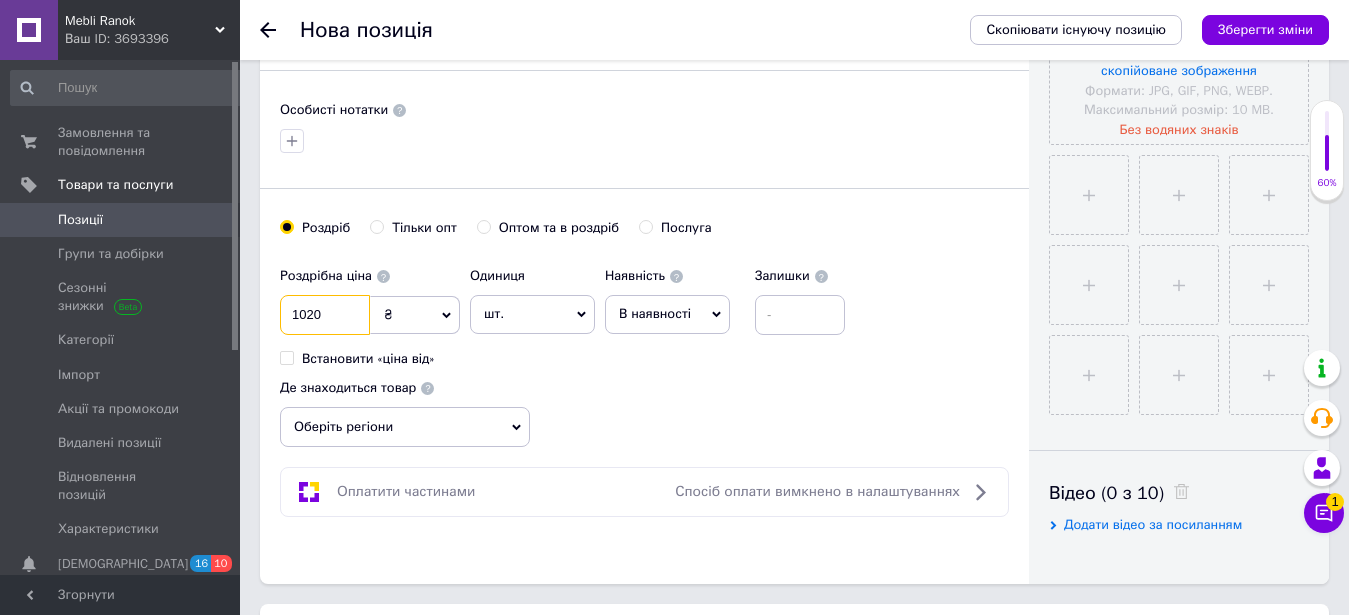 type on "1020" 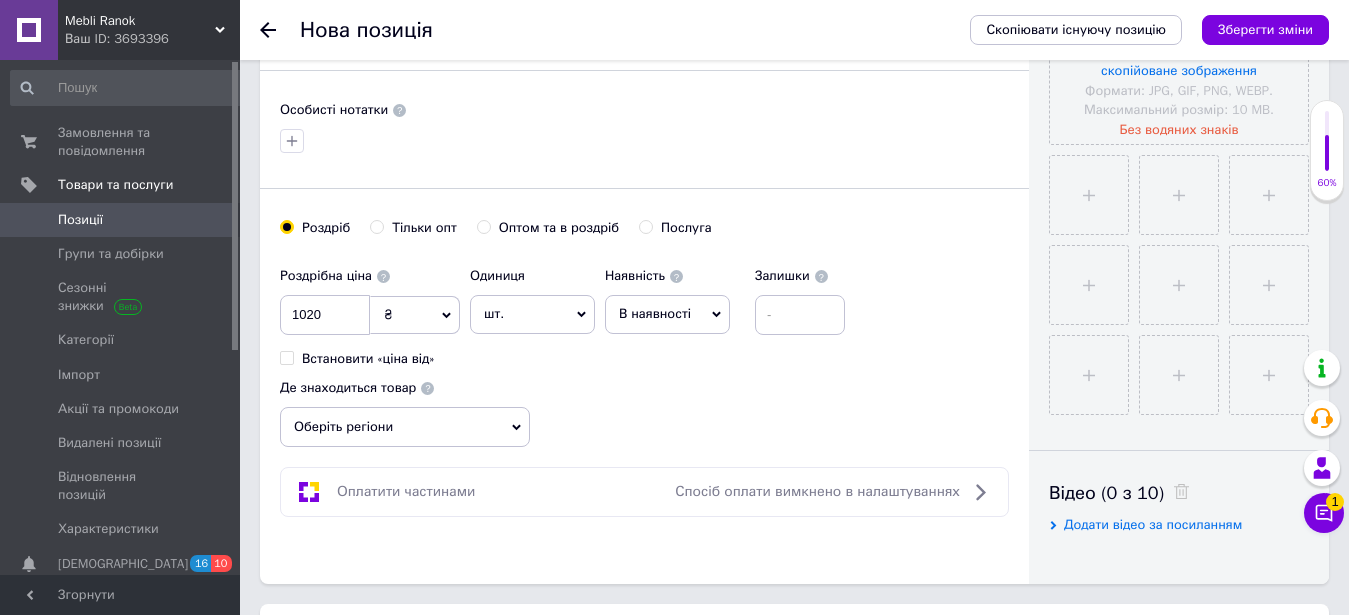 click on "Оберіть регіони" at bounding box center [405, 427] 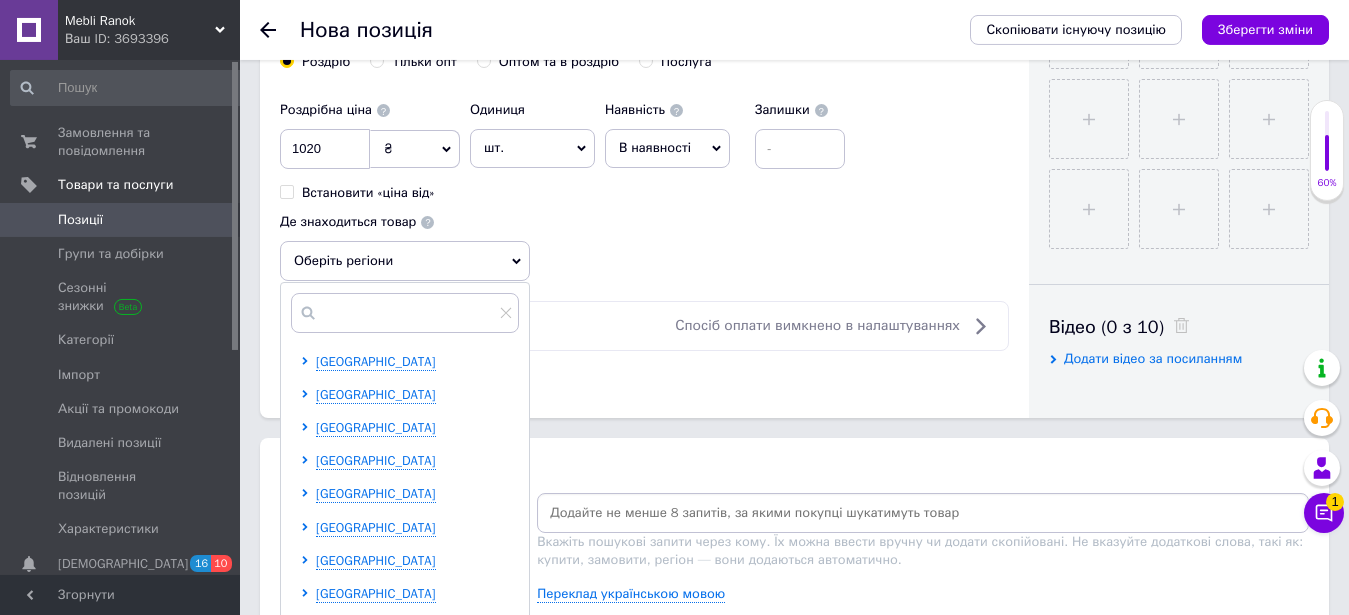 scroll, scrollTop: 918, scrollLeft: 0, axis: vertical 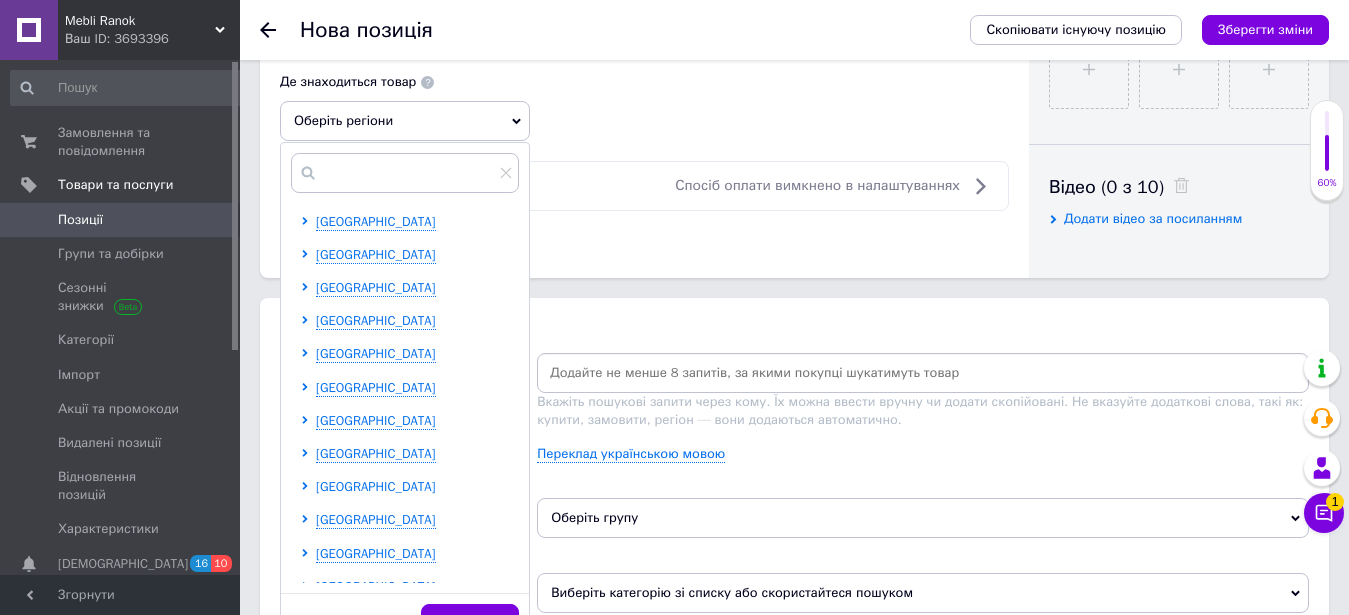 click on "[GEOGRAPHIC_DATA]" at bounding box center (376, 486) 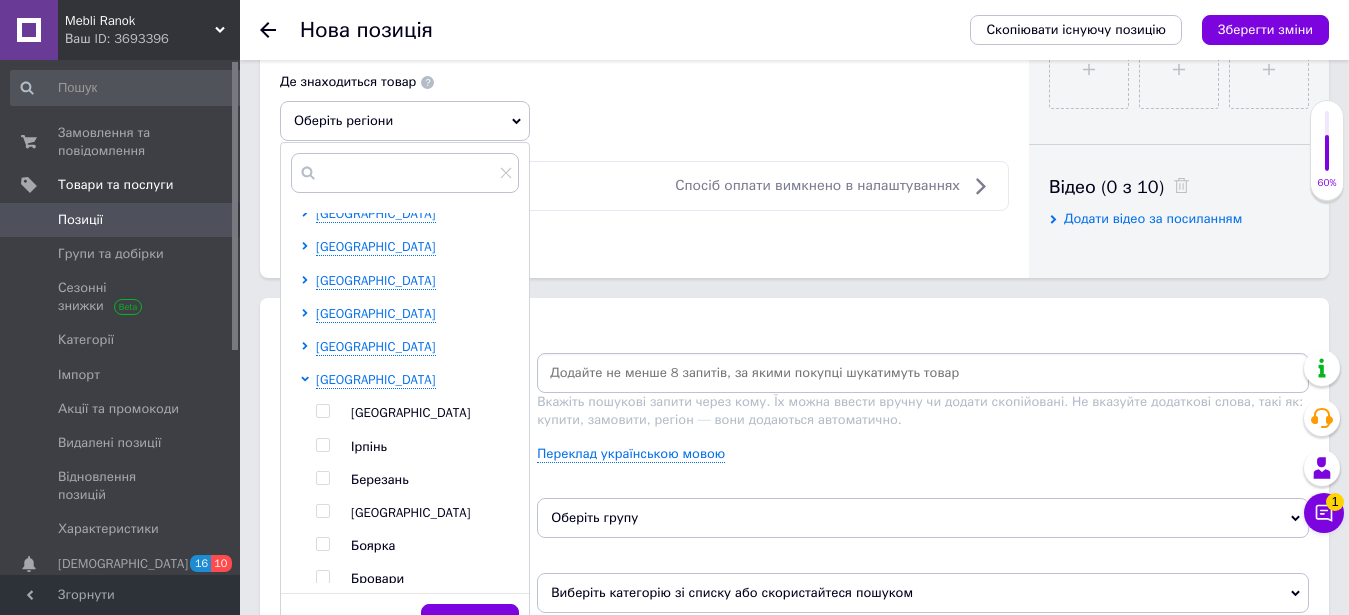 scroll, scrollTop: 204, scrollLeft: 0, axis: vertical 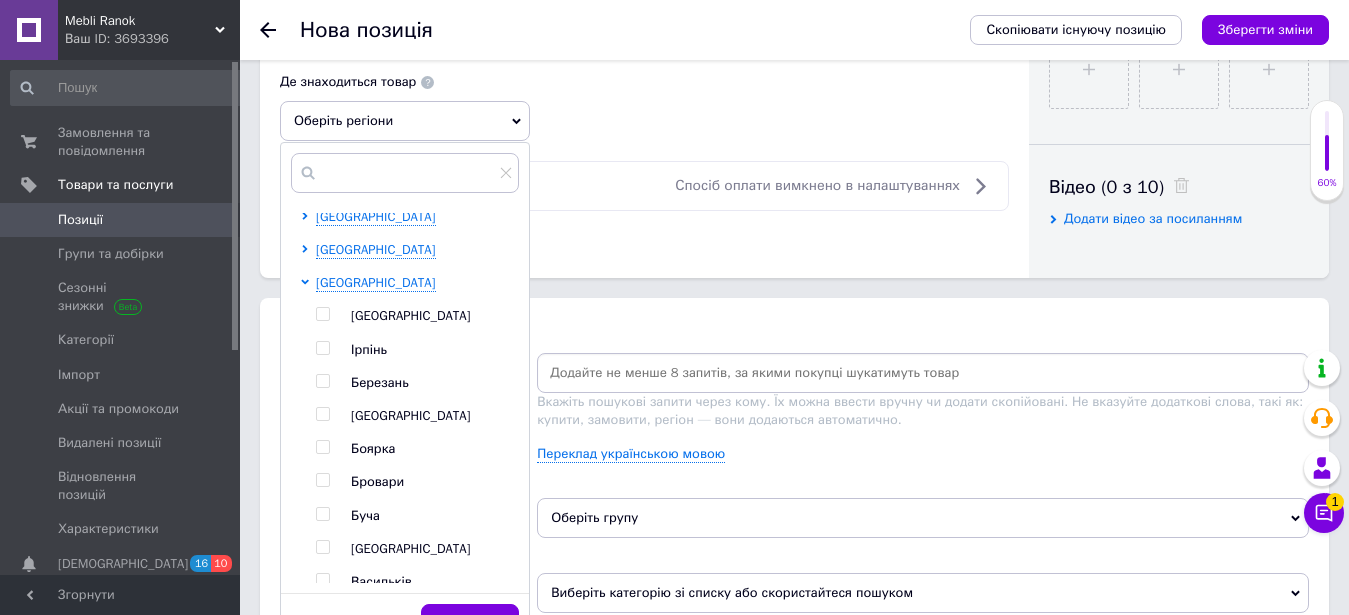 click at bounding box center (322, 547) 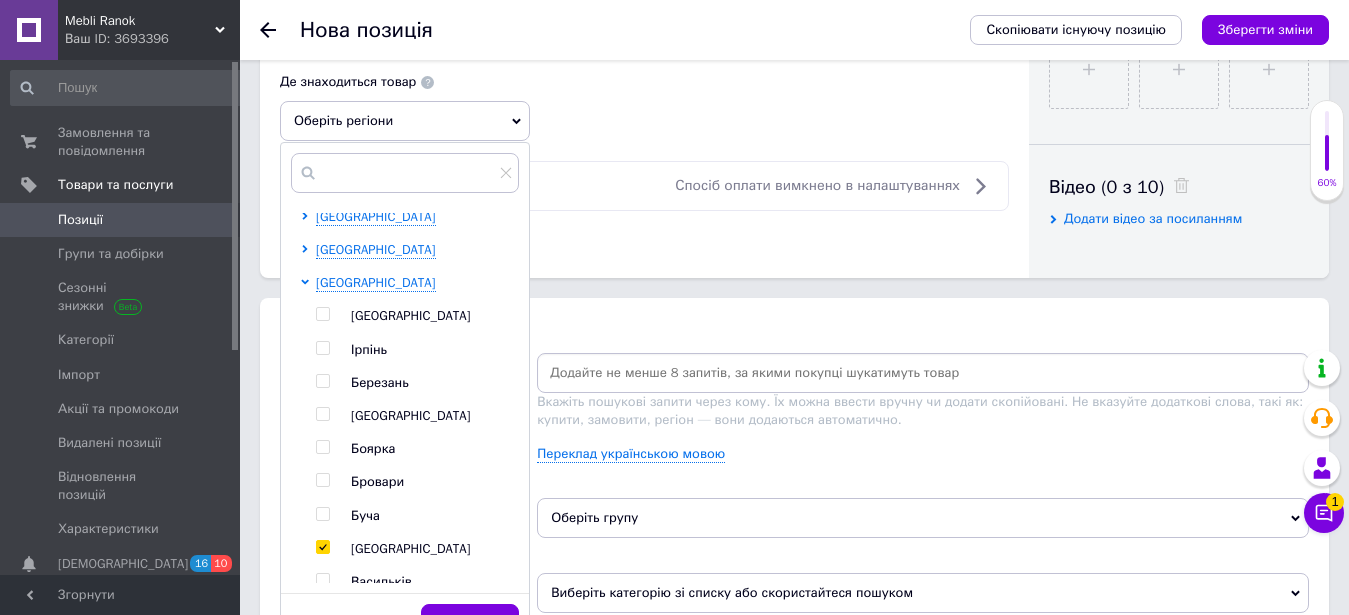 checkbox on "true" 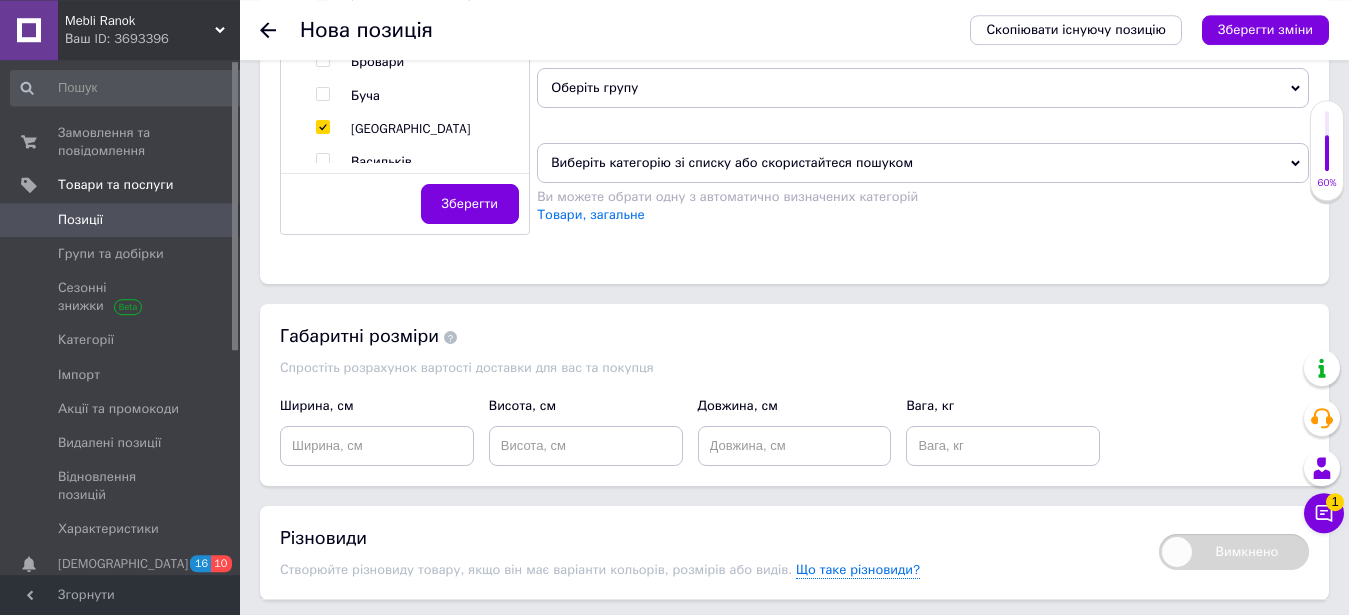 scroll, scrollTop: 1428, scrollLeft: 0, axis: vertical 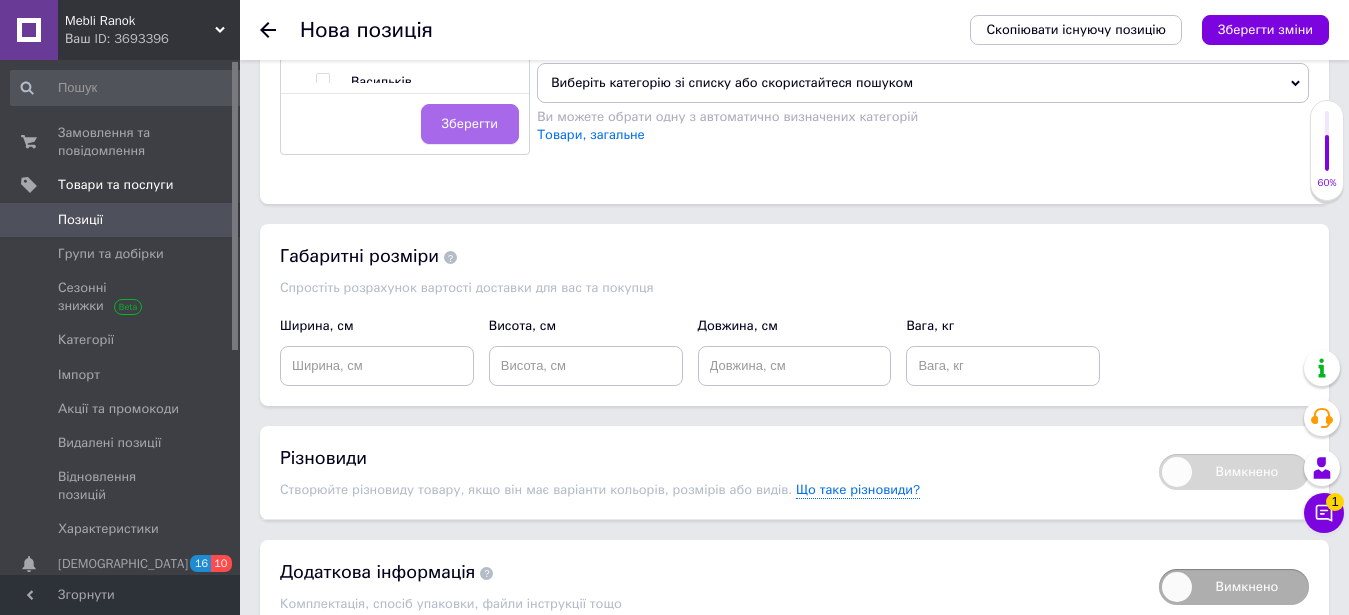 click on "Зберегти" at bounding box center [470, 124] 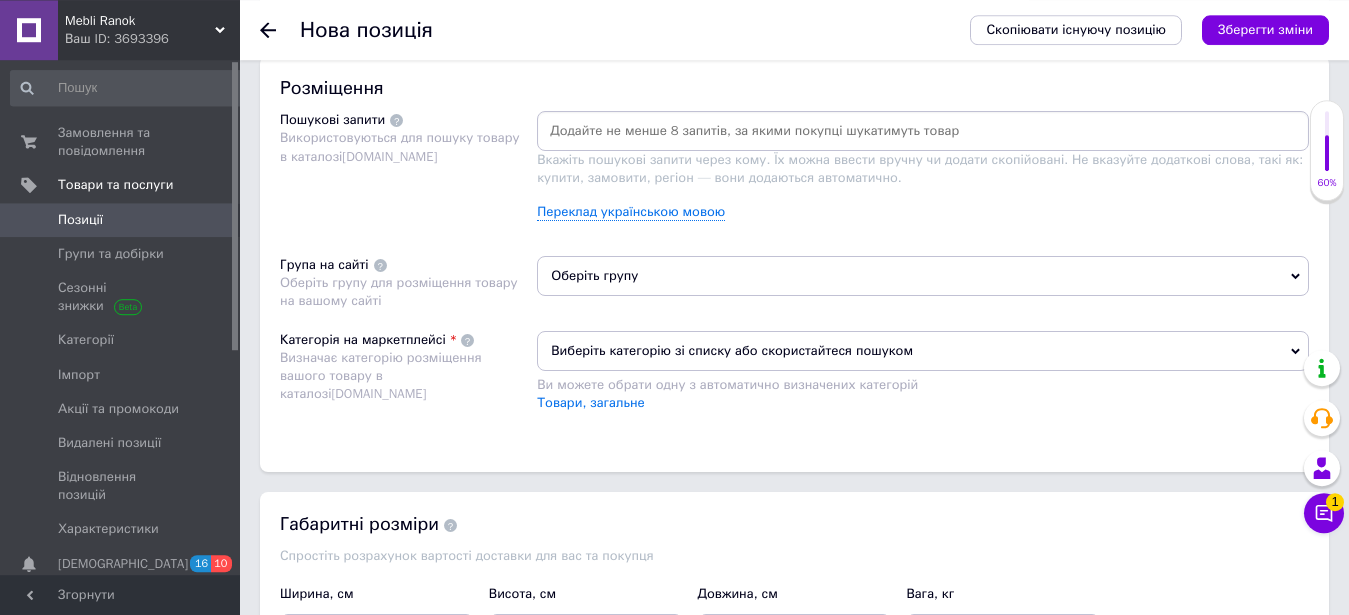 scroll, scrollTop: 1117, scrollLeft: 0, axis: vertical 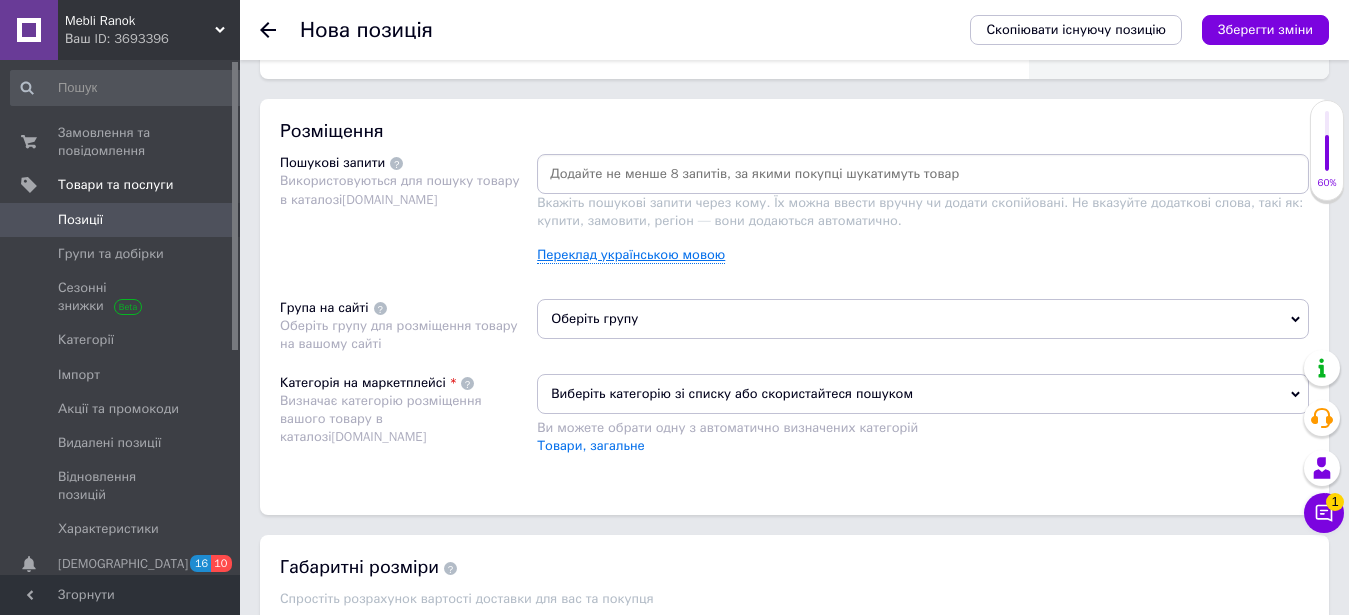 click on "Переклад українською мовою" at bounding box center (631, 255) 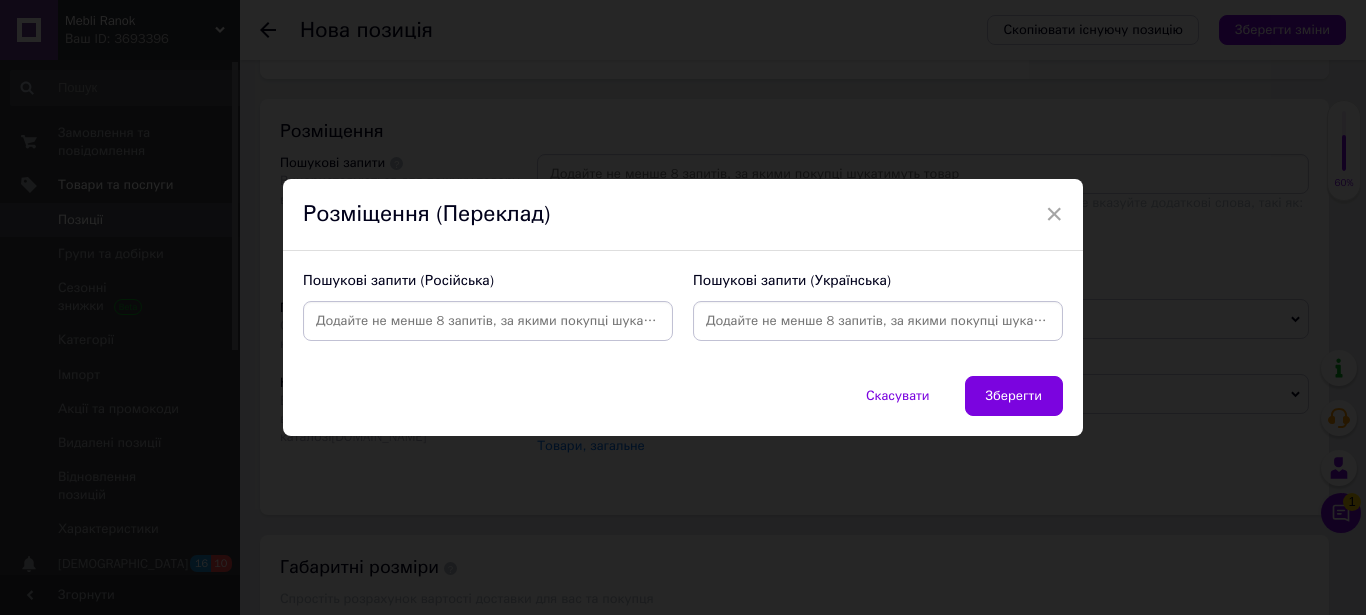 click at bounding box center [878, 321] 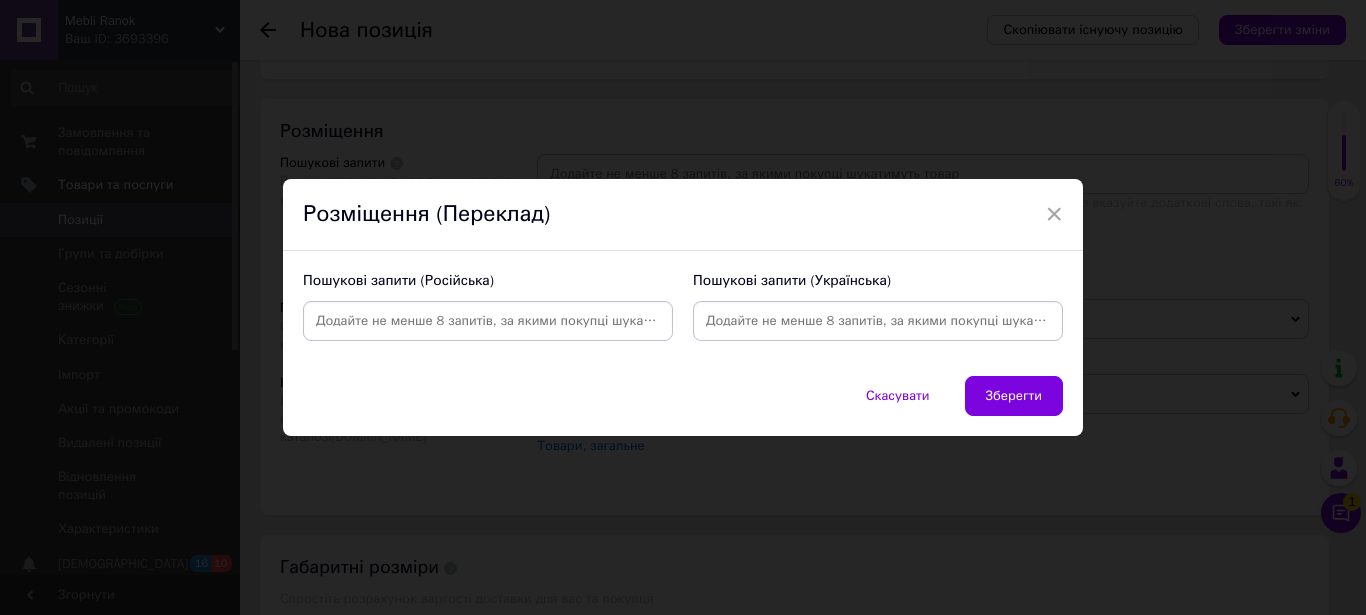type on "П" 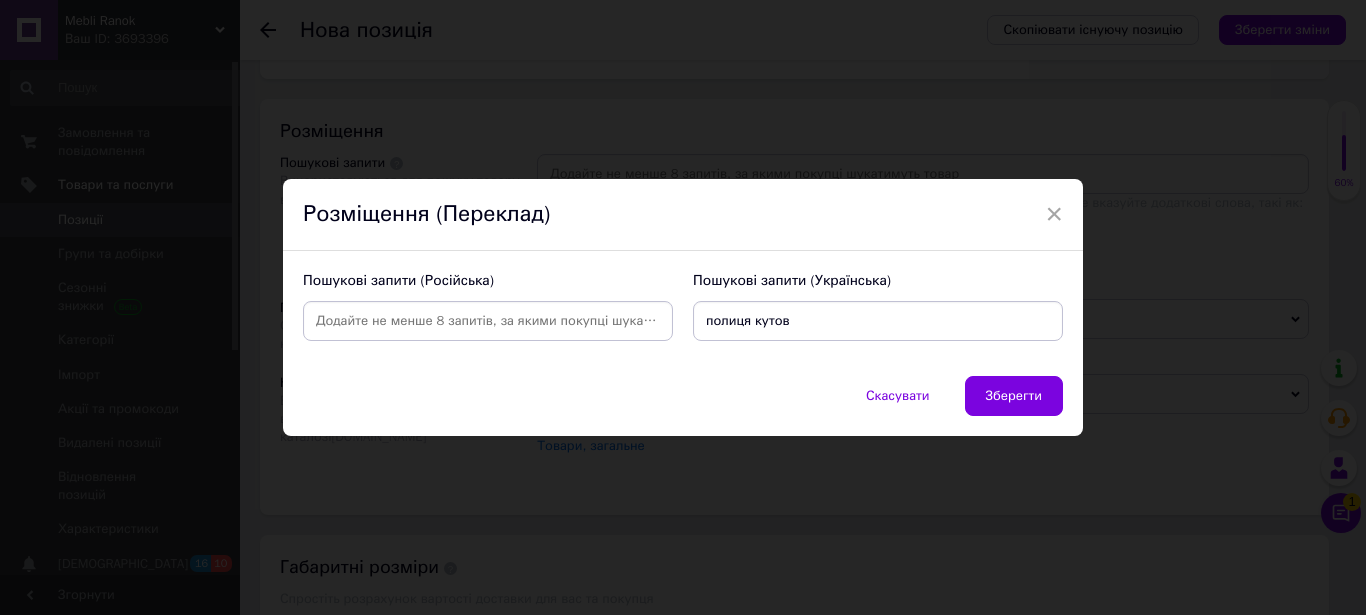type on "полиця кутова" 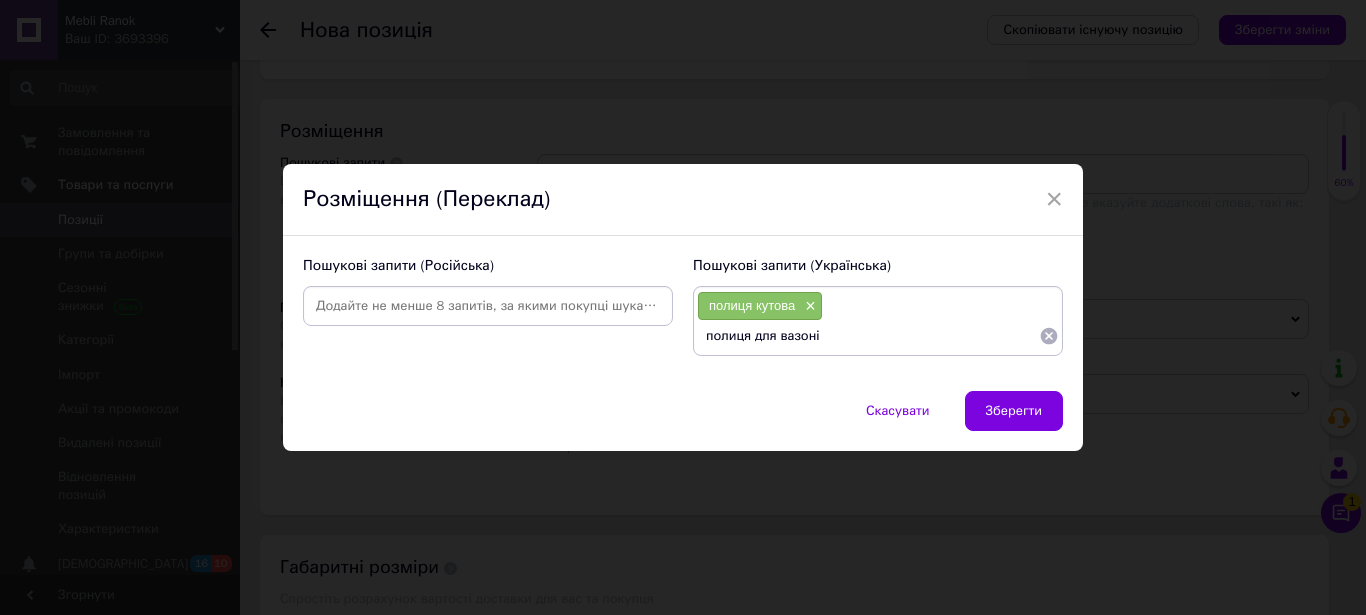 type on "полиця для вазонів" 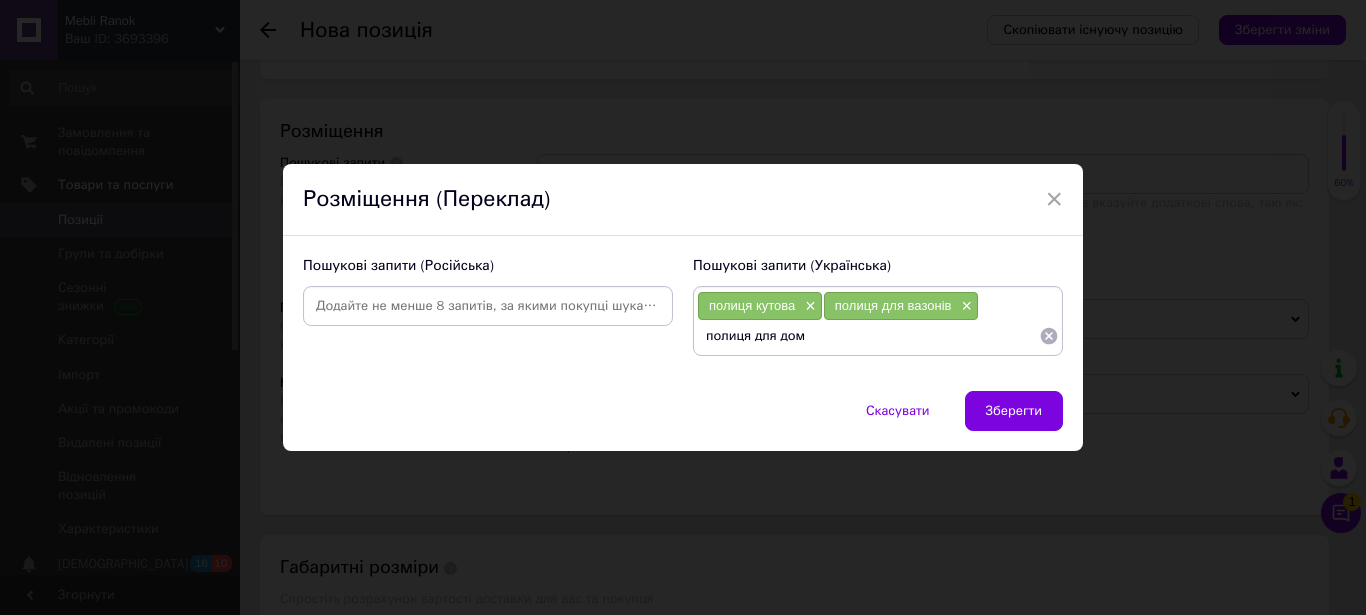 type on "полиця для дома" 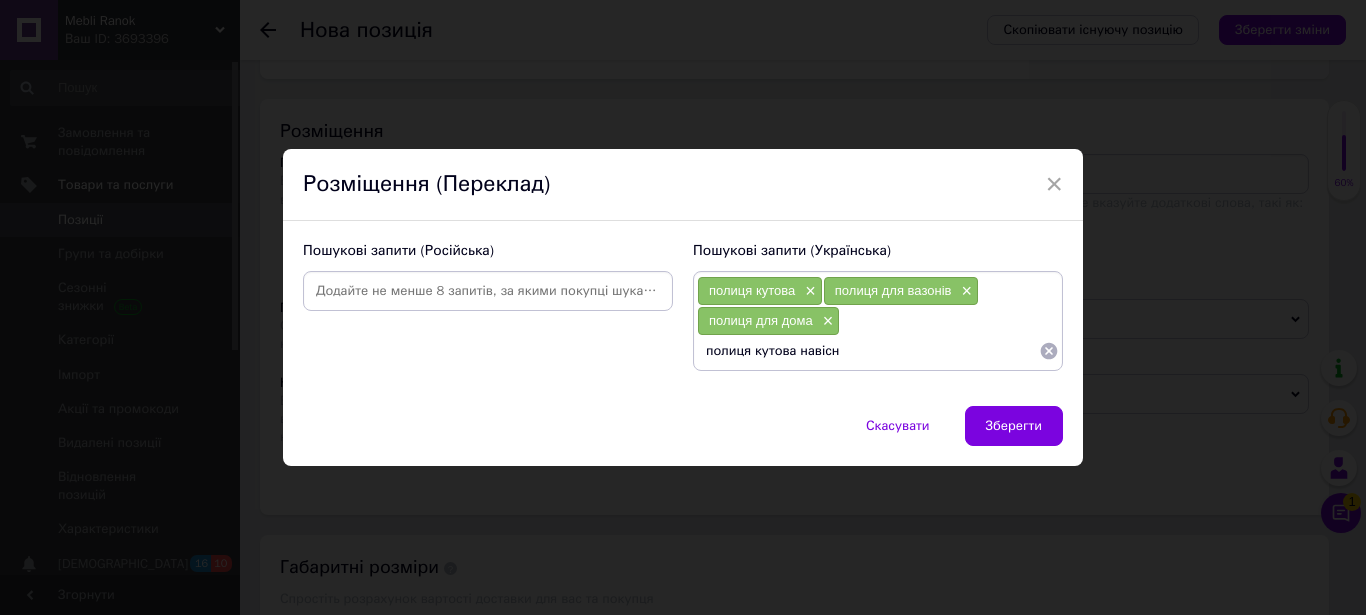 type on "полиця кутова навісна" 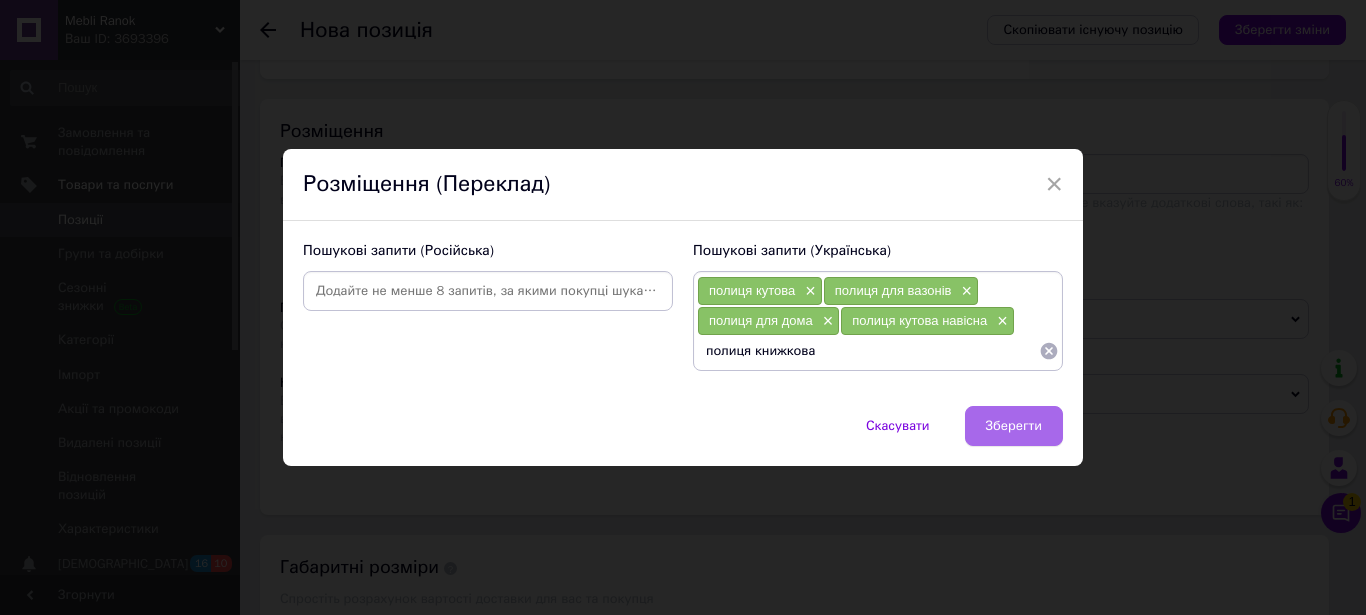 type on "полиця книжкова" 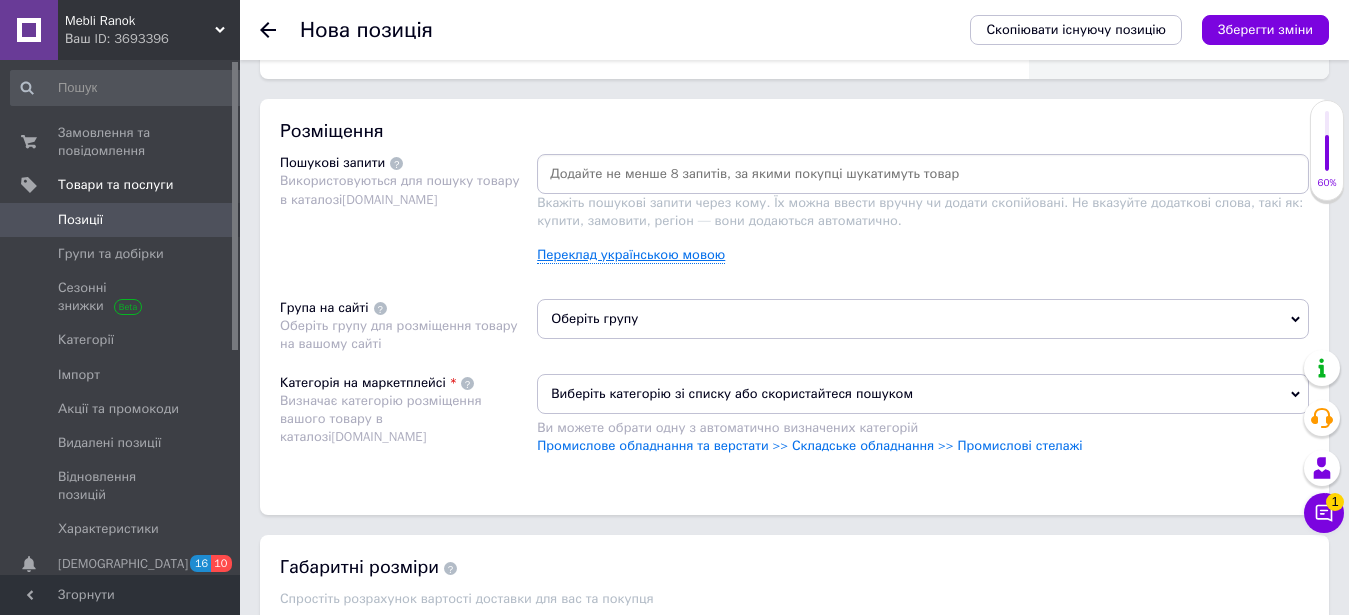 click on "Переклад українською мовою" at bounding box center (631, 255) 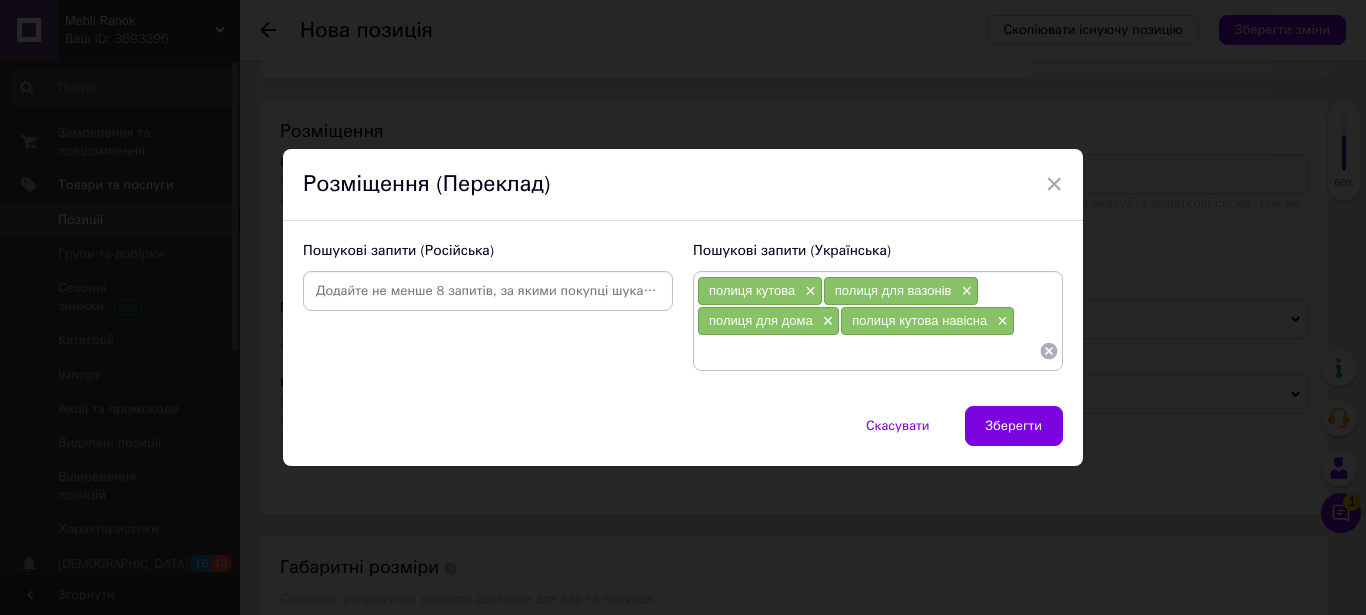 click at bounding box center (868, 351) 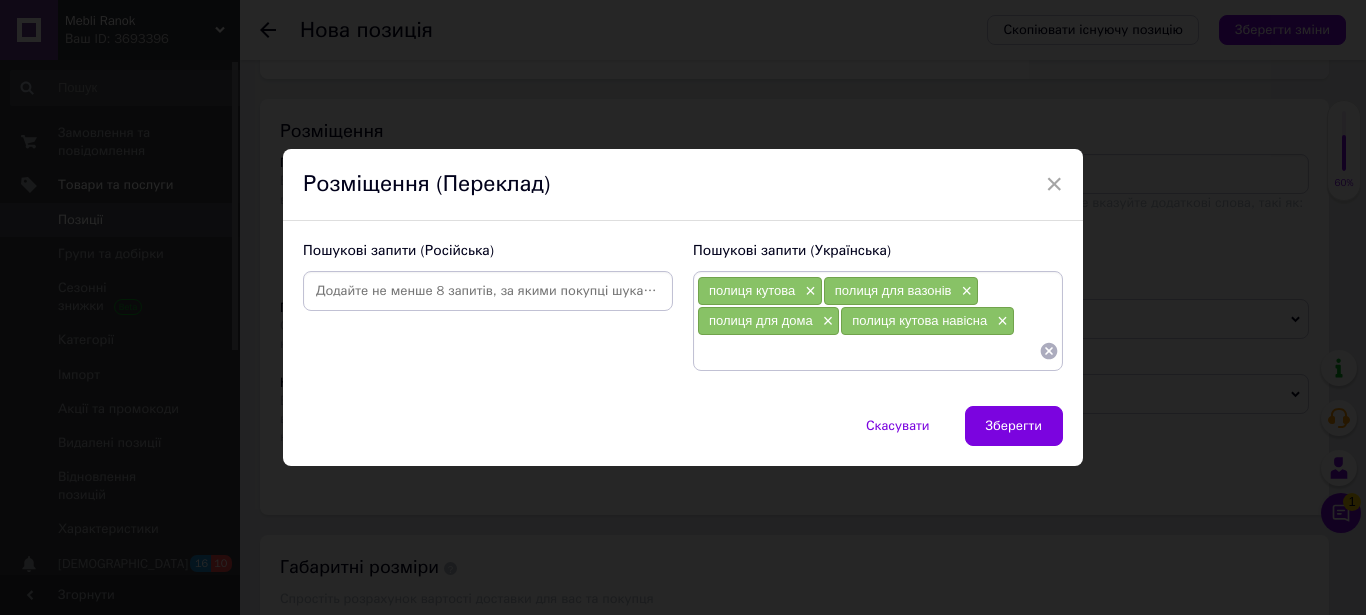 type on "П" 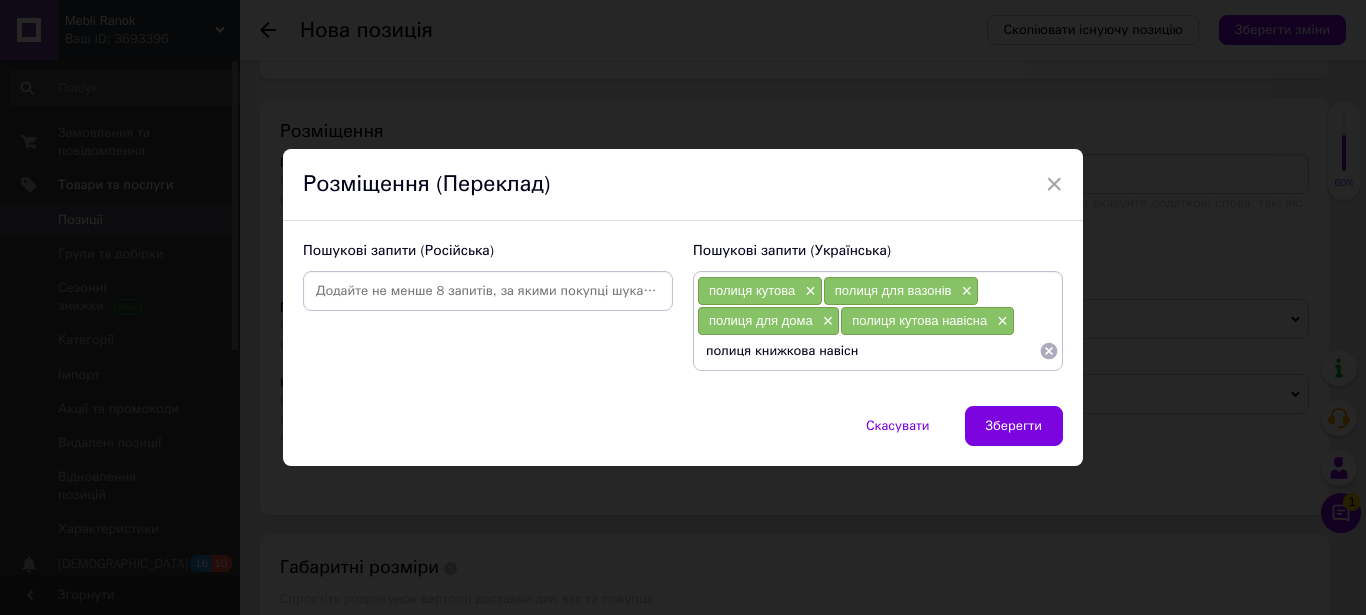 type on "полиця книжкова навісна" 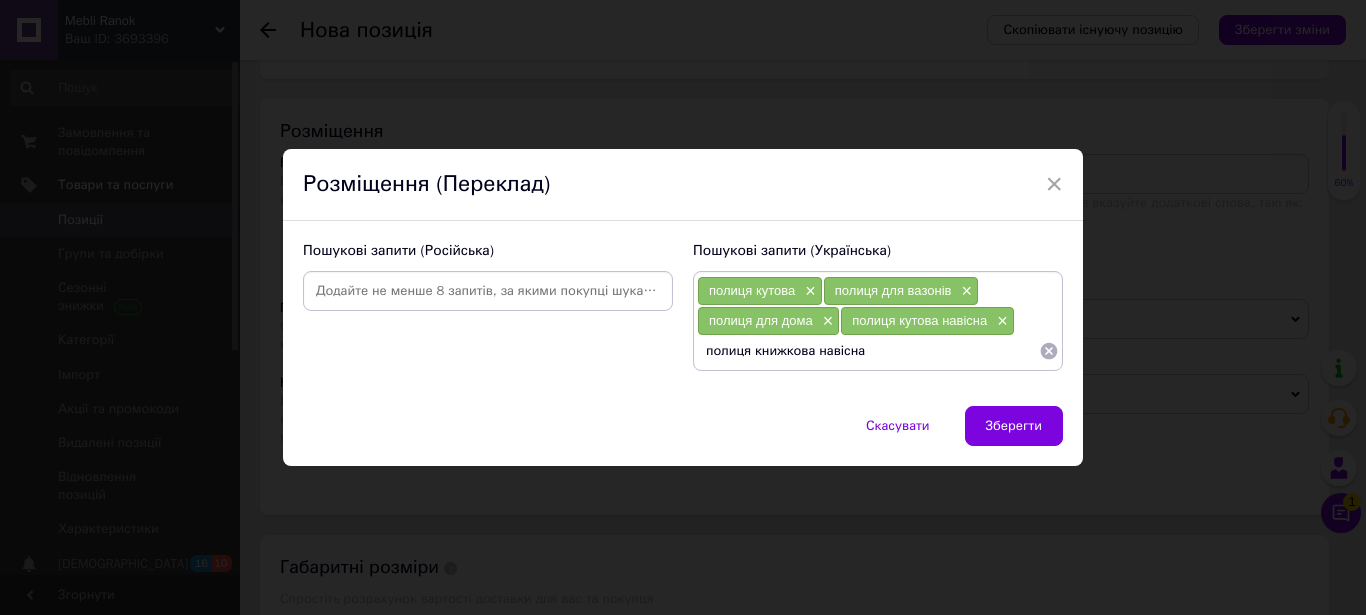 type 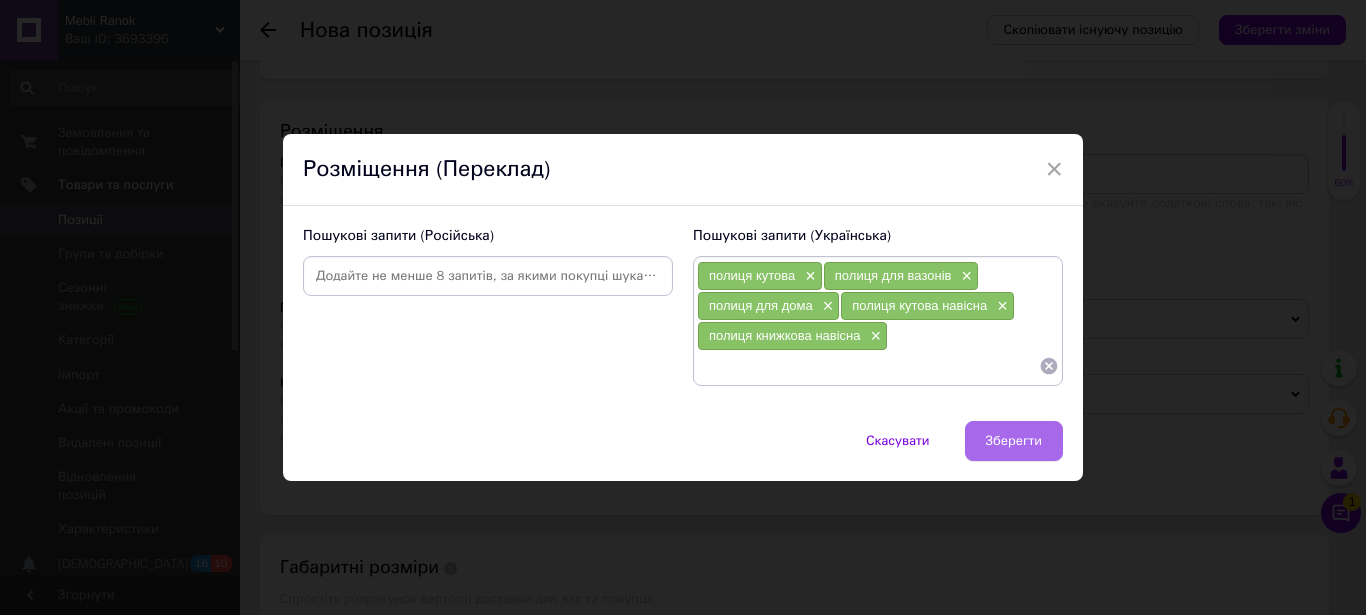 click on "Зберегти" at bounding box center [1014, 441] 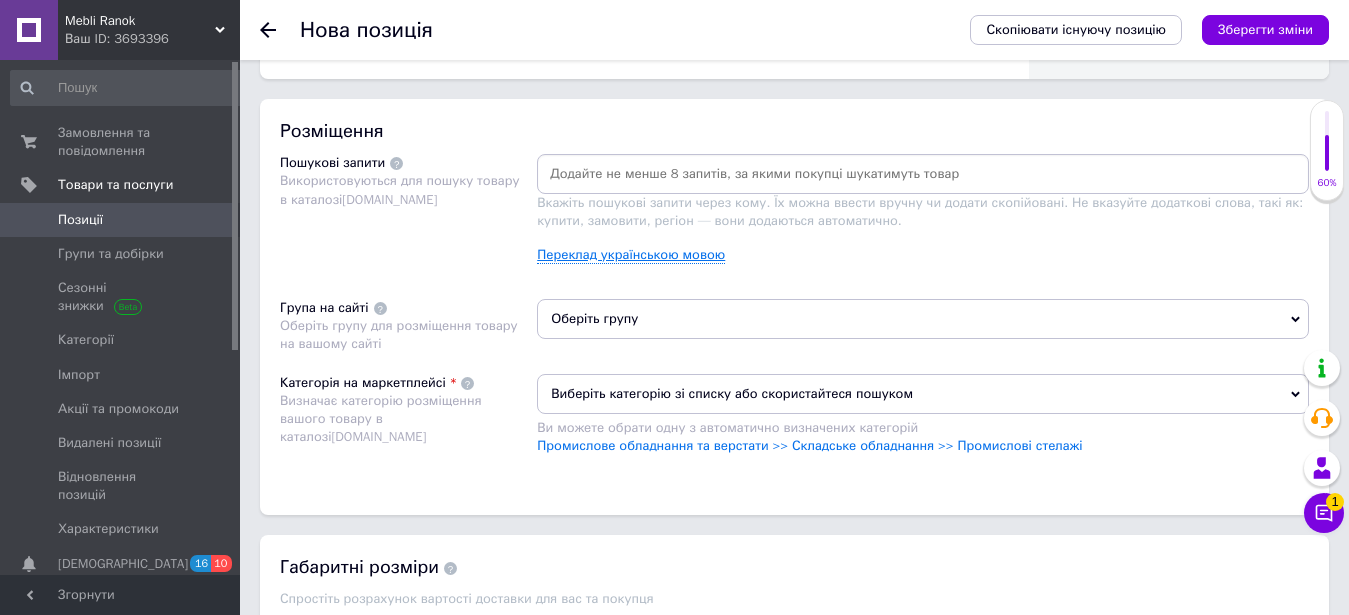 click on "Переклад українською мовою" at bounding box center [631, 255] 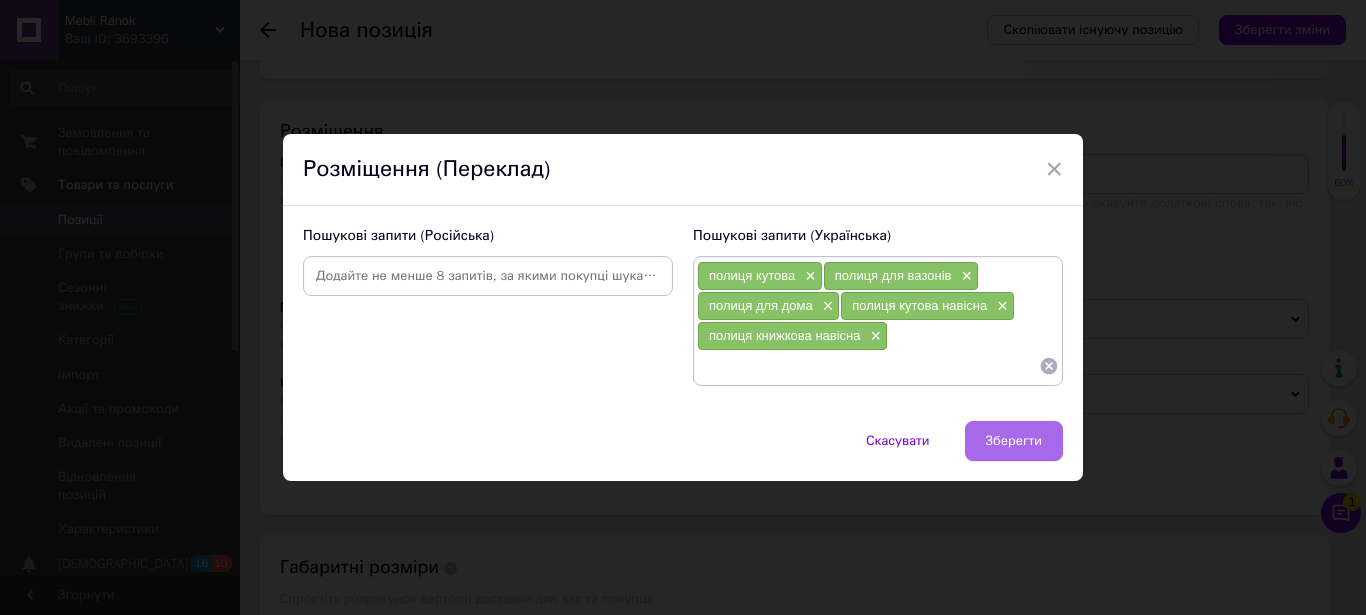 click on "Зберегти" at bounding box center [1014, 441] 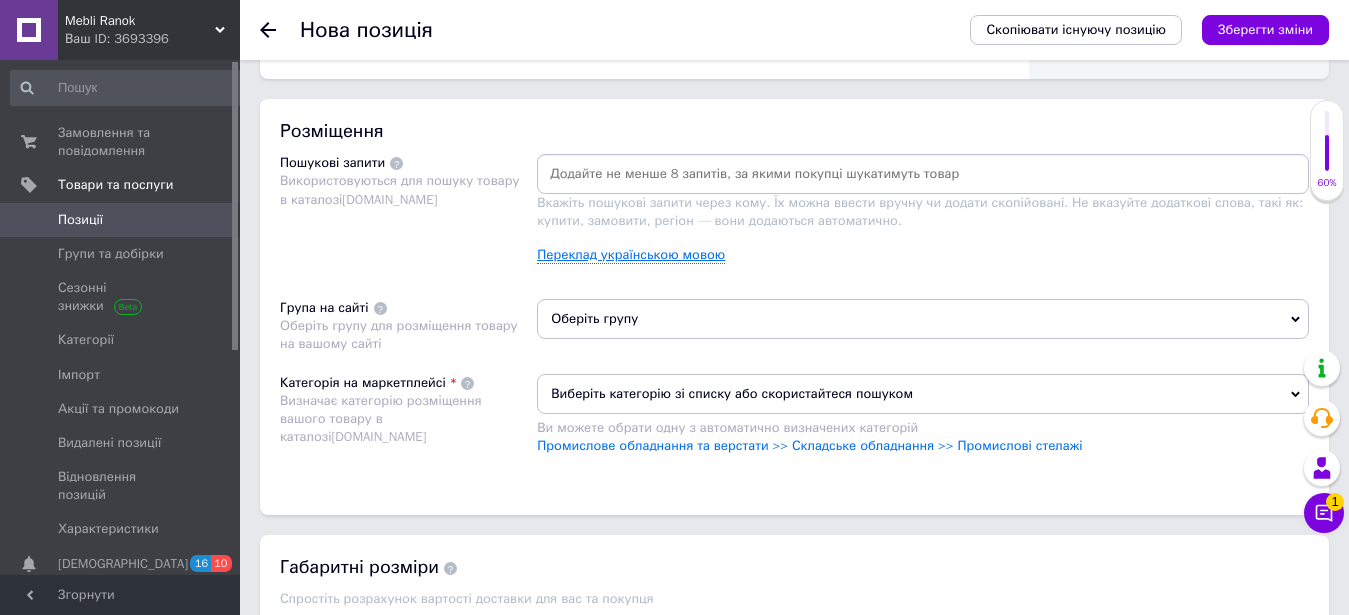 click on "Переклад українською мовою" at bounding box center [631, 255] 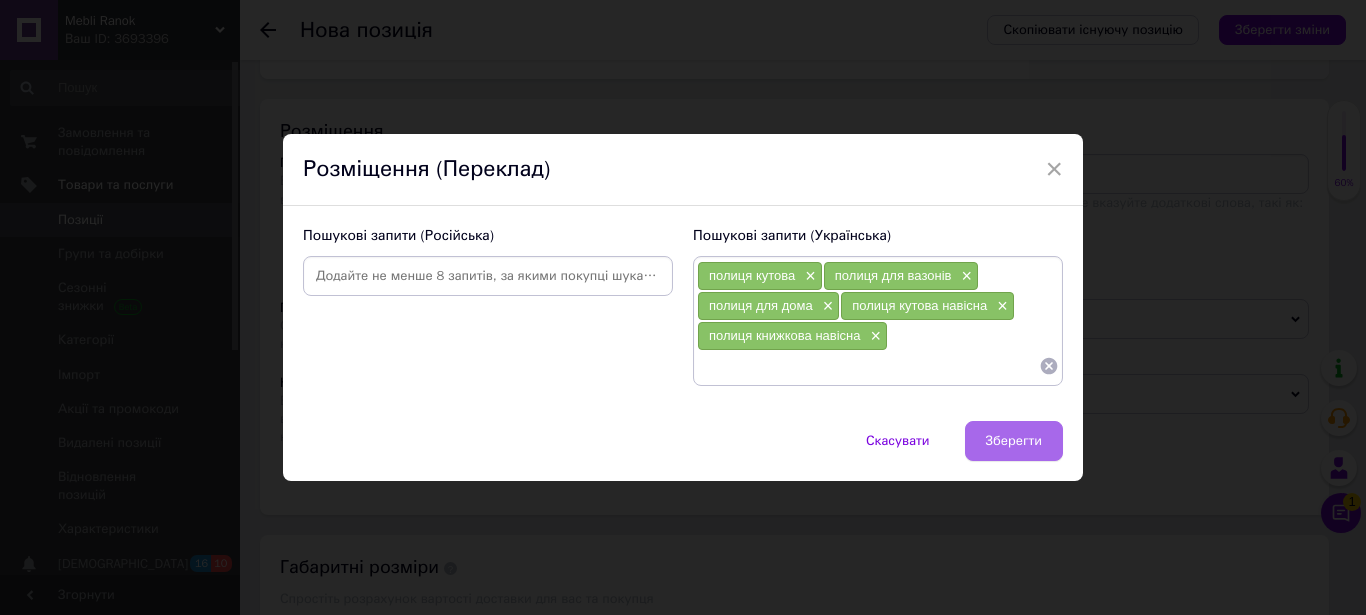 click on "Зберегти" at bounding box center (1014, 441) 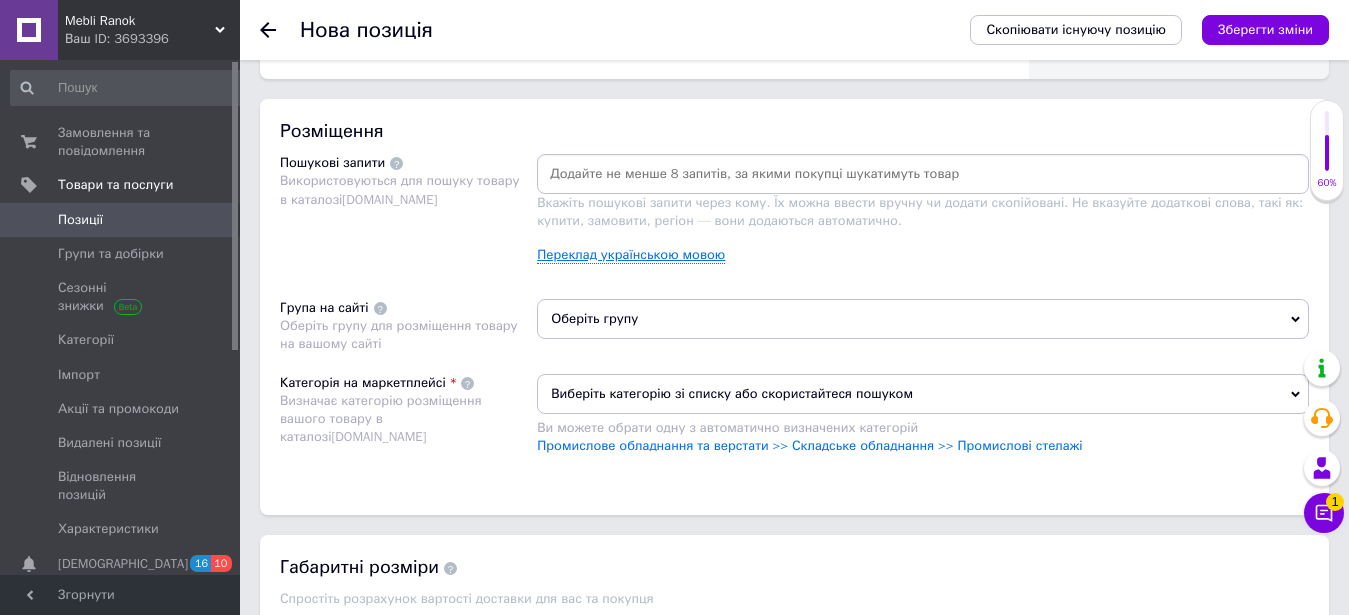 click on "Переклад українською мовою" at bounding box center [631, 255] 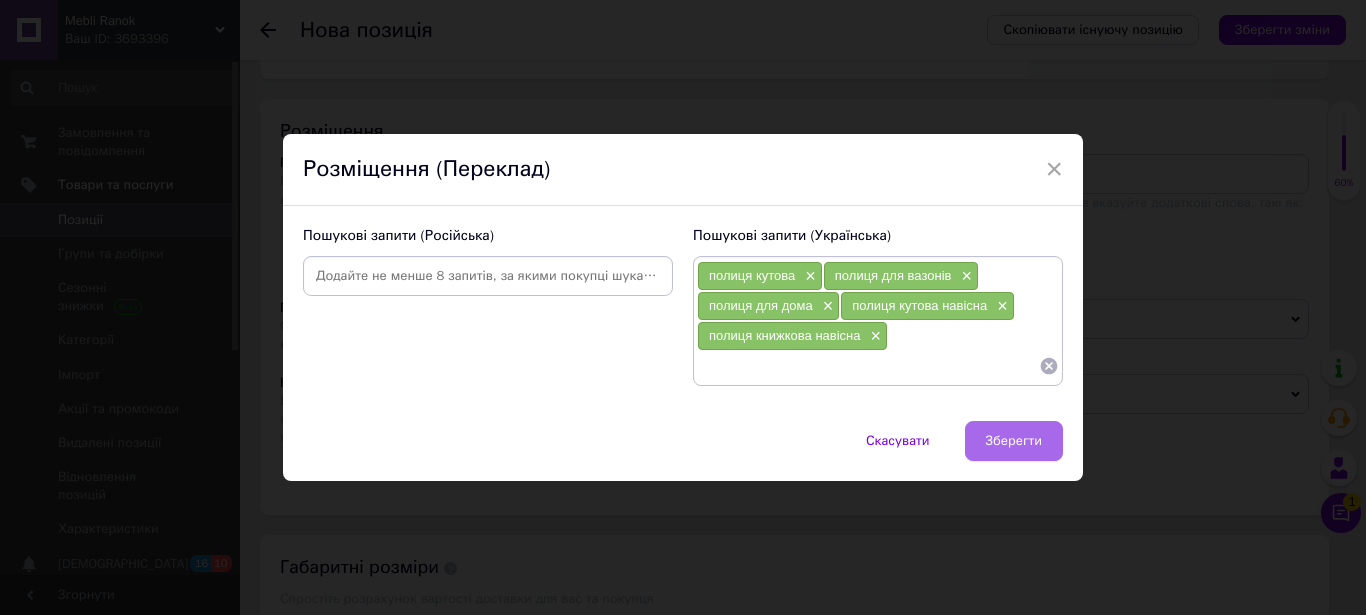 click on "Зберегти" at bounding box center (1014, 441) 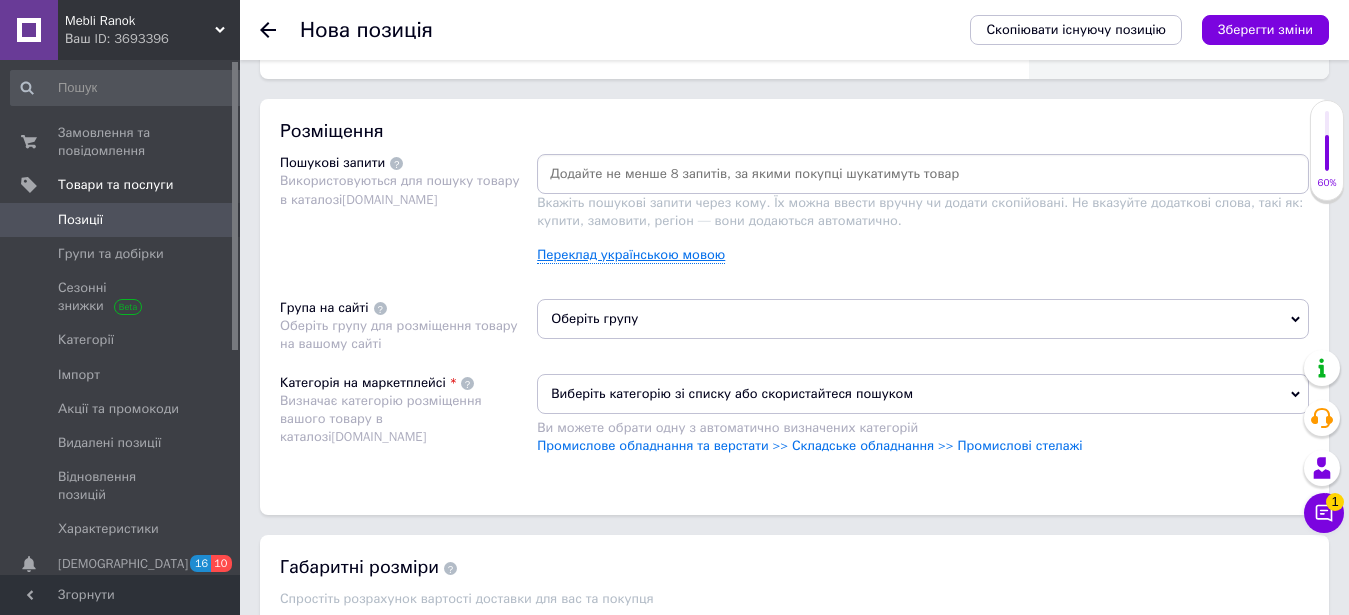click on "Переклад українською мовою" at bounding box center (631, 255) 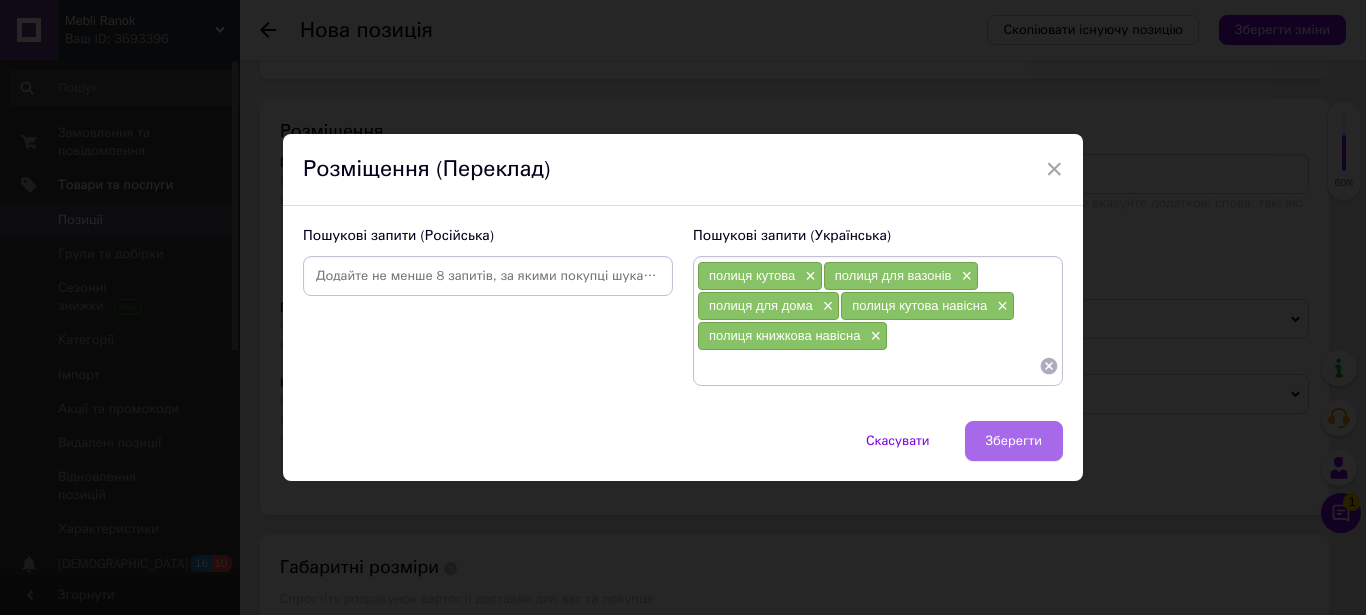 click on "Зберегти" at bounding box center [1014, 441] 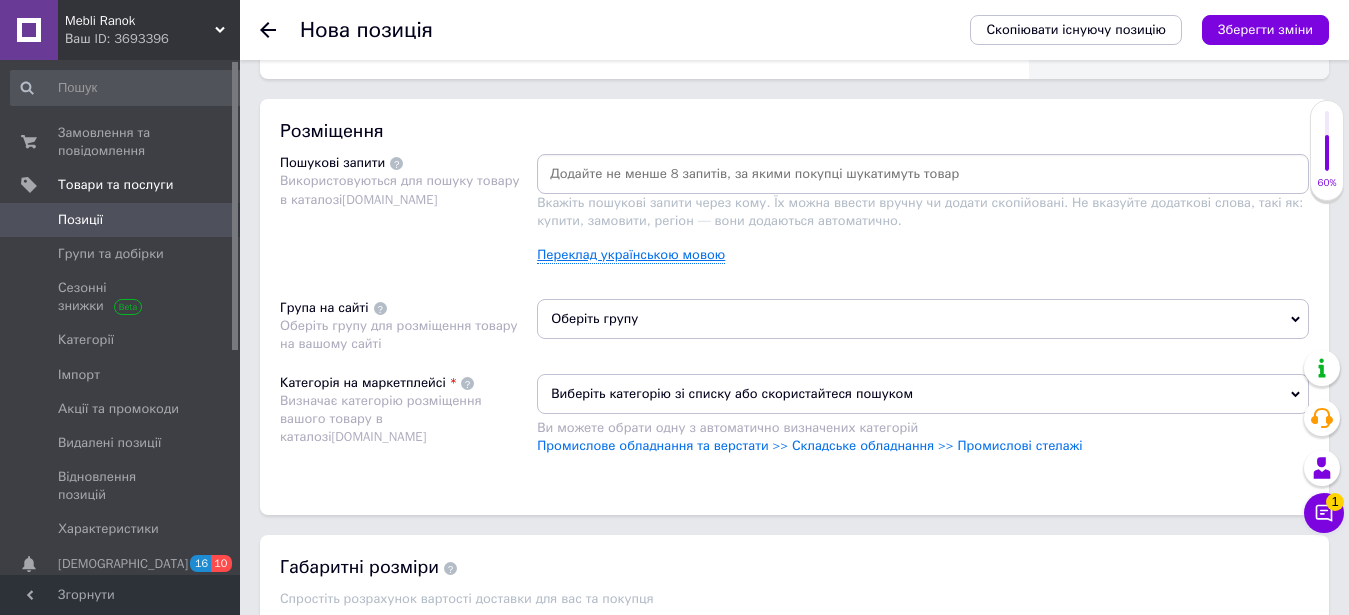click on "Переклад українською мовою" at bounding box center [631, 255] 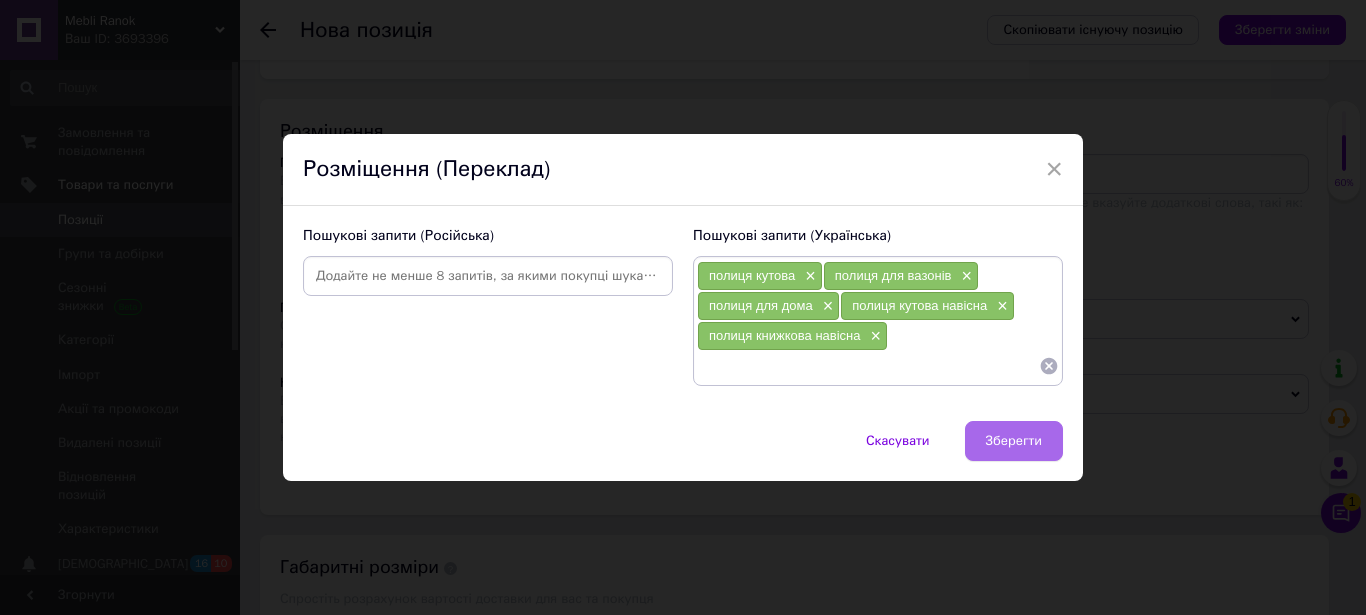 click on "Зберегти" at bounding box center (1014, 441) 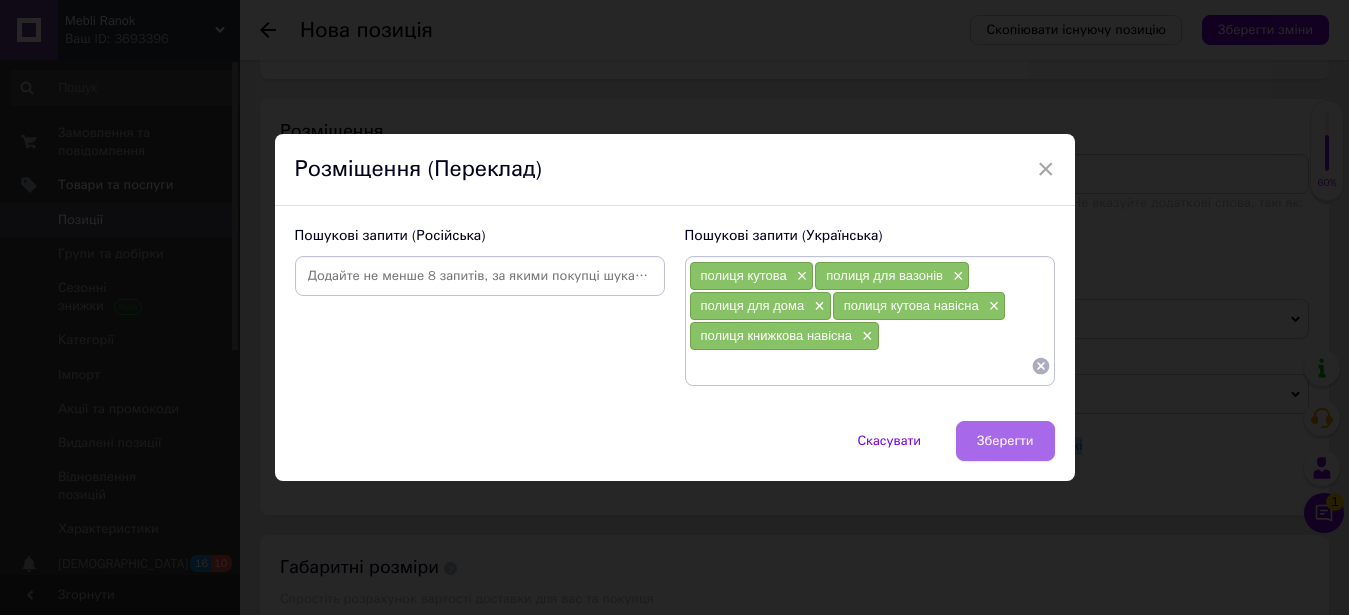 click on "Промислове обладнання та верстати >> Складське обладнання >> Промислові стелажі" at bounding box center (809, 445) 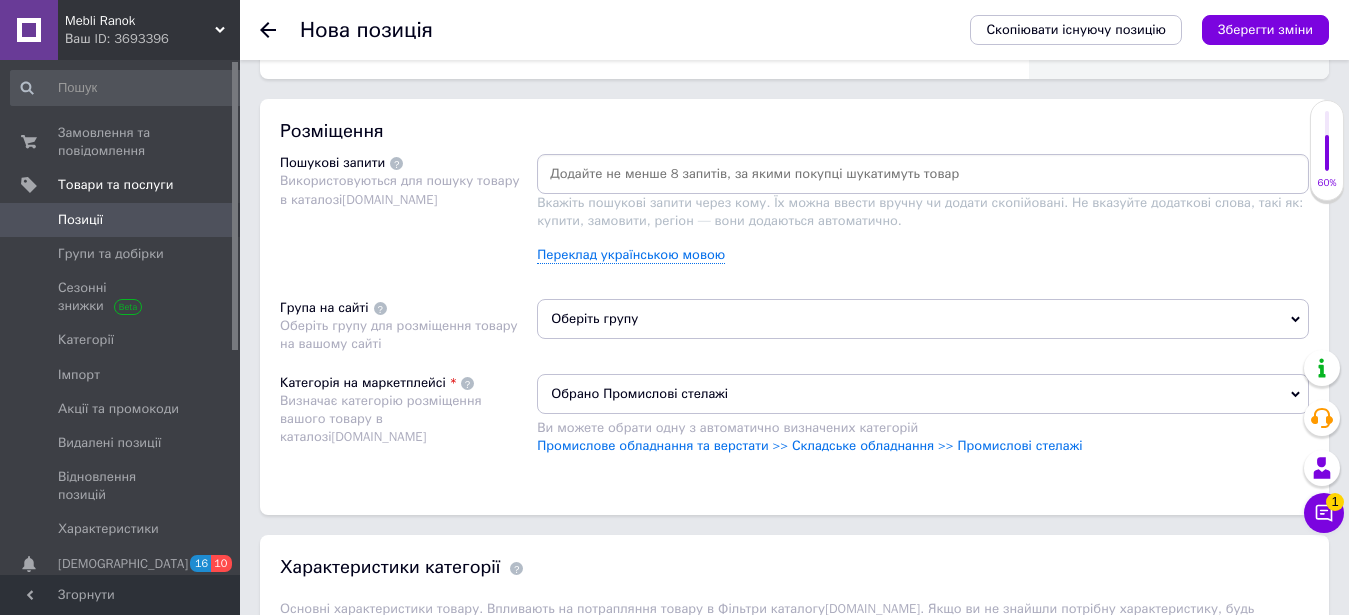 click on "Вкажіть пошукові запити через кому. Їх можна ввести вручну чи додати скопійовані. Не вказуйте додаткові слова, такі як: купити, замовити, регіон — вони додаються автоматично. Переклад українською мовою" at bounding box center [923, 216] 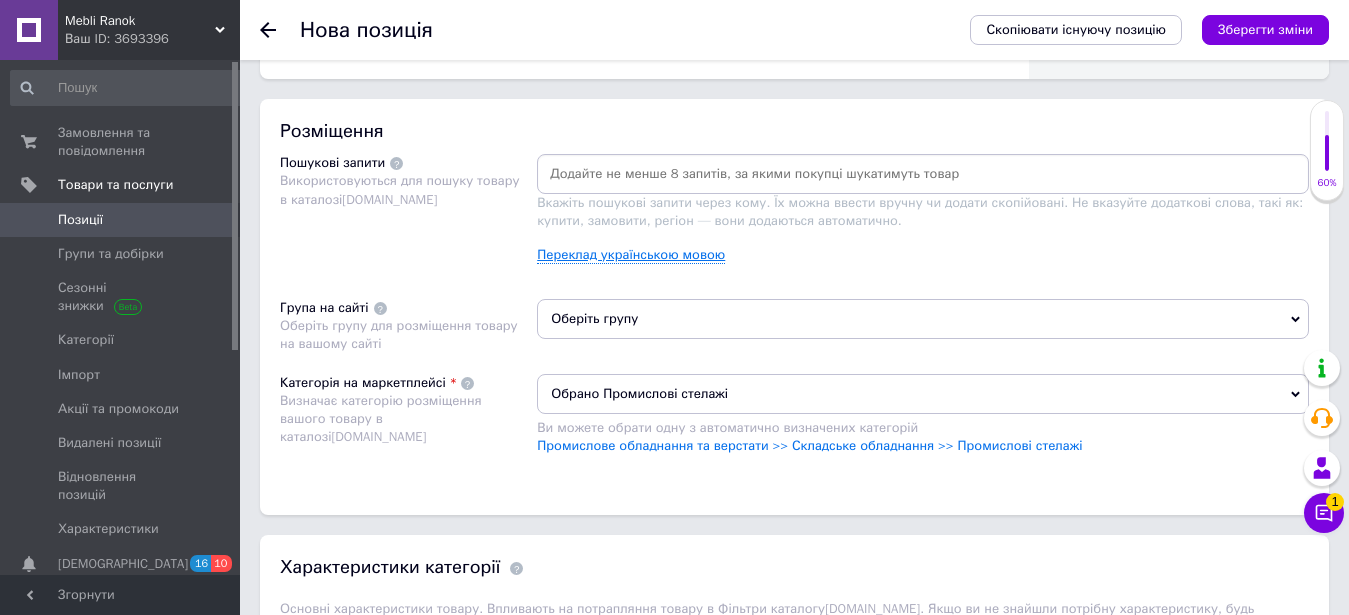 click on "Переклад українською мовою" at bounding box center (631, 255) 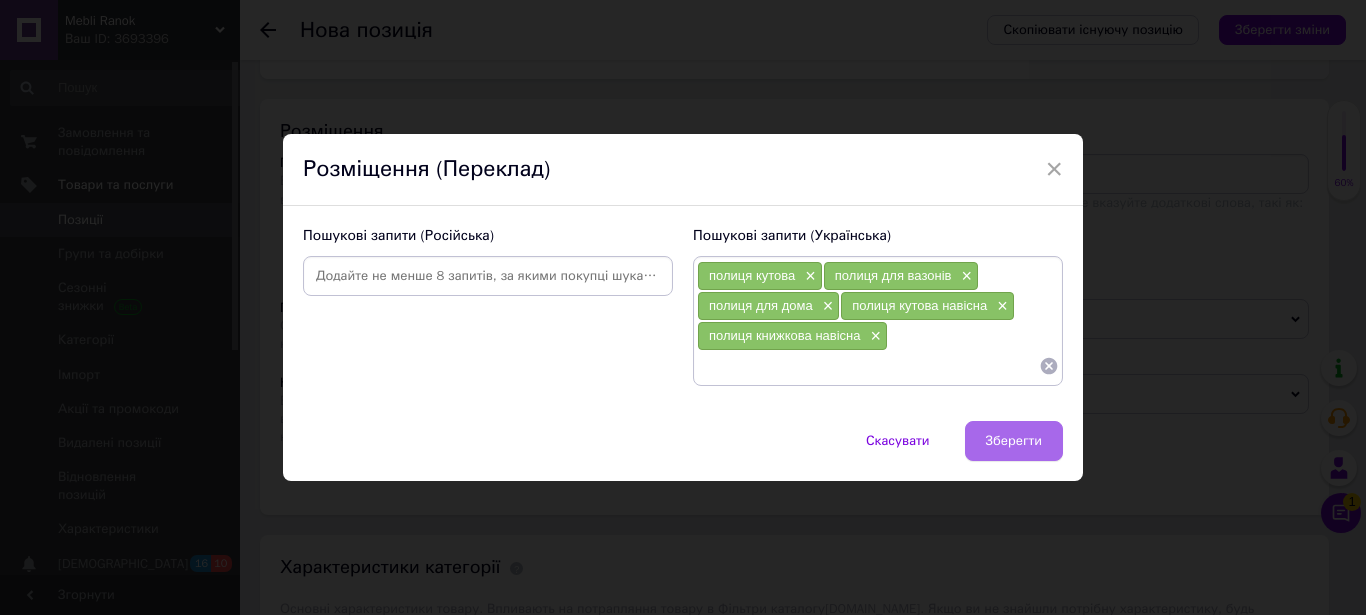 click on "Зберегти" at bounding box center [1014, 441] 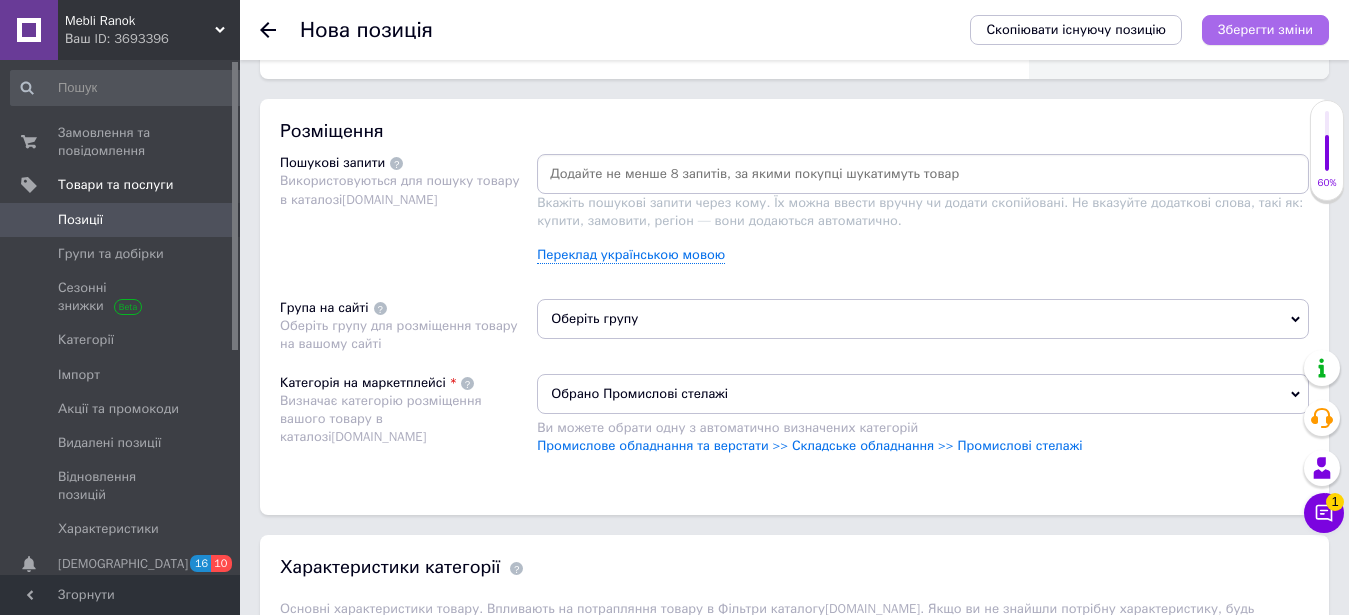 click on "Зберегти зміни" at bounding box center (1265, 29) 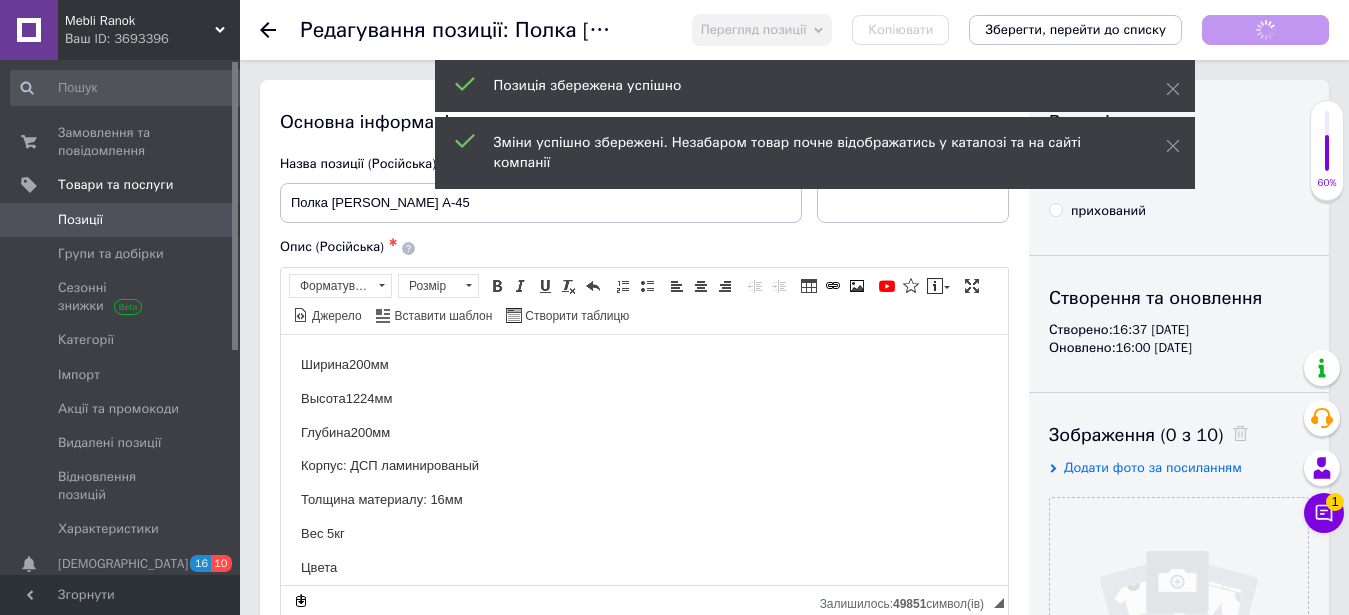 scroll, scrollTop: 0, scrollLeft: 0, axis: both 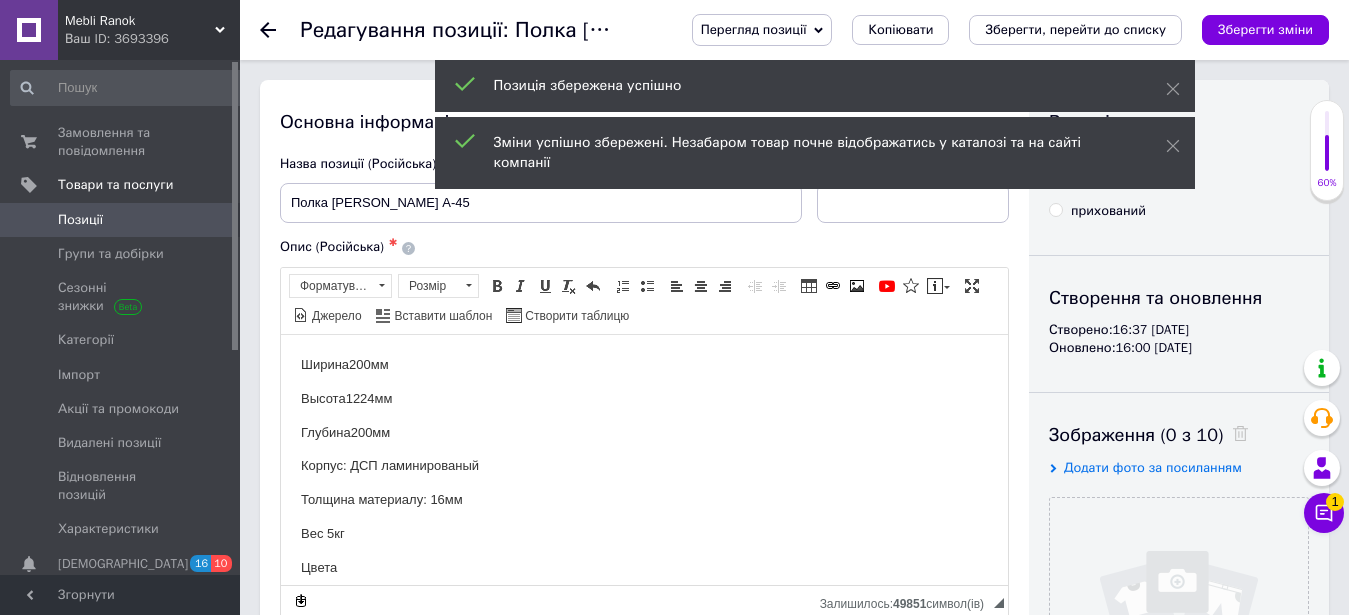 click on "Позиція збережена успішно" at bounding box center [815, 86] 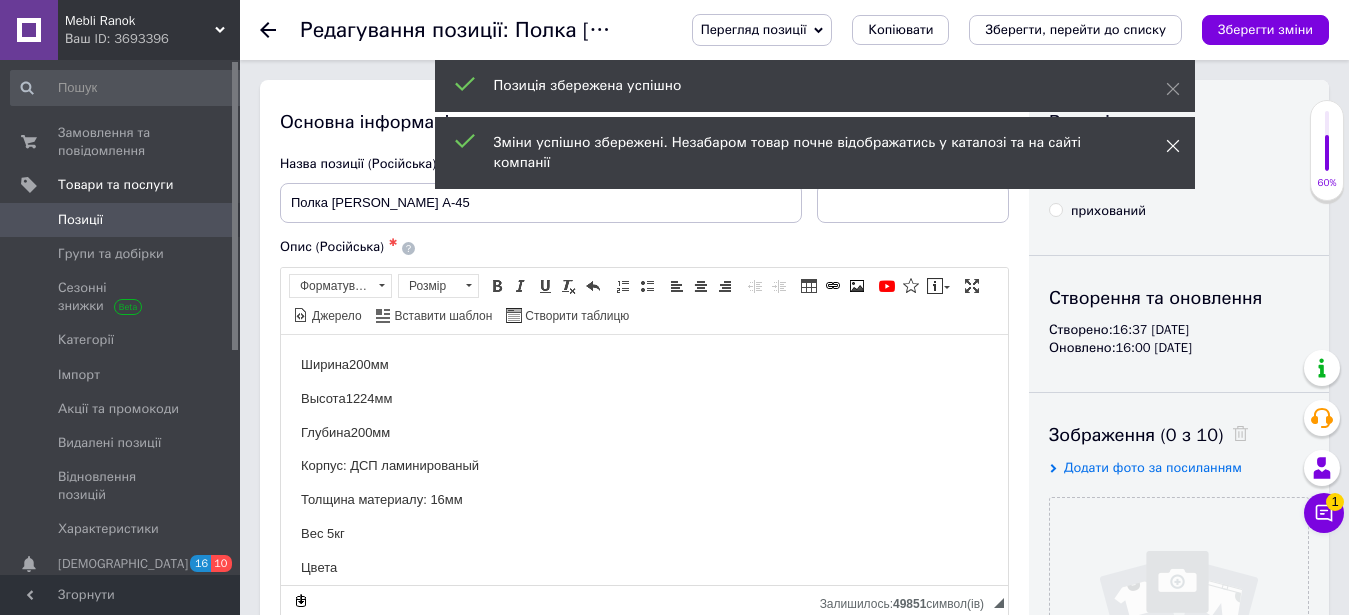 click 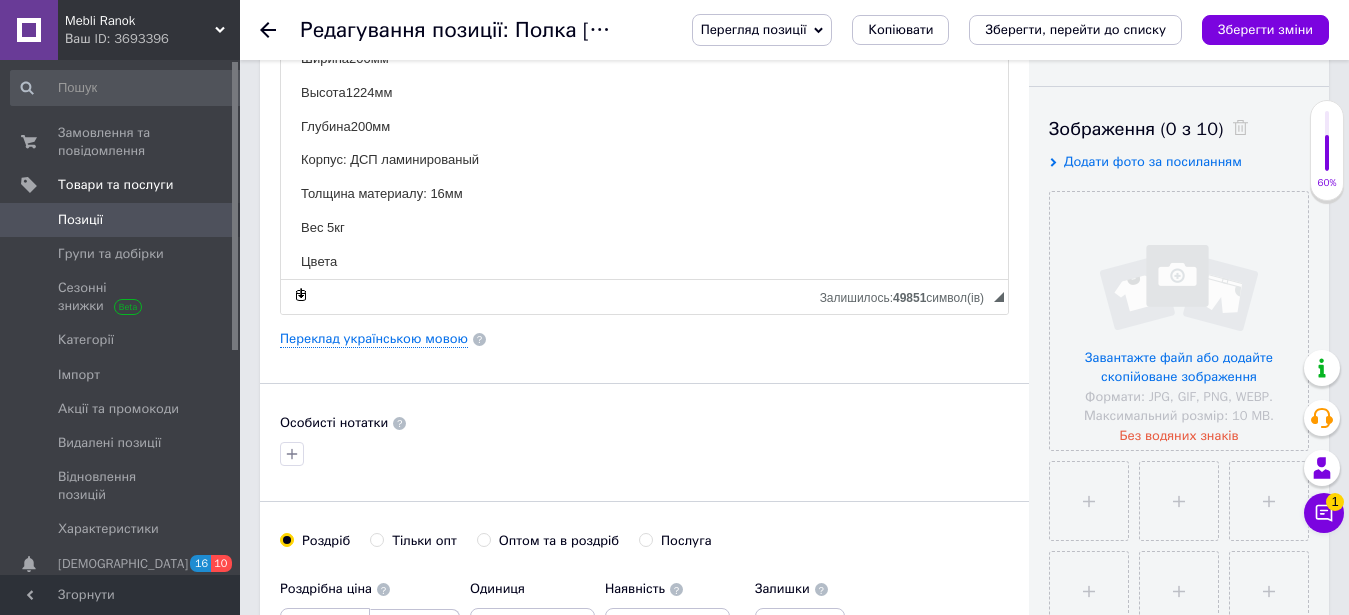 scroll, scrollTop: 0, scrollLeft: 0, axis: both 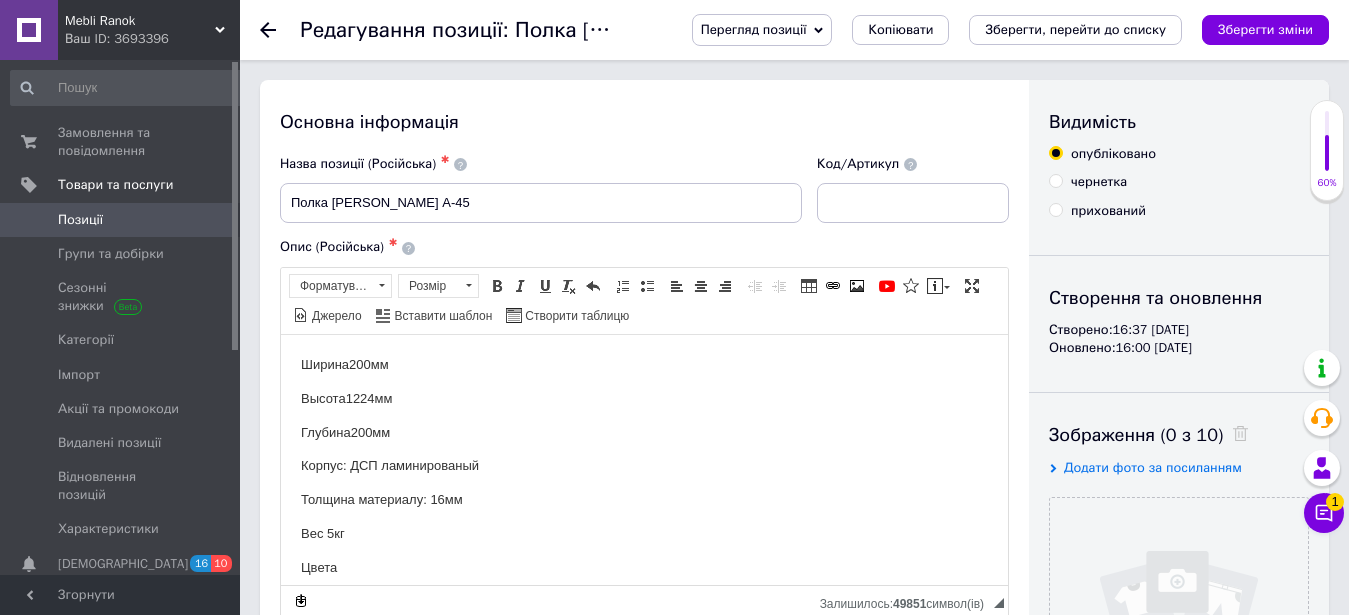 click on "прихований" at bounding box center [1055, 209] 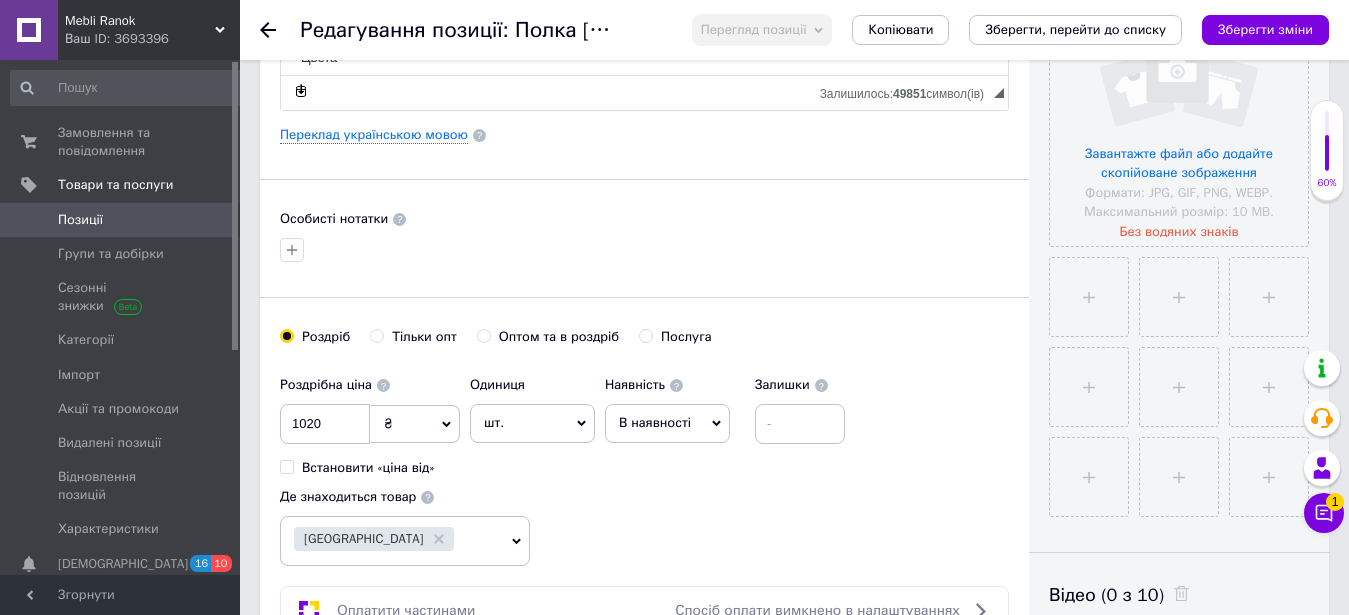 scroll, scrollTop: 0, scrollLeft: 0, axis: both 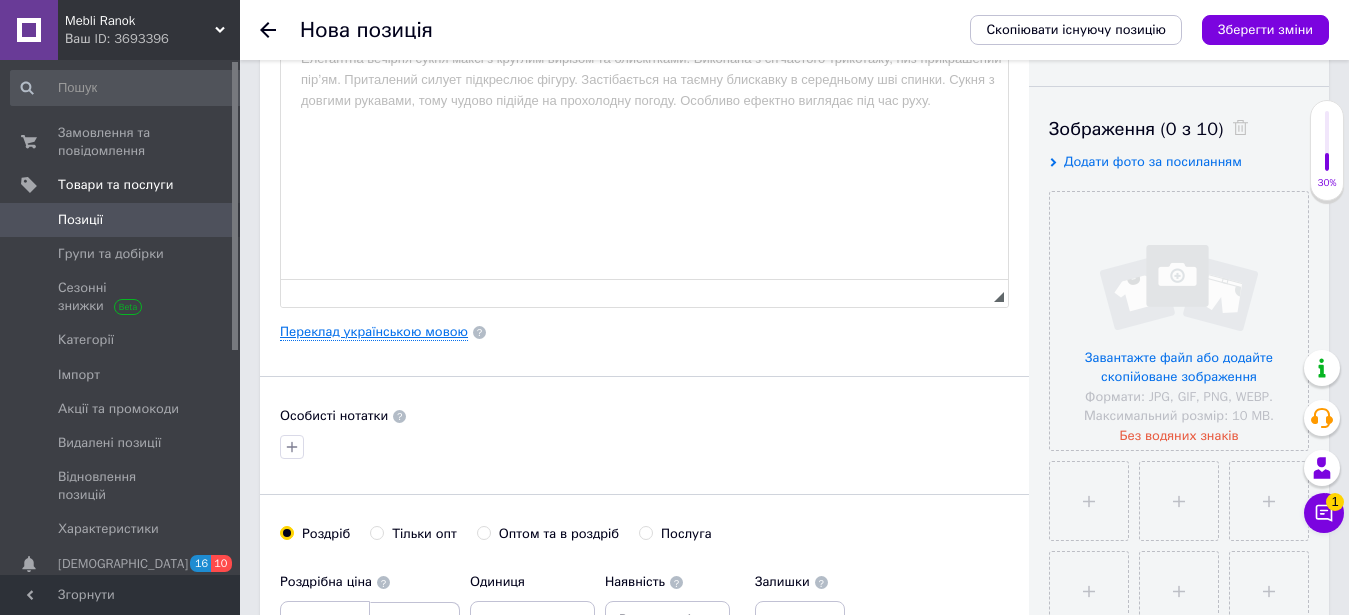 click on "Переклад українською мовою" at bounding box center (374, 332) 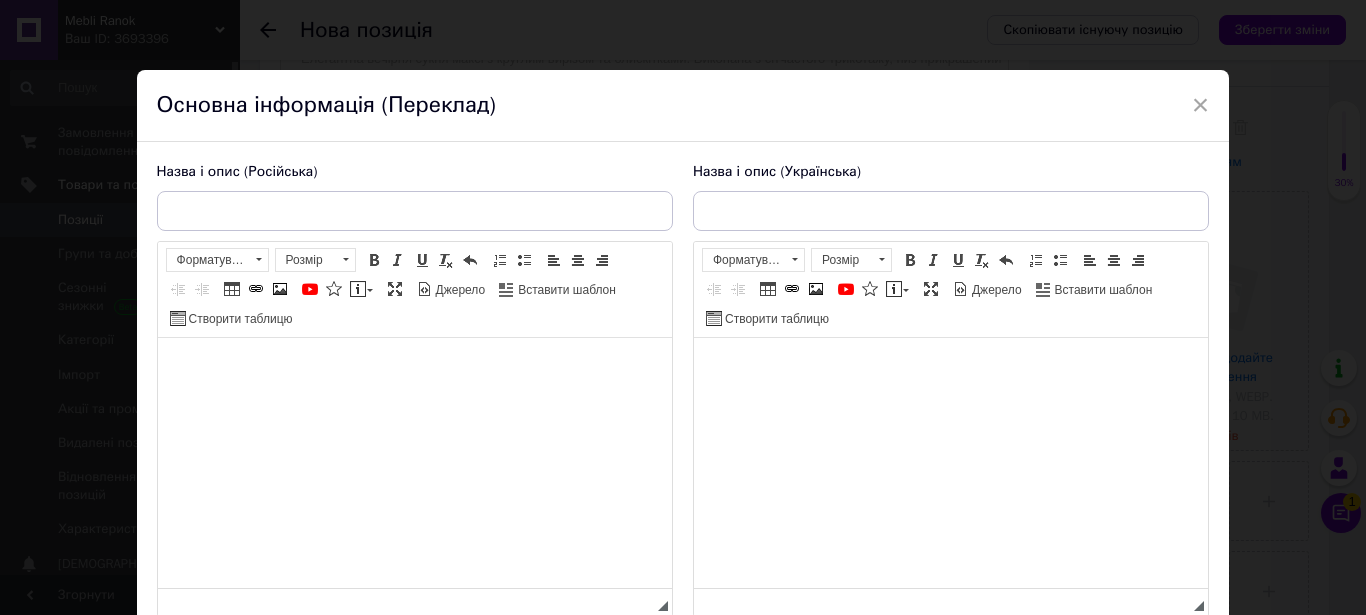 scroll, scrollTop: 0, scrollLeft: 0, axis: both 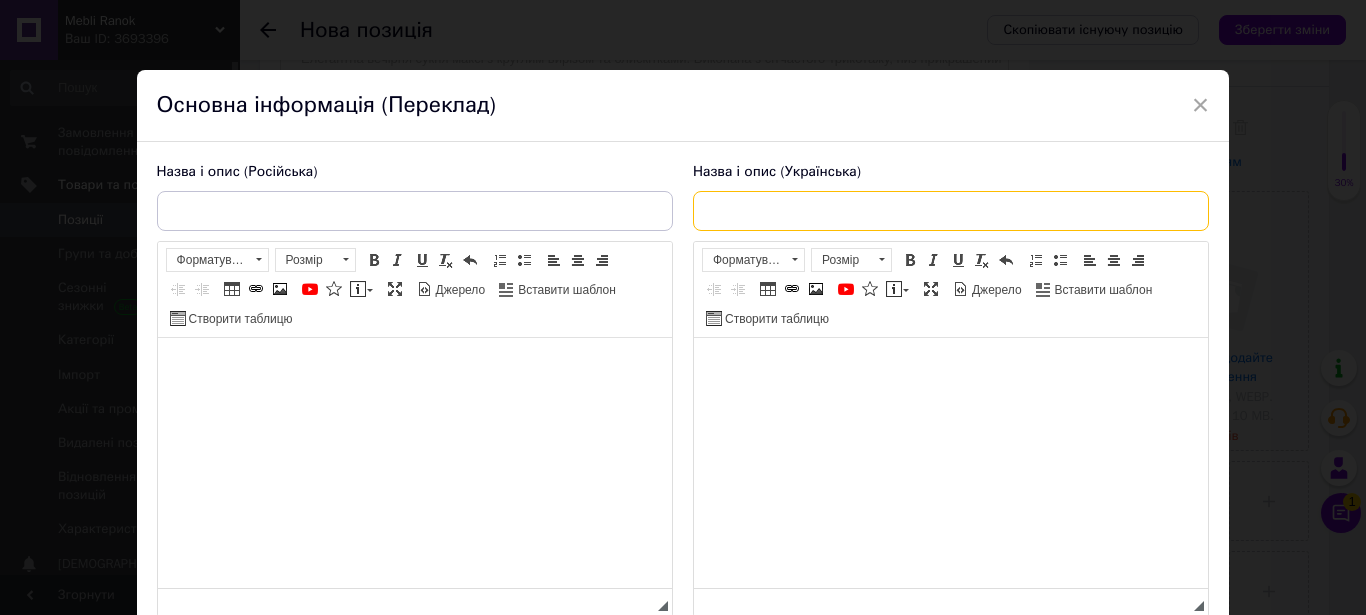 click at bounding box center [951, 211] 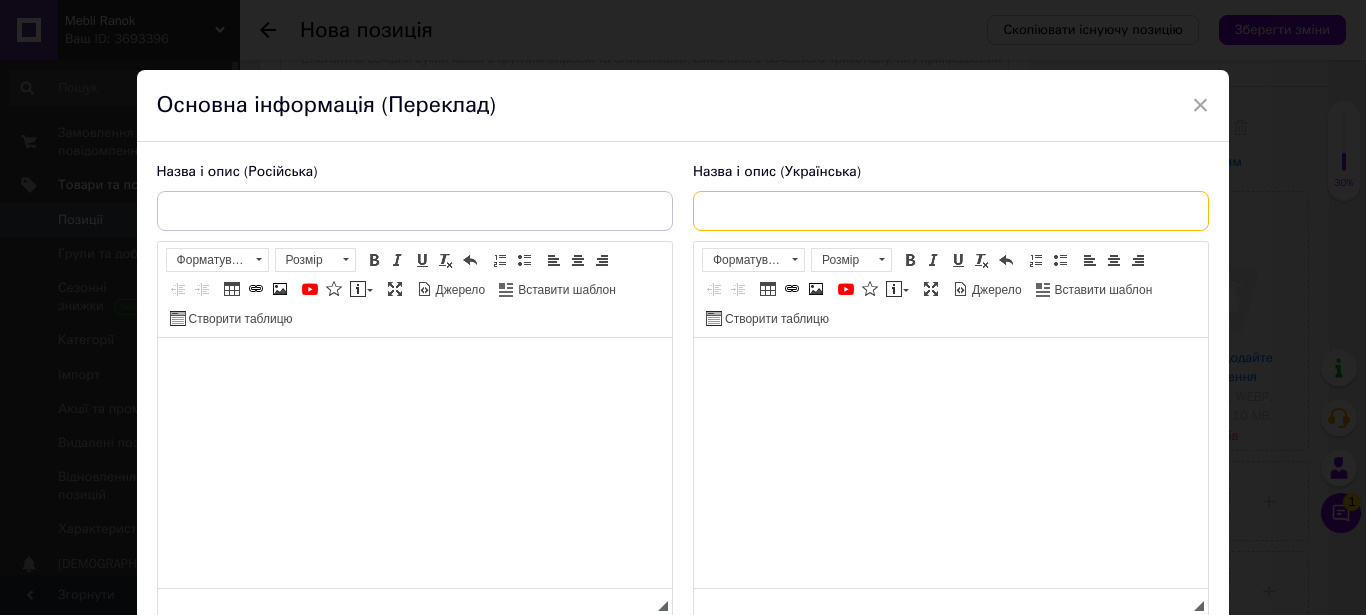 paste on "Тумба МР-2430" 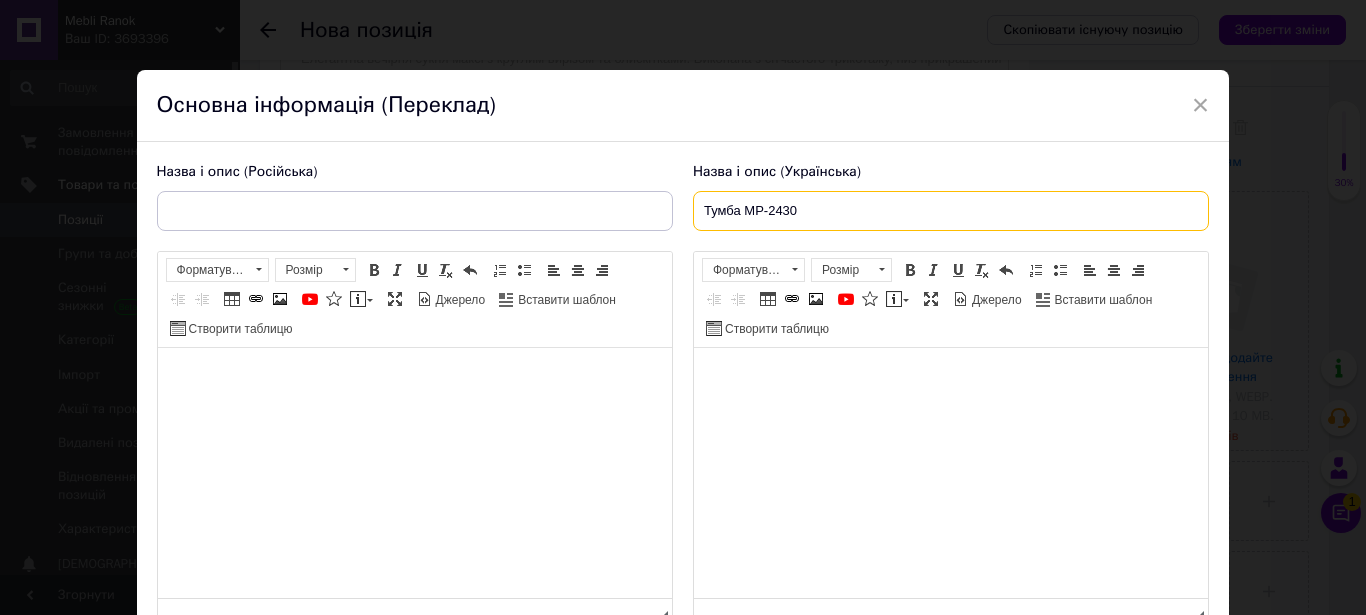 type on "Тумба МР-2430" 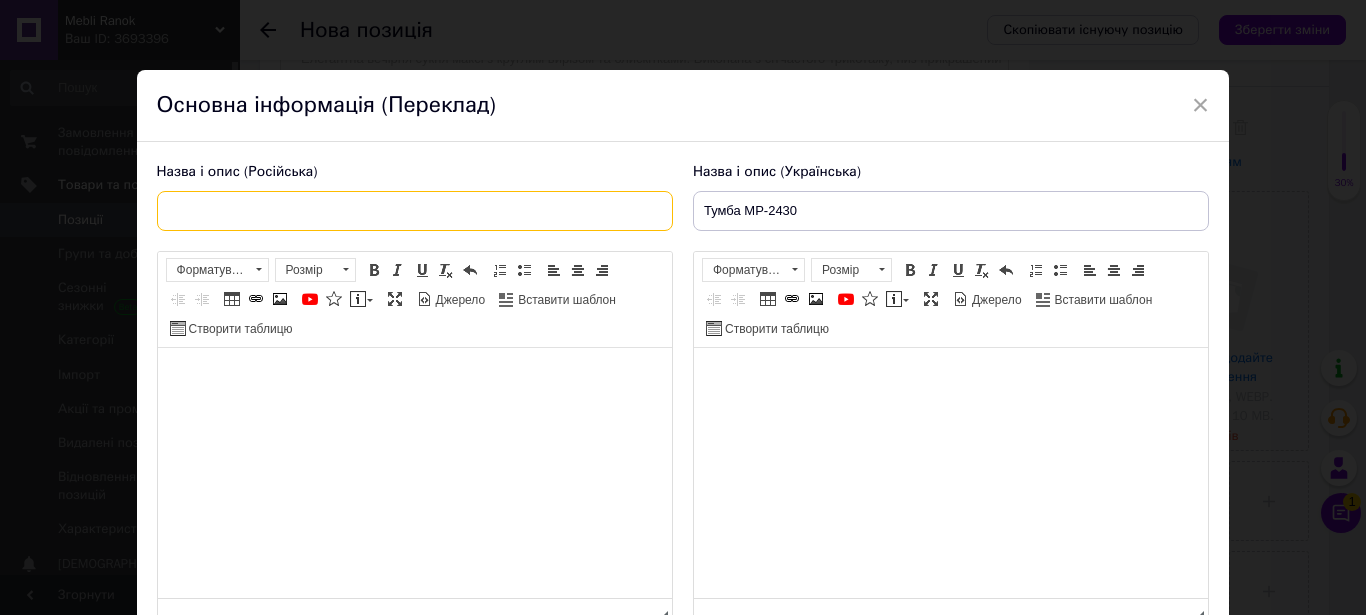 click at bounding box center [415, 211] 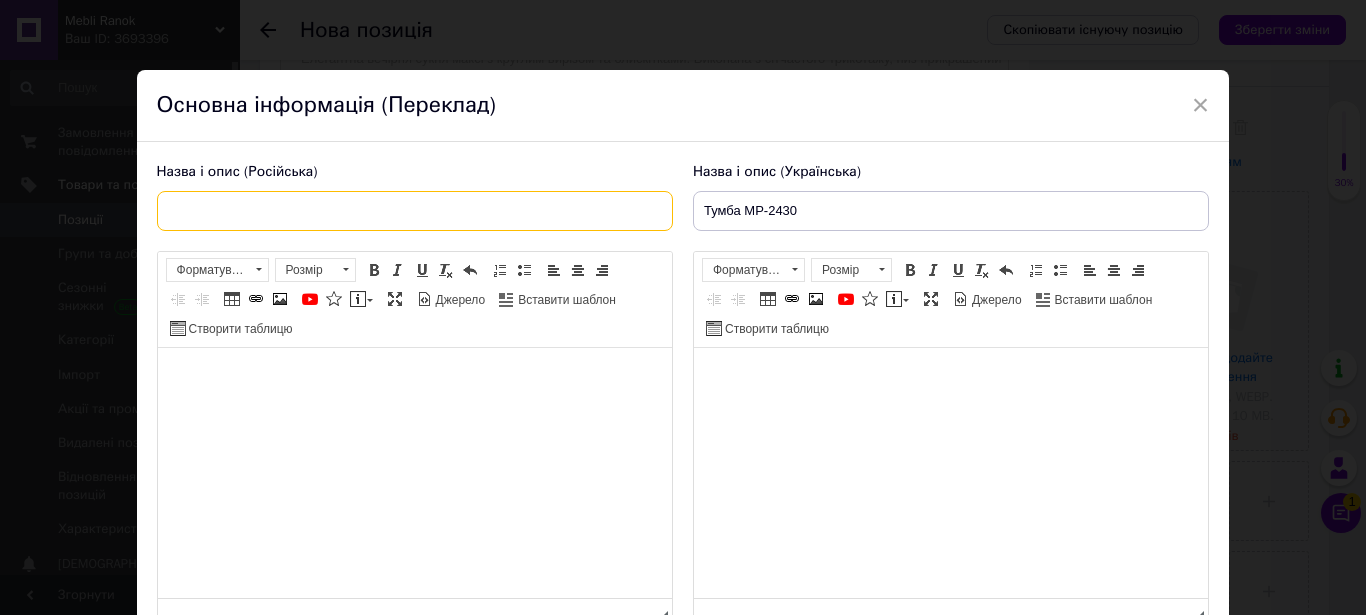 paste on "Тумба МР-2430" 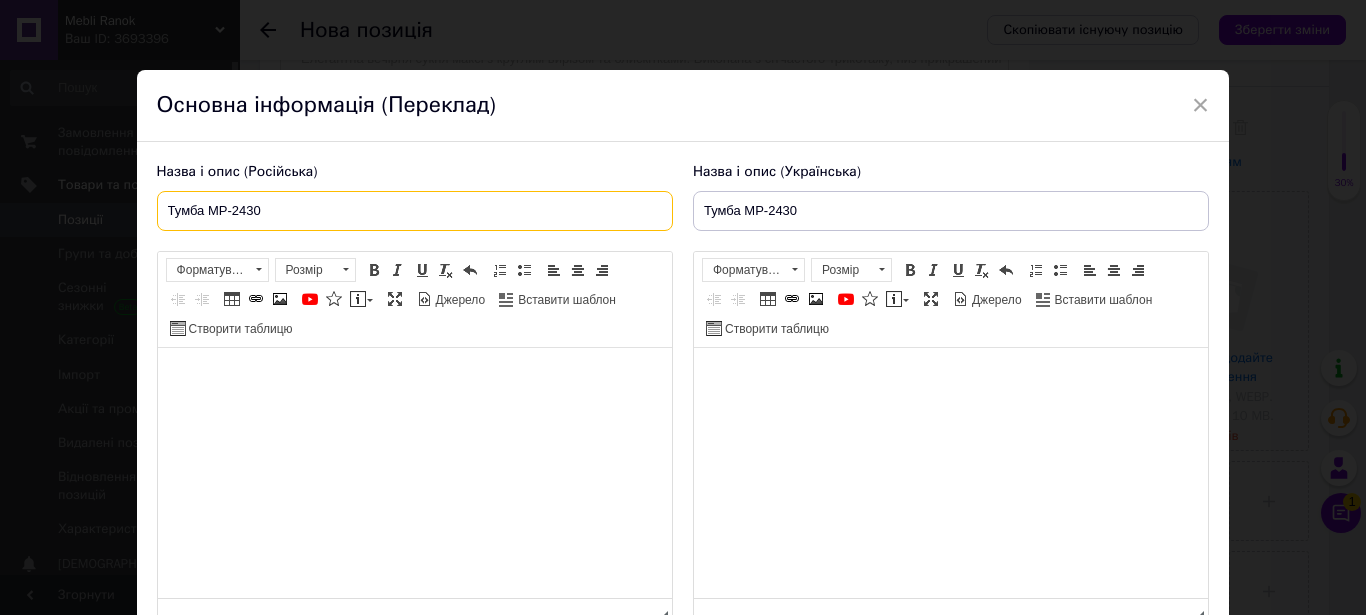 type on "Тумба МР-2430" 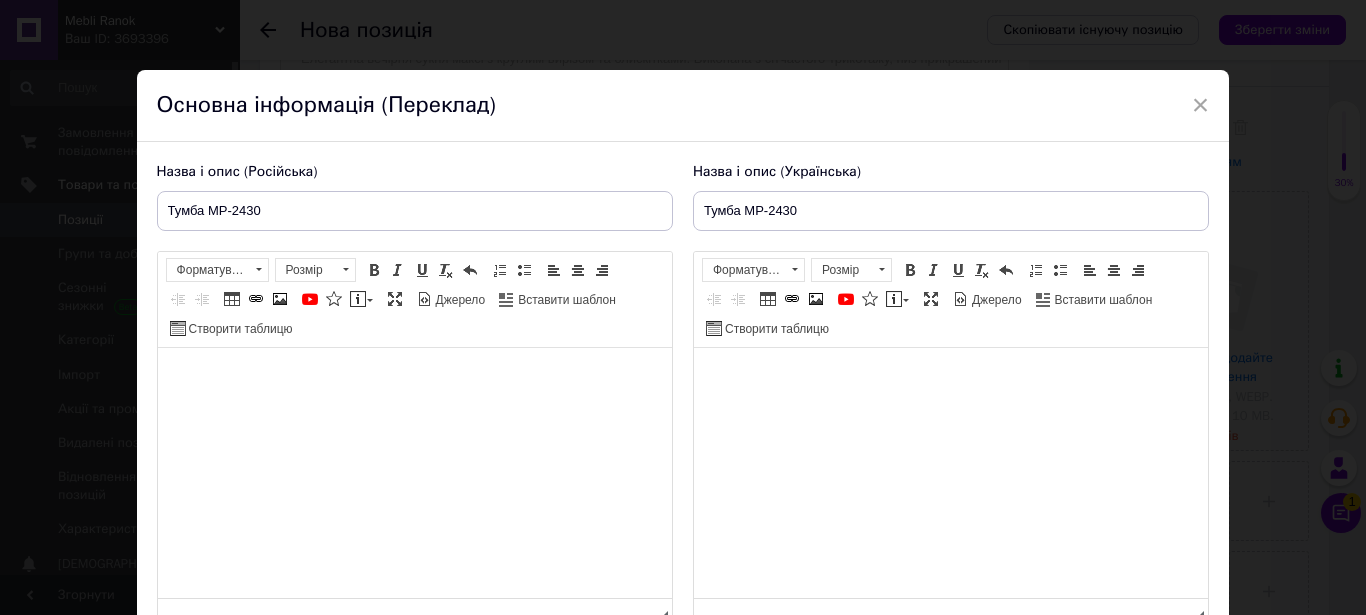 click at bounding box center [414, 473] 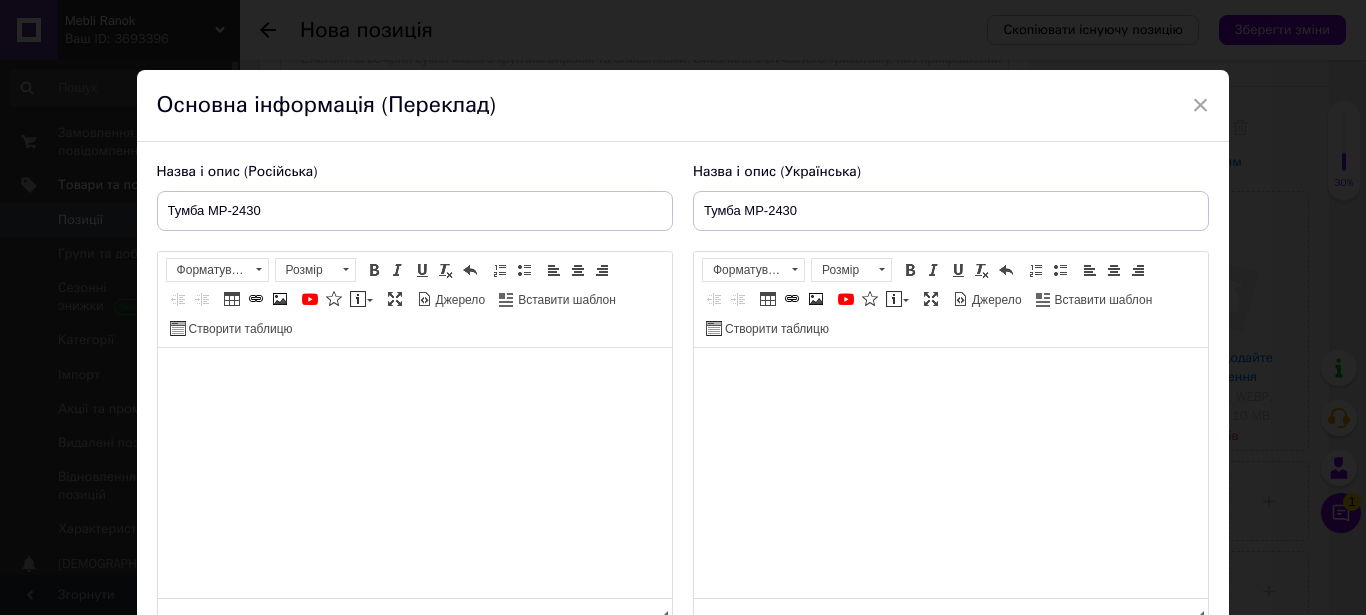 scroll, scrollTop: 11, scrollLeft: 0, axis: vertical 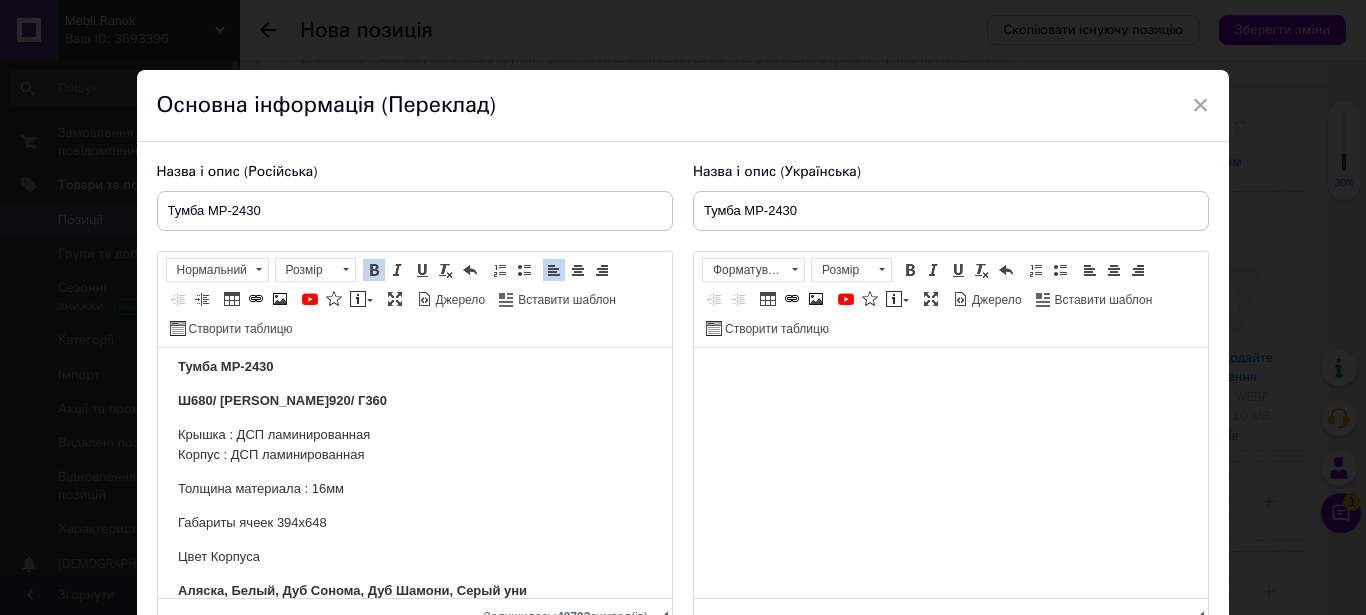 click at bounding box center (950, 473) 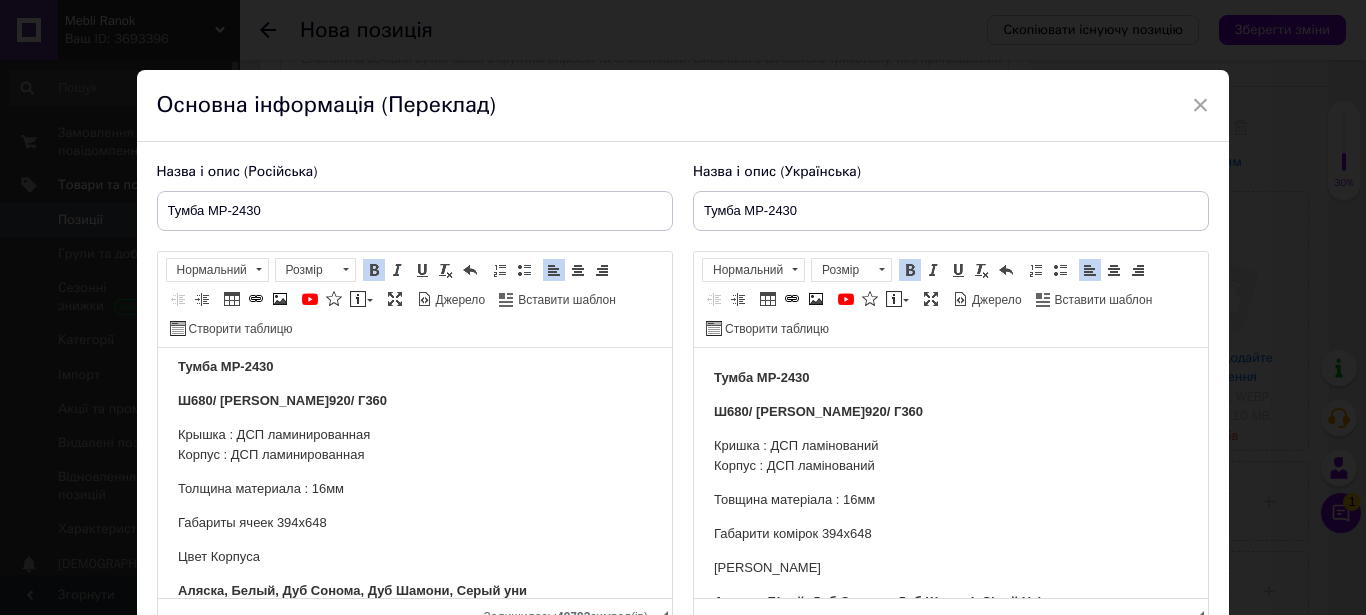 scroll, scrollTop: 11, scrollLeft: 0, axis: vertical 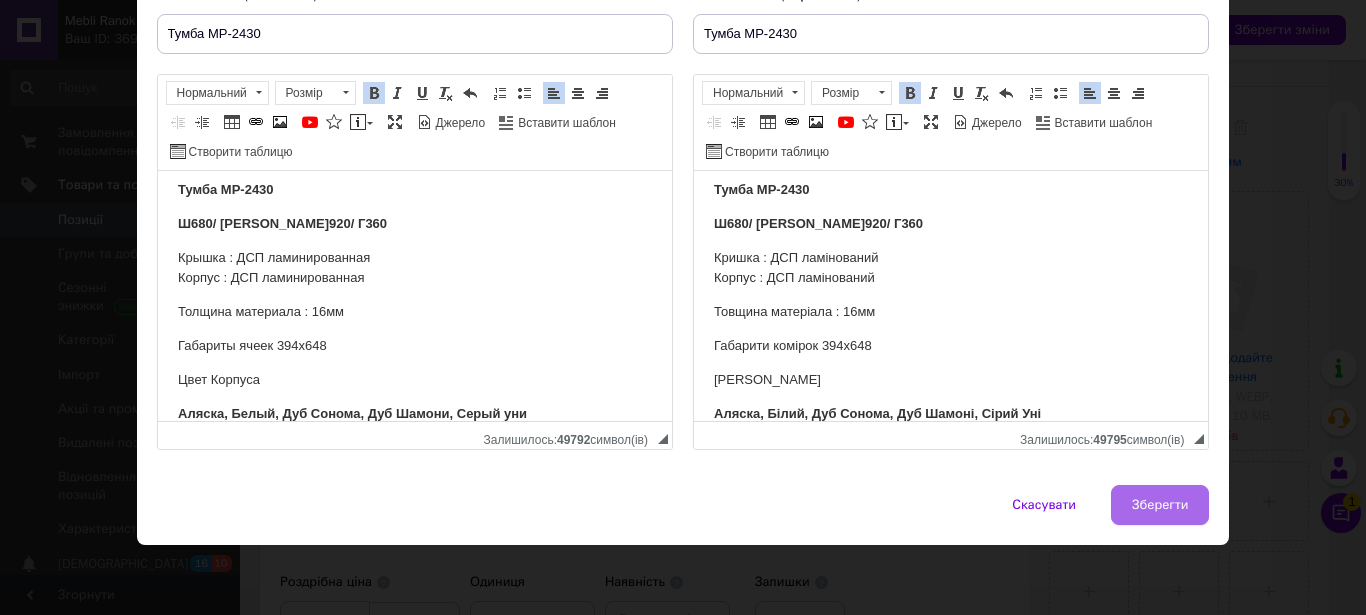 click on "Зберегти" at bounding box center (1160, 505) 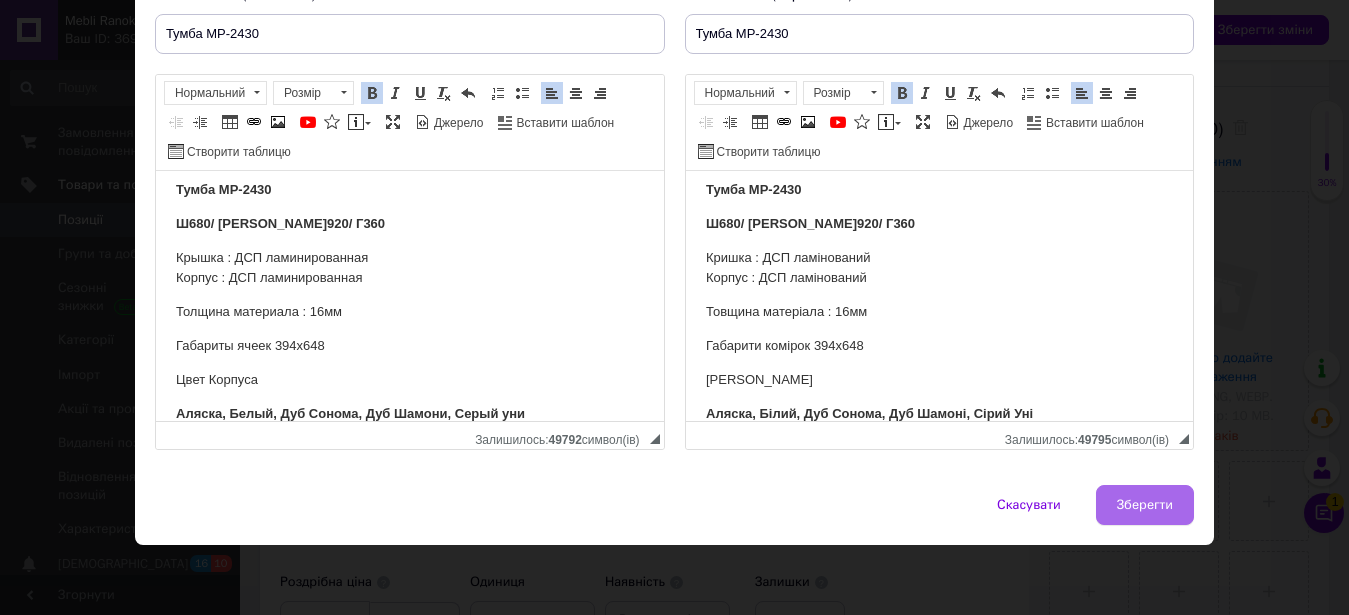 type on "Тумба МР-2430" 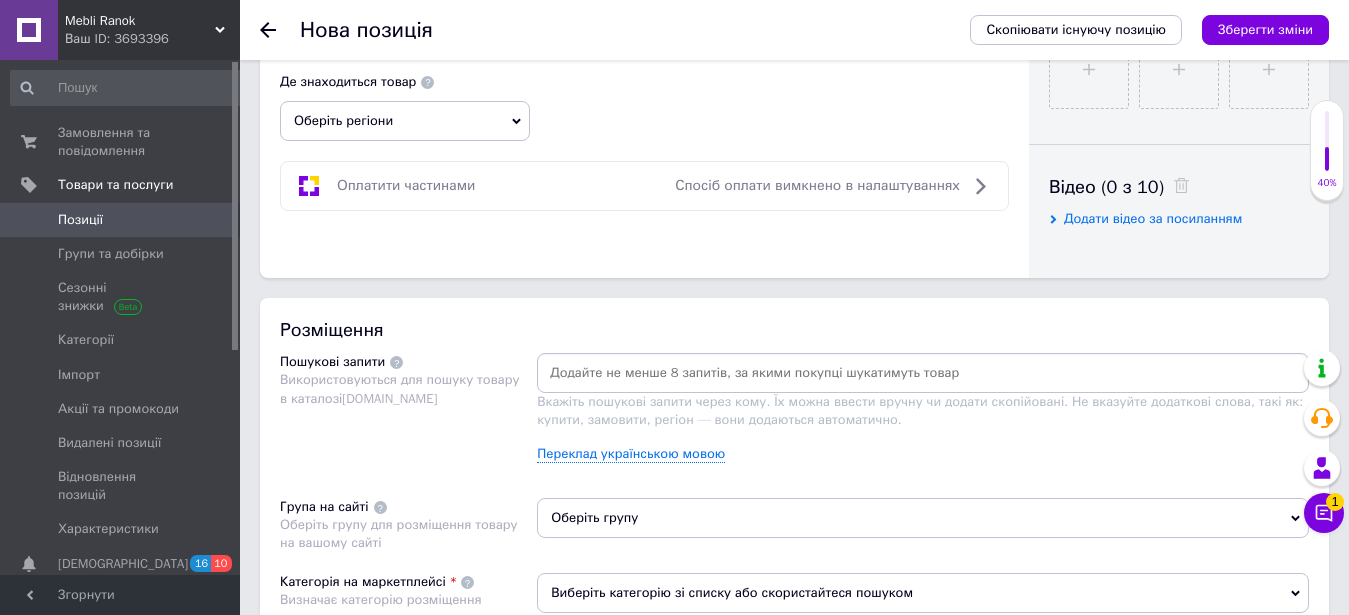 scroll, scrollTop: 714, scrollLeft: 0, axis: vertical 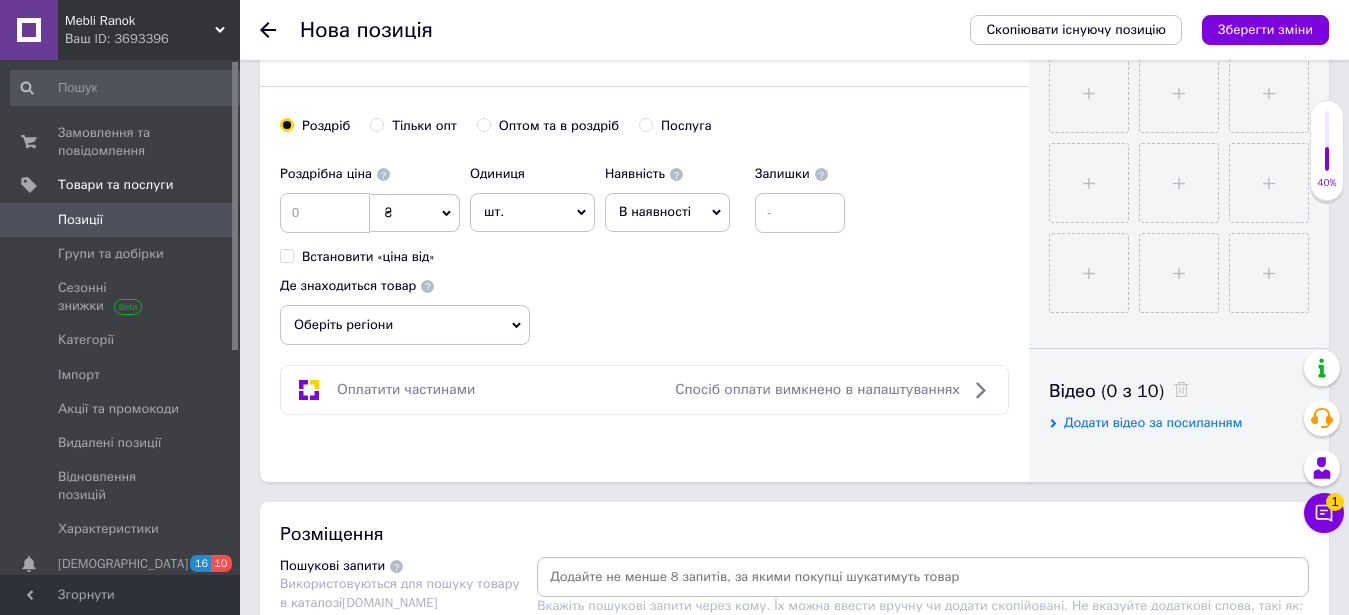 click 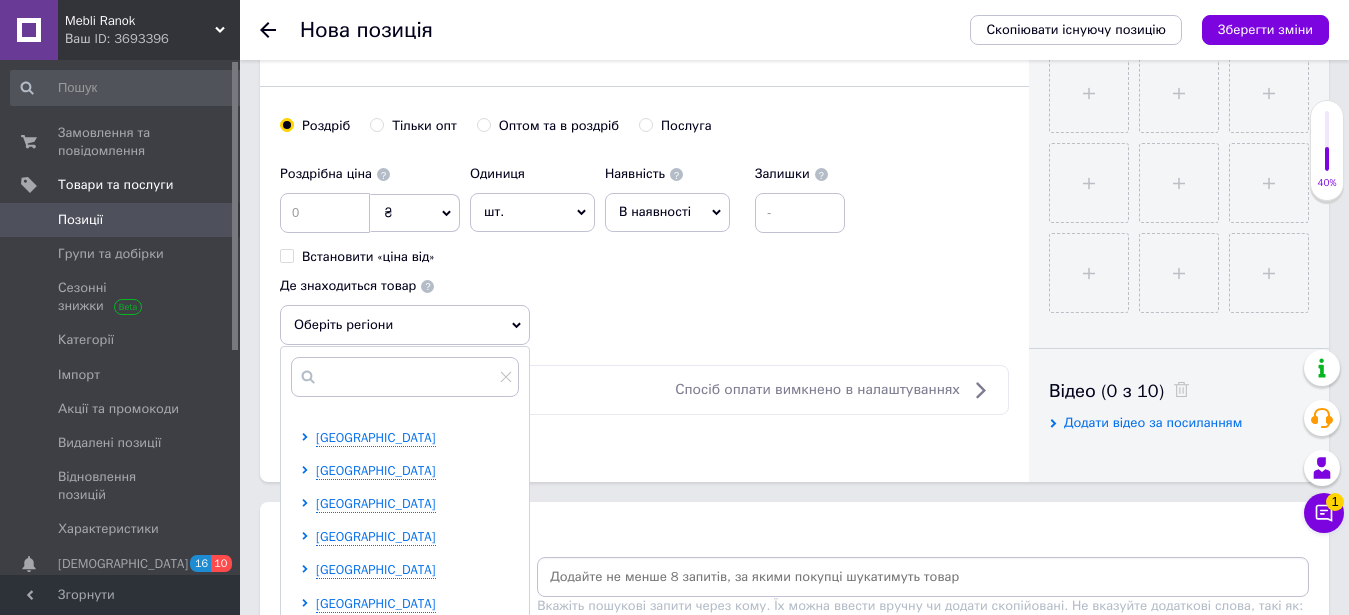 scroll, scrollTop: 204, scrollLeft: 0, axis: vertical 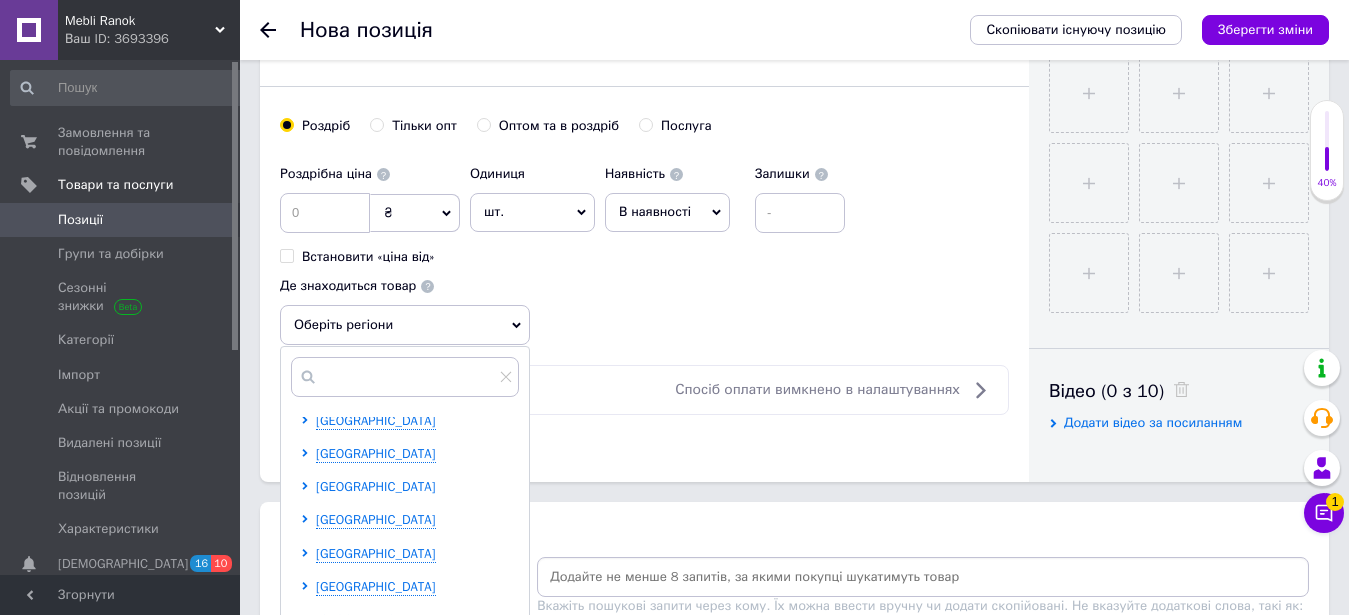 click on "[GEOGRAPHIC_DATA]" at bounding box center (376, 486) 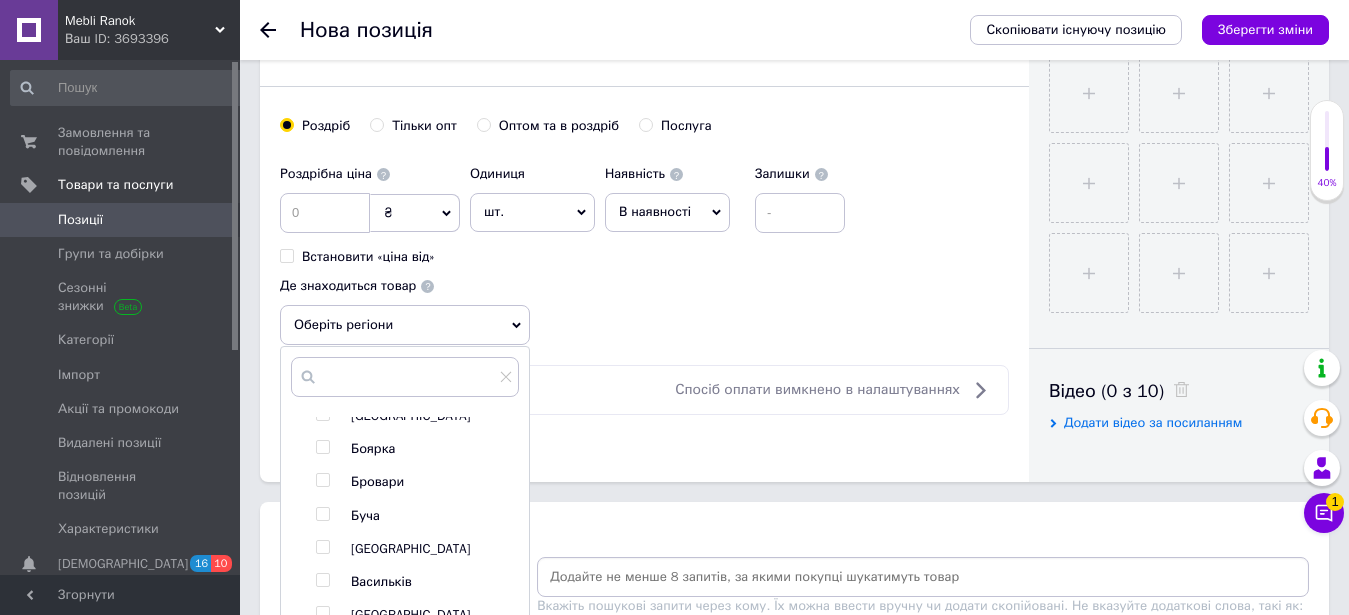 scroll, scrollTop: 510, scrollLeft: 0, axis: vertical 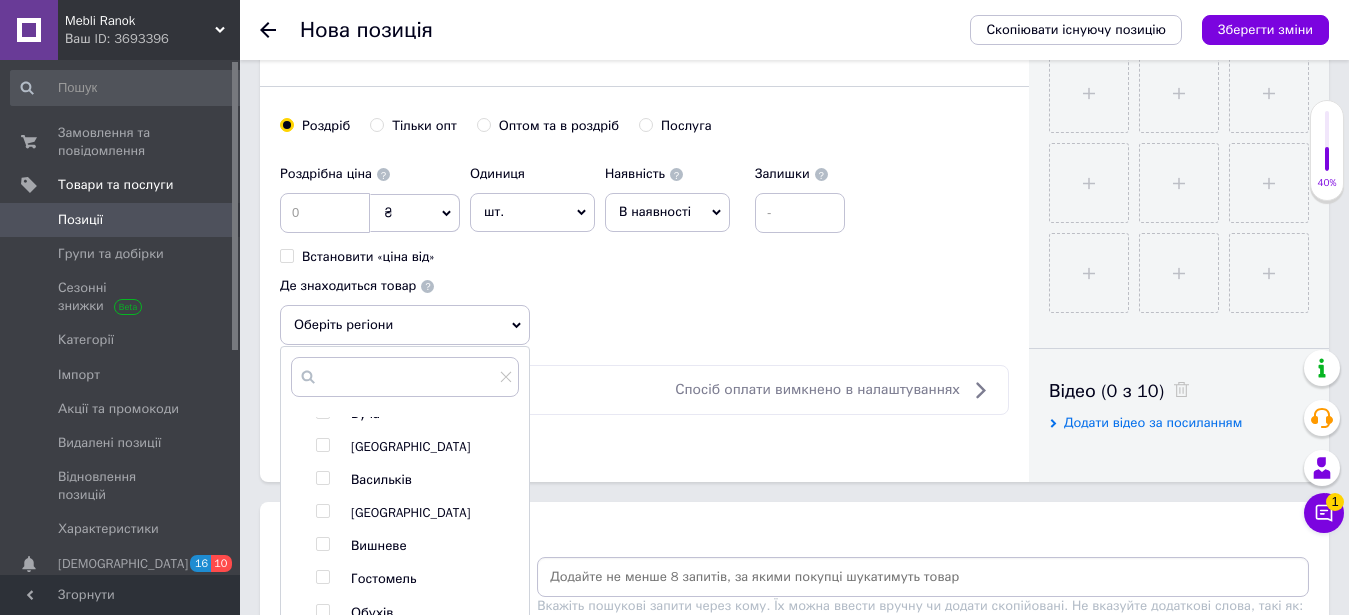 click at bounding box center (322, 445) 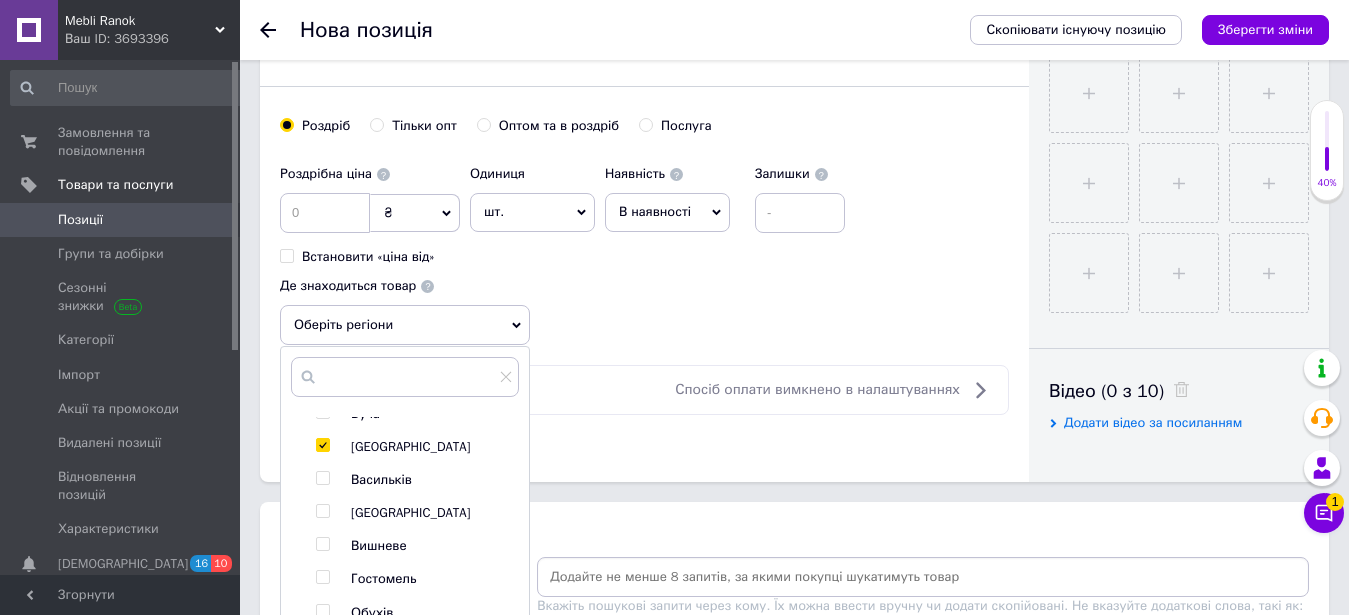 checkbox on "true" 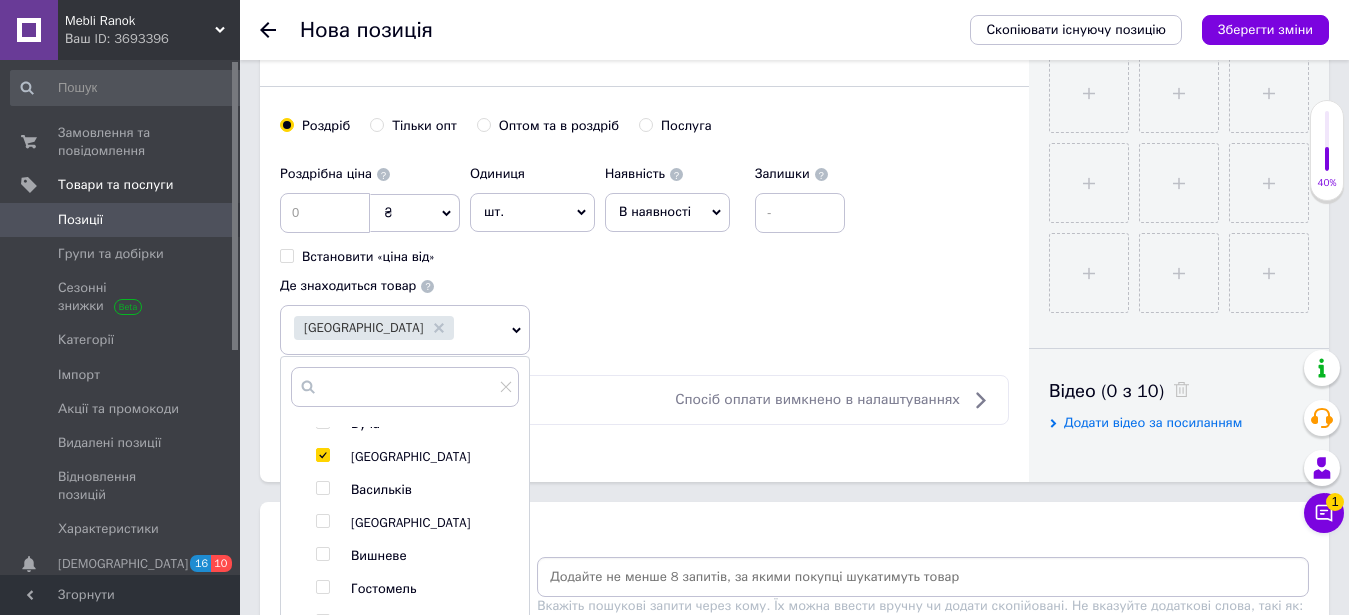 scroll, scrollTop: 1326, scrollLeft: 0, axis: vertical 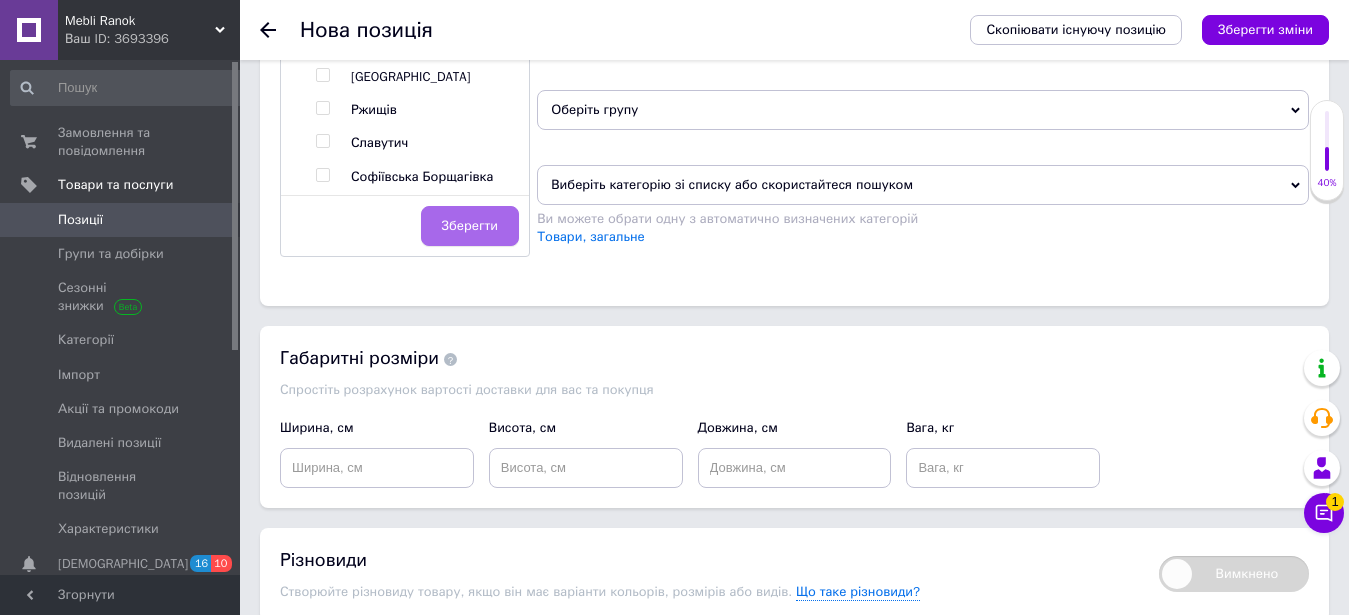 click on "Зберегти" at bounding box center (470, 226) 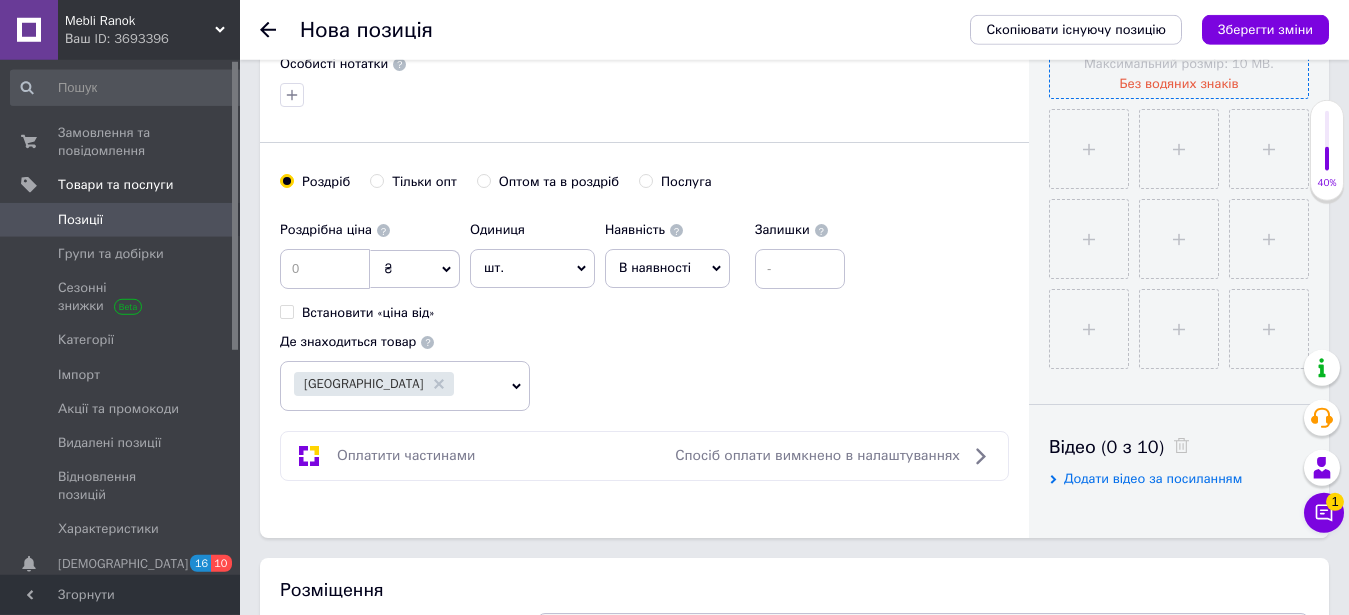 scroll, scrollTop: 612, scrollLeft: 0, axis: vertical 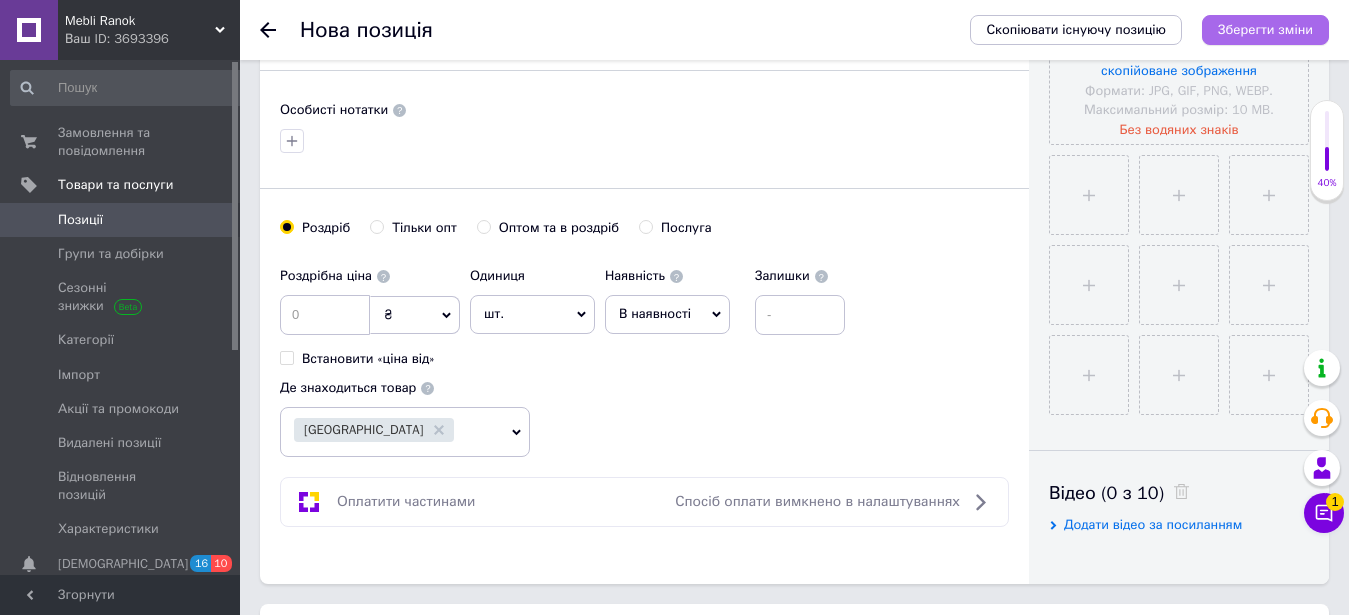 click on "Зберегти зміни" at bounding box center (1265, 30) 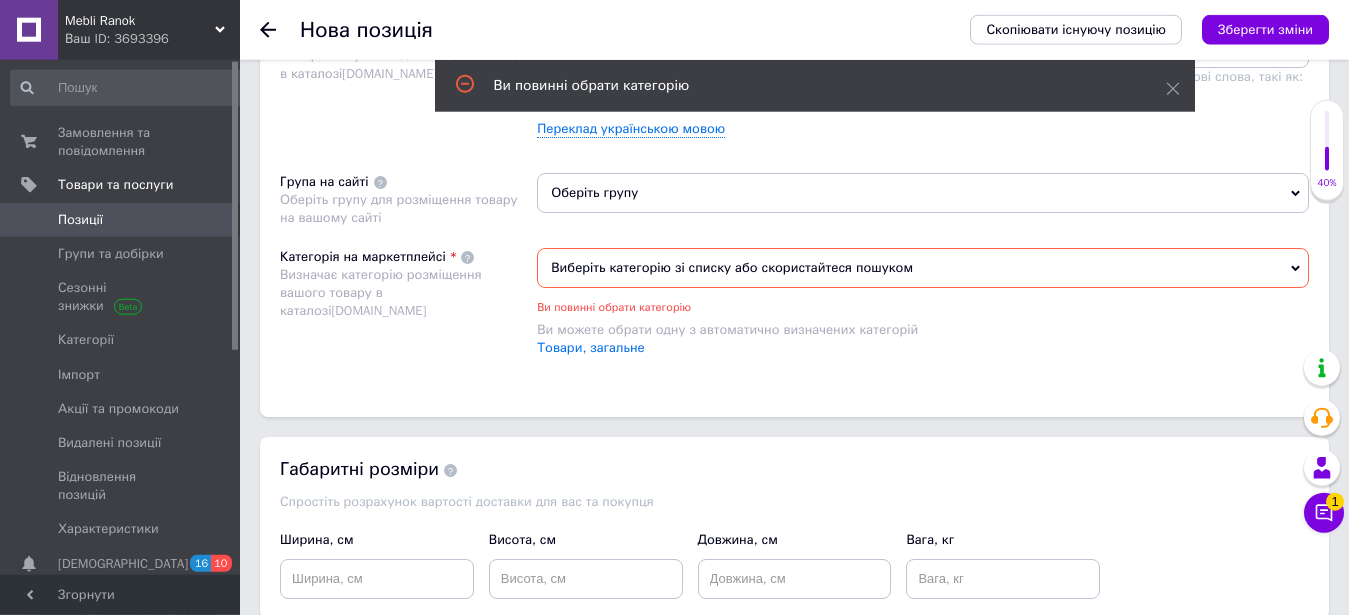 scroll, scrollTop: 1141, scrollLeft: 0, axis: vertical 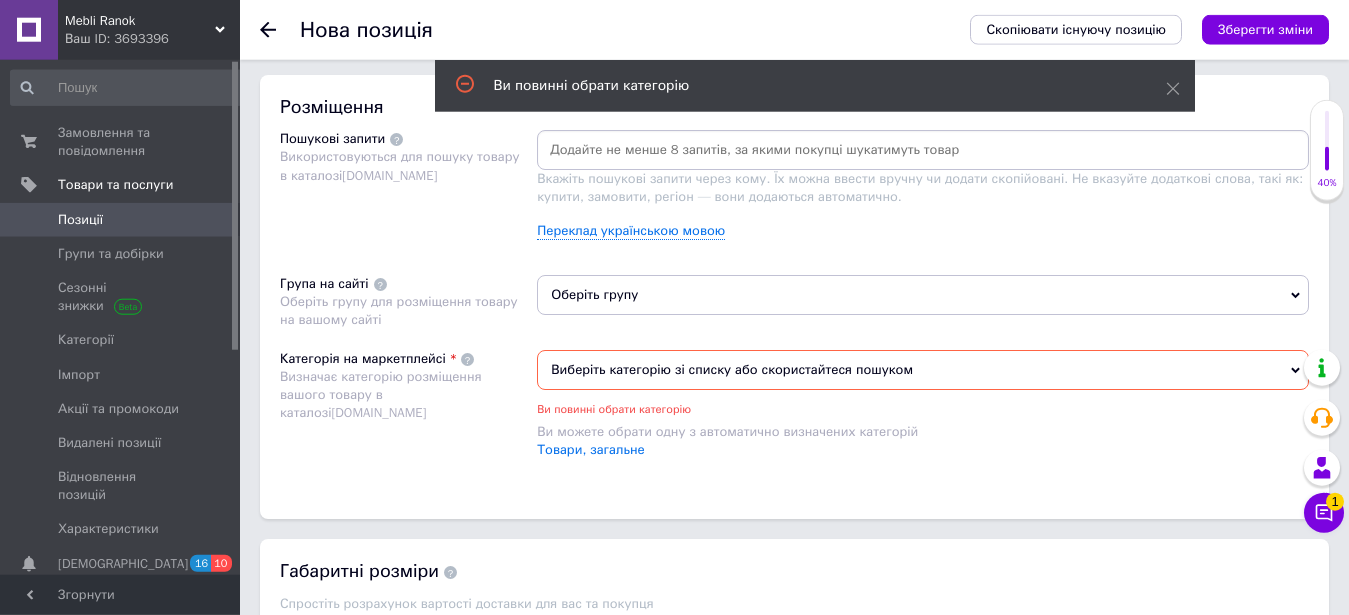 click 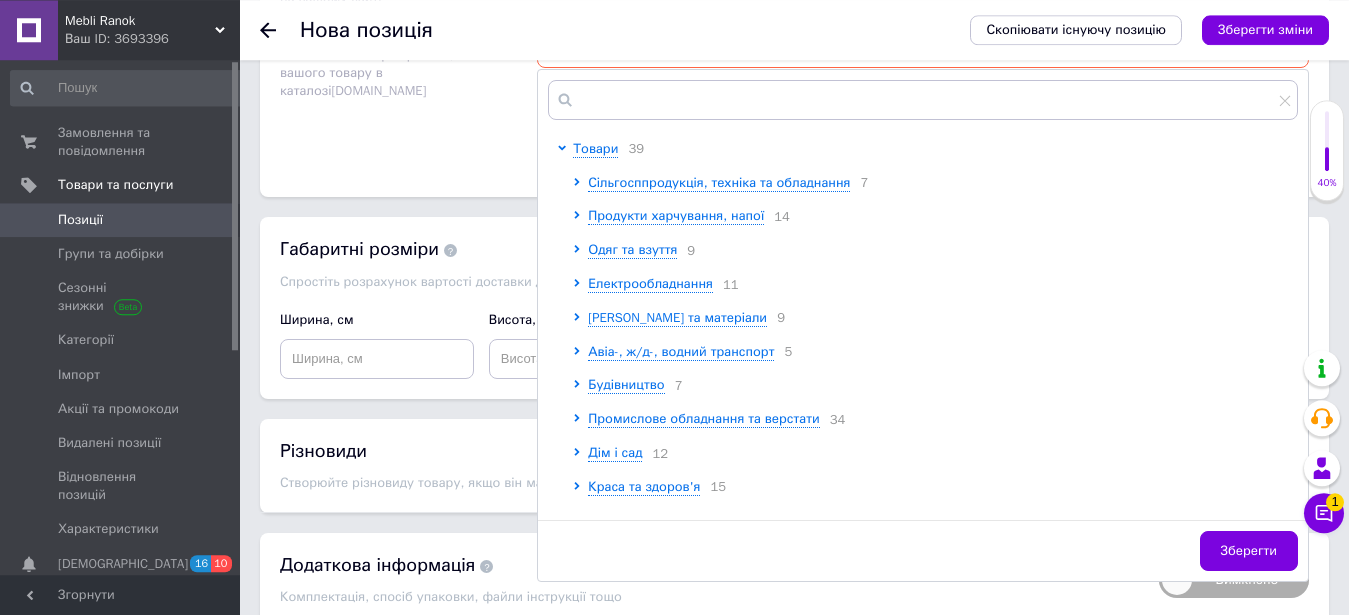 scroll, scrollTop: 1549, scrollLeft: 0, axis: vertical 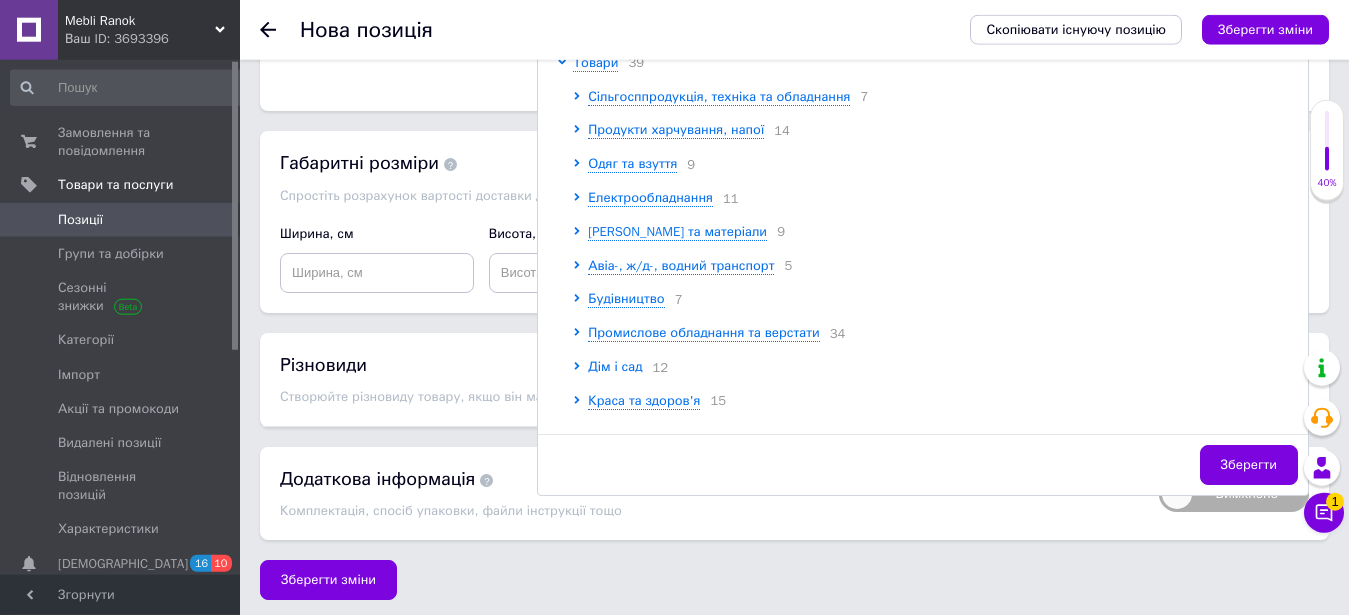 click on "Дім і сад" at bounding box center (615, 366) 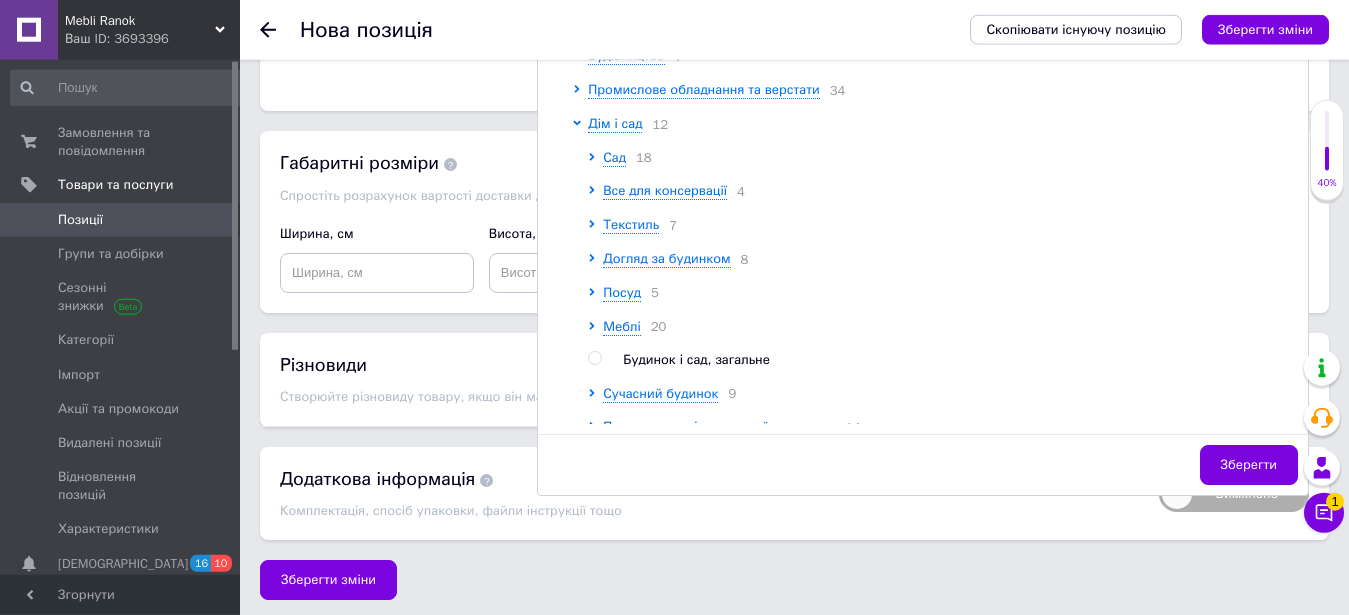scroll, scrollTop: 408, scrollLeft: 0, axis: vertical 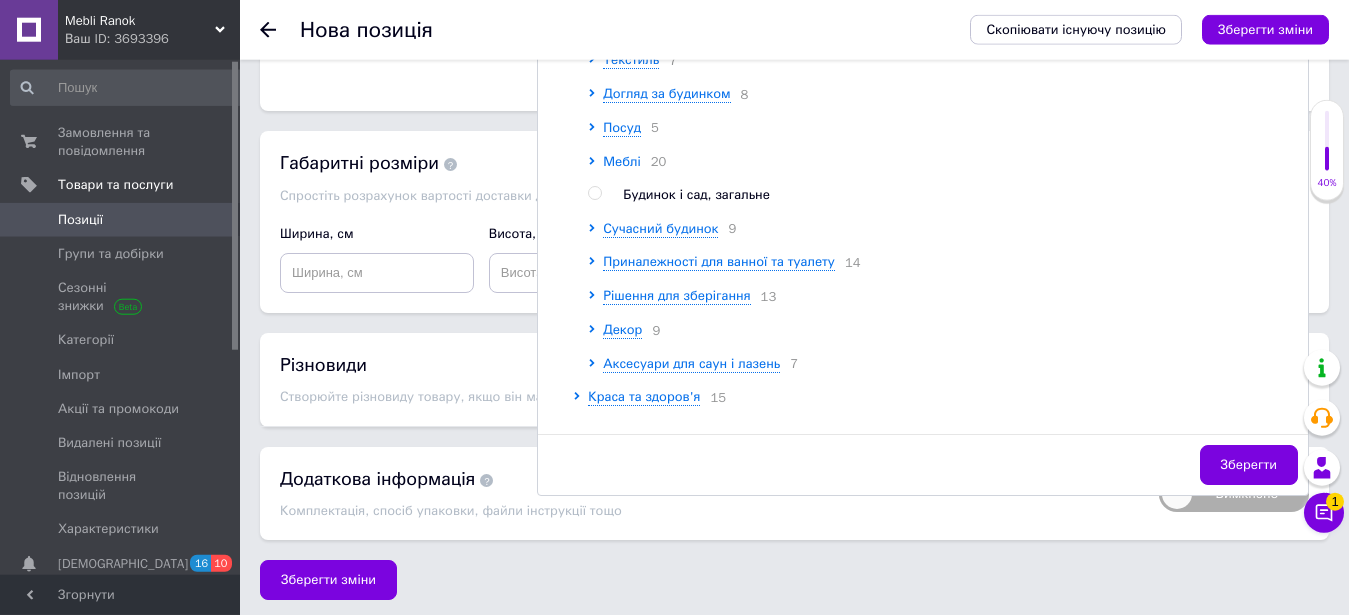 click on "Меблі" at bounding box center [622, 161] 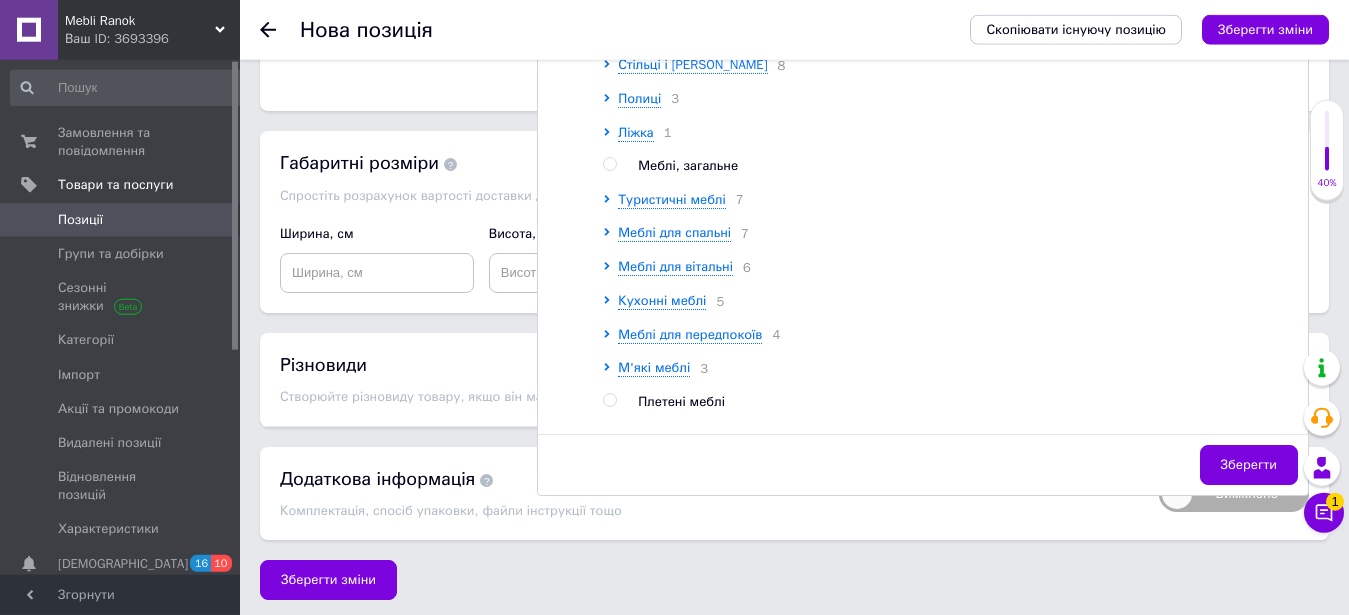 scroll, scrollTop: 816, scrollLeft: 0, axis: vertical 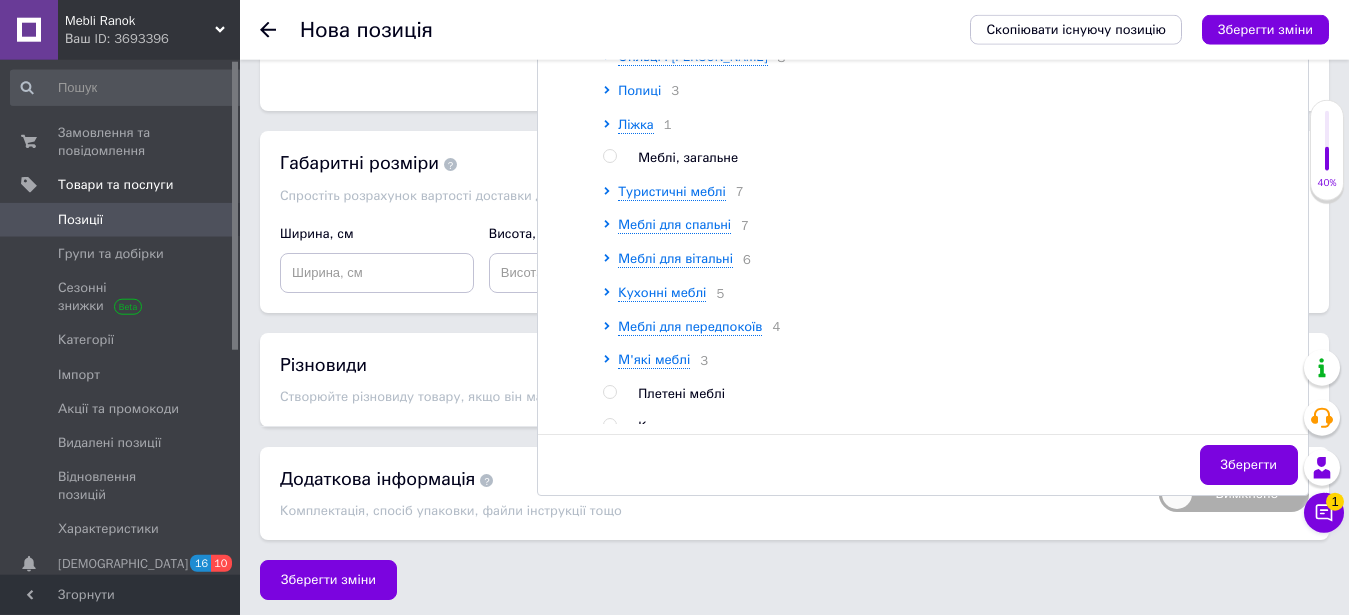 click on "Полиці" at bounding box center [639, 90] 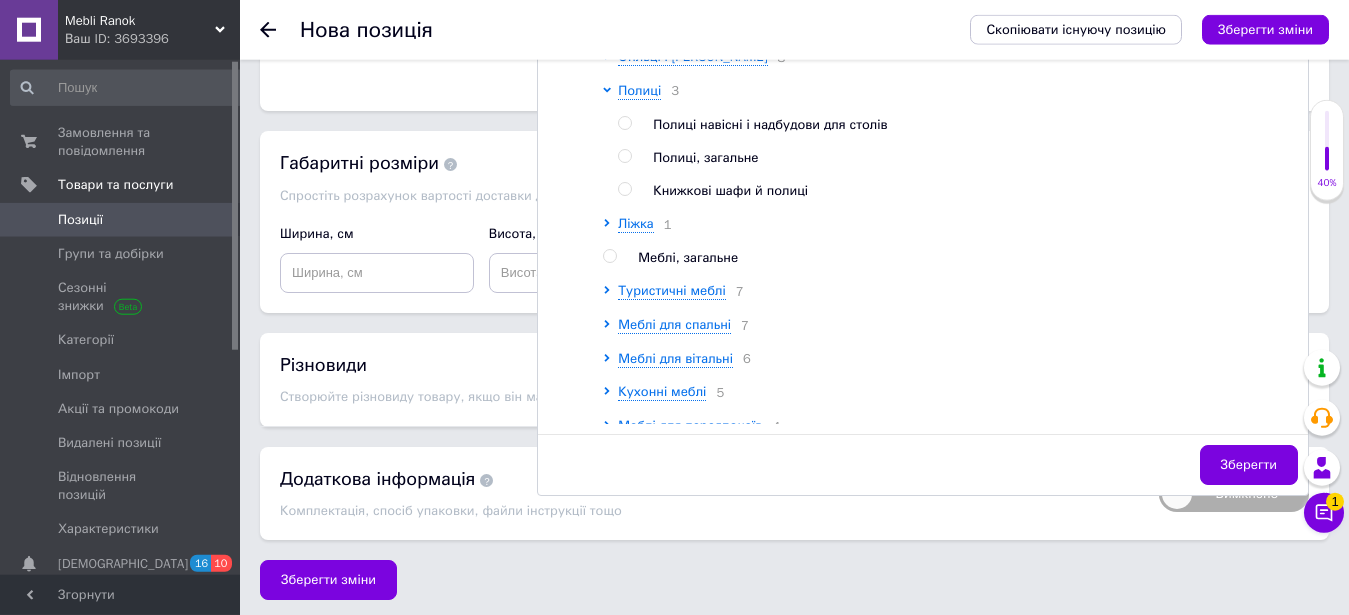 click at bounding box center [624, 156] 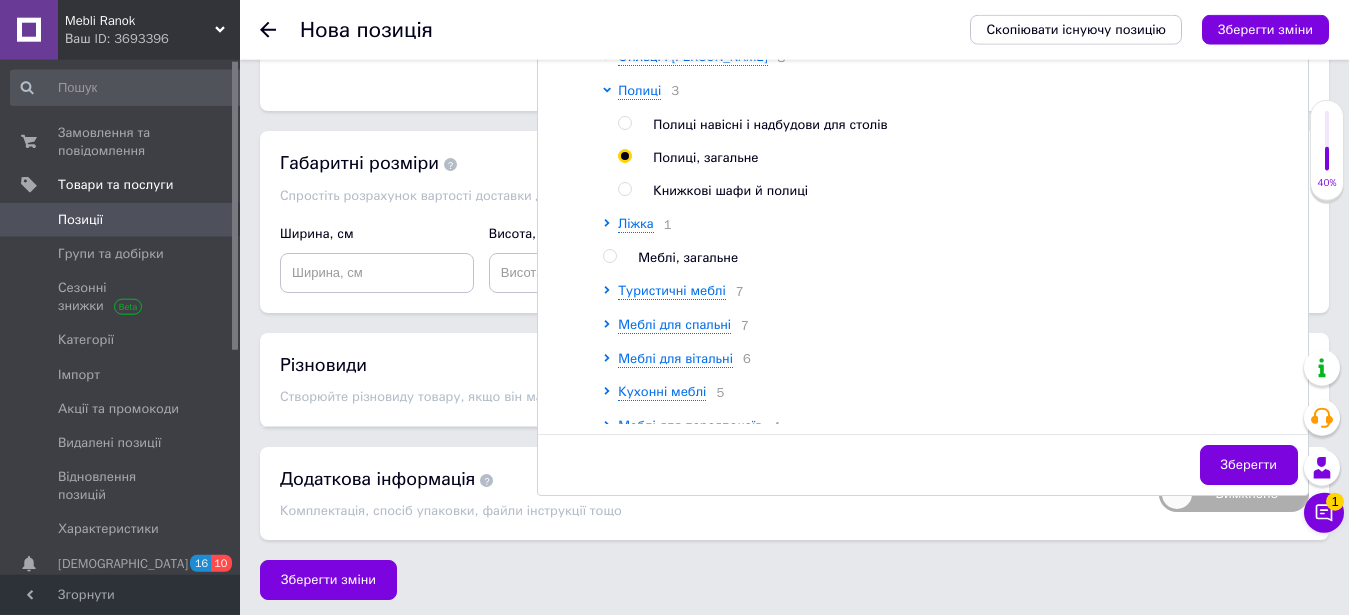 radio on "true" 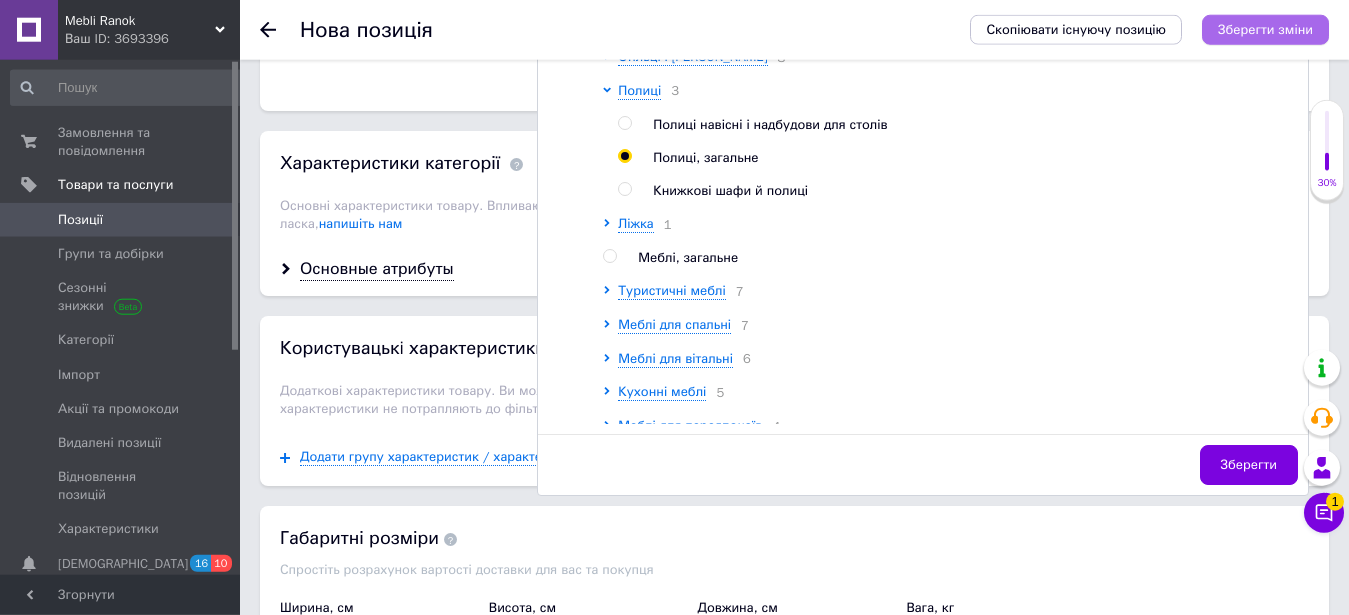 click on "Зберегти зміни" at bounding box center [1265, 29] 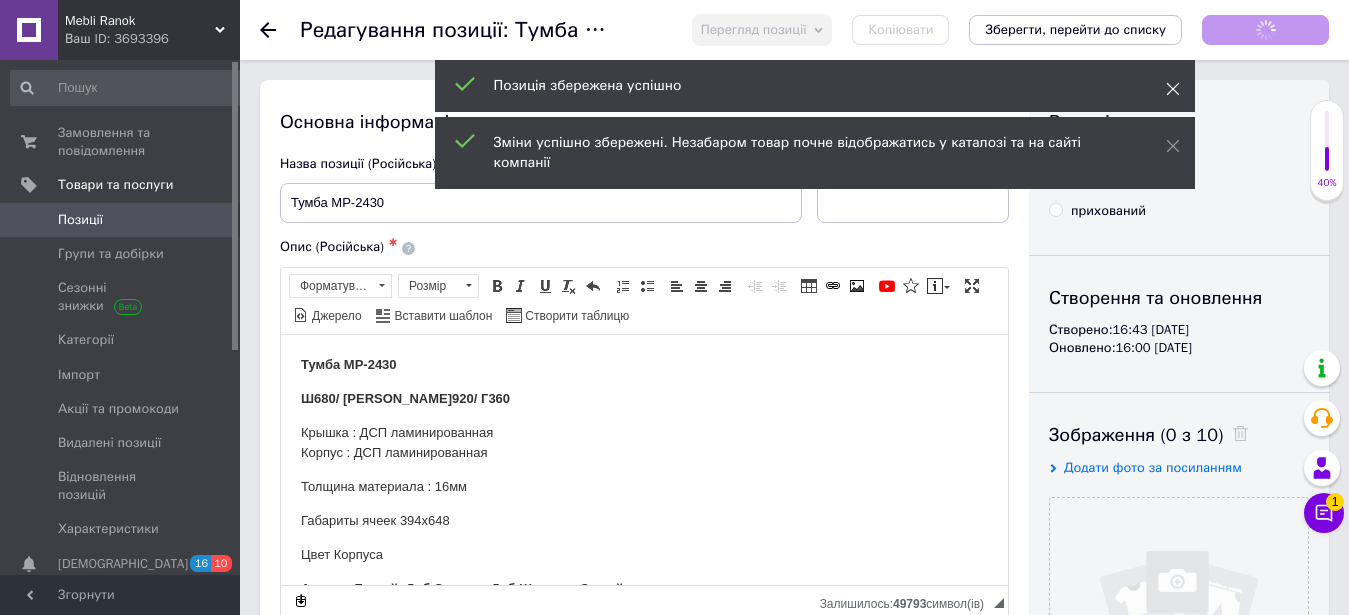 scroll, scrollTop: 0, scrollLeft: 0, axis: both 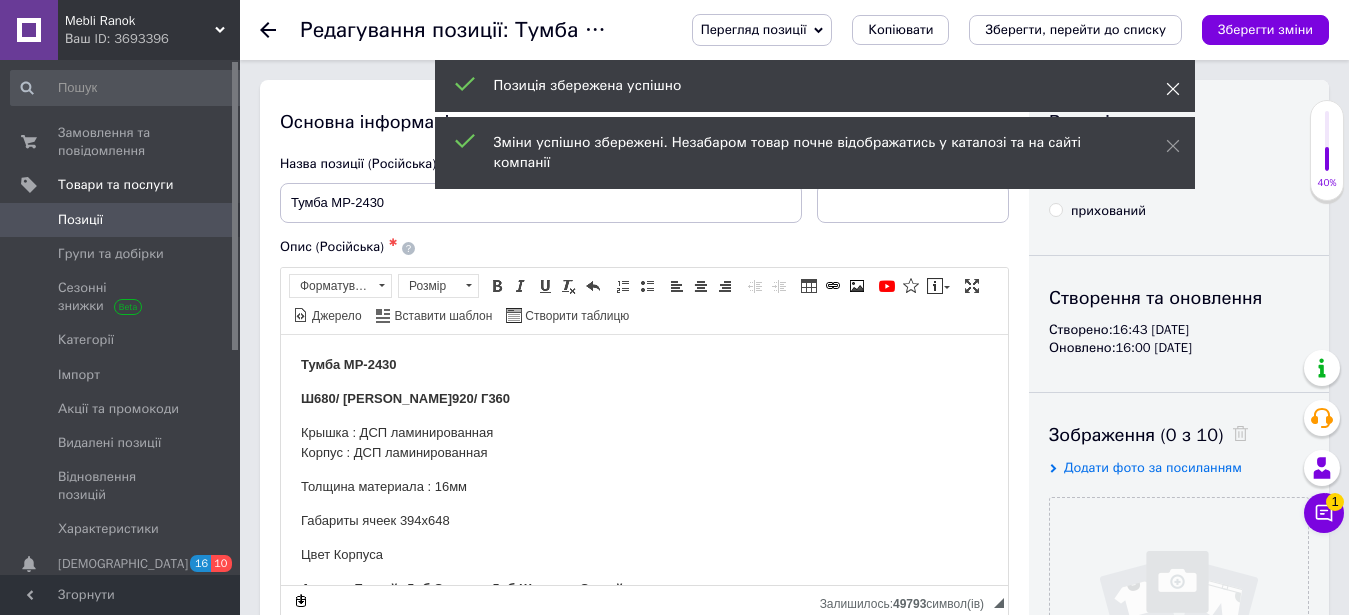 click at bounding box center (1173, 89) 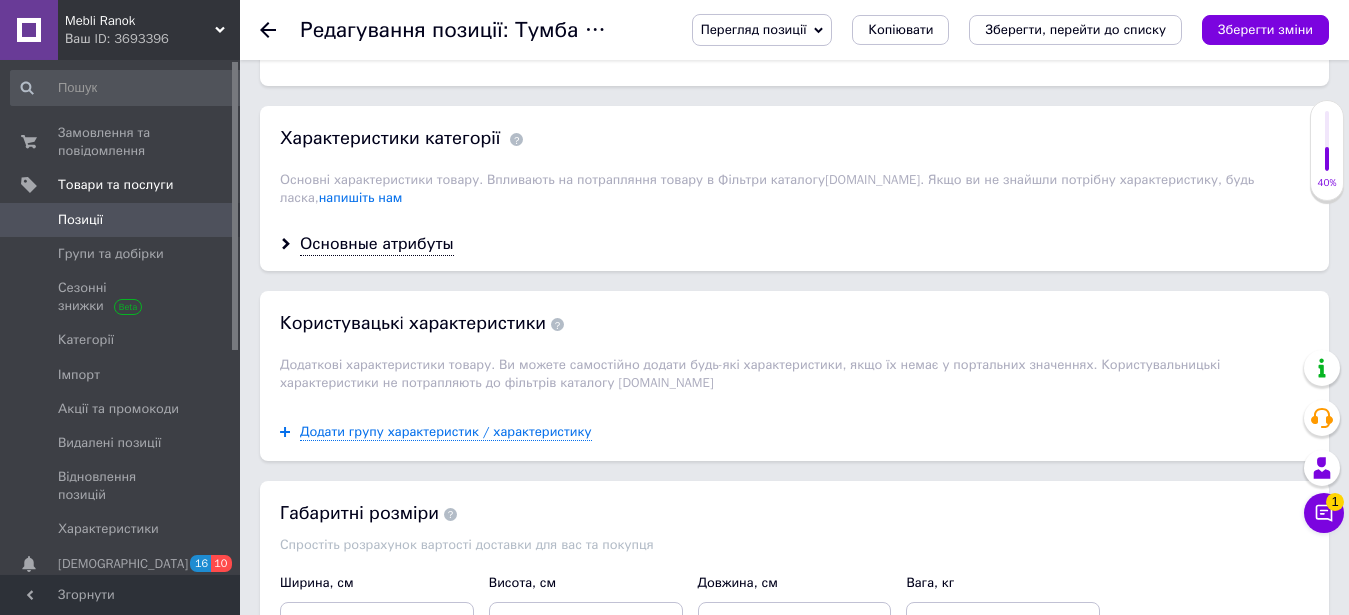 scroll, scrollTop: 1428, scrollLeft: 0, axis: vertical 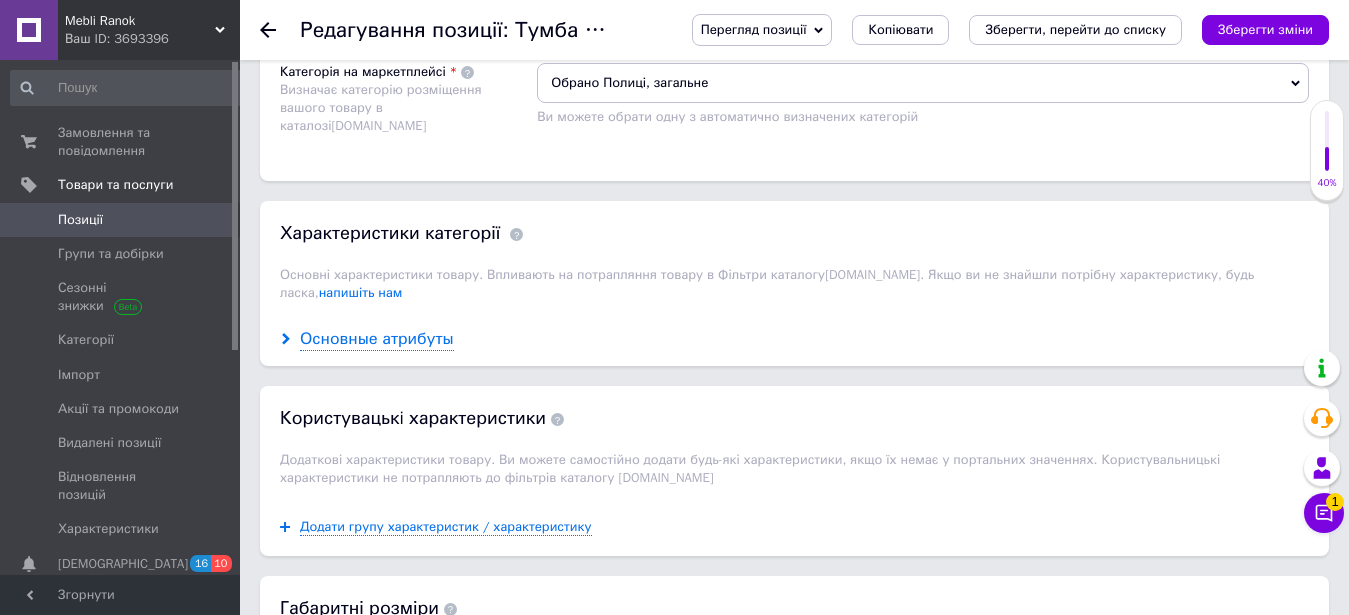 click on "Основные атрибуты" at bounding box center (377, 339) 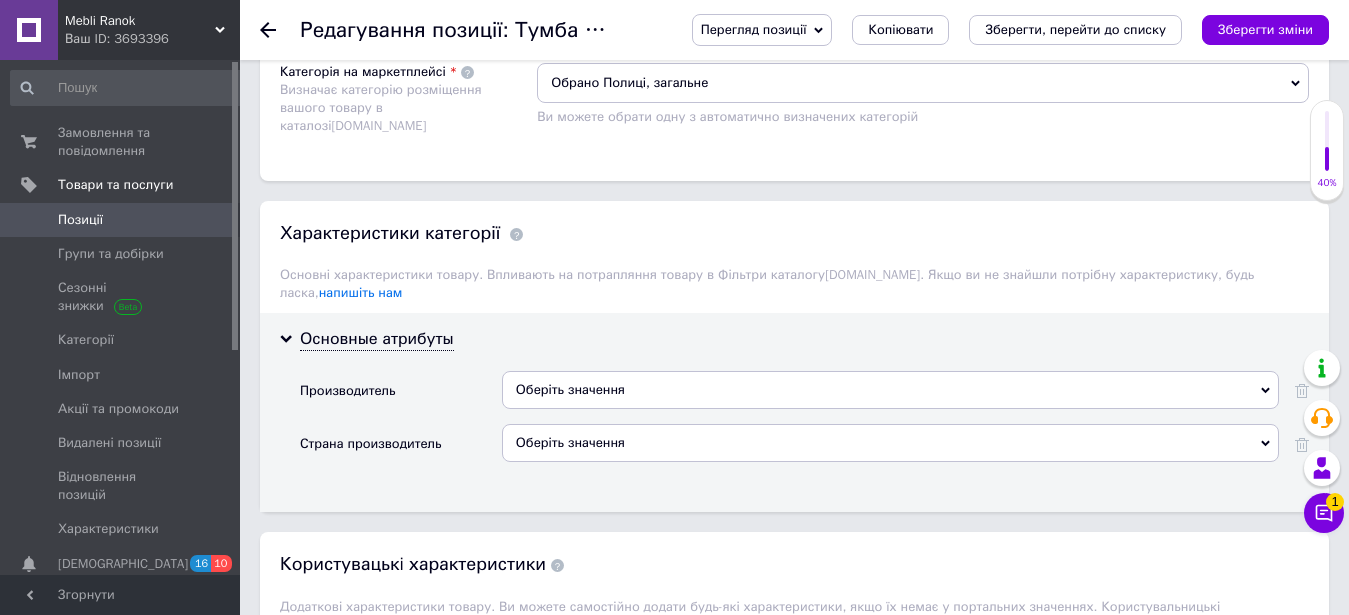 click on "Оберіть значення" at bounding box center [890, 390] 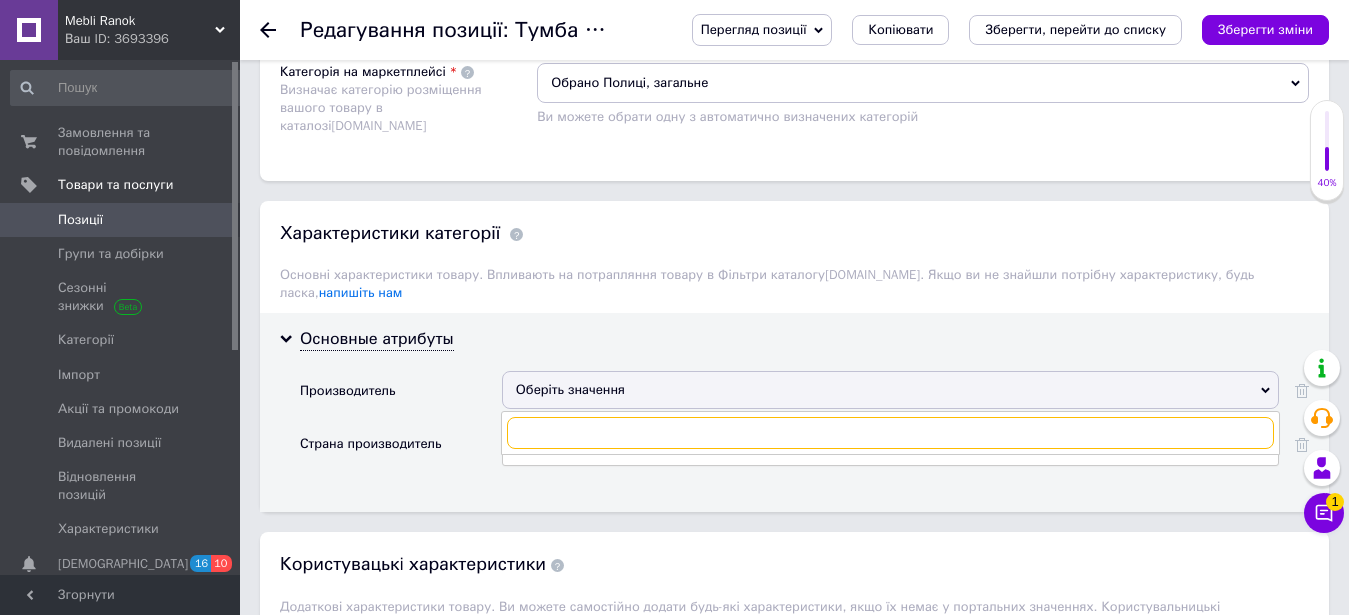click at bounding box center (890, 433) 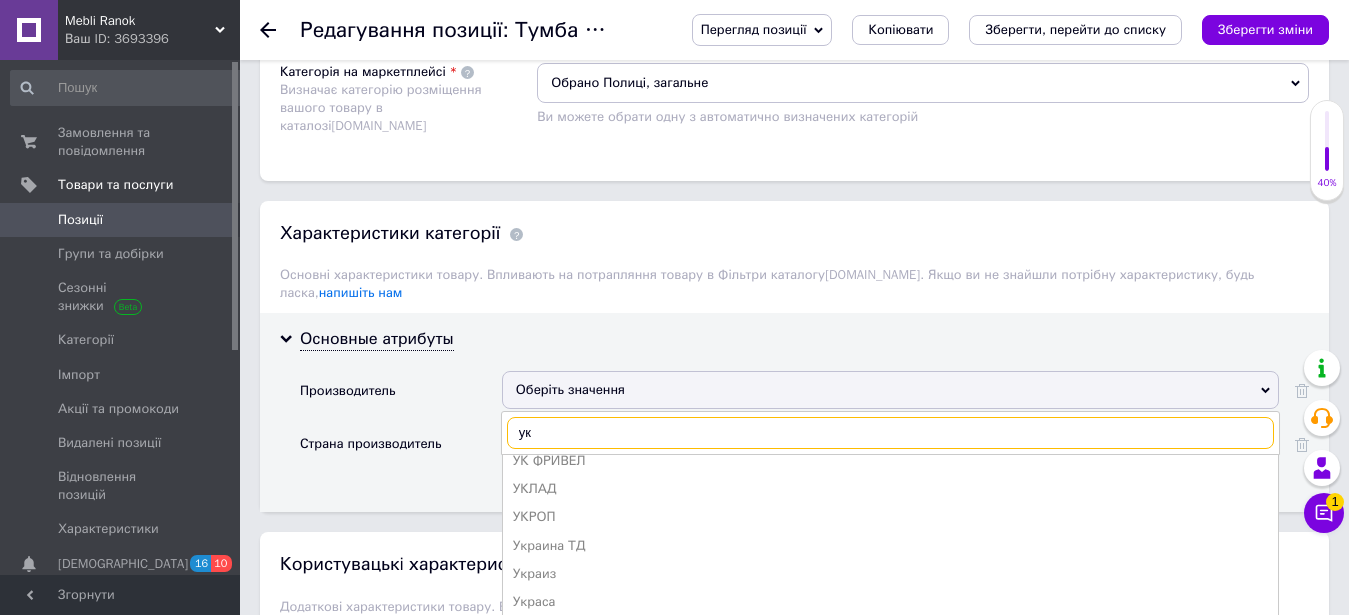 scroll, scrollTop: 306, scrollLeft: 0, axis: vertical 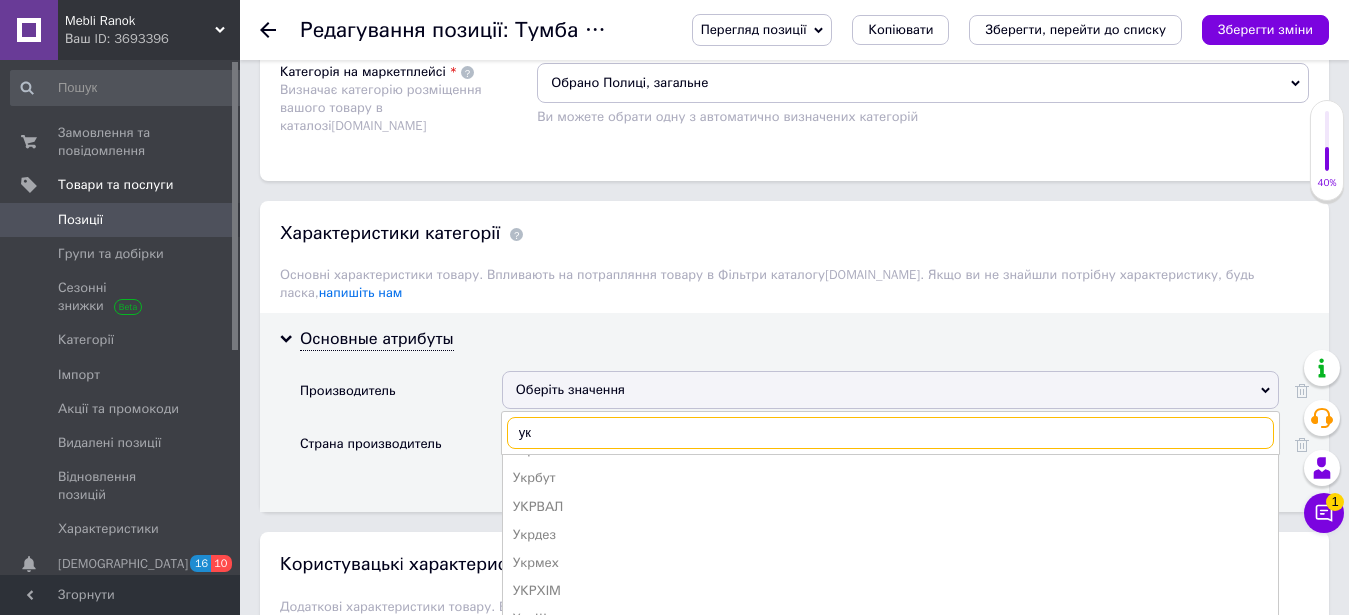 type on "у" 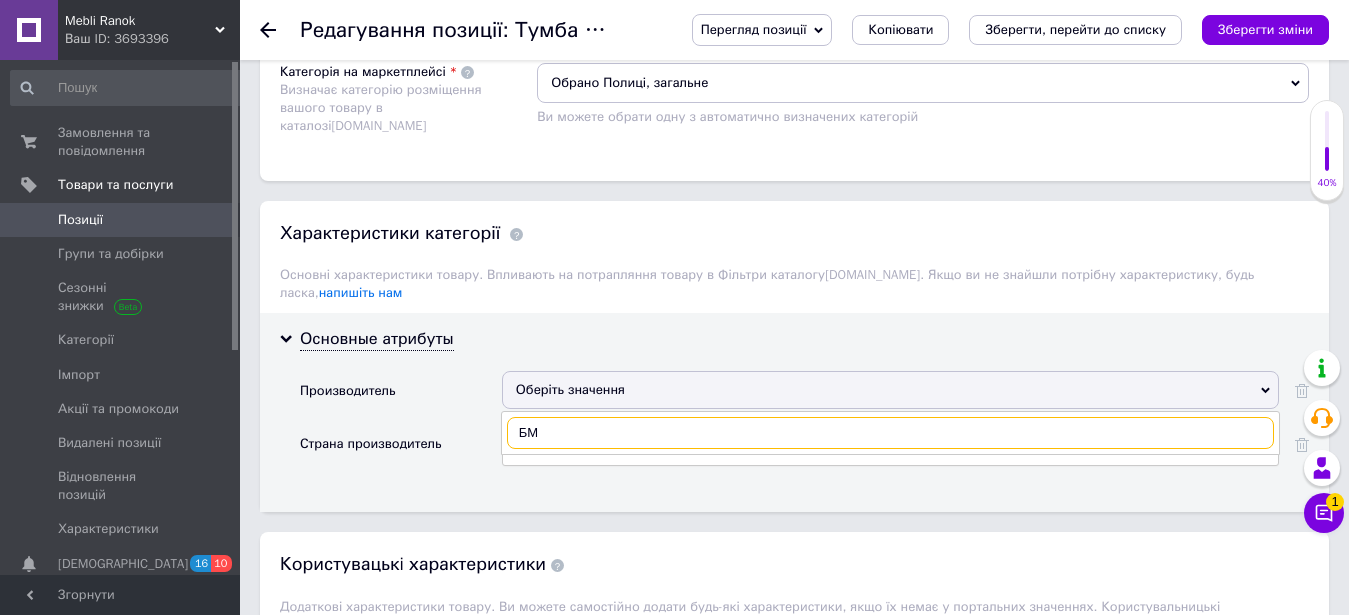 scroll, scrollTop: 0, scrollLeft: 0, axis: both 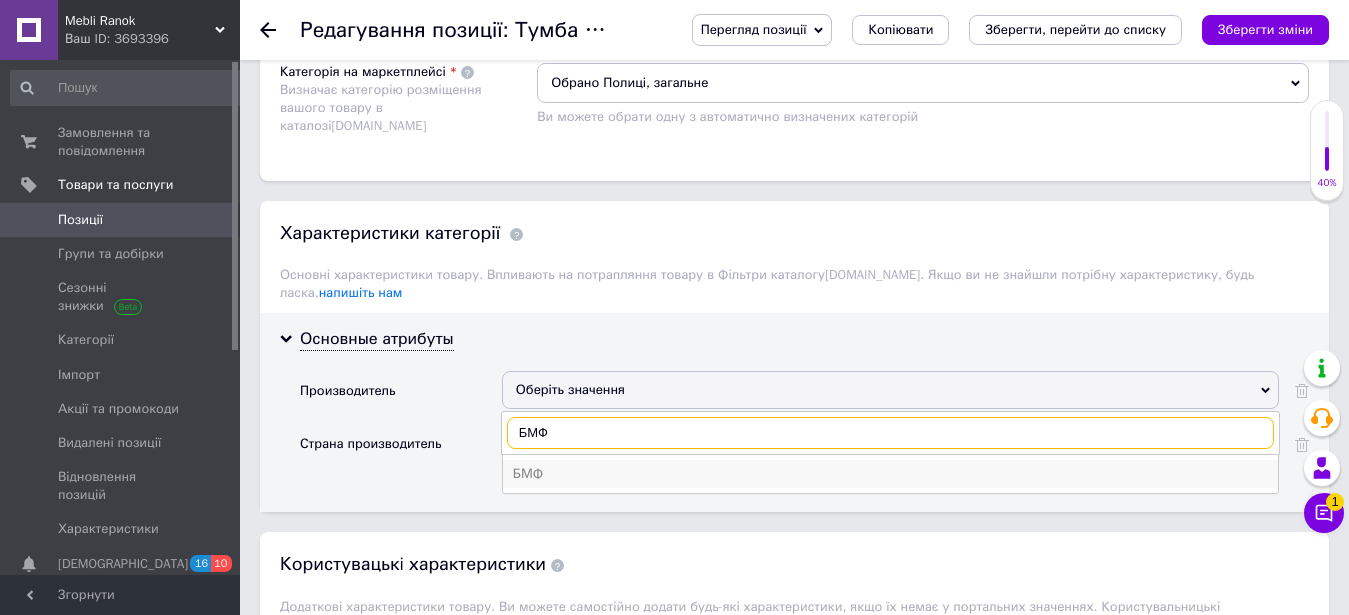 type on "БМФ" 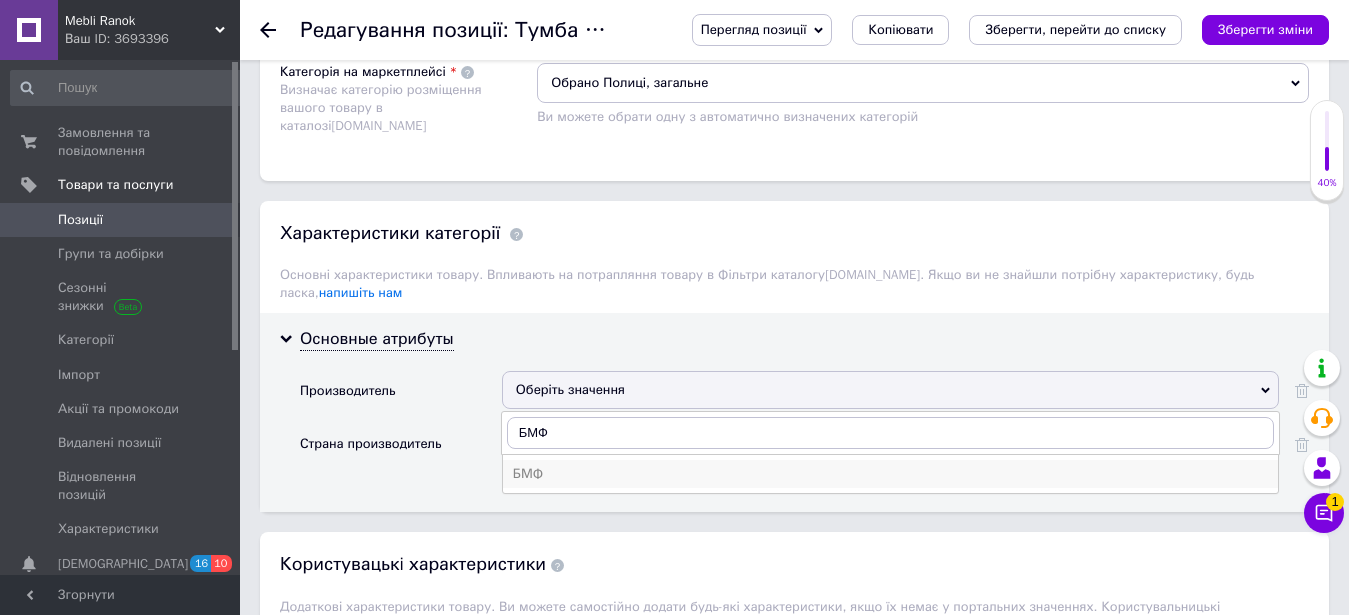 click on "БМФ" at bounding box center [890, 474] 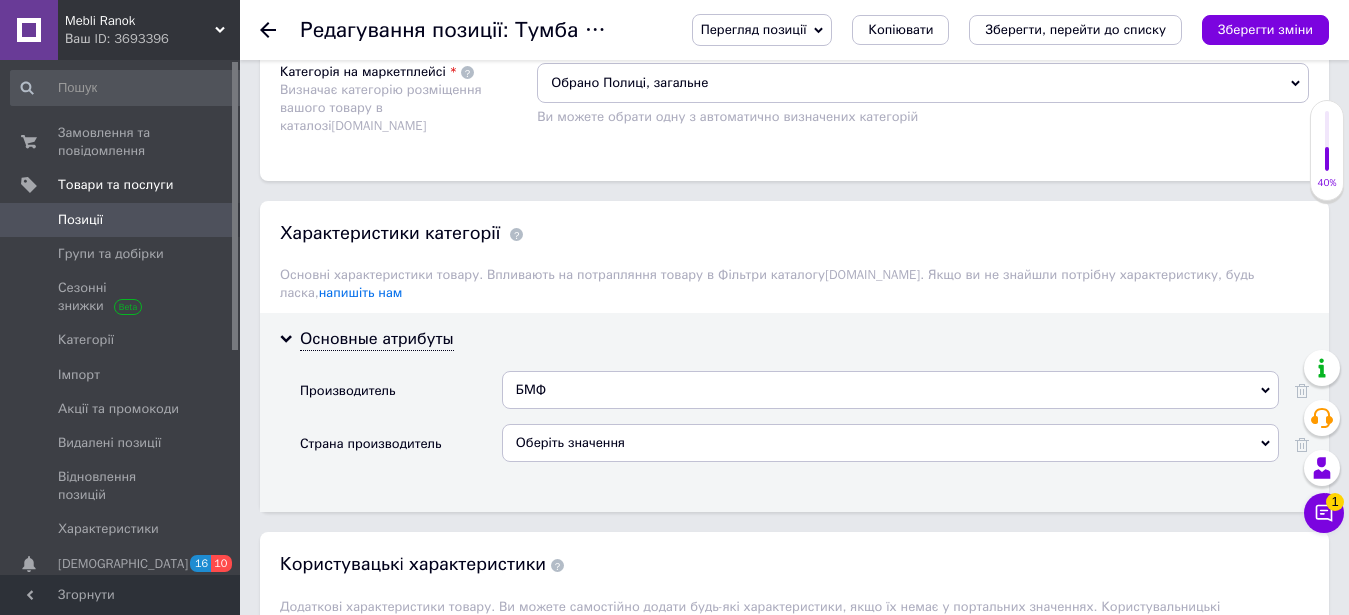 click 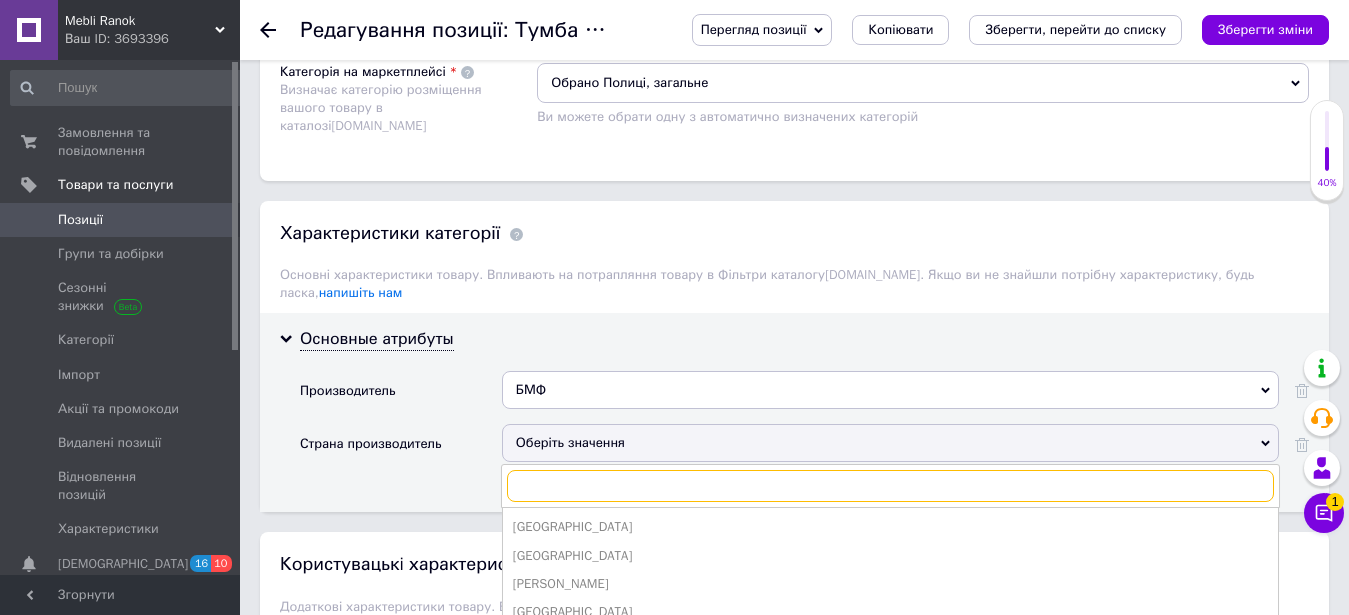 click at bounding box center (890, 486) 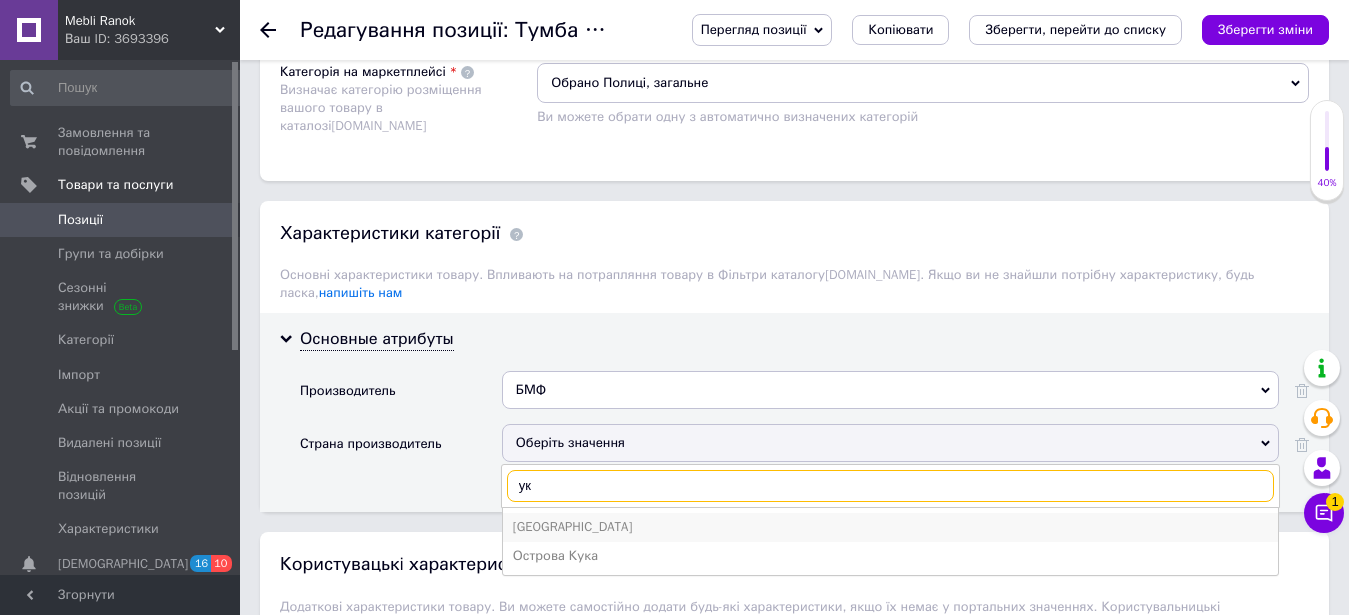 type on "ук" 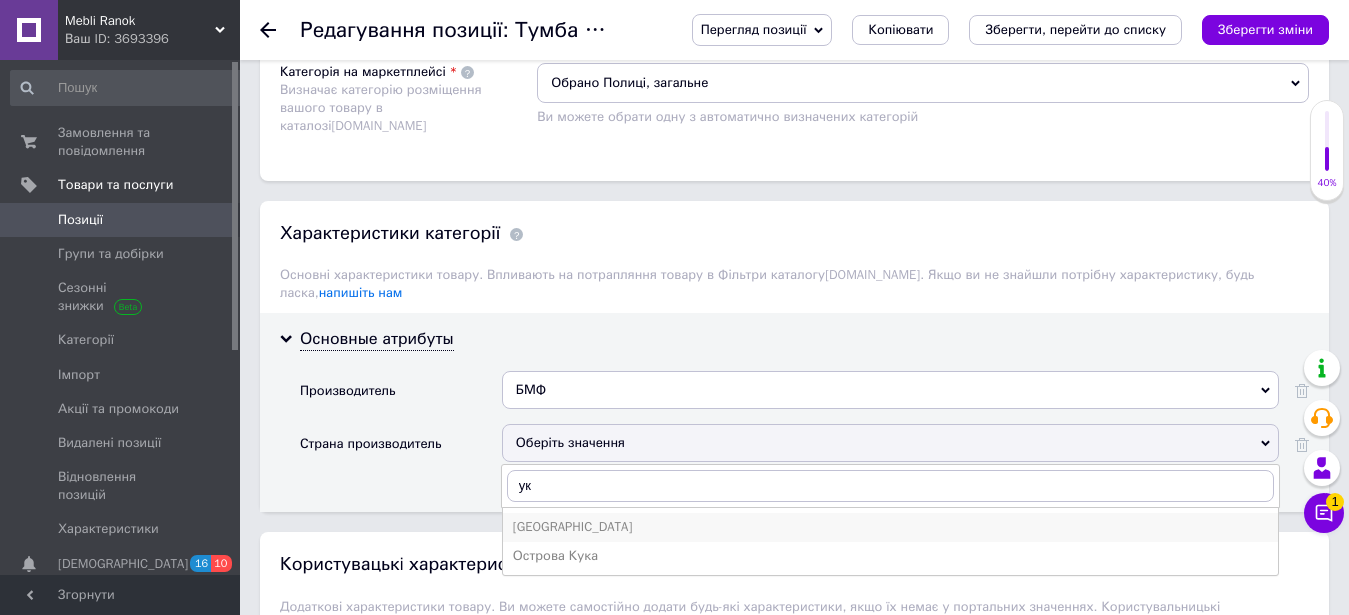 click on "[GEOGRAPHIC_DATA]" at bounding box center [890, 527] 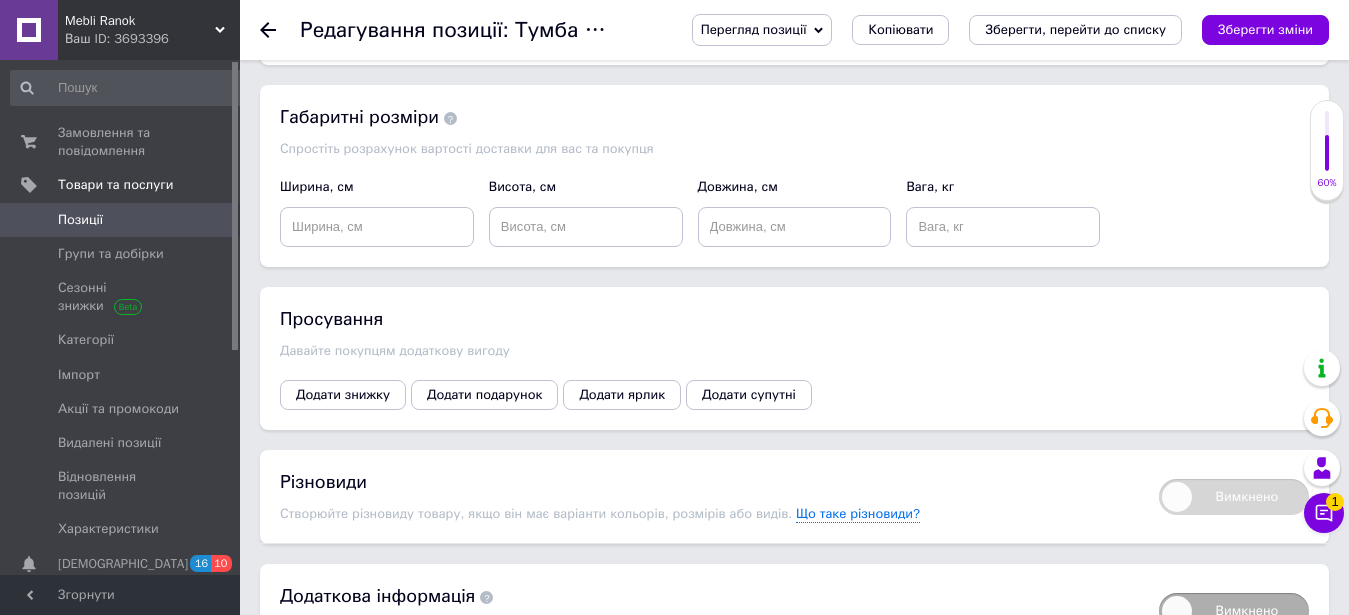 scroll, scrollTop: 2167, scrollLeft: 0, axis: vertical 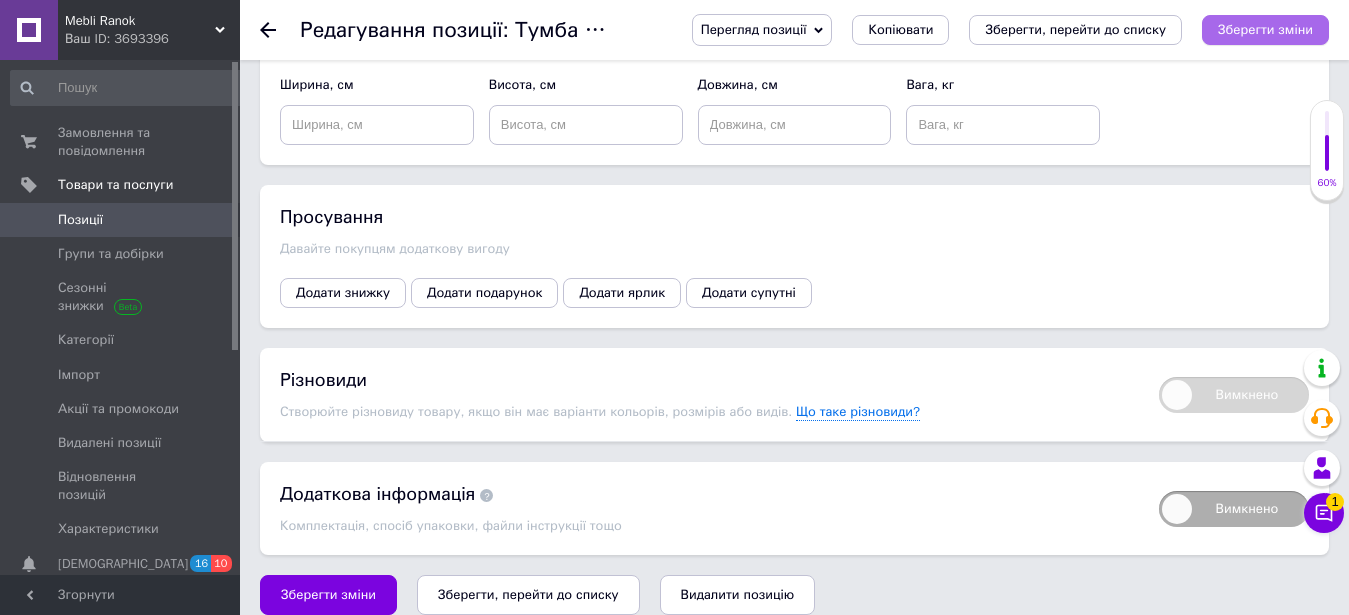 click on "Зберегти зміни" at bounding box center [1265, 29] 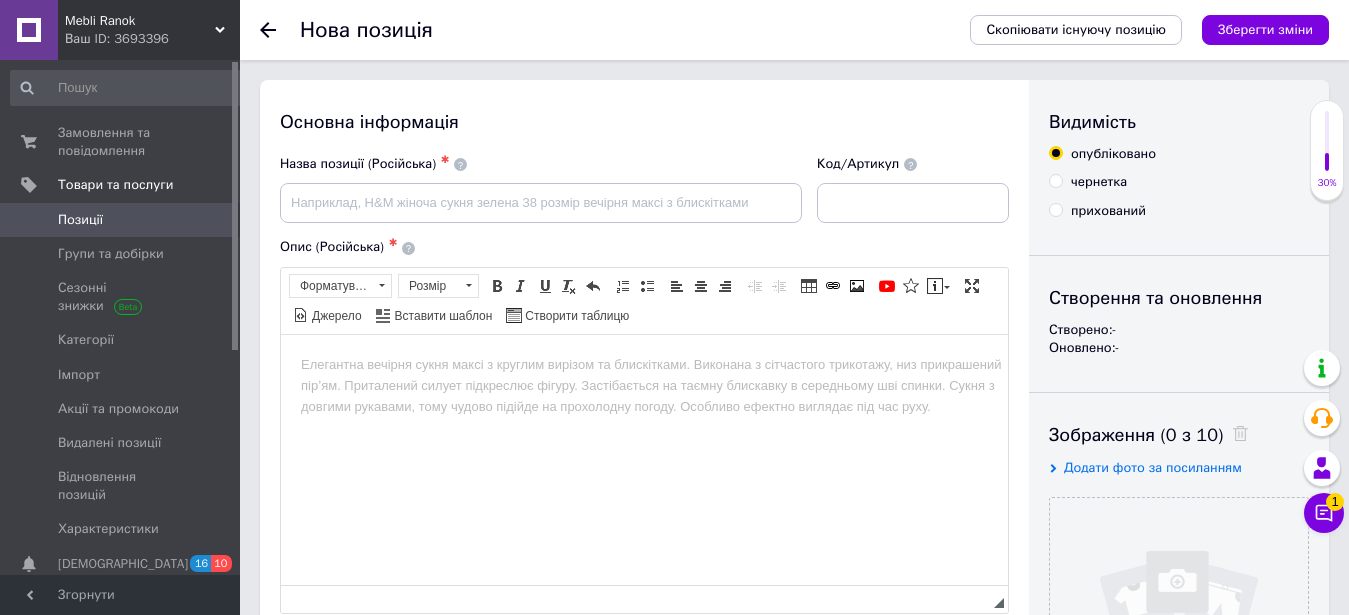 scroll, scrollTop: 0, scrollLeft: 0, axis: both 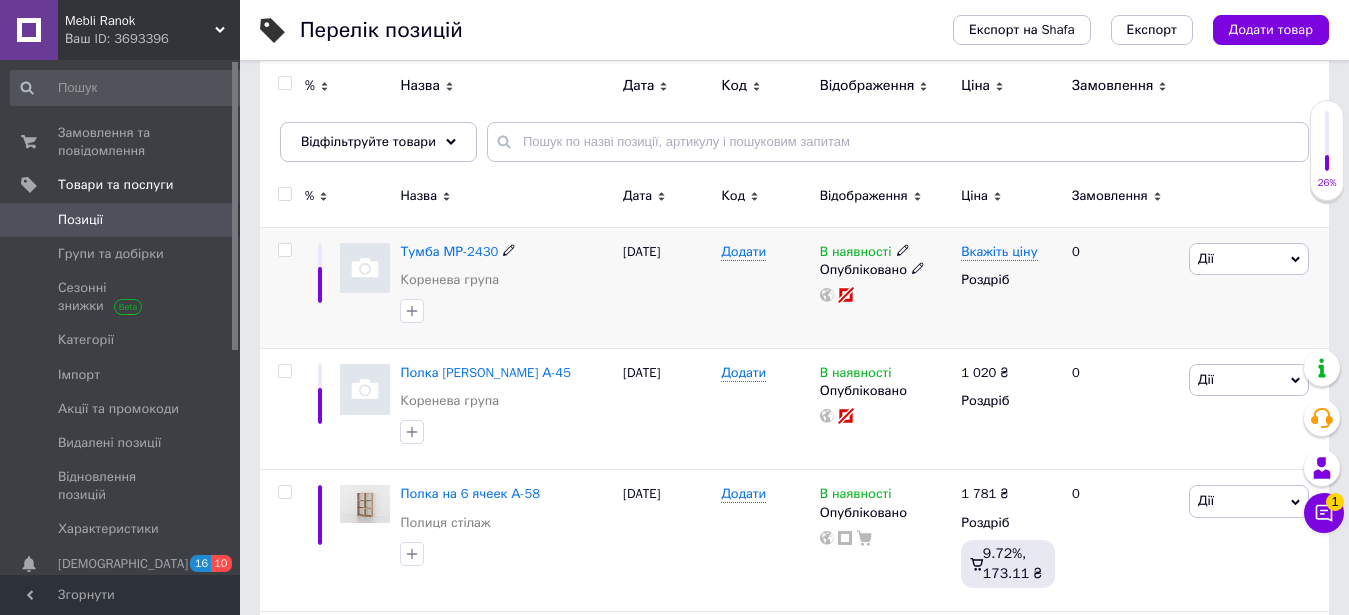 click at bounding box center (365, 268) 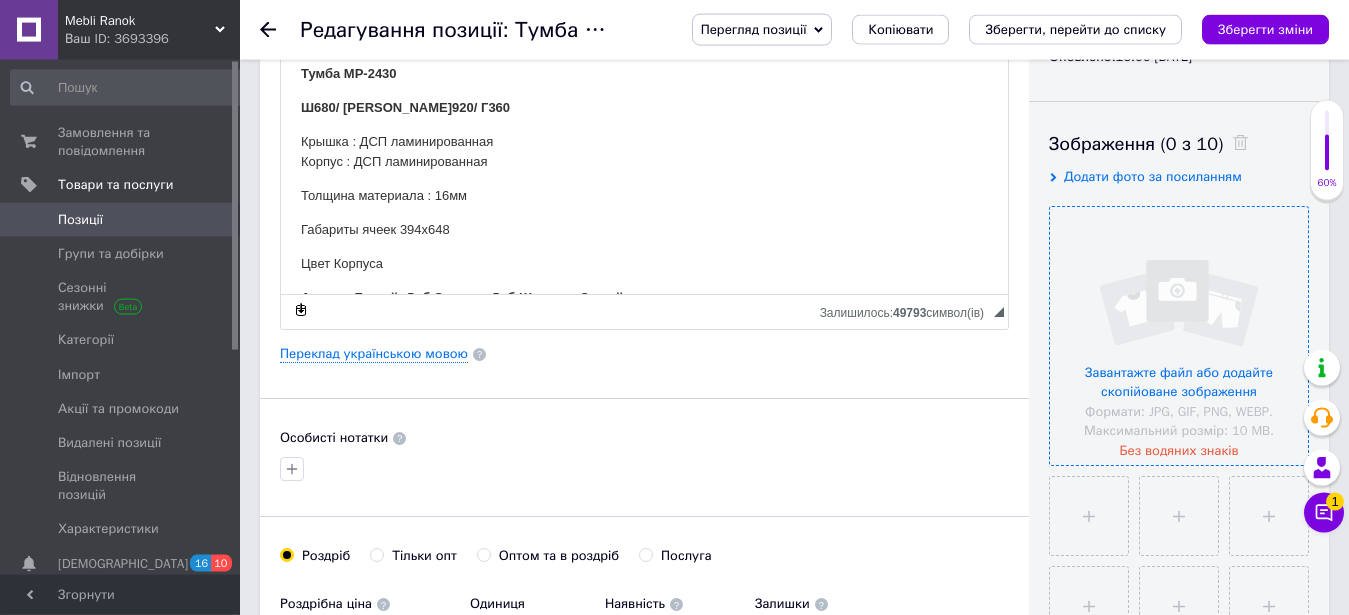 scroll, scrollTop: 306, scrollLeft: 0, axis: vertical 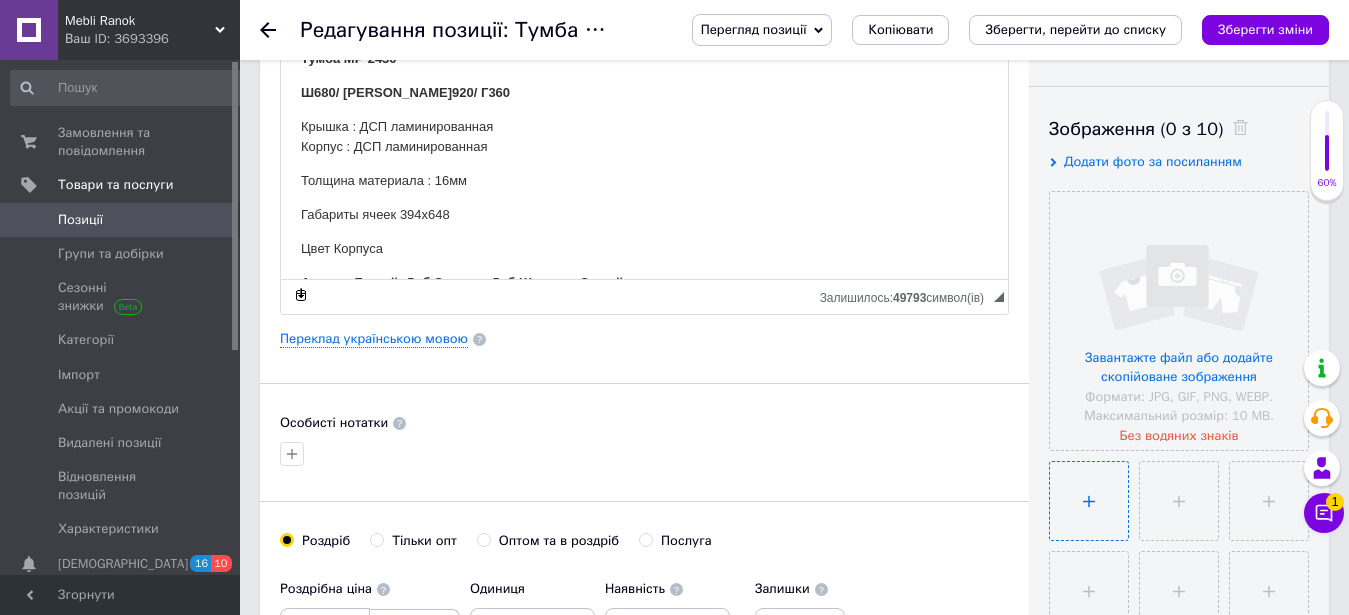 click at bounding box center [1089, 501] 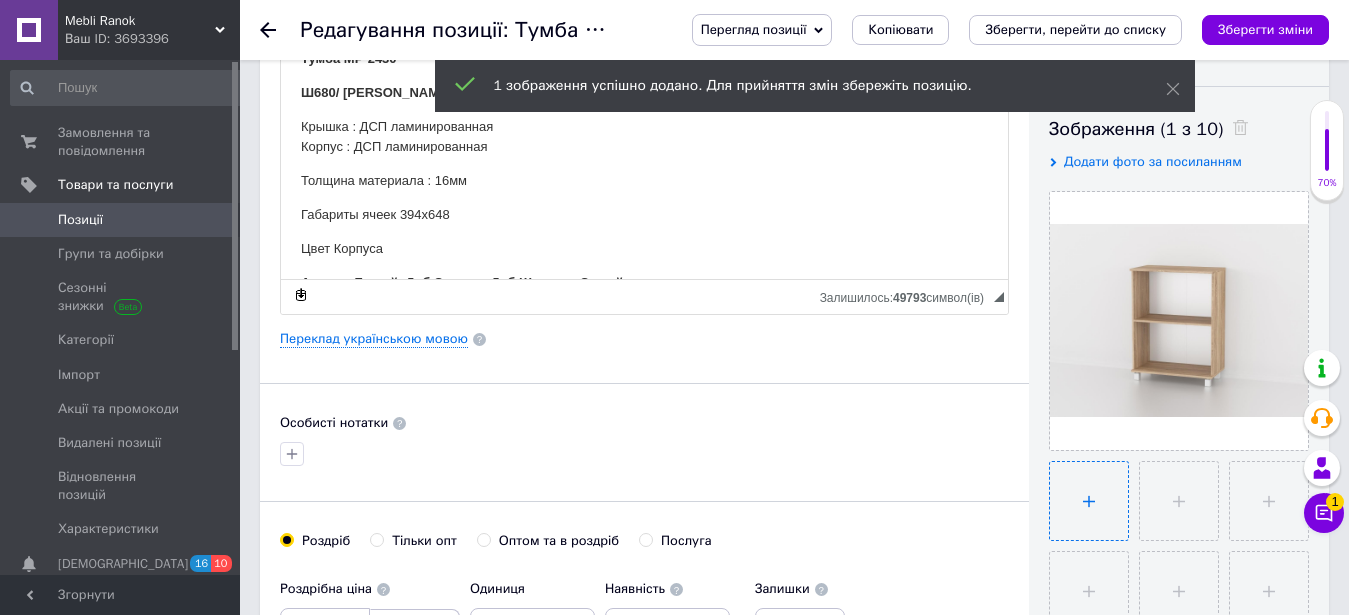 click at bounding box center [1089, 501] 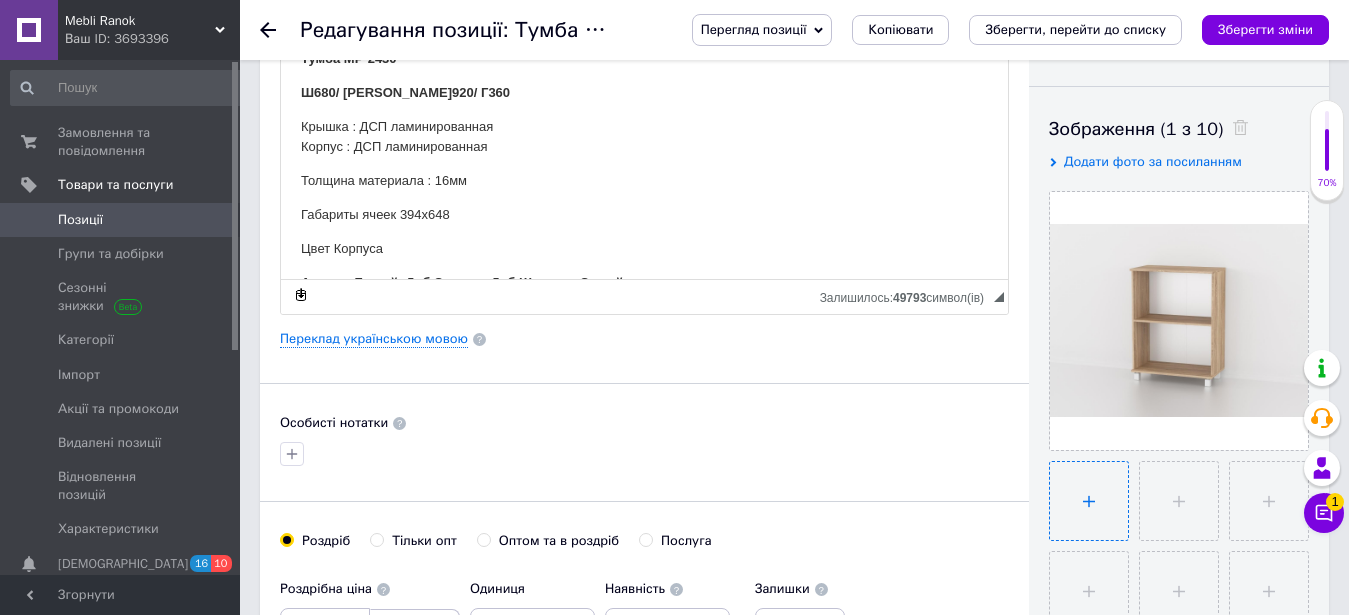 type on "C:\fakepath\tumba-mr-2430-Pl9l6mVMoKj.jpg" 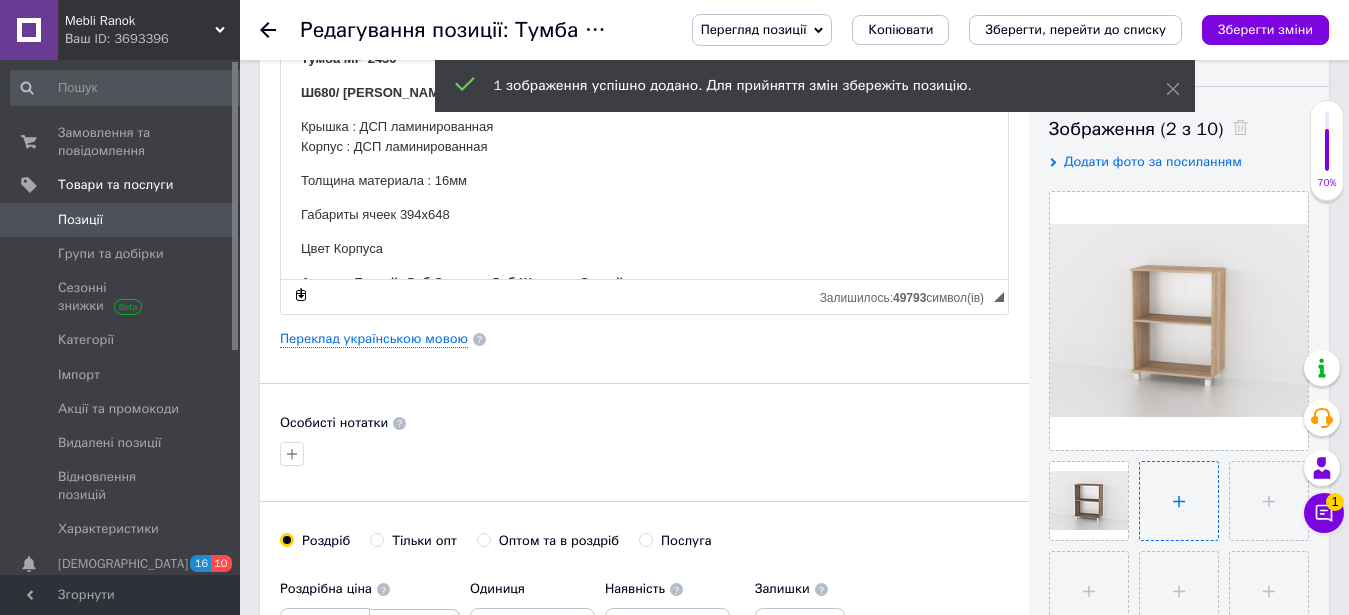 click at bounding box center (1179, 501) 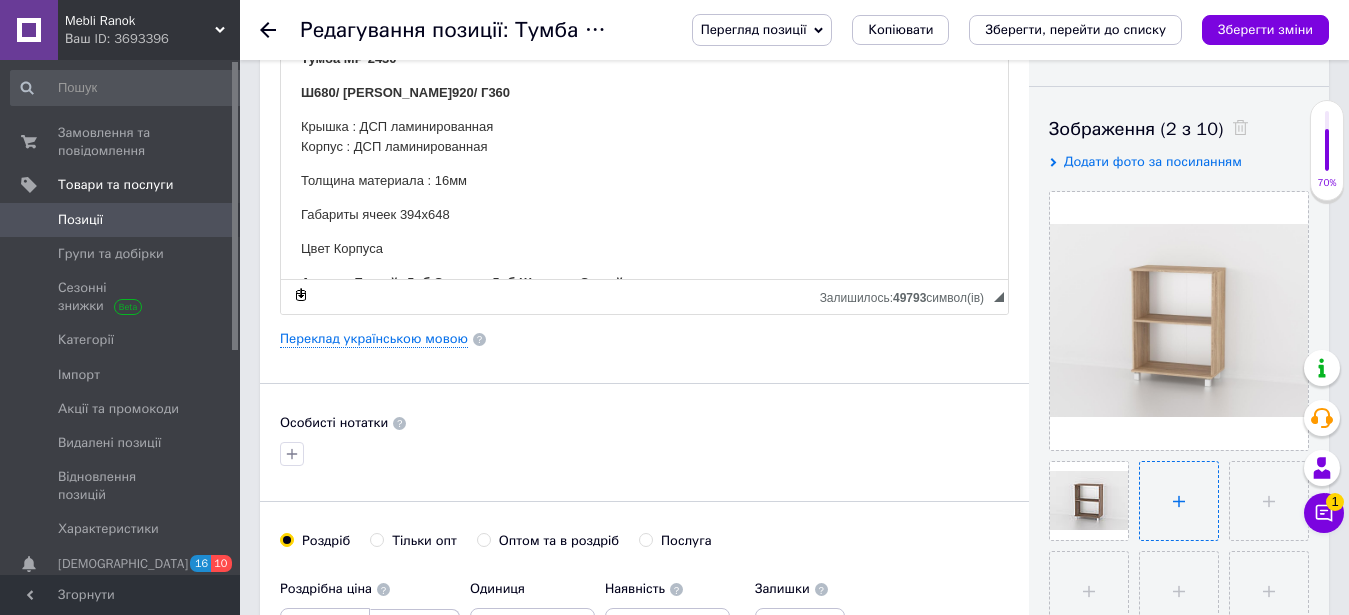 type on "C:\fakepath\tumba-mr-2430-aljaska-T3482NHaTcj.jpg" 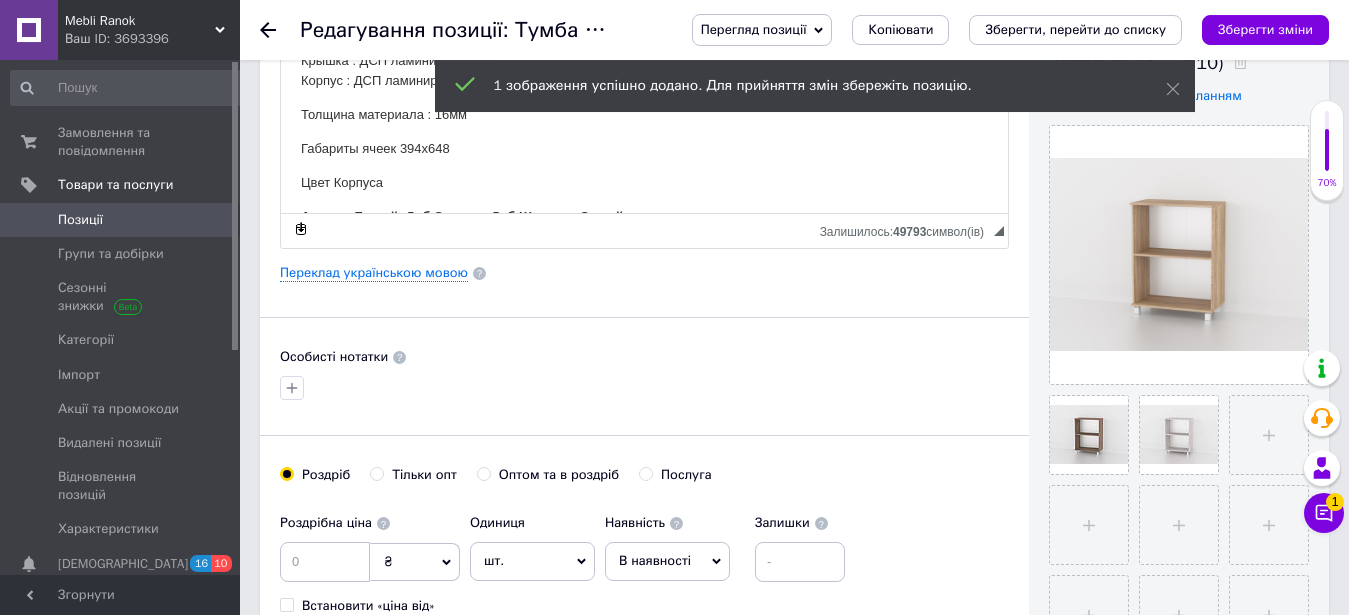 scroll, scrollTop: 408, scrollLeft: 0, axis: vertical 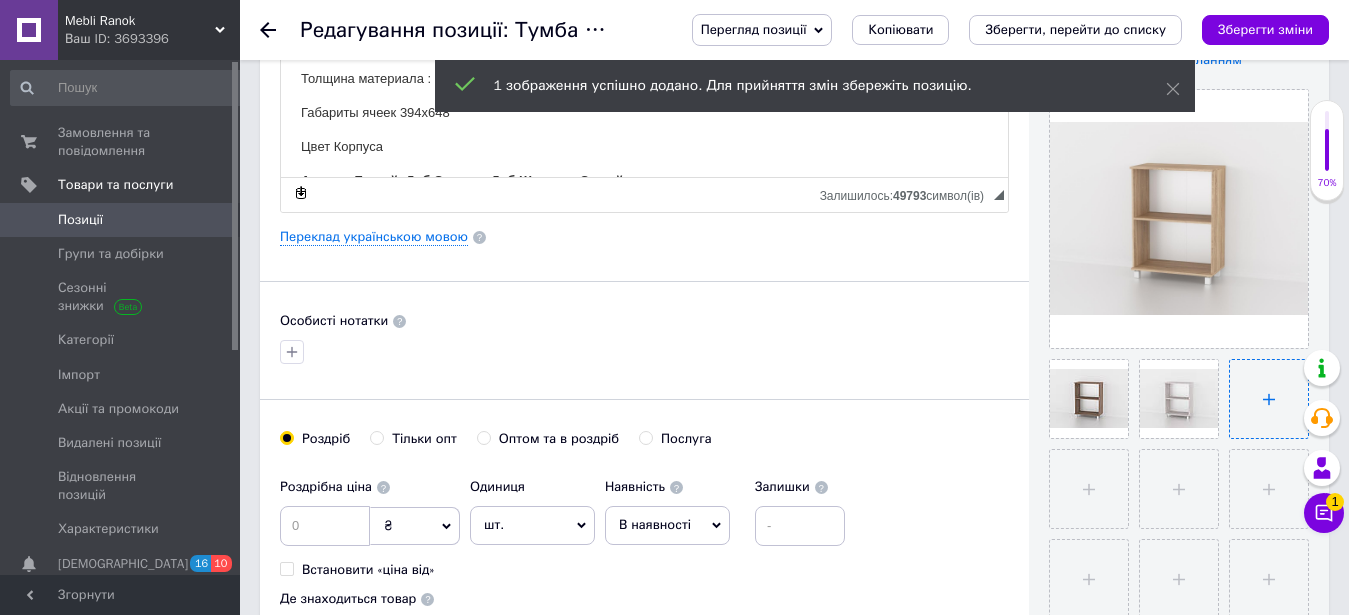 click at bounding box center [1269, 399] 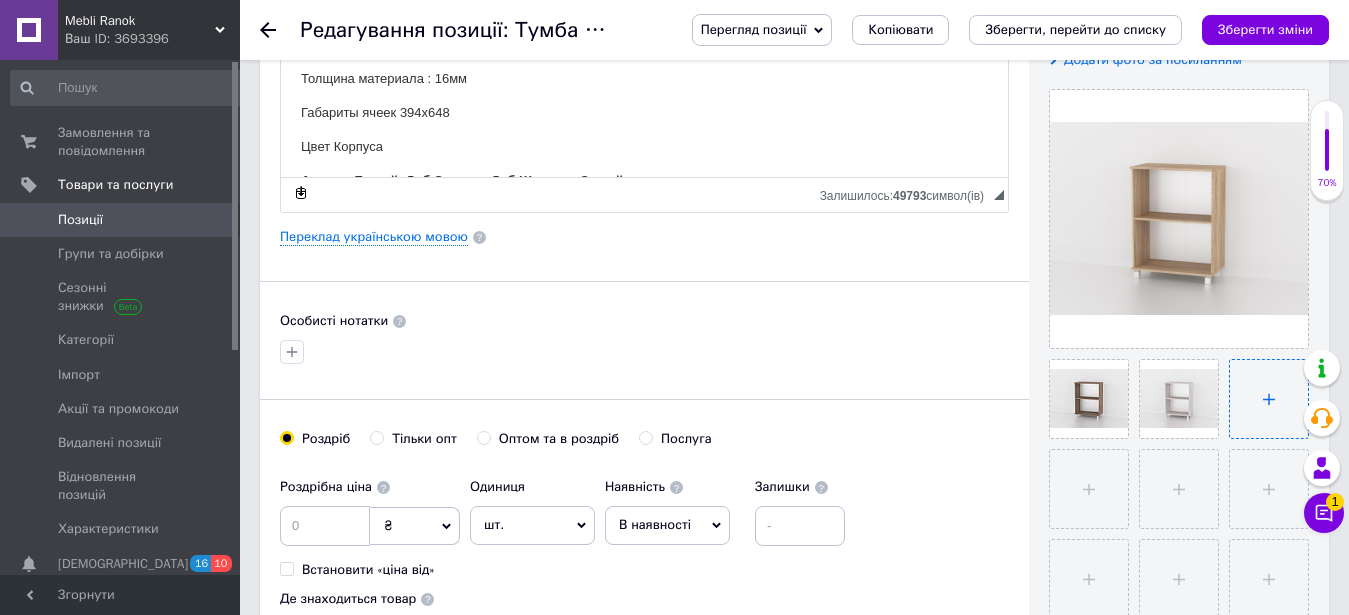 type on "C:\fakepath\tumba-mr-2430-aljaska-T3482NHaTcj.jpg" 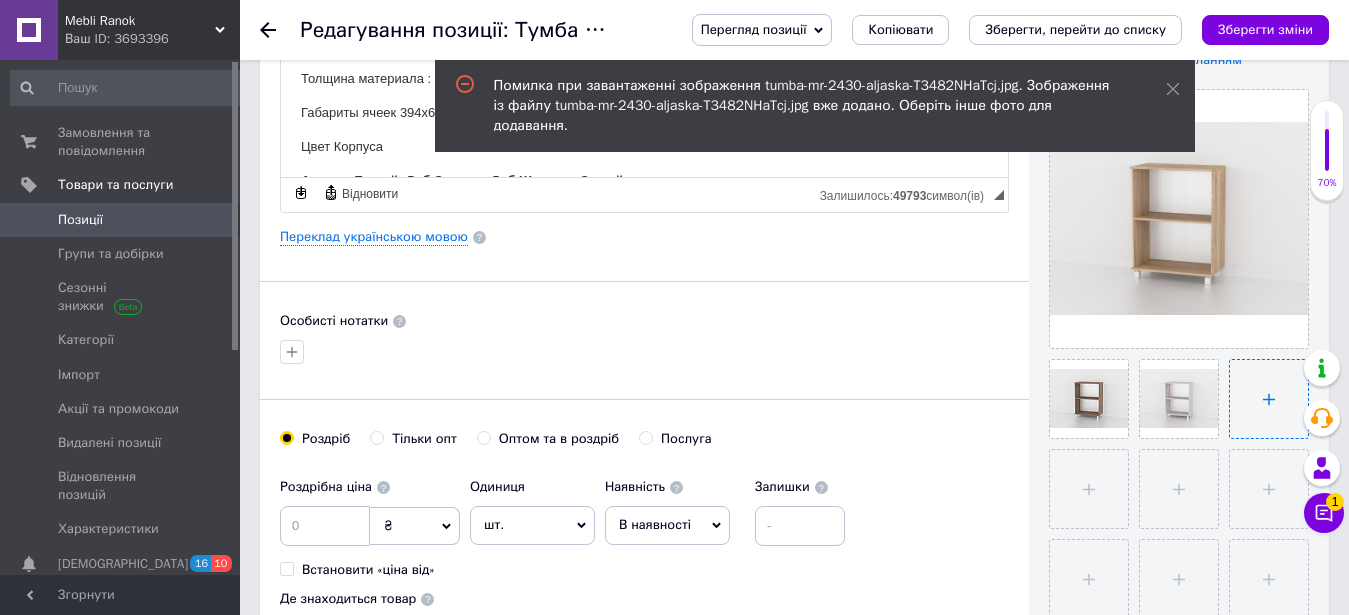click at bounding box center [1269, 399] 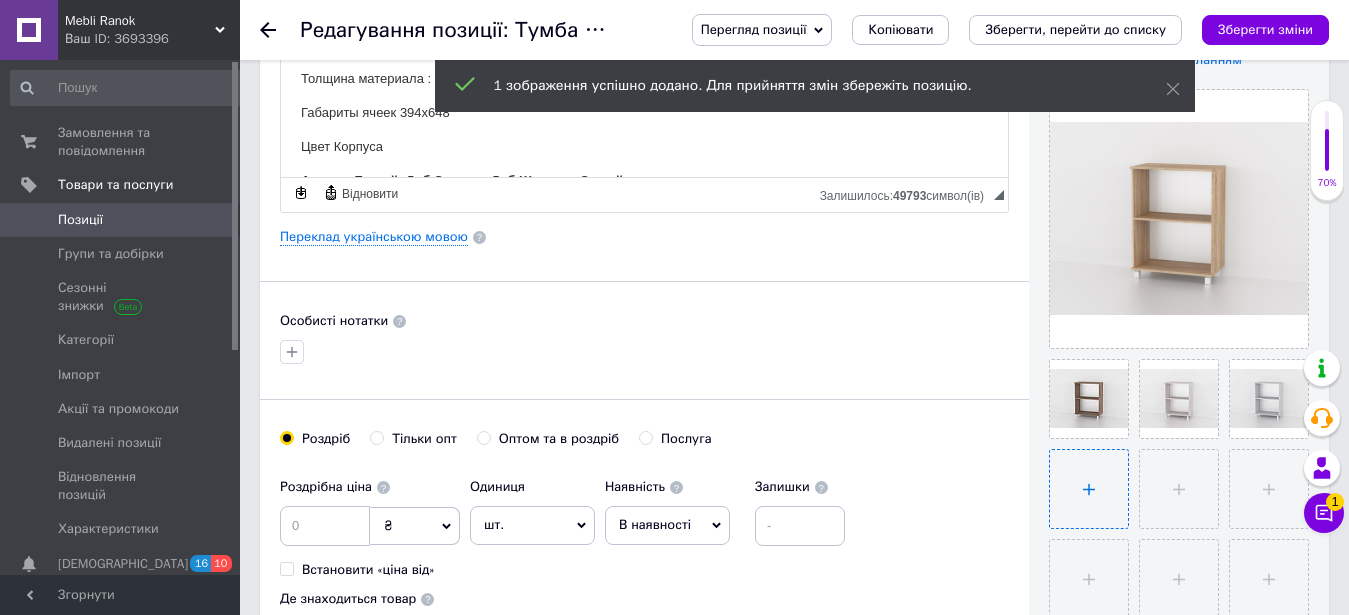 drag, startPoint x: 1082, startPoint y: 476, endPoint x: 1075, endPoint y: 468, distance: 10.630146 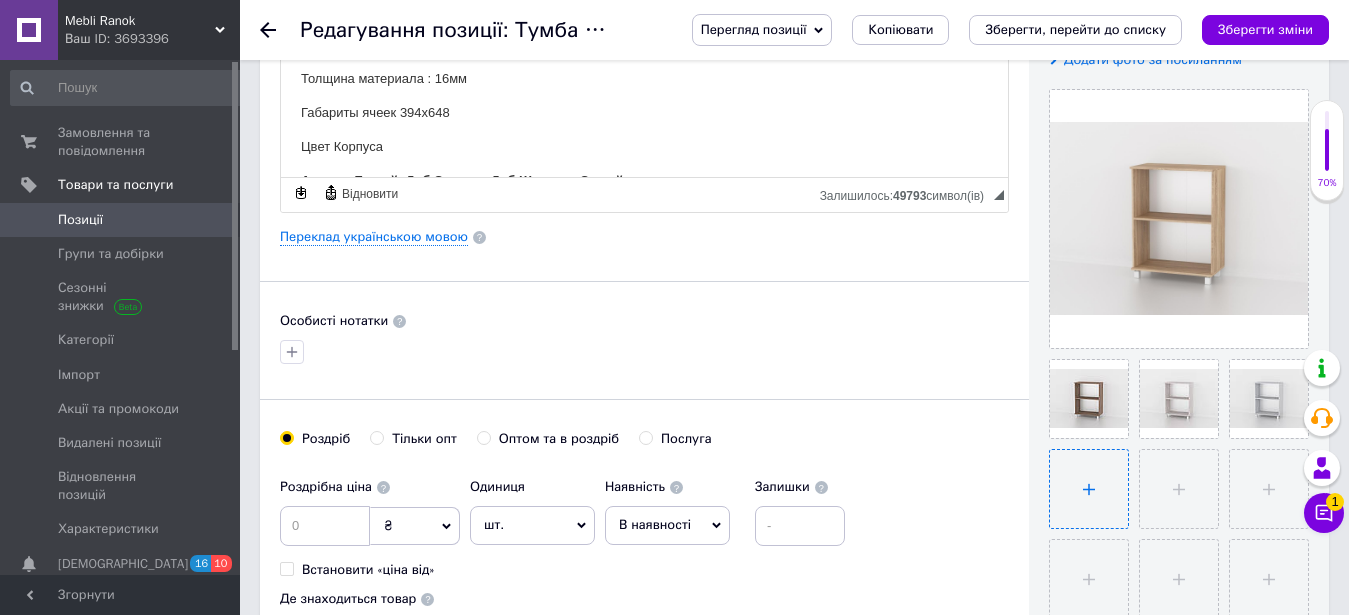 type on "C:\fakepath\tumba-mr-2430-bilij-UU2EwxRTQtj.jpg" 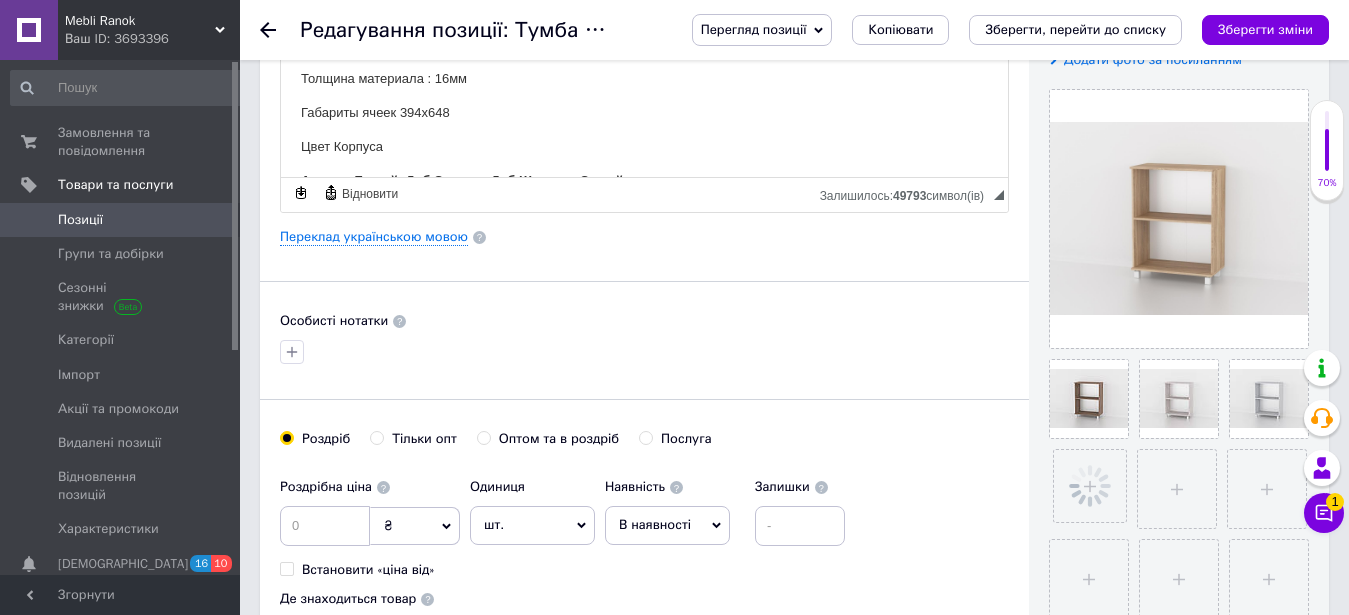 click on "Основна інформація Назва позиції (Російська) ✱ Тумба МР-2430 Код/Артикул Опис (Російська) ✱
Тумба МР-2430
Ш  680   / В  920  / Г  360
Крышка : ДСП ламинированная
Корпус : ДСП ламинированная
Толщина материала : 16мм
Габариты ячеек 394х648
Цвет Корпуса
Аляска, Белый, Дуб Сонома, Дуб Шамони, Серый уни
Розширений текстовий редактор, 2EBC68E5-93EC-46CD-B7B8-232C694C2257 Панель інструментів редактора Форматування Форматування Розмір Розмір   Жирний  Сполучення клавіш Ctrl+B   Курсив  Сполучення клавіш Ctrl+I   Підкреслений  Сполучення клавіш Ctrl+U   Видалити форматування   Повернути     $" at bounding box center (794, 950) 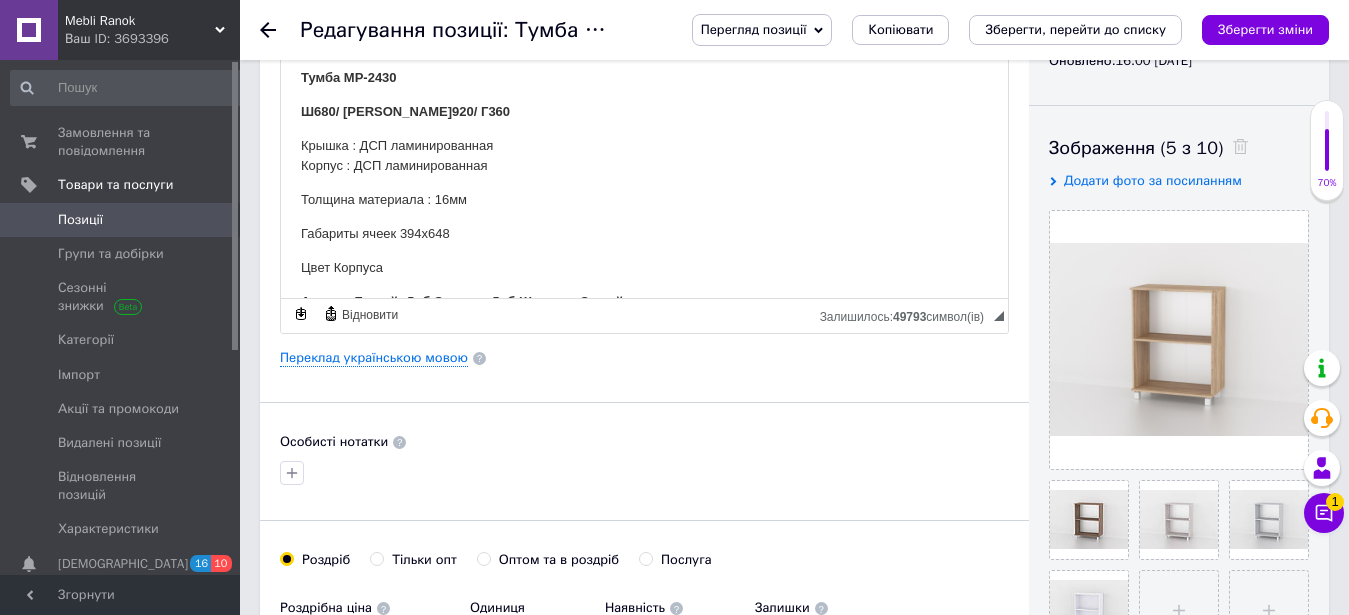 scroll, scrollTop: 0, scrollLeft: 0, axis: both 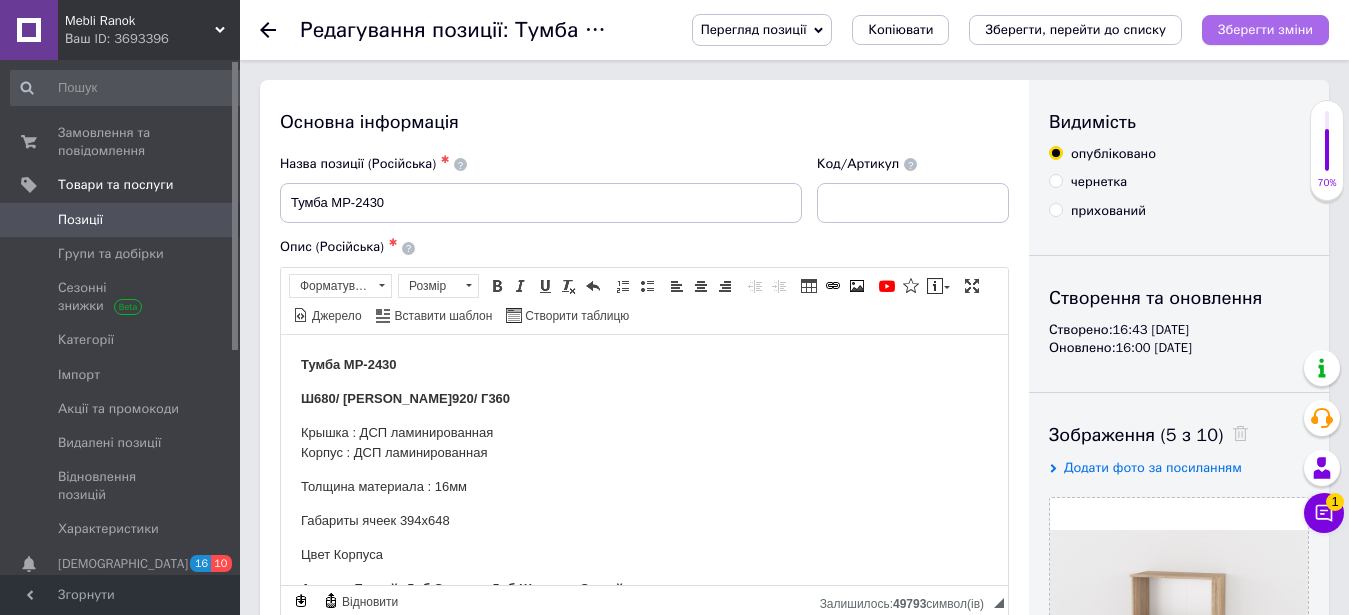 click on "Зберегти зміни" at bounding box center [1265, 30] 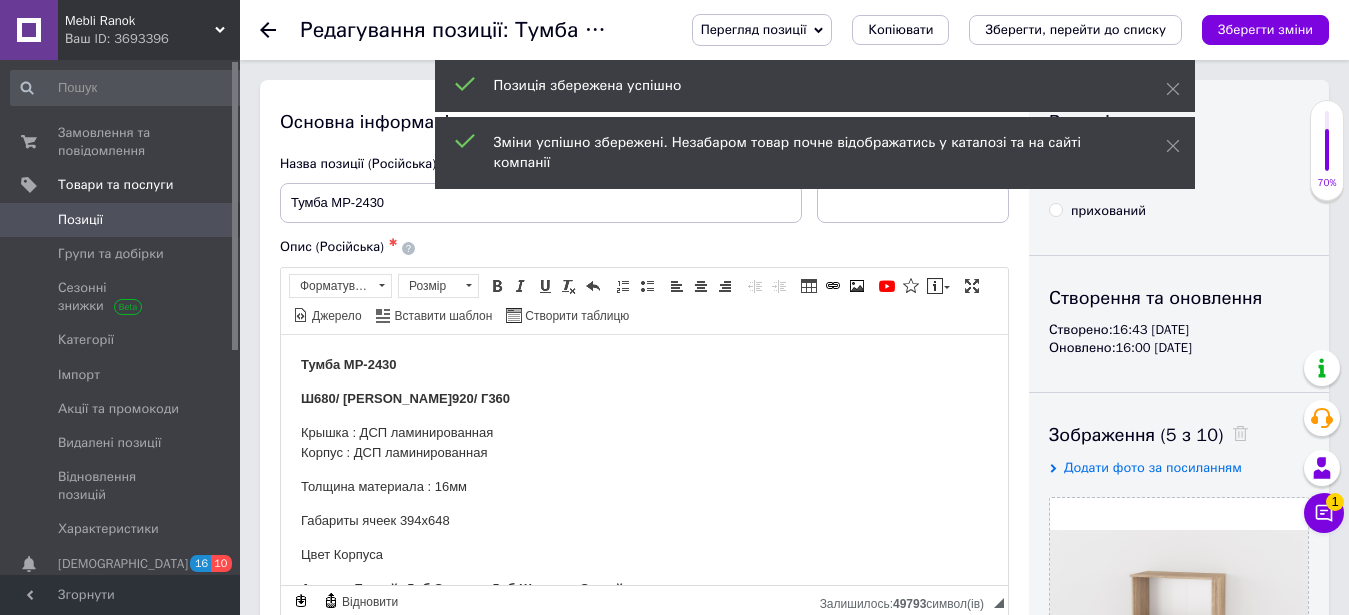 click on "прихований" at bounding box center [1055, 209] 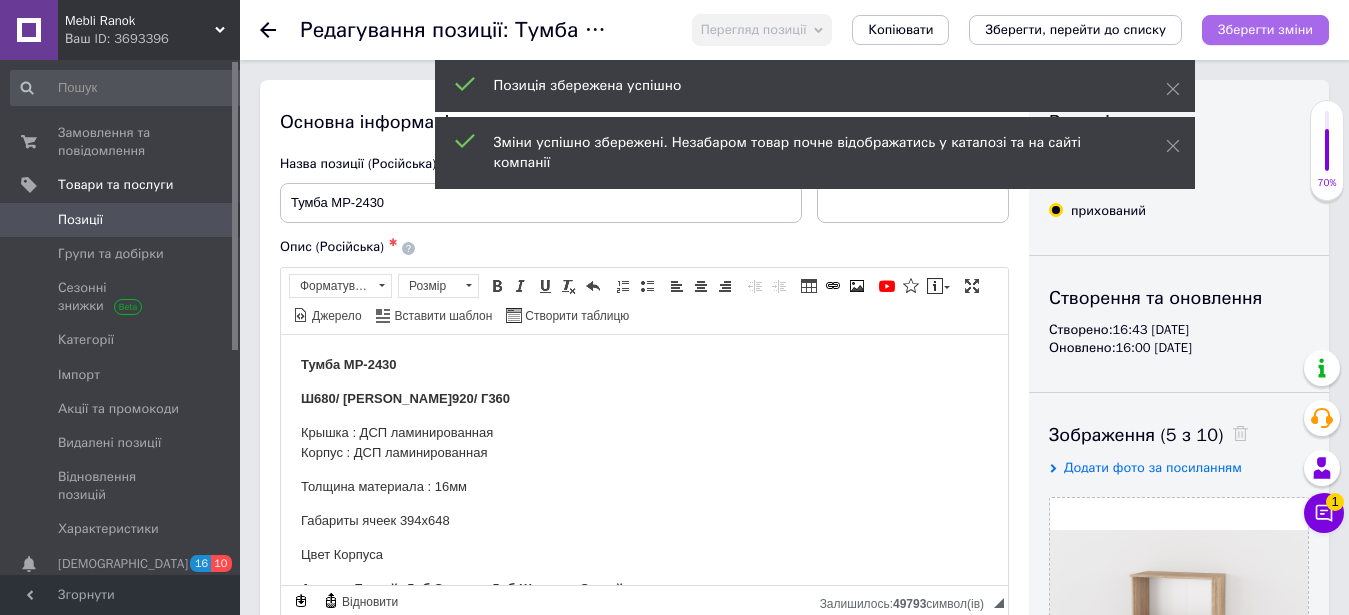 click on "Зберегти зміни" at bounding box center (1265, 29) 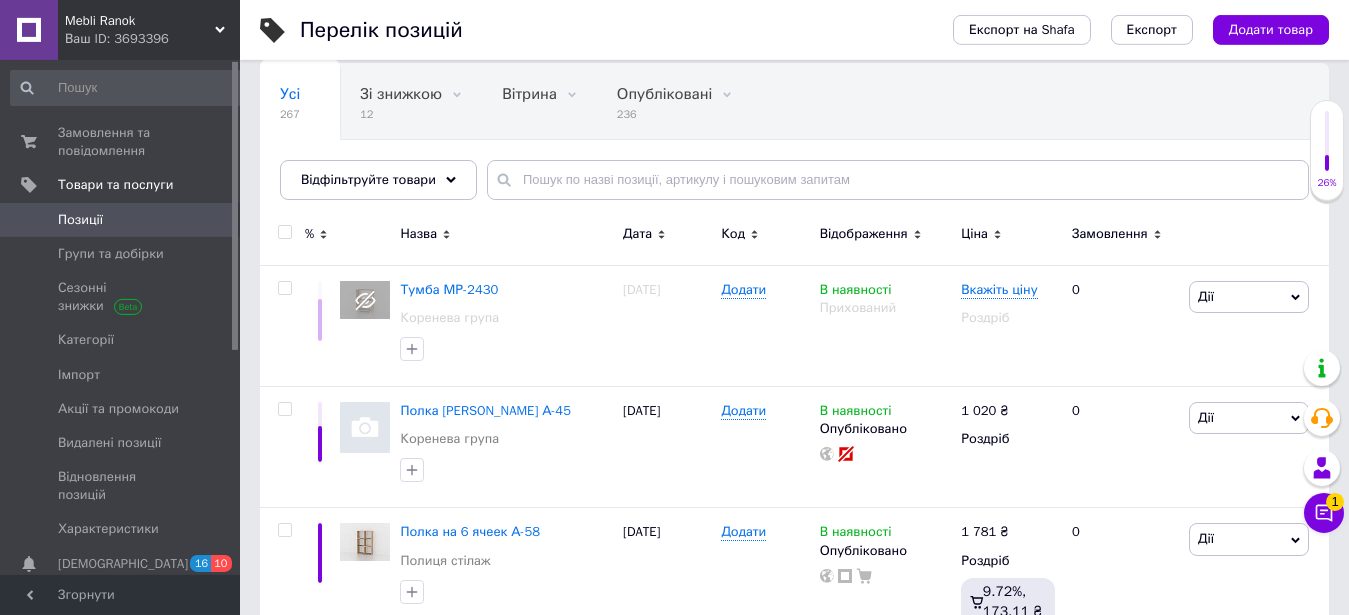 scroll, scrollTop: 204, scrollLeft: 0, axis: vertical 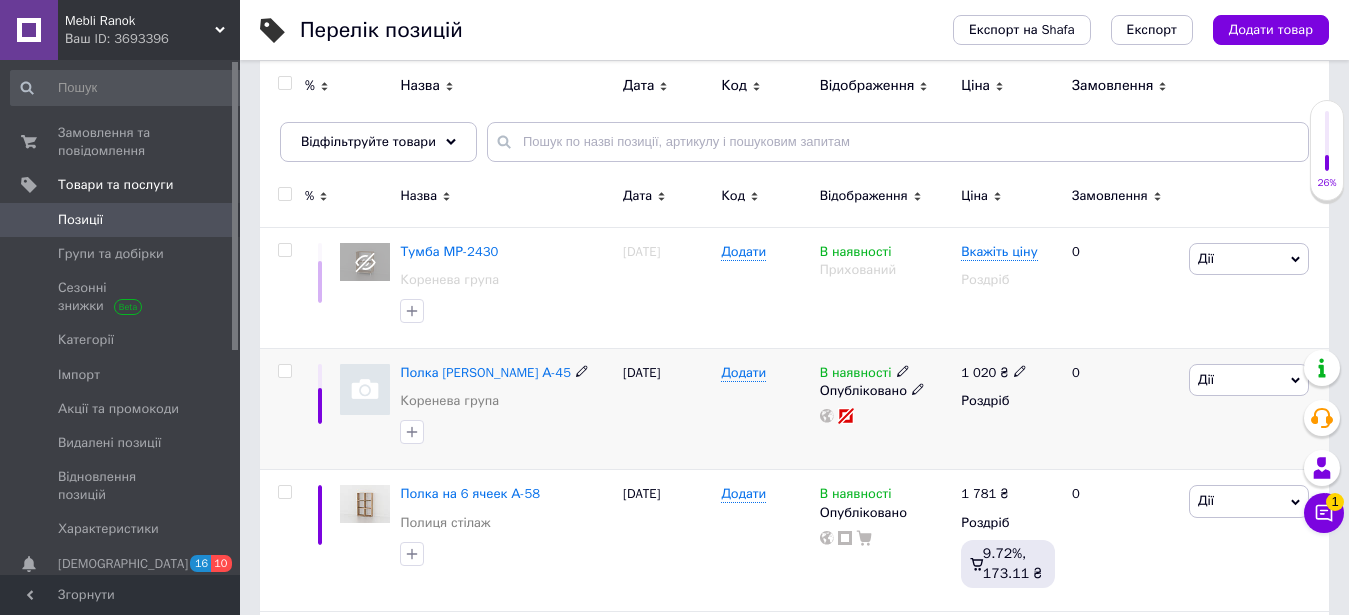 click at bounding box center [365, 389] 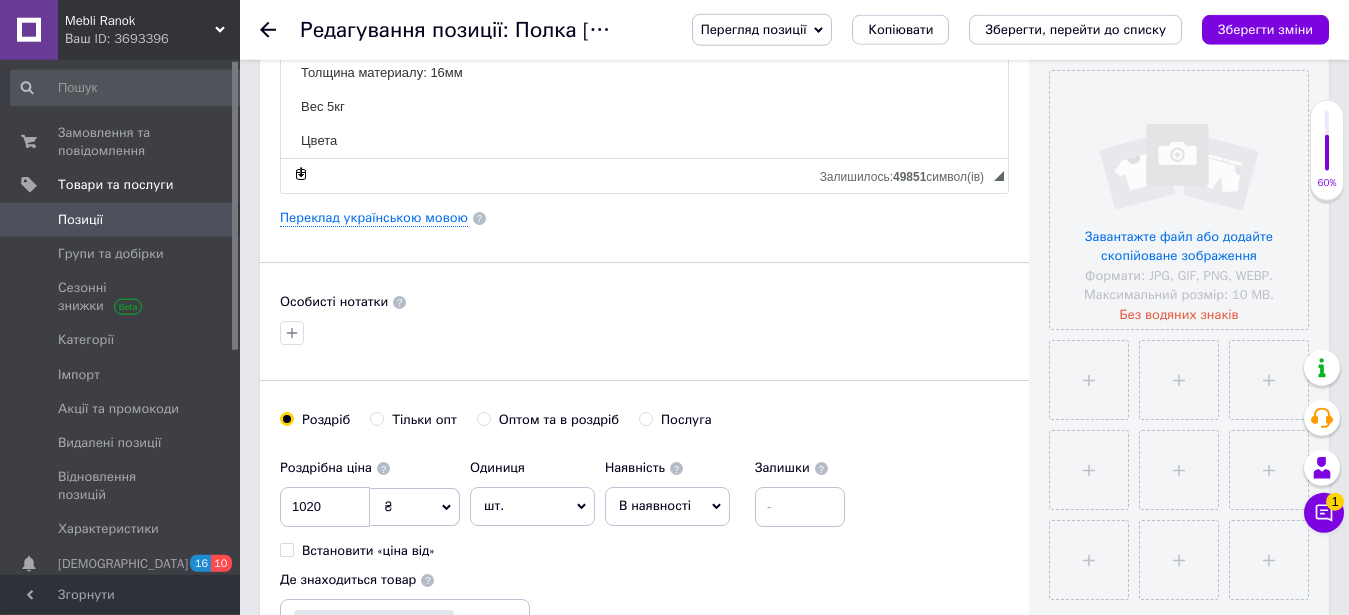 scroll, scrollTop: 408, scrollLeft: 0, axis: vertical 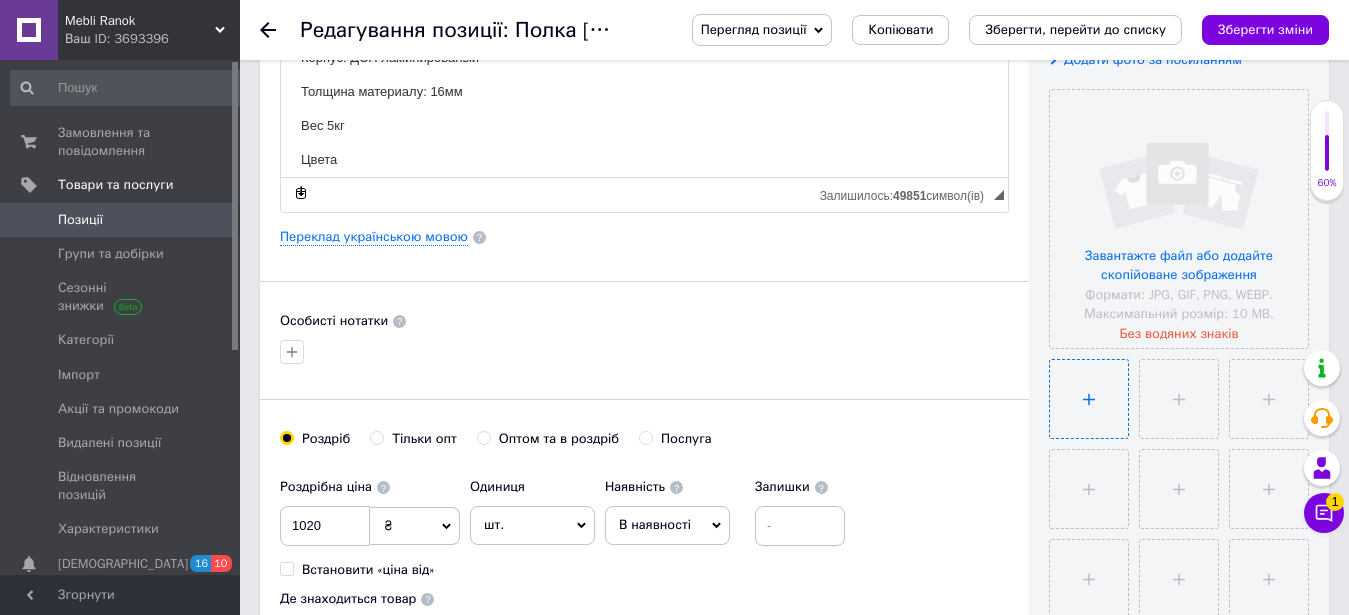 click at bounding box center [1089, 399] 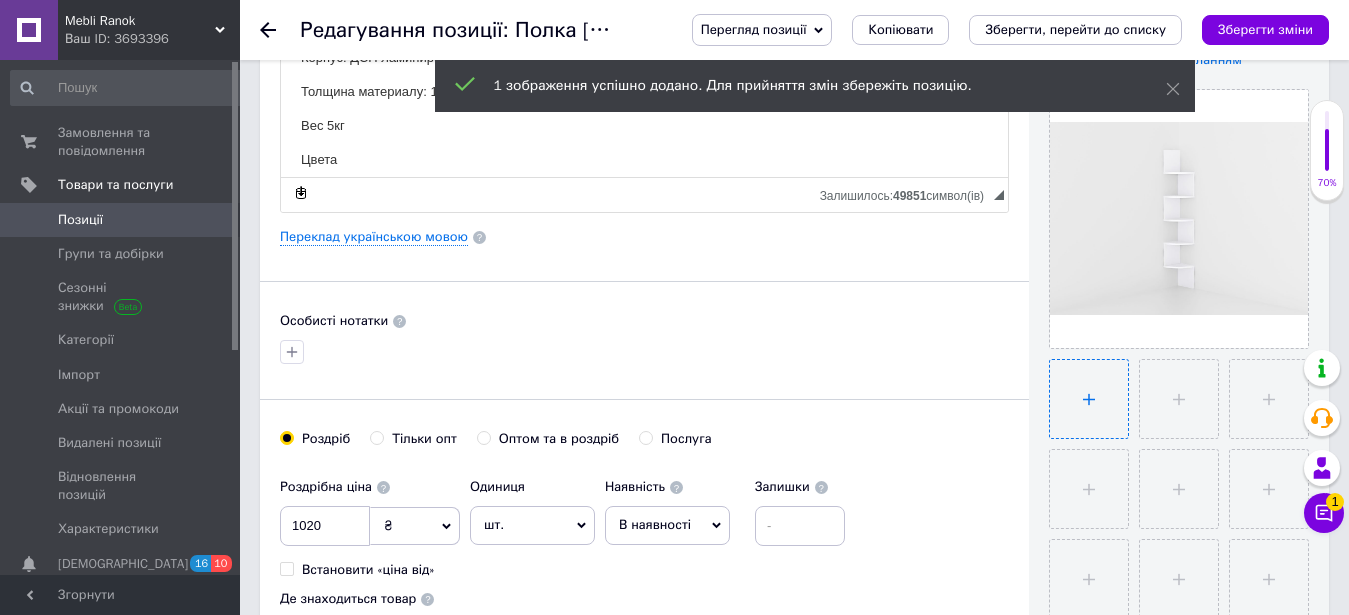 click at bounding box center (1089, 399) 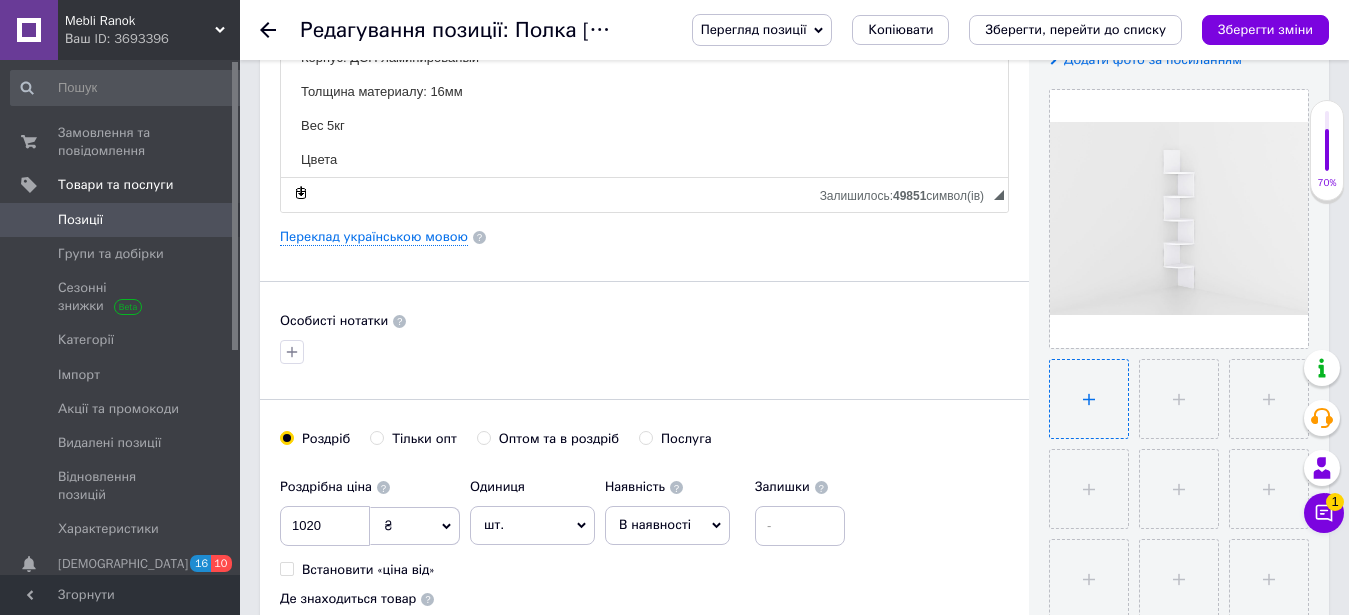 type on "C:\fakepath\policja-kutova-a-45-vNqkL078gYj.jpg" 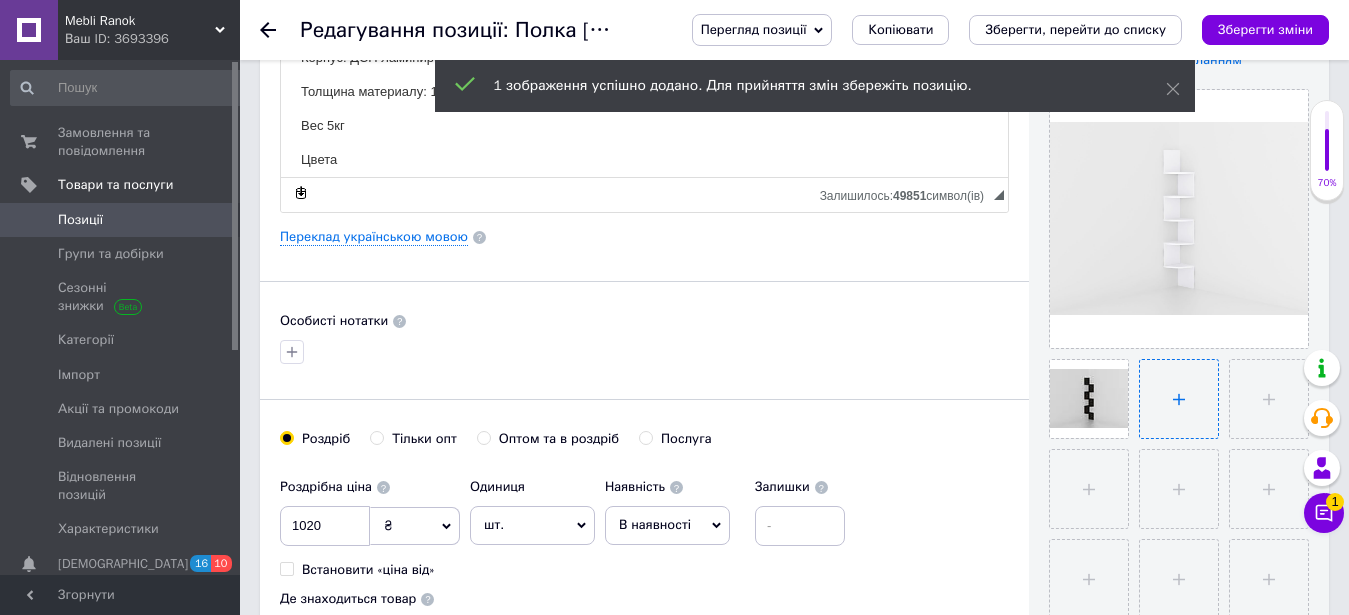 click at bounding box center (1179, 399) 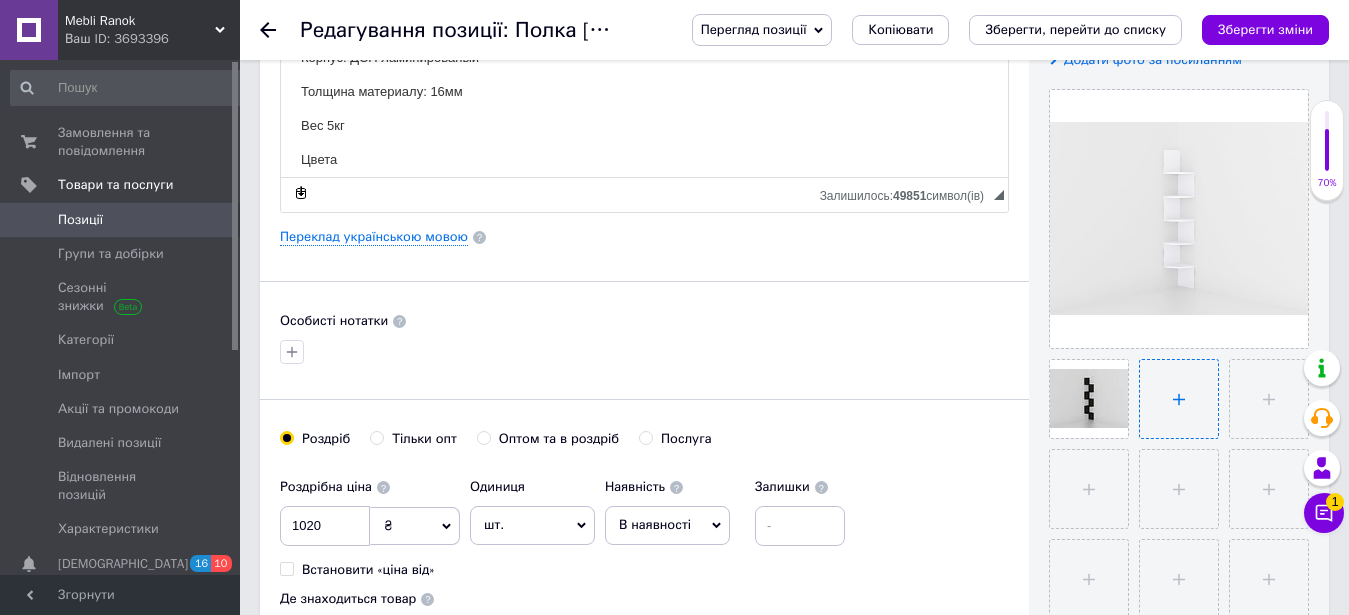 type on "C:\fakepath\policja-kutova-a-45-beton-dDU5SQNz0Bj.jpg" 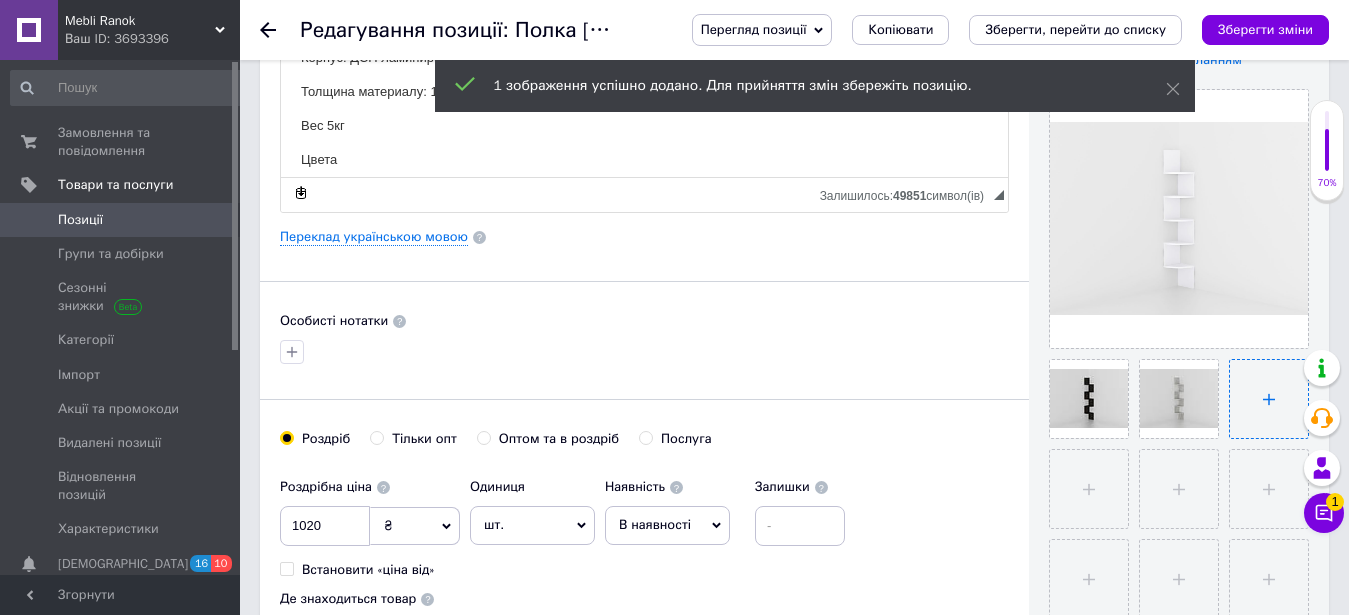 click at bounding box center [1269, 399] 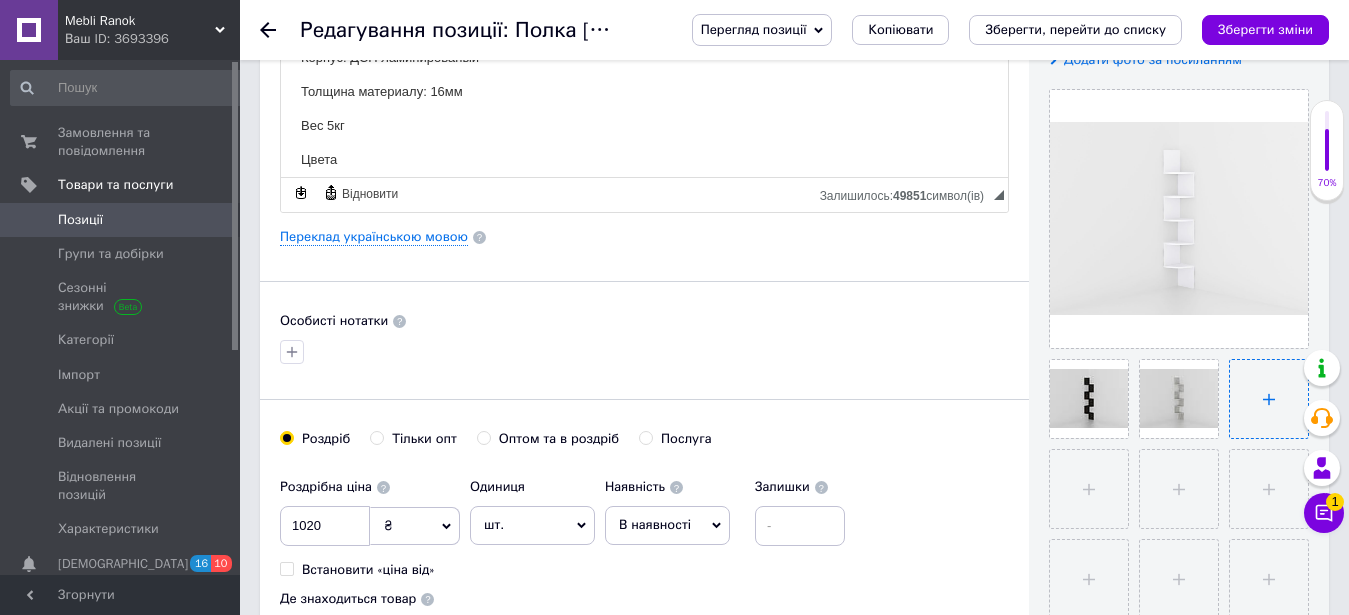 type on "C:\fakepath\policja-kutova-a-45-dub-sonoma-r8I6m6n2Ouj.jpg" 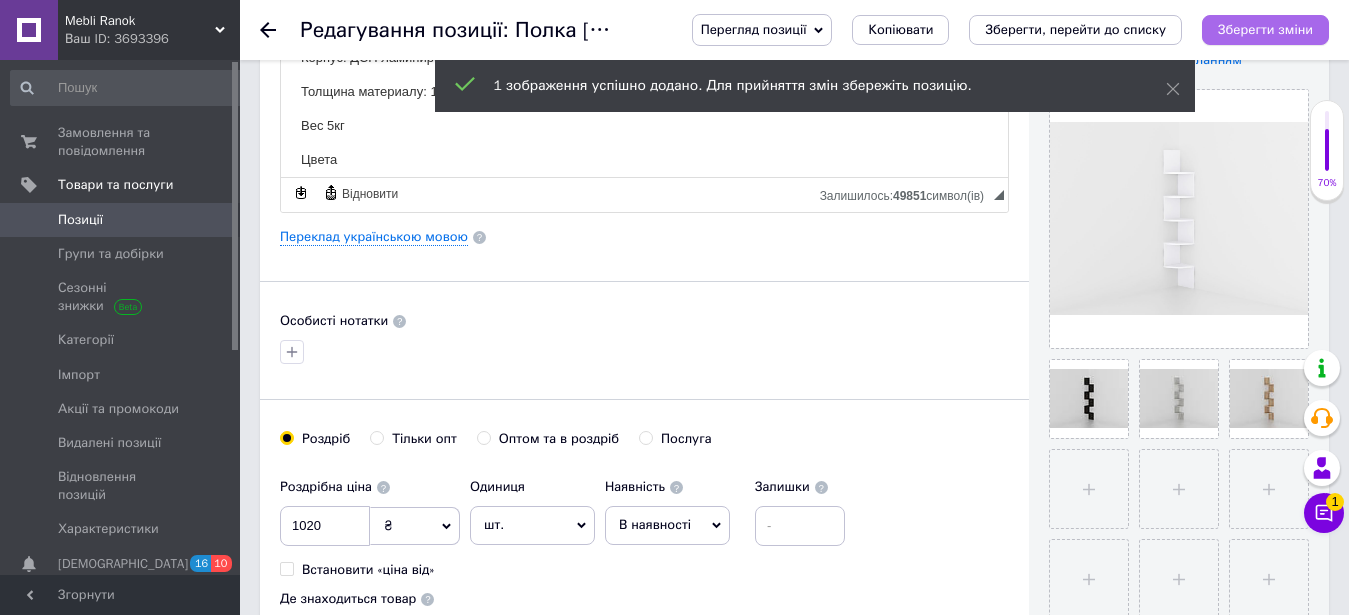 click on "Зберегти зміни" at bounding box center [1265, 29] 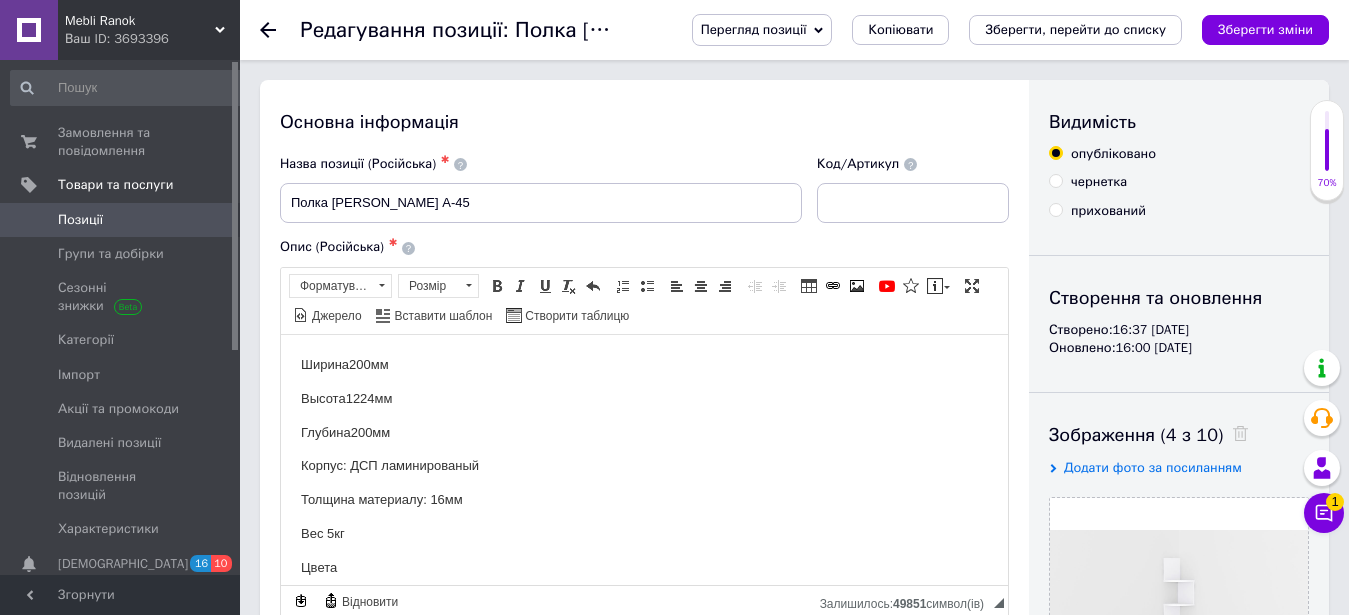 scroll, scrollTop: 0, scrollLeft: 0, axis: both 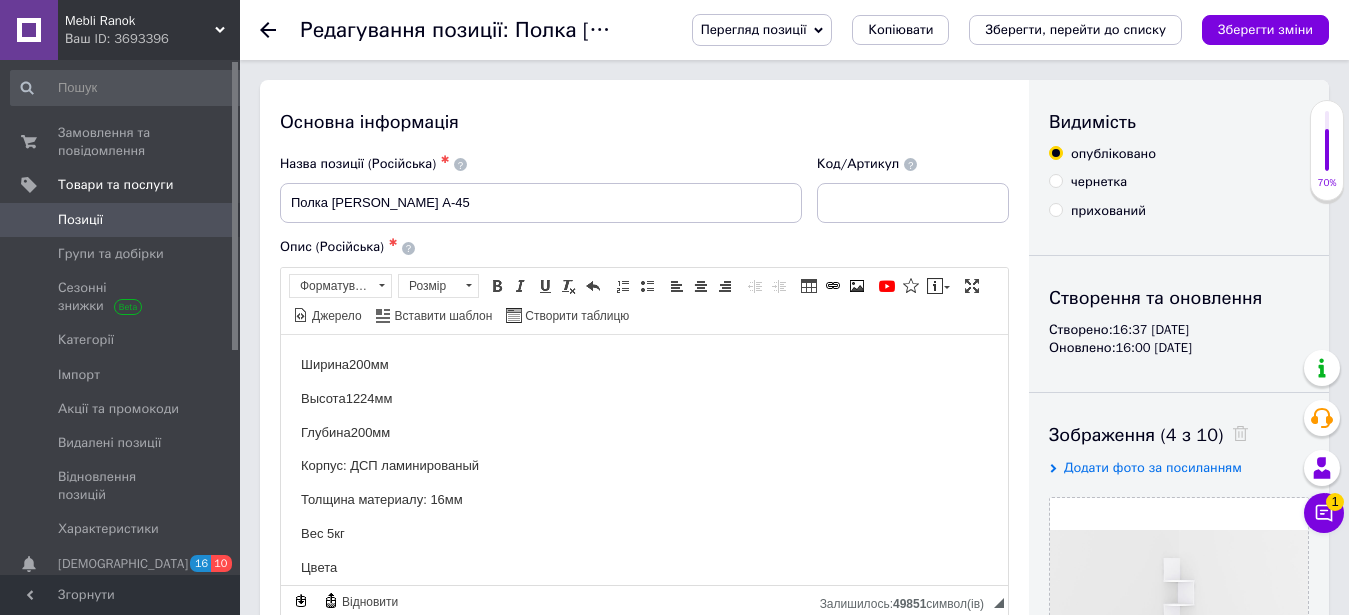 click on "прихований" at bounding box center [1055, 209] 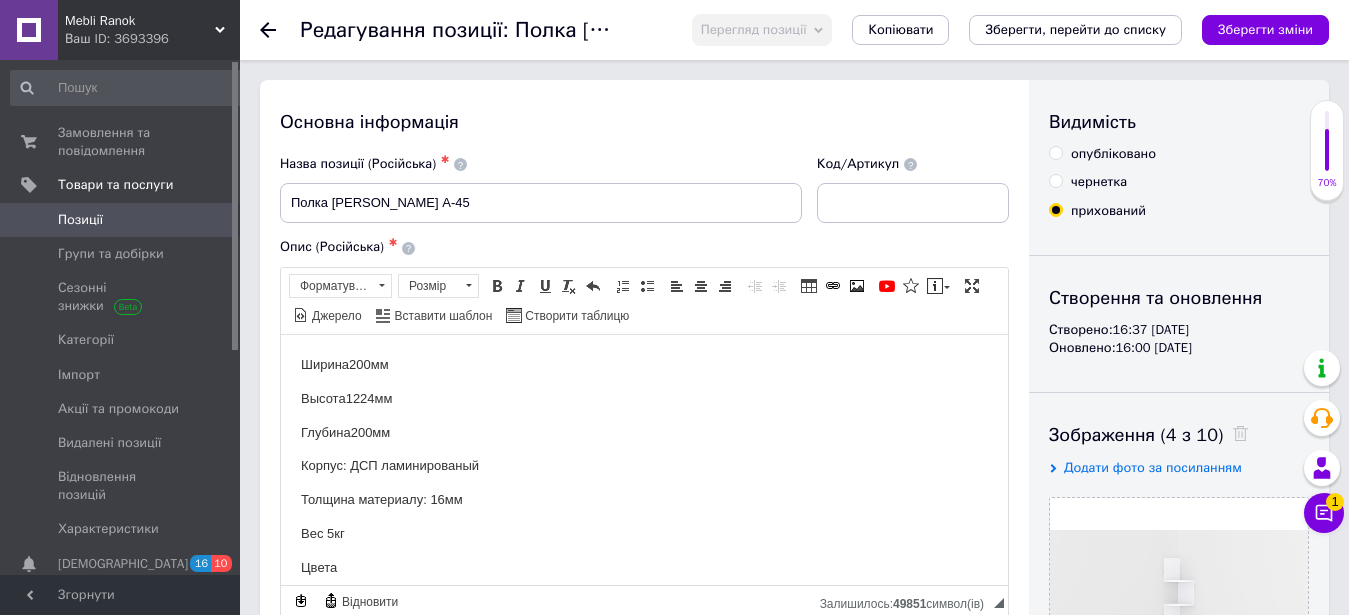 click on "Зберегти зміни" at bounding box center [1265, 29] 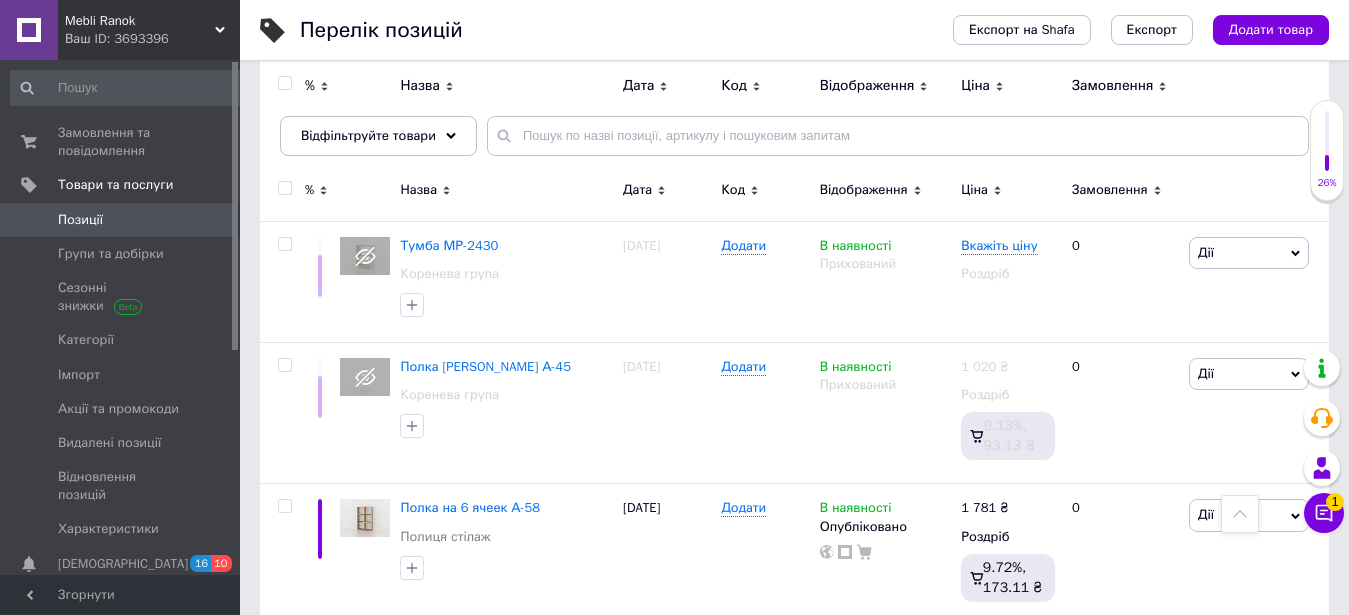scroll, scrollTop: 204, scrollLeft: 0, axis: vertical 